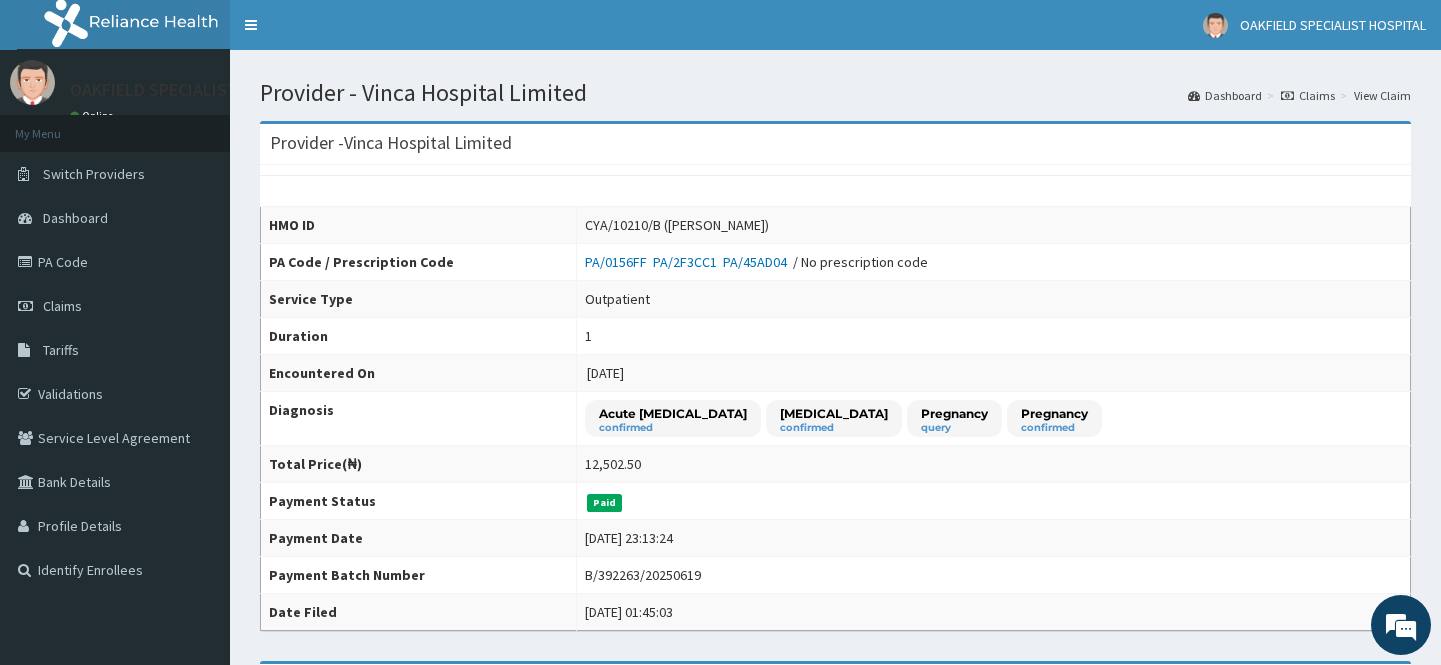 scroll, scrollTop: 349, scrollLeft: 0, axis: vertical 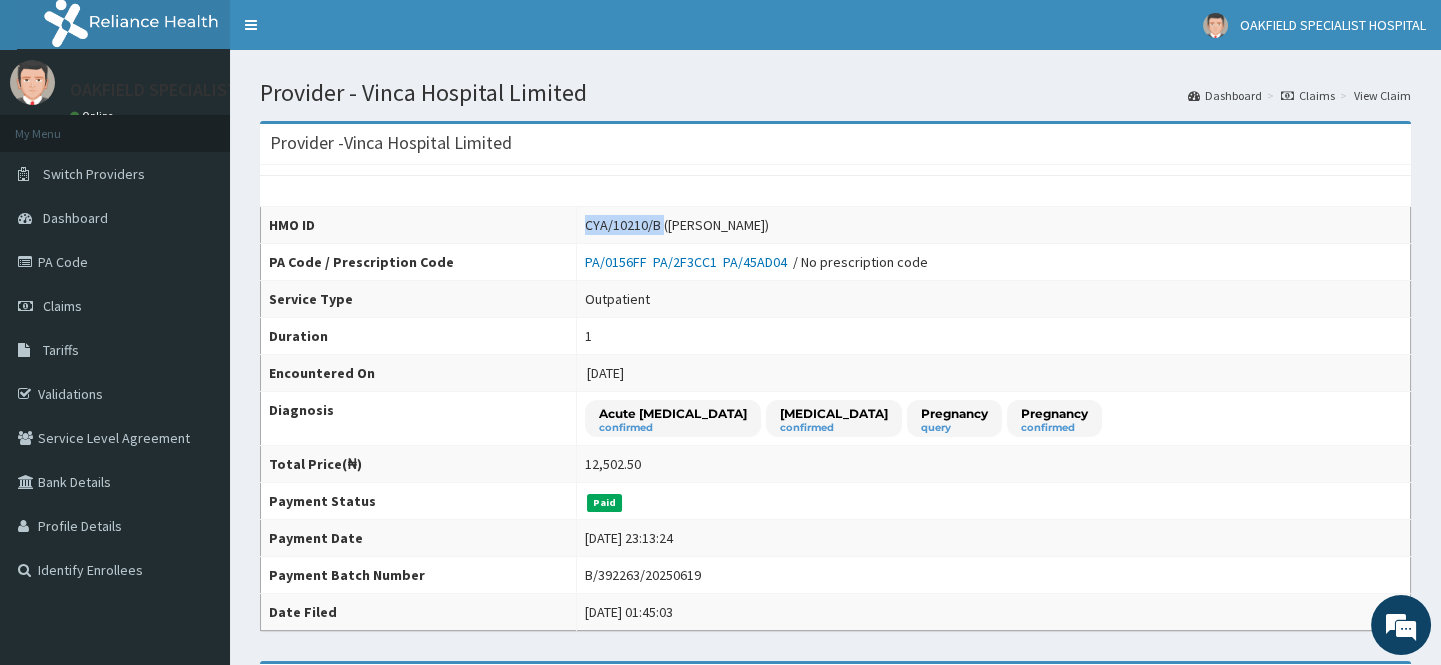 drag, startPoint x: 640, startPoint y: 229, endPoint x: 565, endPoint y: 227, distance: 75.026665 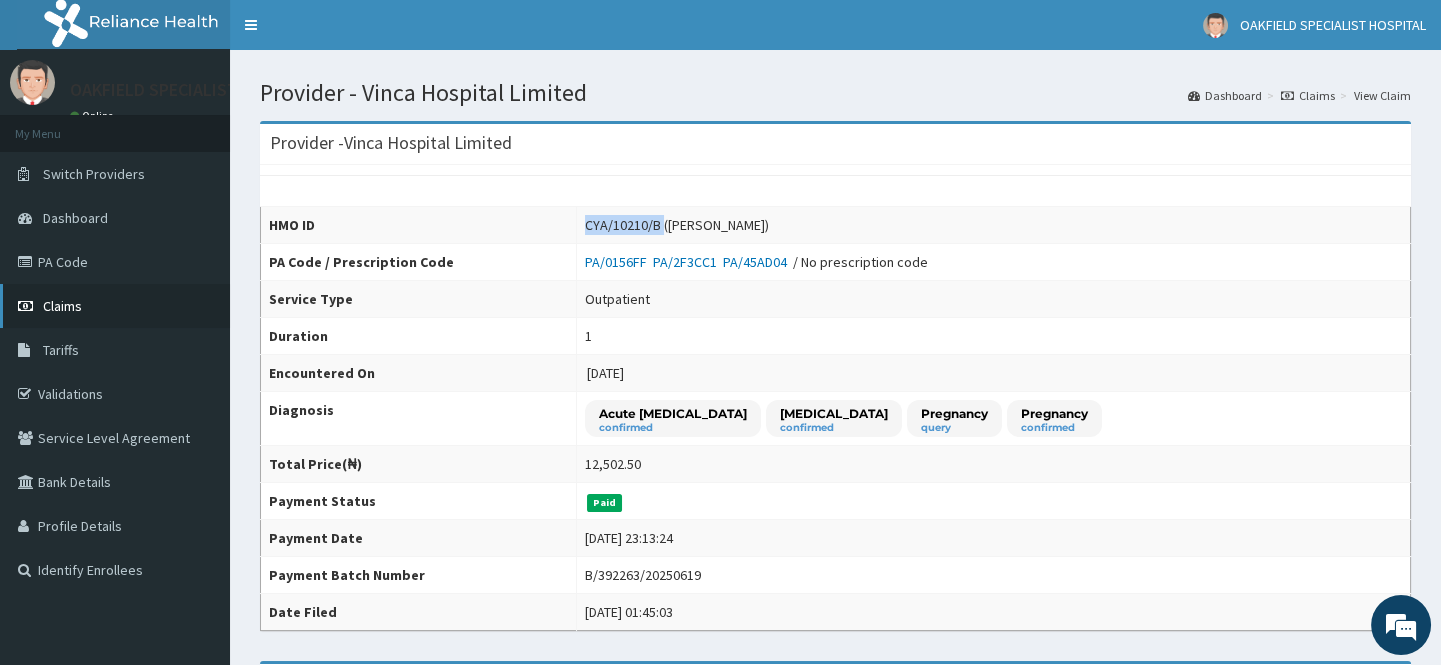 click on "Claims" at bounding box center (62, 306) 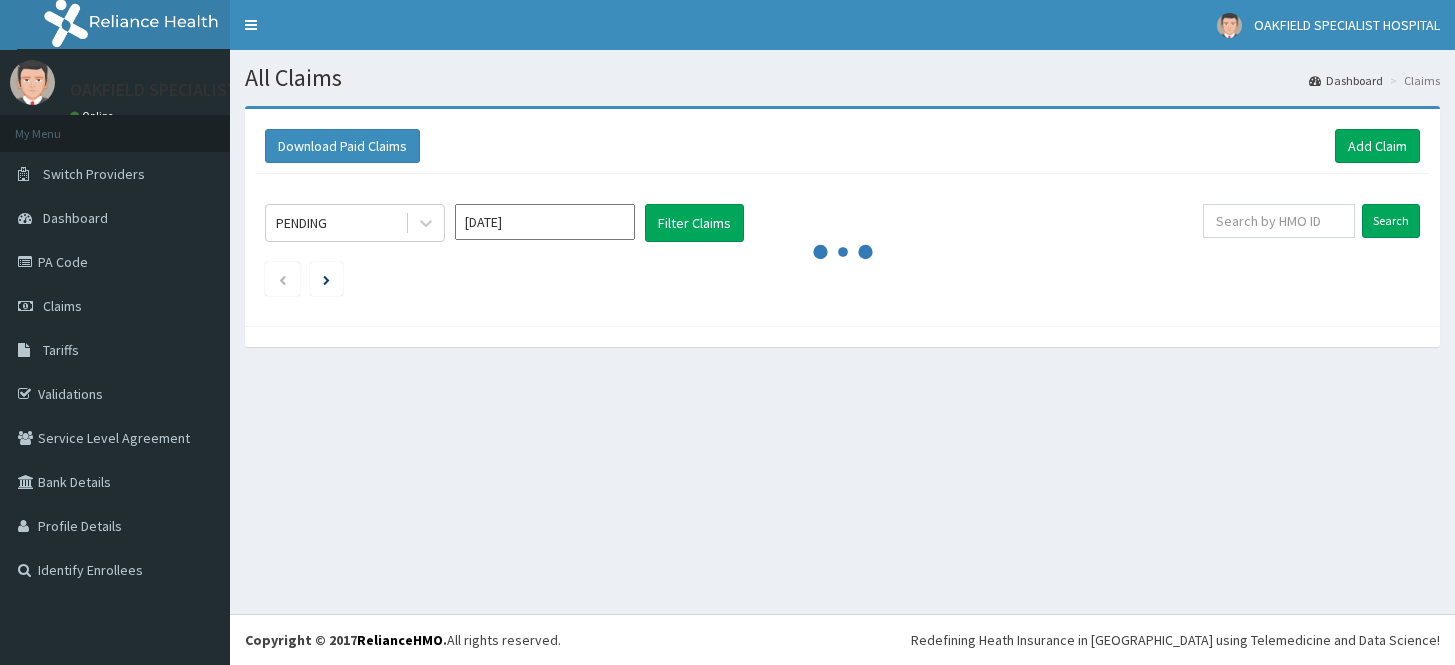 click at bounding box center [1279, 221] 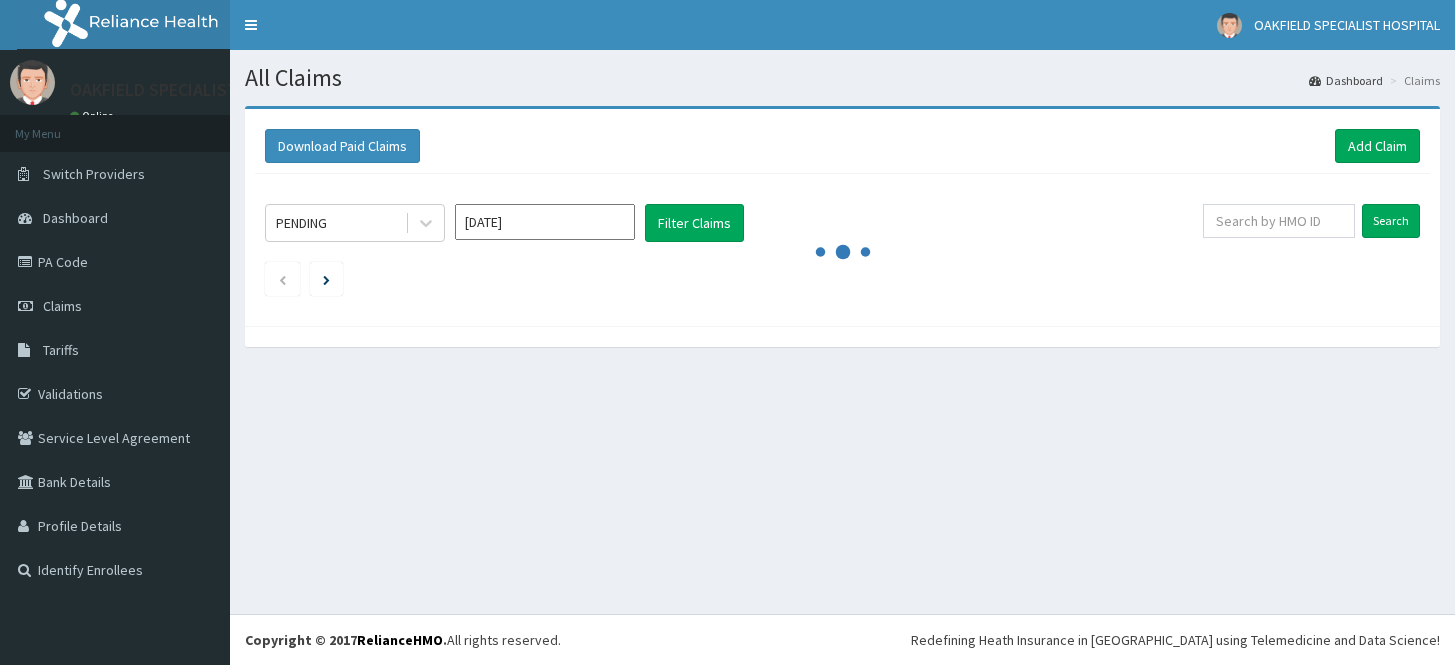 scroll, scrollTop: 0, scrollLeft: 0, axis: both 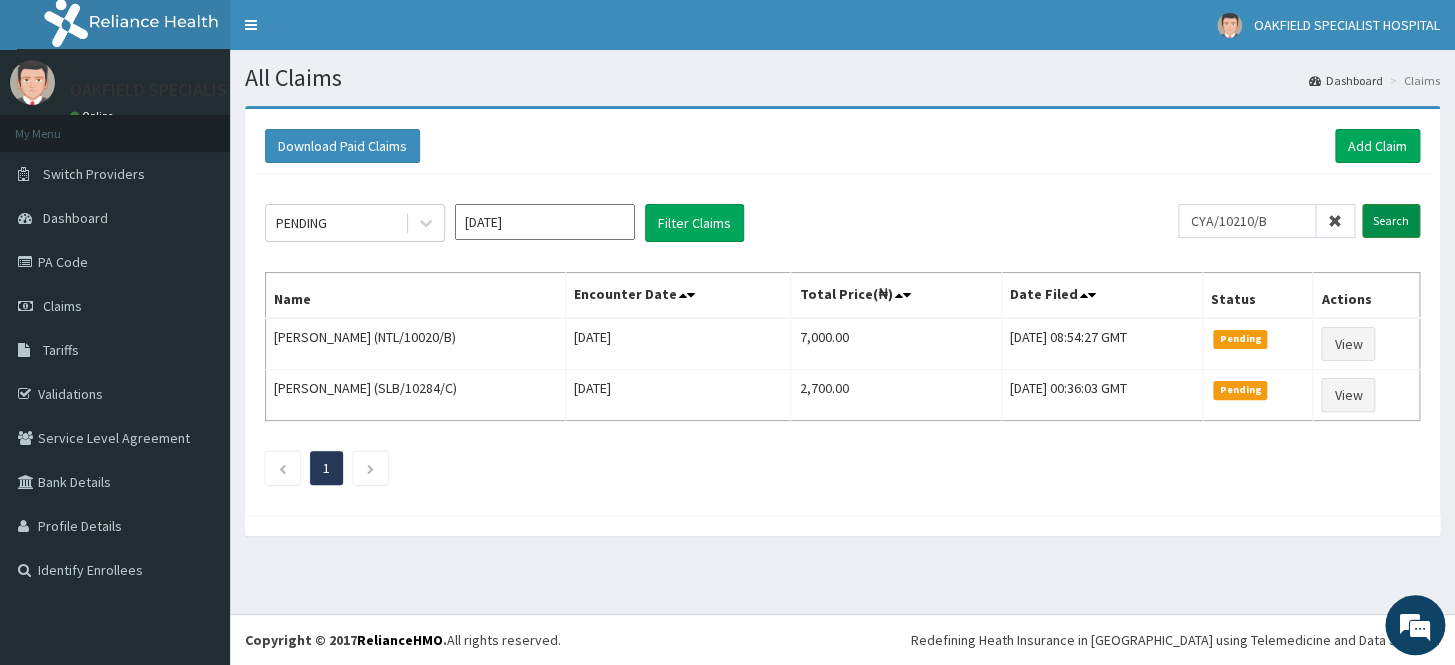 type on "CYA/10210/B" 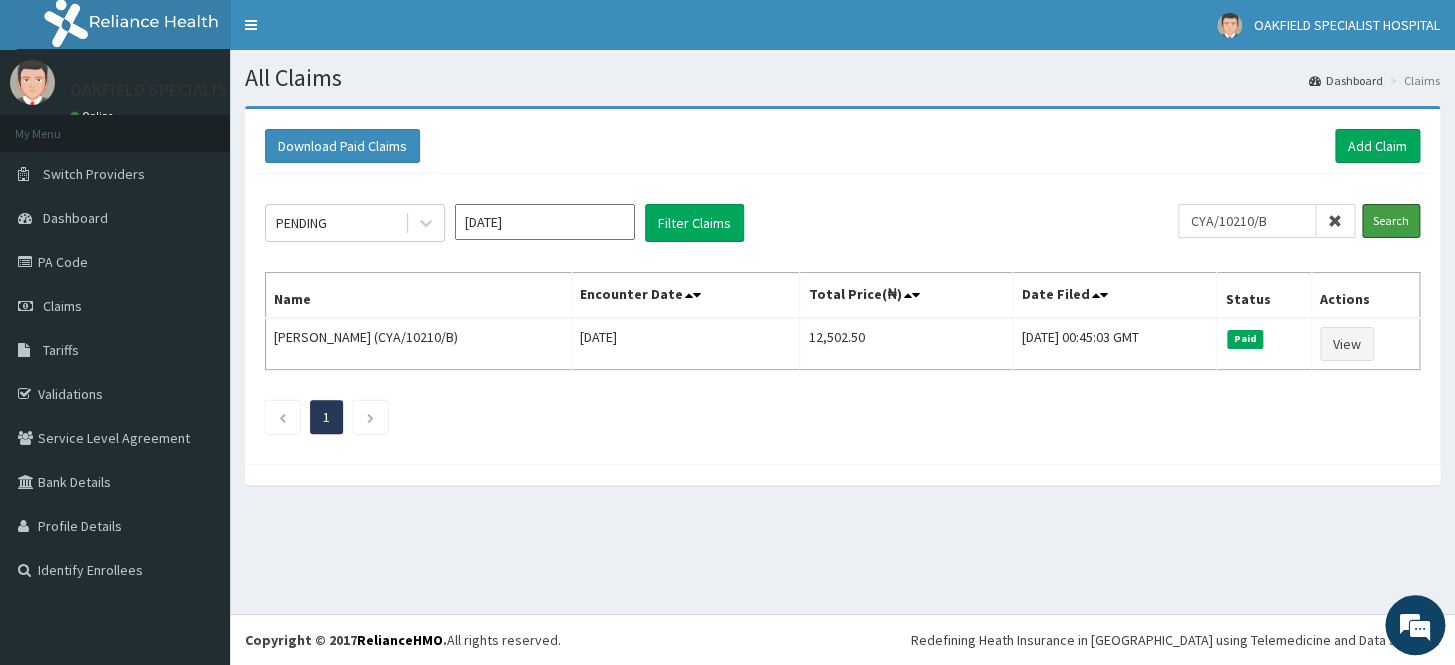 scroll, scrollTop: 0, scrollLeft: 0, axis: both 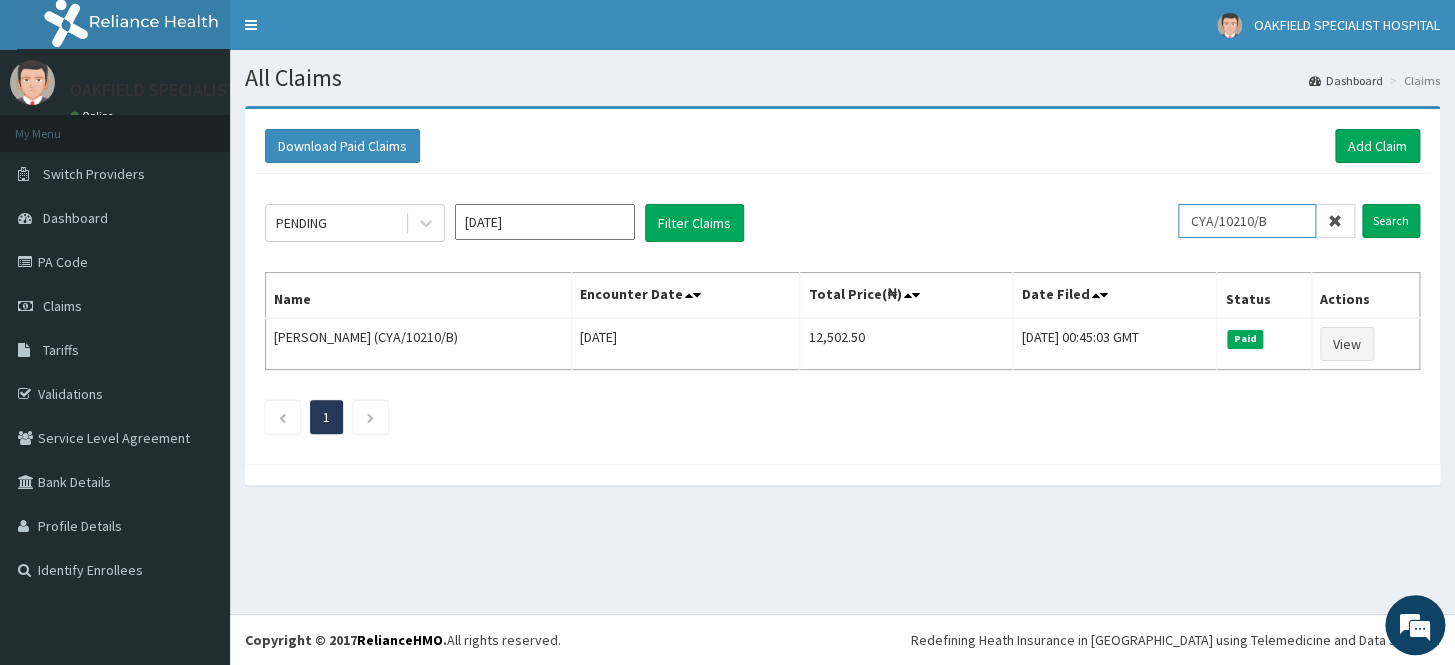 click on "CYA/10210/B" at bounding box center [1247, 221] 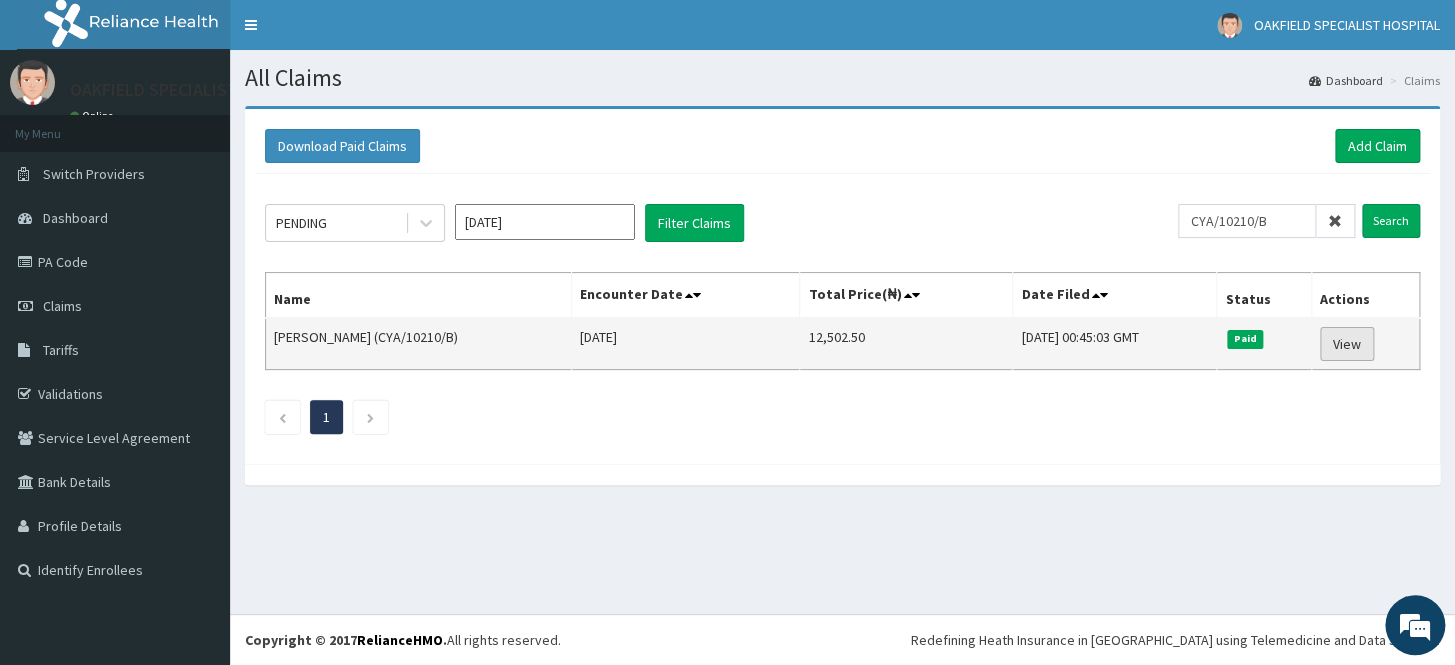 click on "View" at bounding box center (1347, 344) 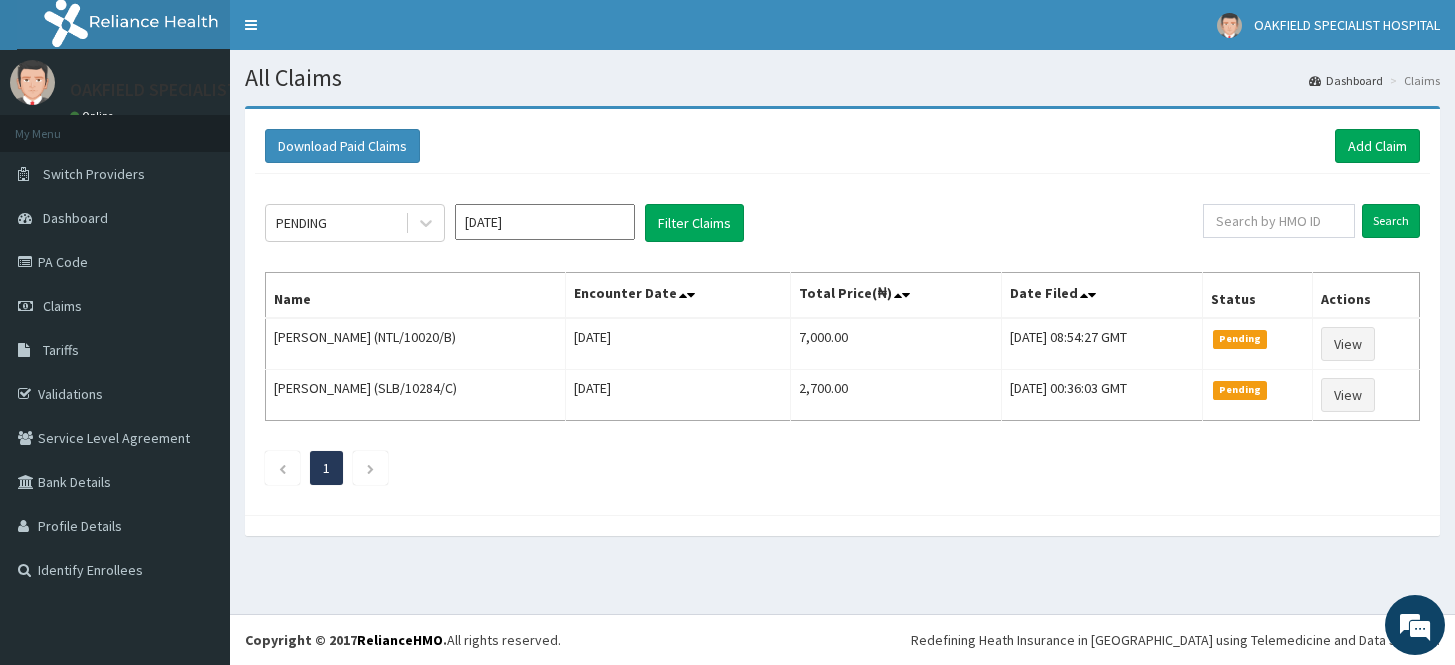 scroll, scrollTop: 0, scrollLeft: 0, axis: both 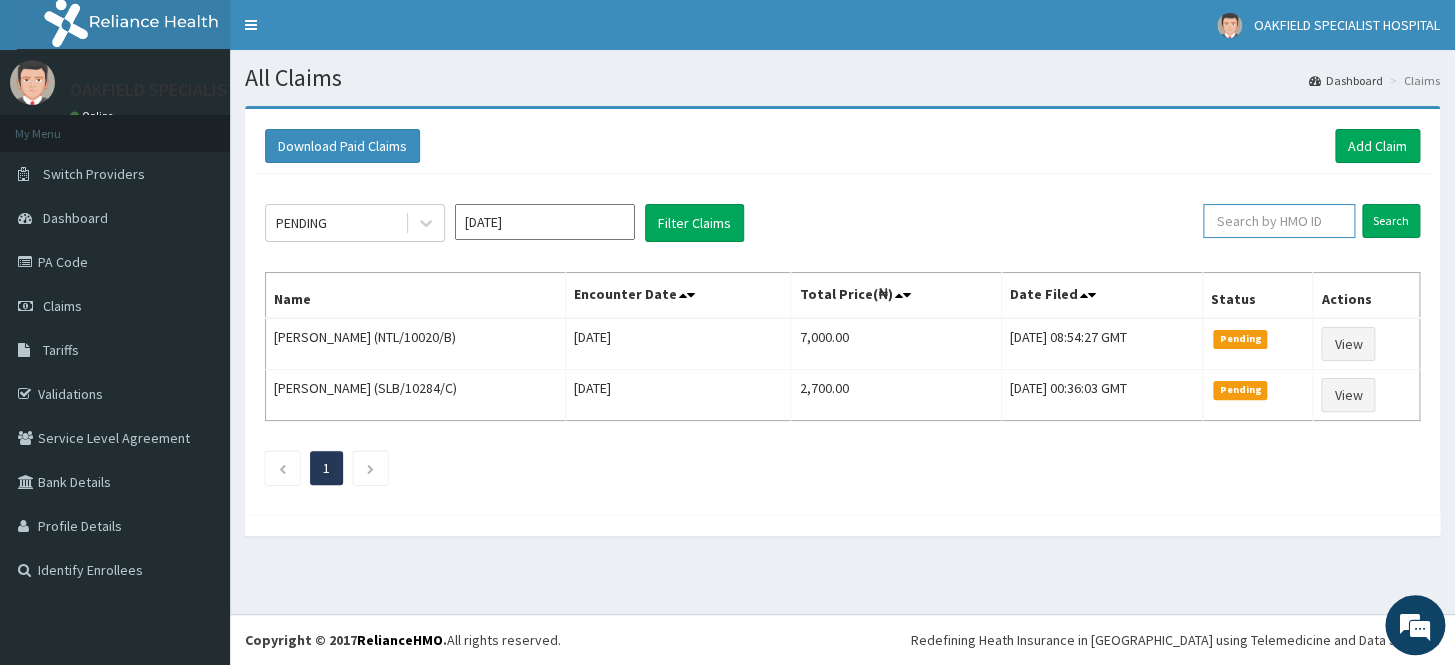 click at bounding box center (1279, 221) 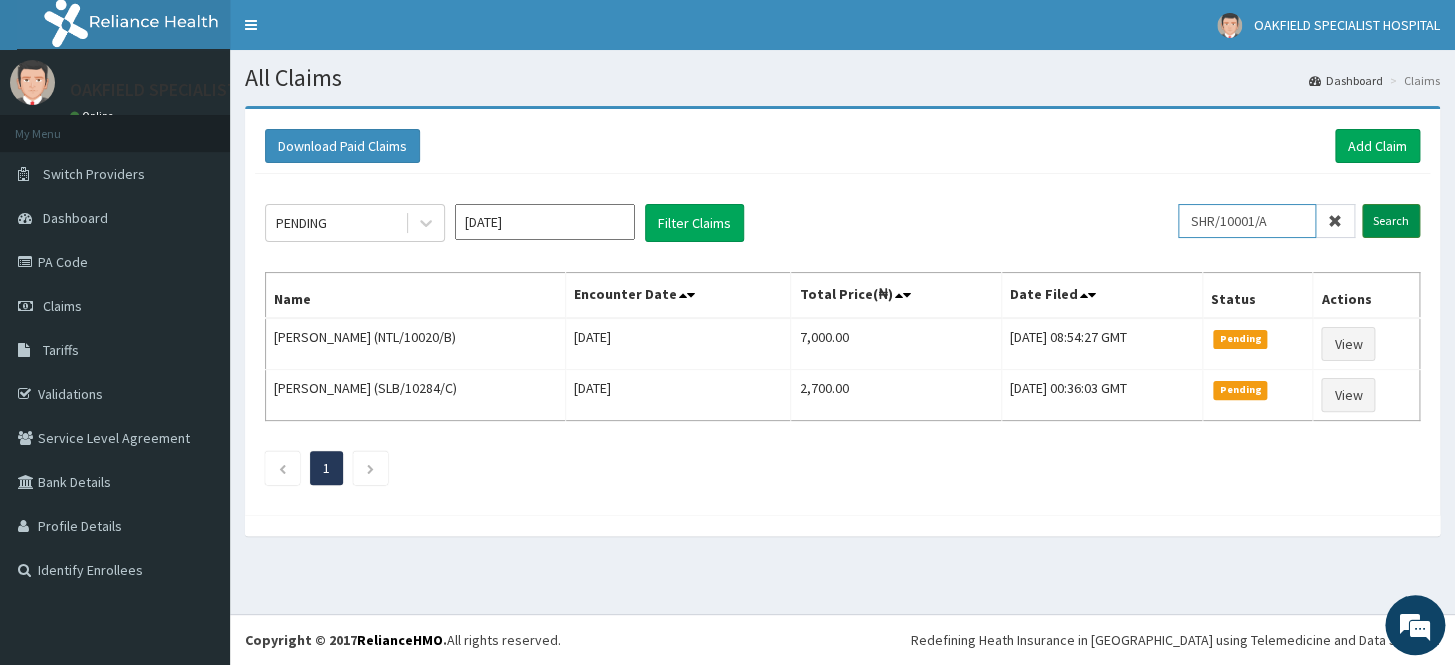 type on "SHR/10001/A" 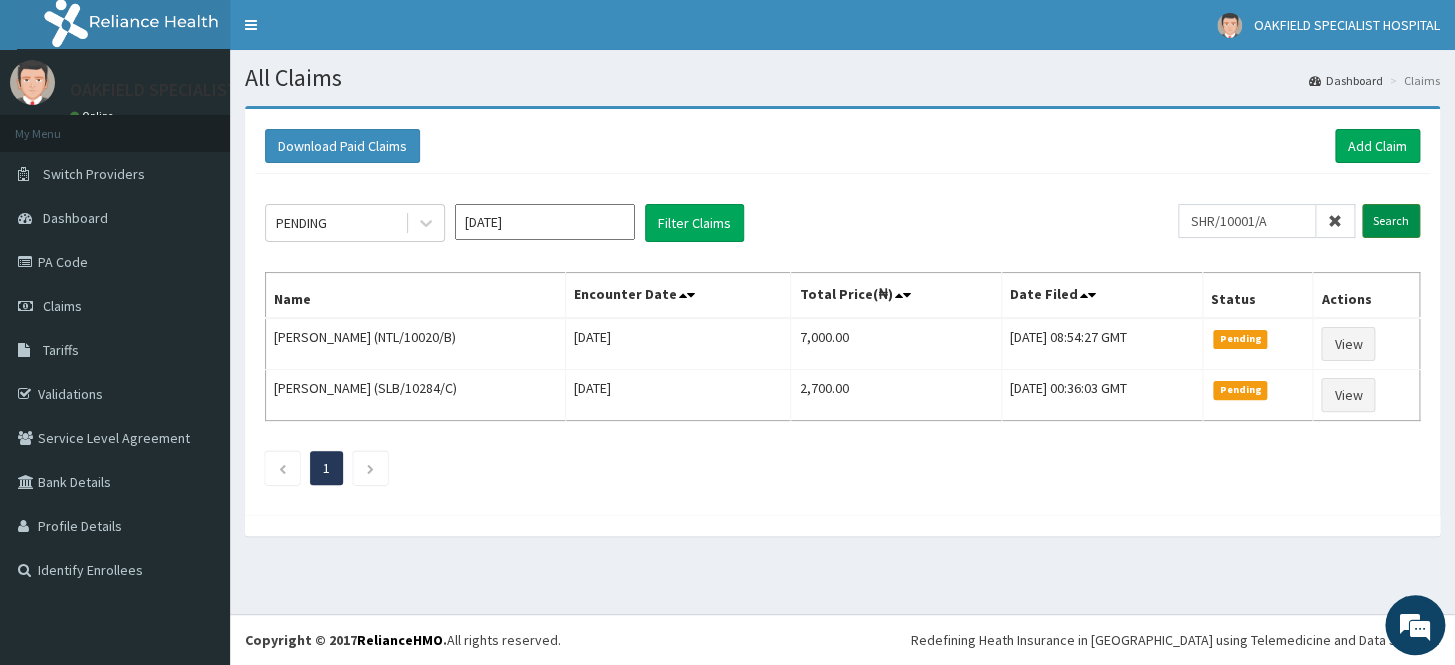 click on "Search" at bounding box center (1391, 221) 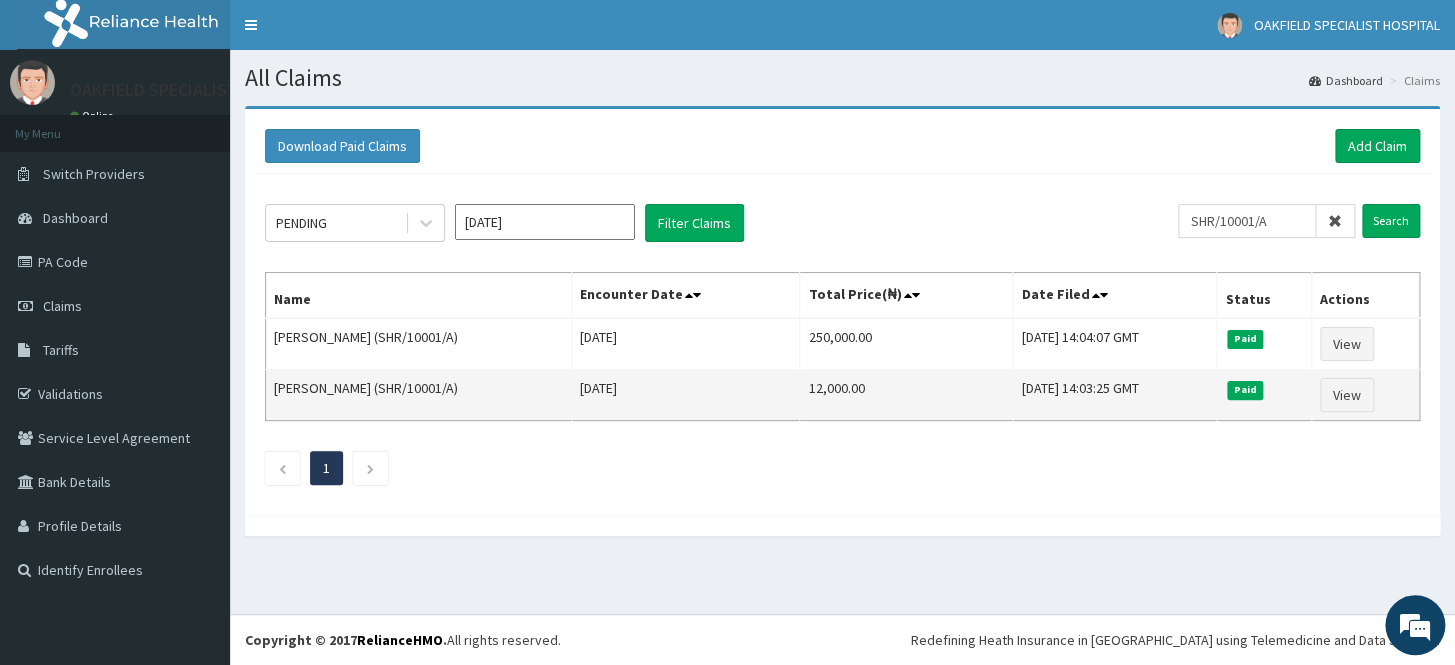 click on "View" at bounding box center (1365, 395) 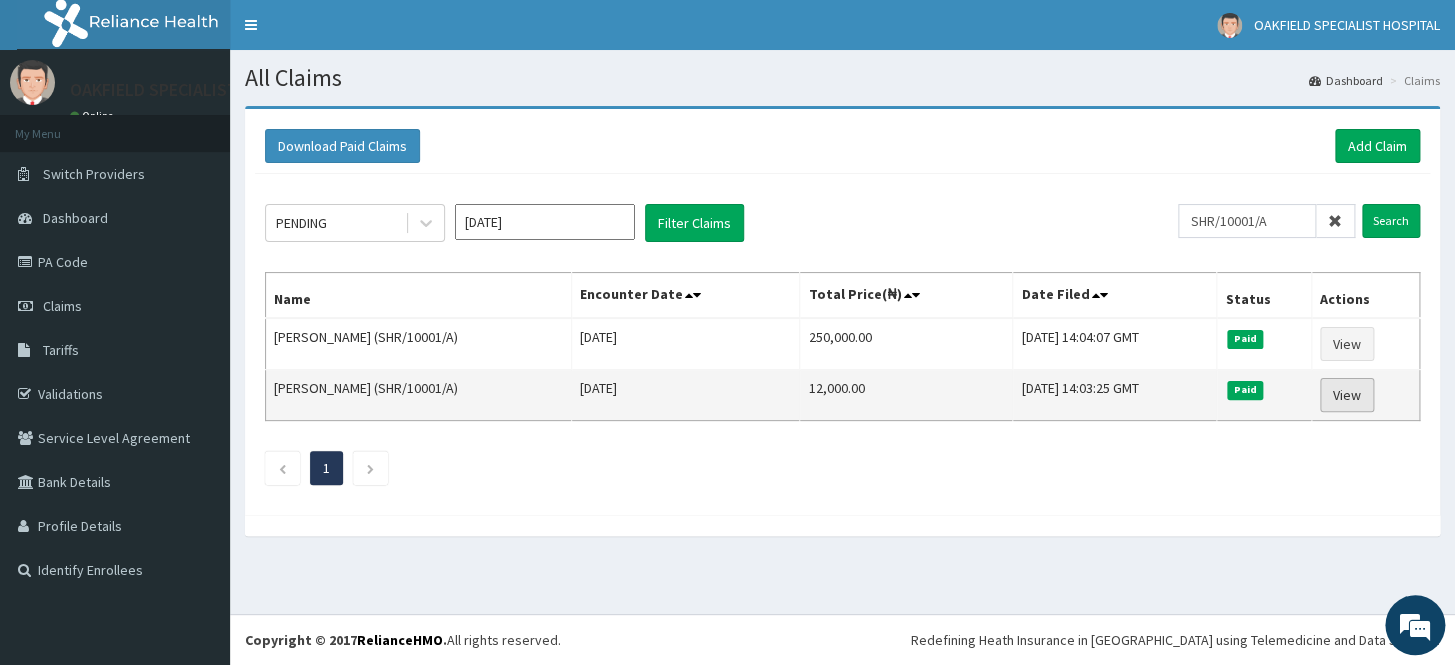 click on "View" at bounding box center (1347, 395) 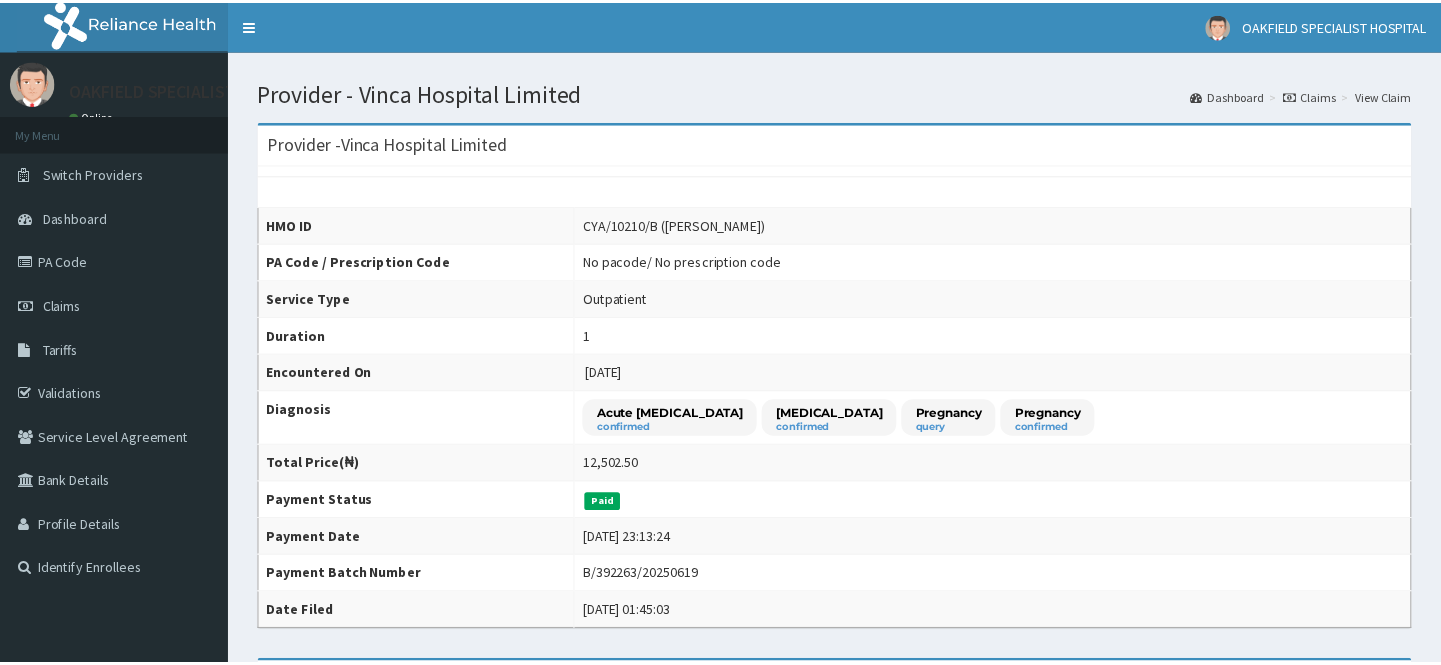 scroll, scrollTop: 0, scrollLeft: 0, axis: both 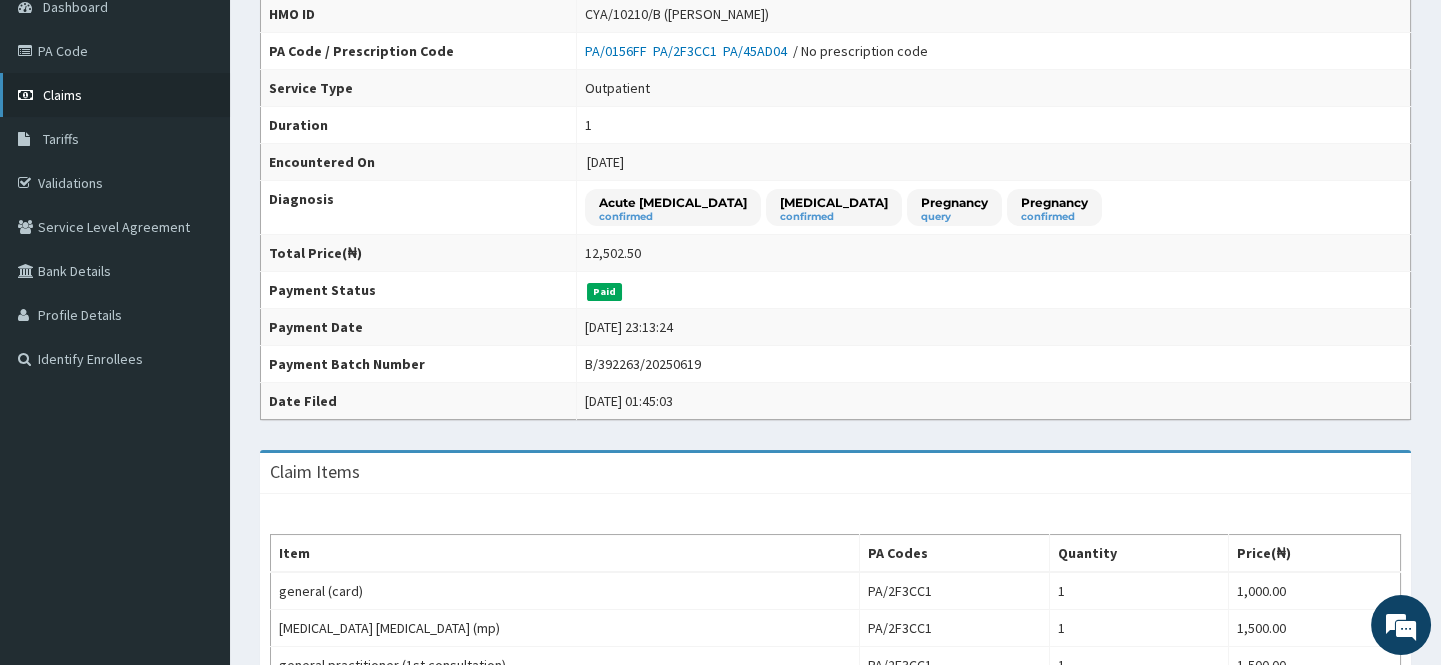 drag, startPoint x: 53, startPoint y: 95, endPoint x: 63, endPoint y: 90, distance: 11.18034 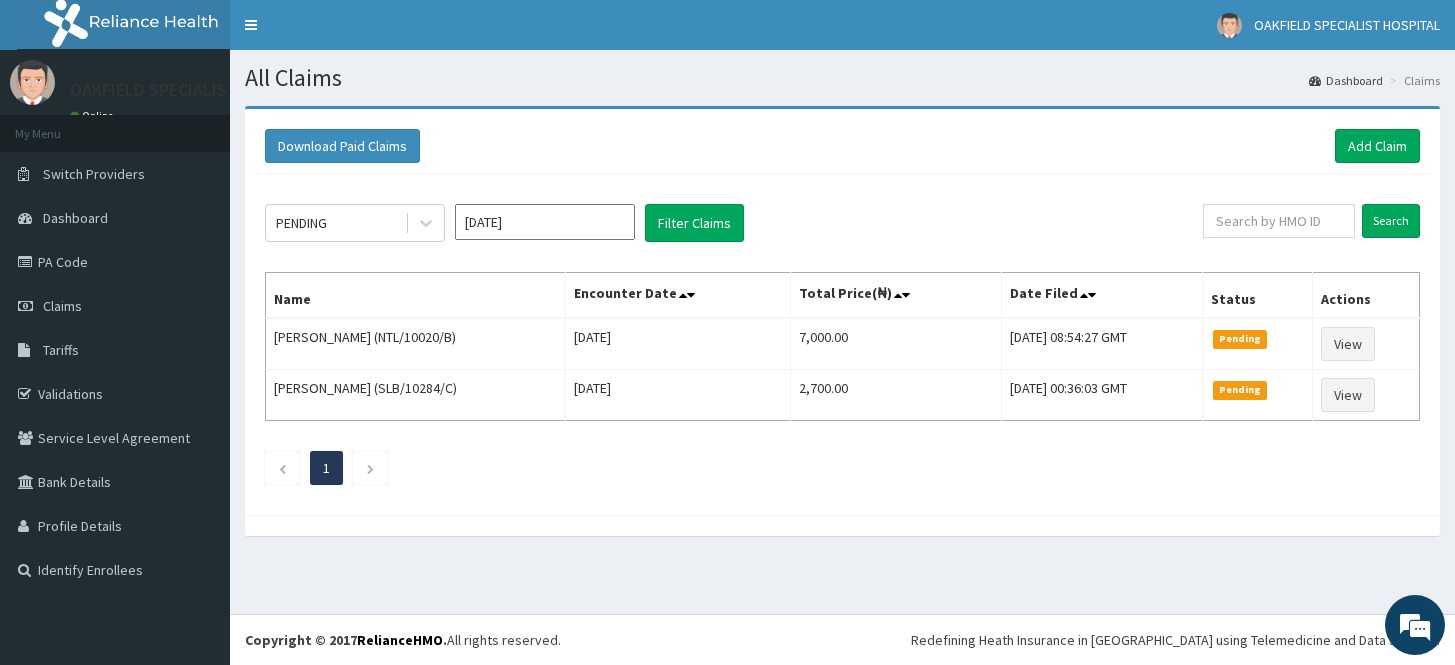 scroll, scrollTop: 0, scrollLeft: 0, axis: both 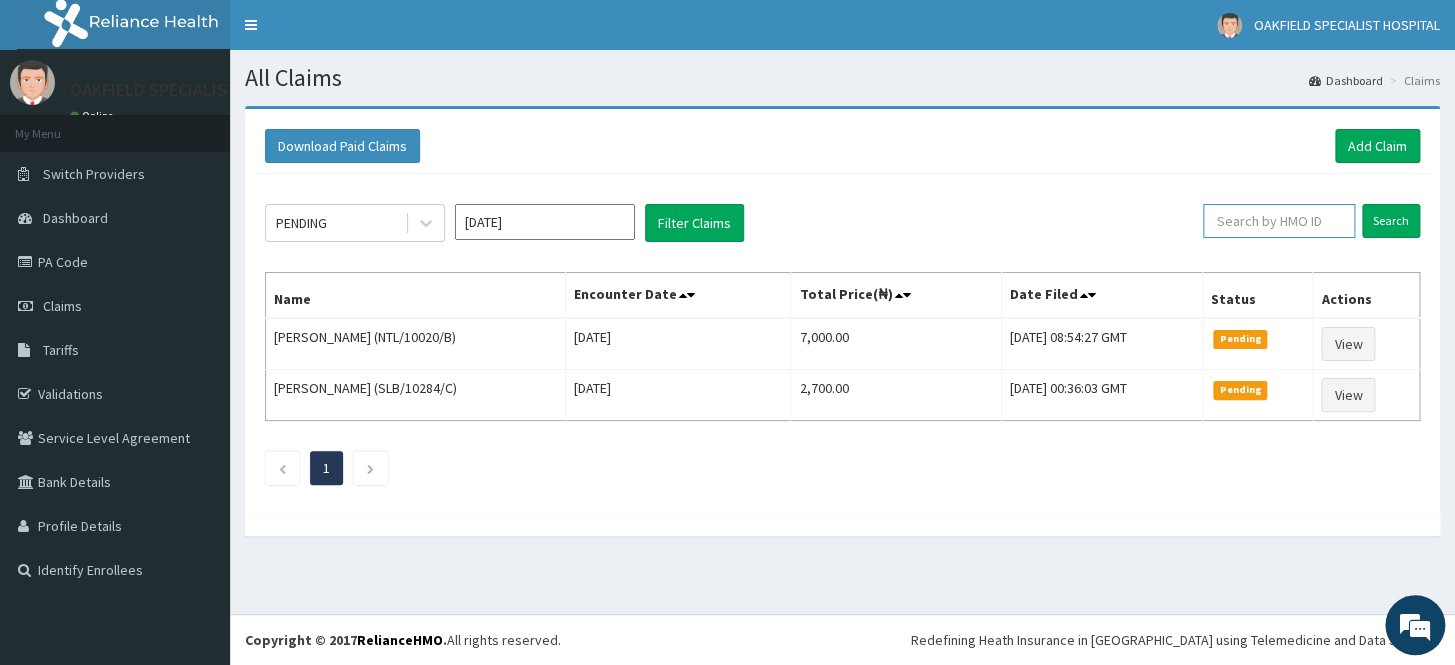 click at bounding box center (1279, 221) 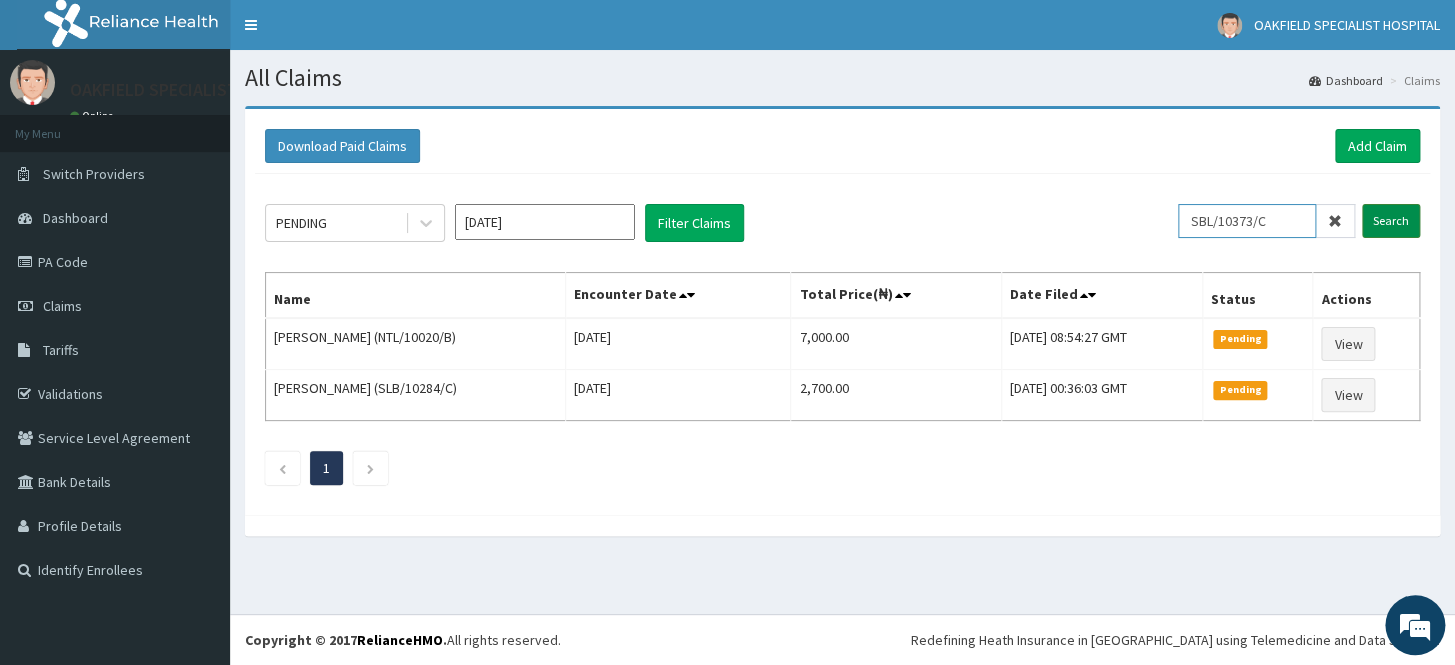 type on "SBL/10373/C" 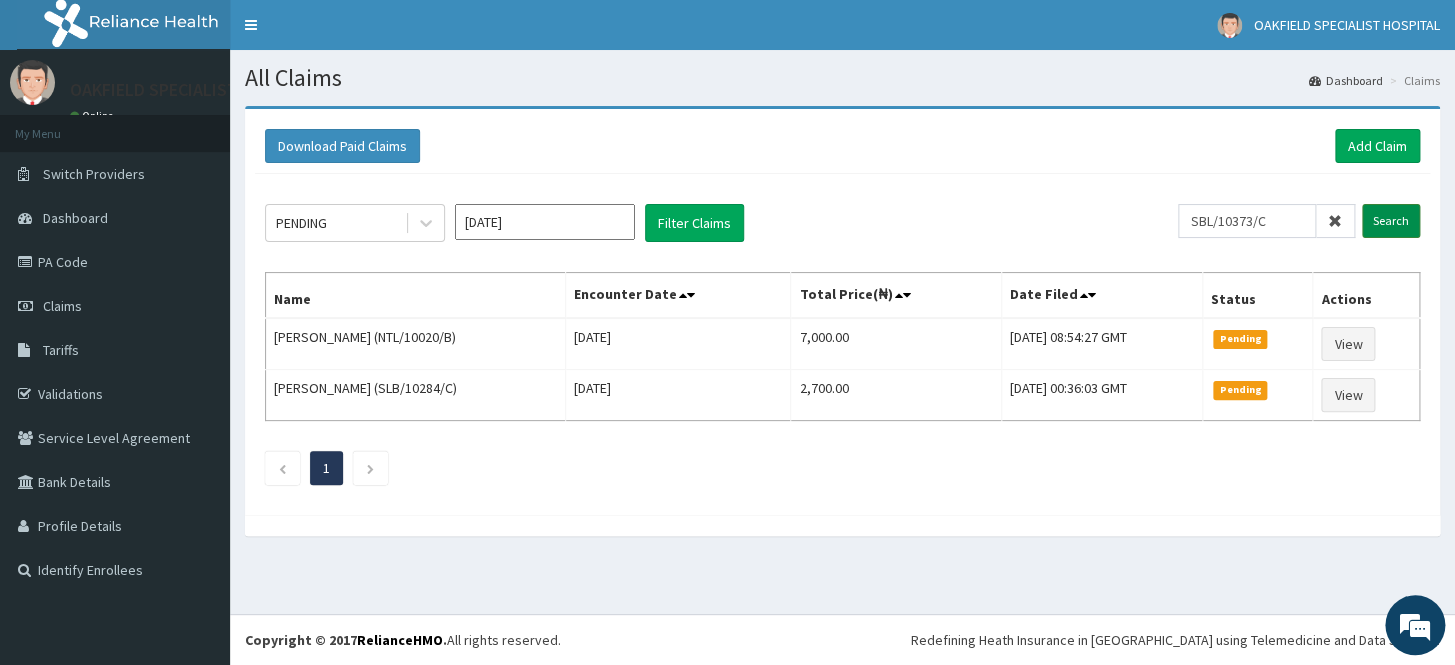 click on "Search" at bounding box center [1391, 221] 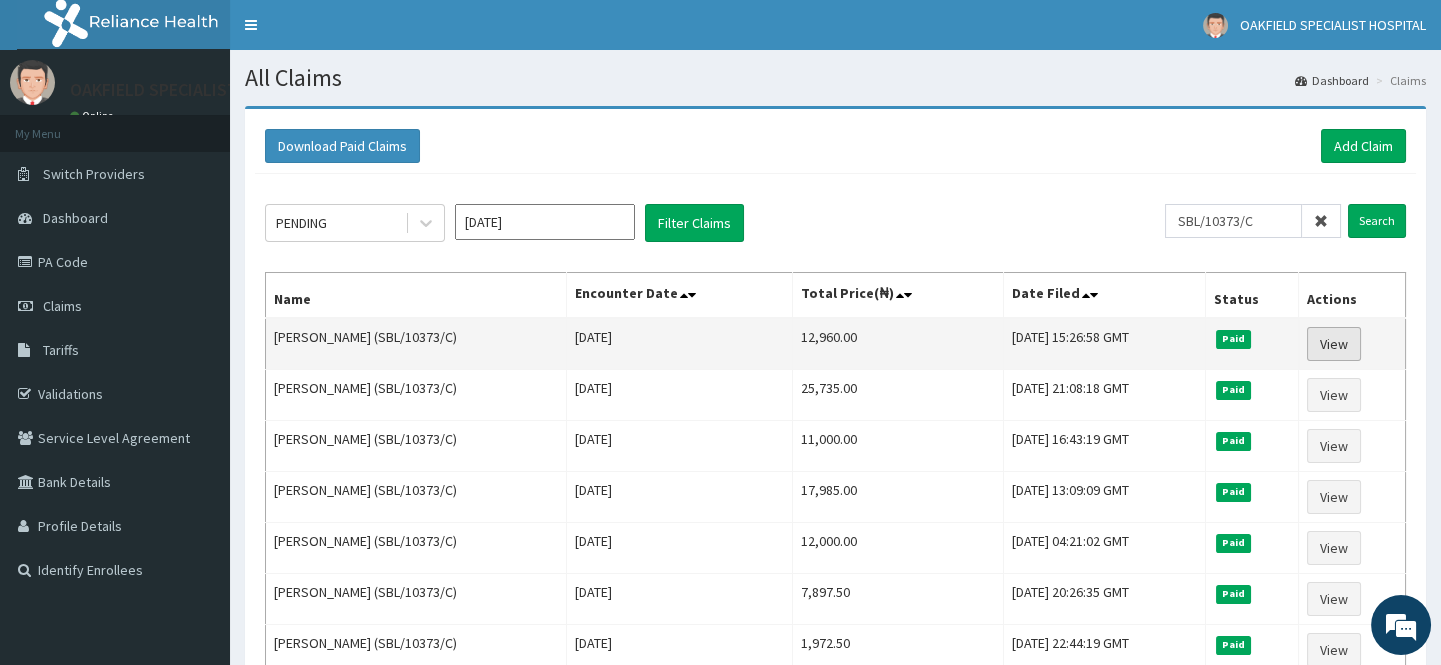 click on "View" at bounding box center (1334, 344) 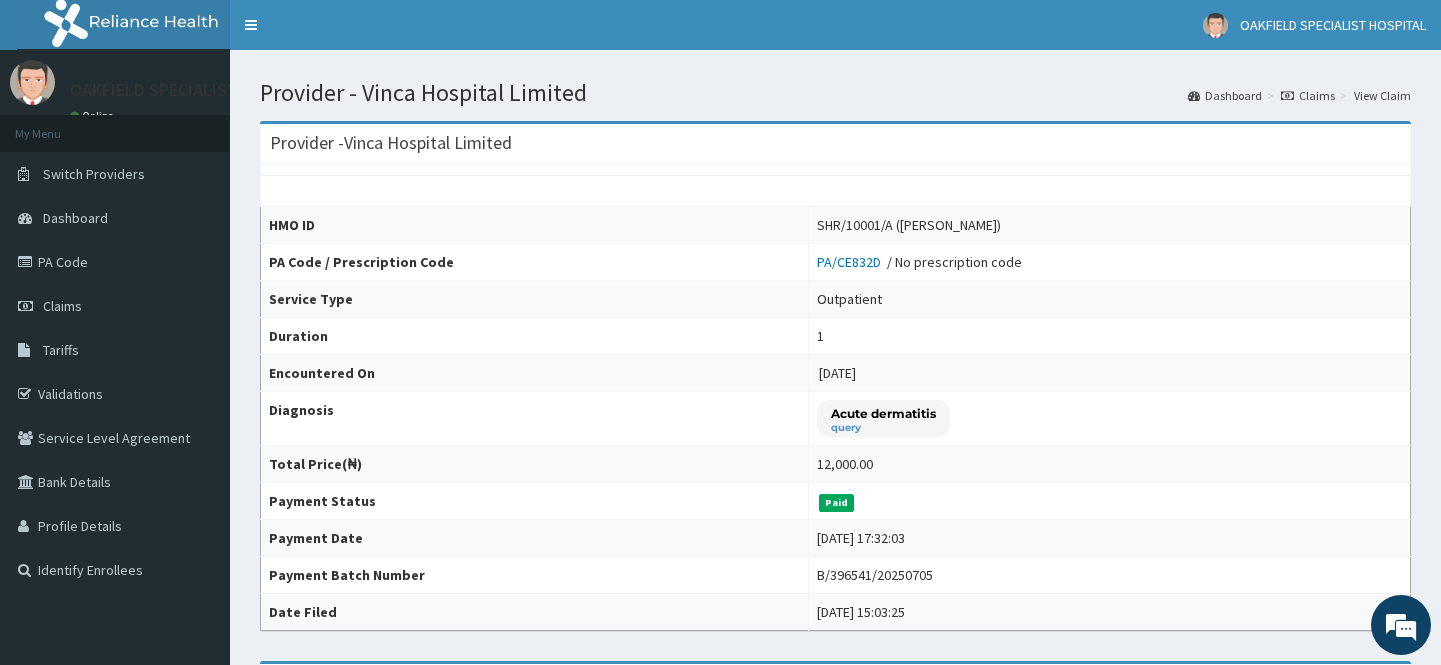 scroll, scrollTop: 424, scrollLeft: 0, axis: vertical 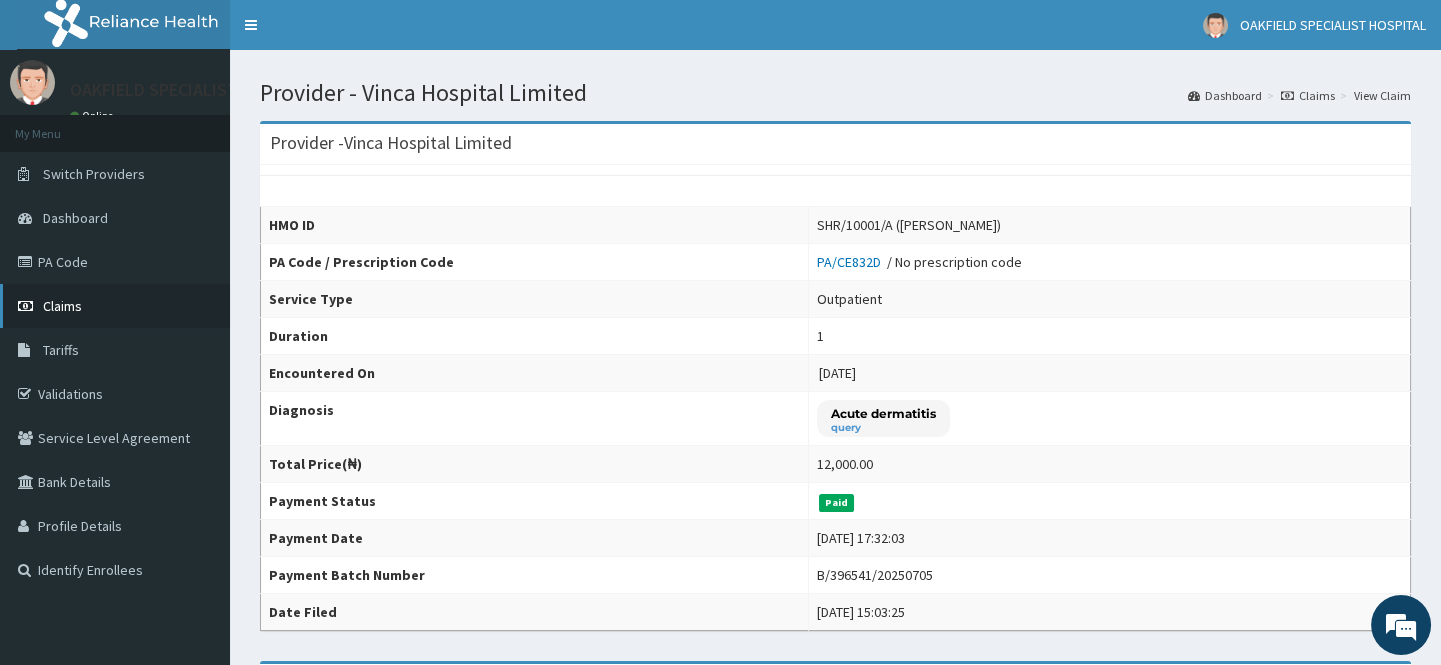 click on "Claims" at bounding box center [115, 306] 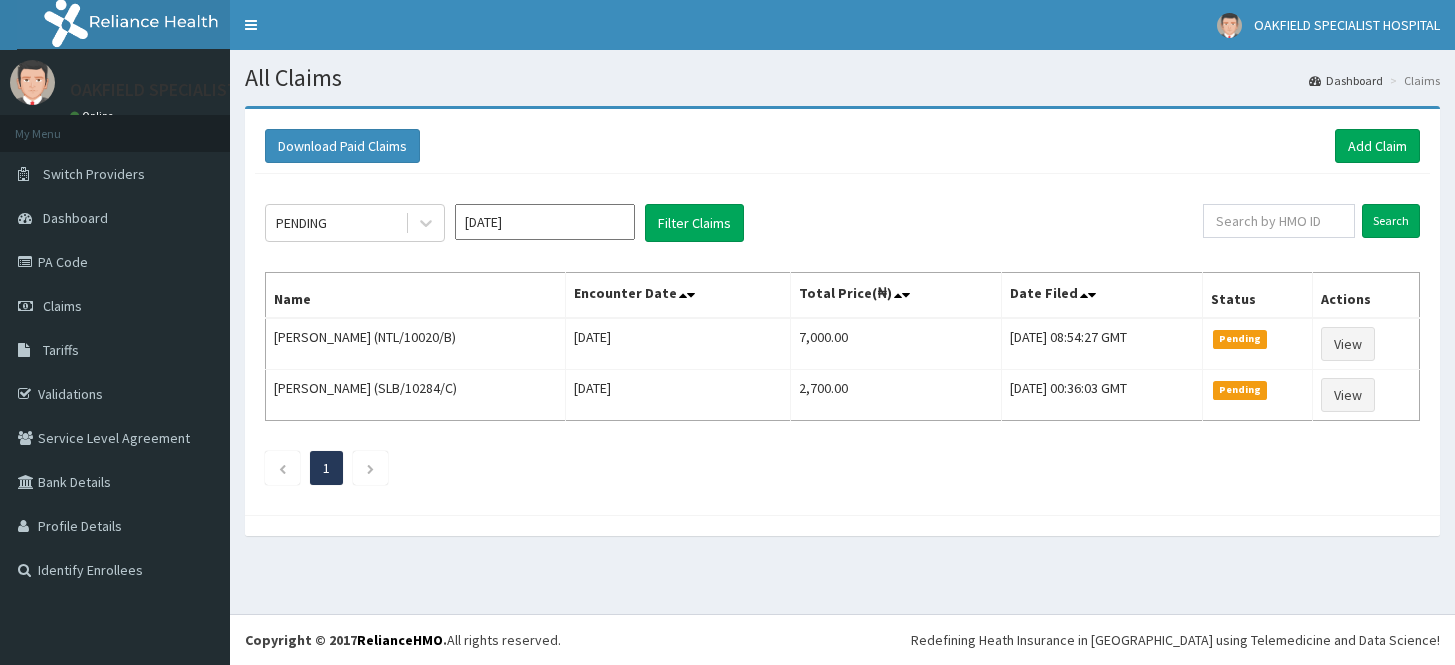 scroll, scrollTop: 0, scrollLeft: 0, axis: both 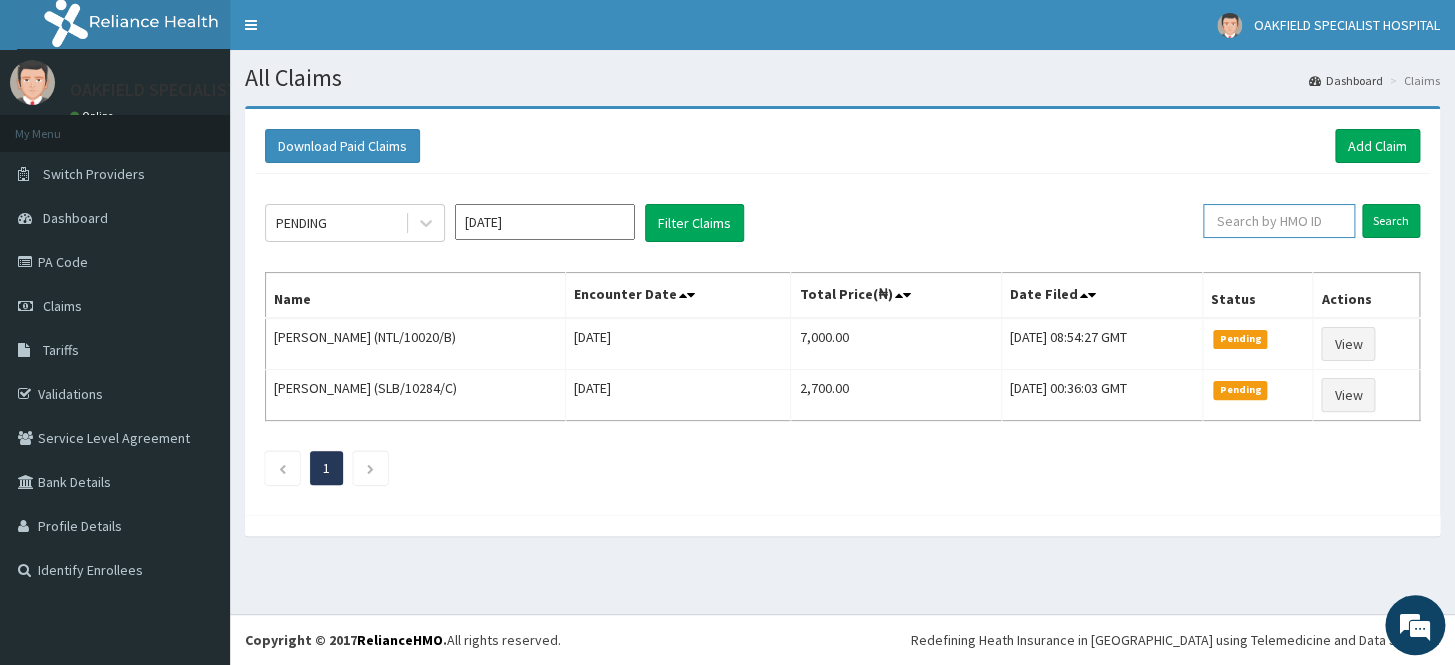 click at bounding box center [1279, 221] 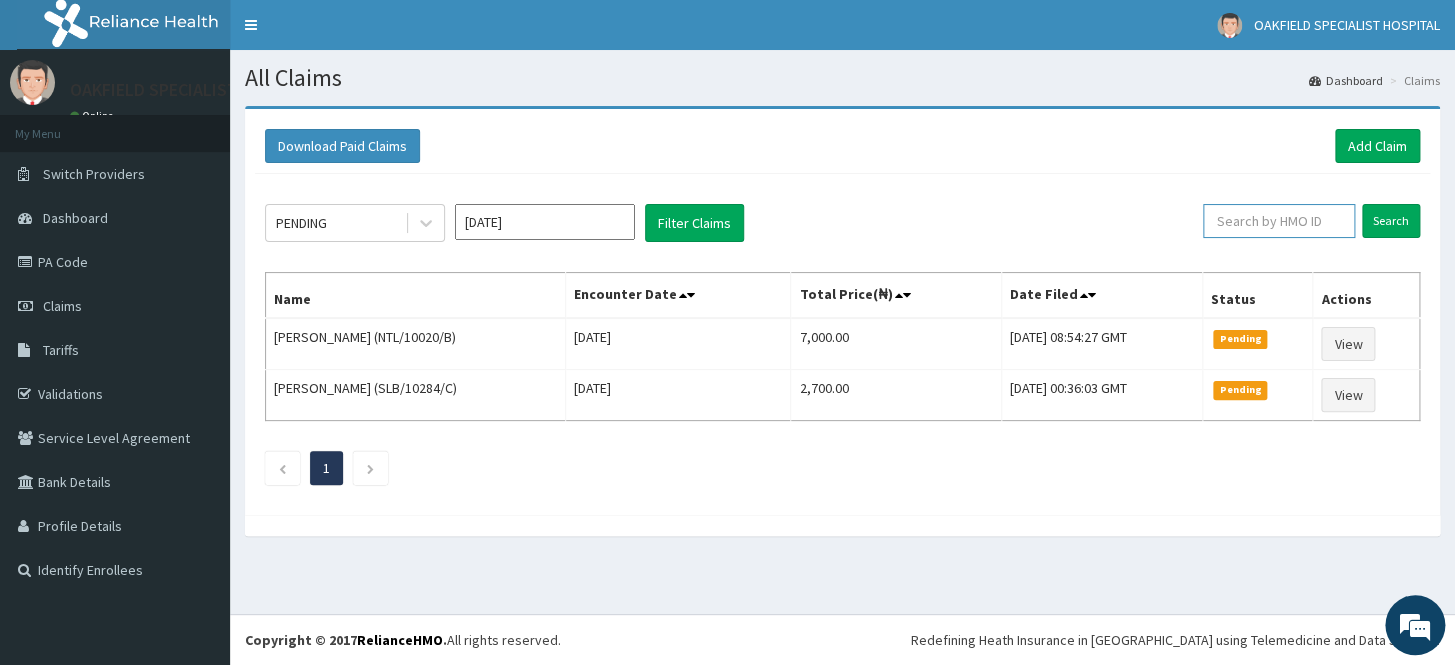 paste on "SHR/10001/A" 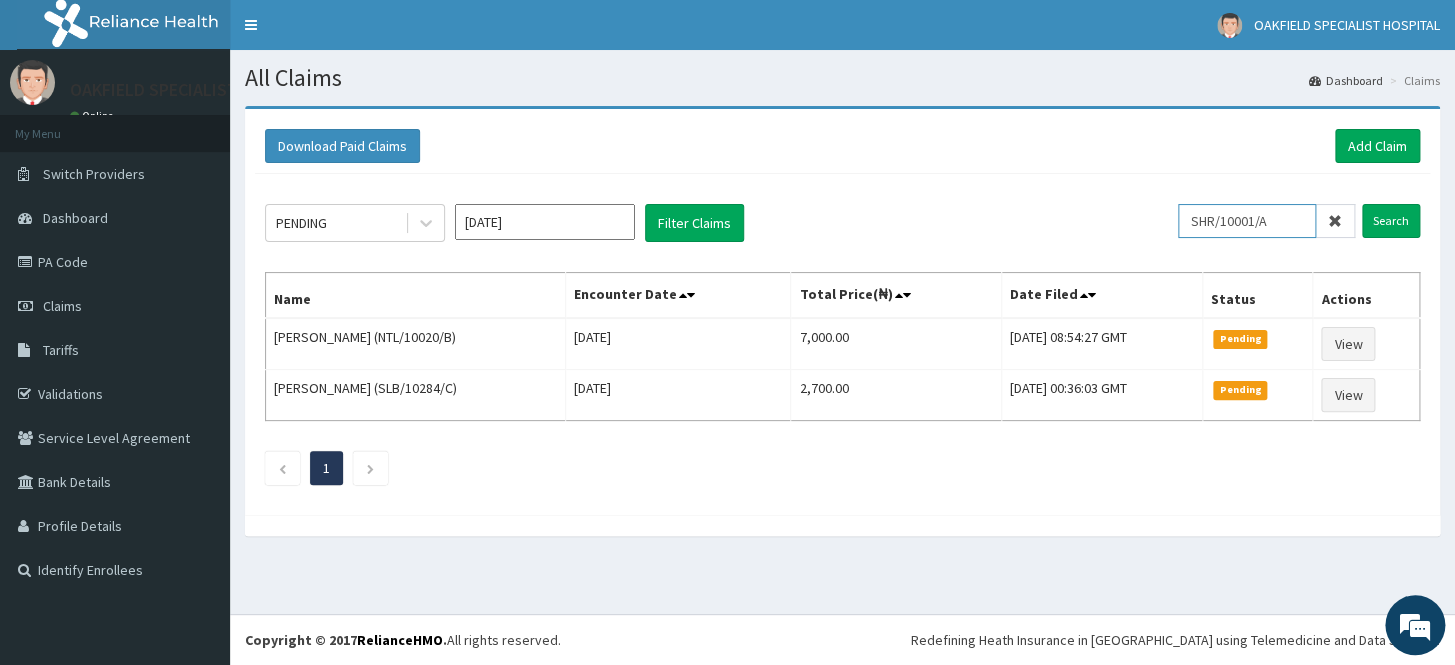 type on "SHR/10001/A" 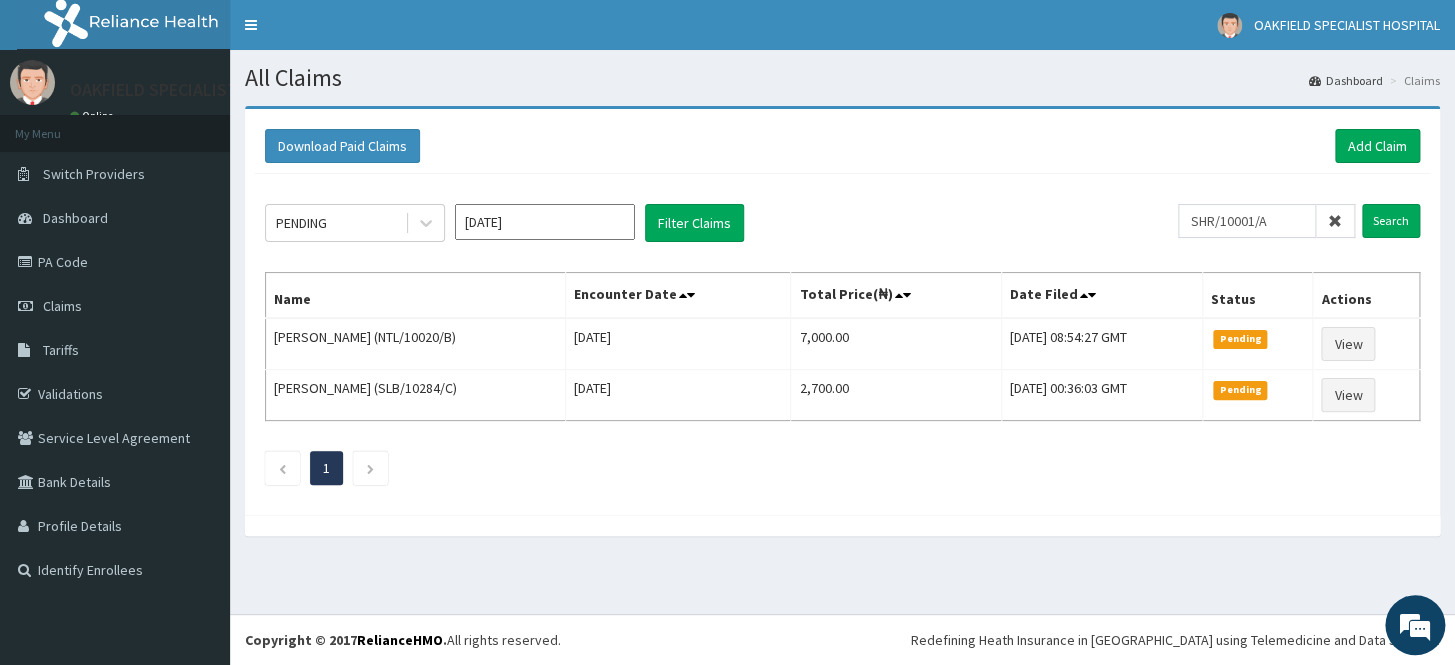 click on "PENDING Jul 2025 Filter Claims SHR/10001/A Search Name Encounter Date Total Price(₦) Date Filed Status Actions Mariam Adepoju (NTL/10020/B) Wed Jul 09 2025 7,000.00 Wed, 09 Jul 2025 08:54:27 GMT Pending View Kayla Patrick (SLB/10284/C) Tue Jul 01 2025 2,700.00 Tue, 01 Jul 2025 00:36:03 GMT Pending View 1" 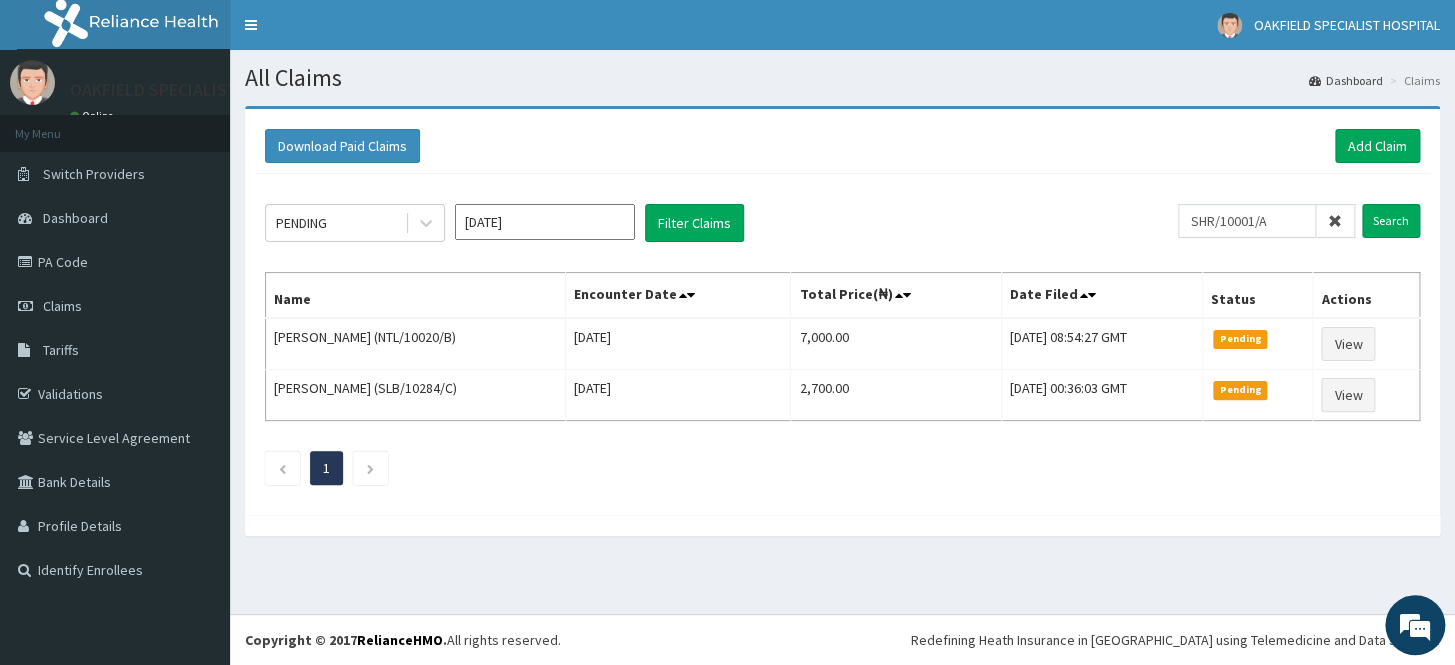 scroll, scrollTop: 0, scrollLeft: 0, axis: both 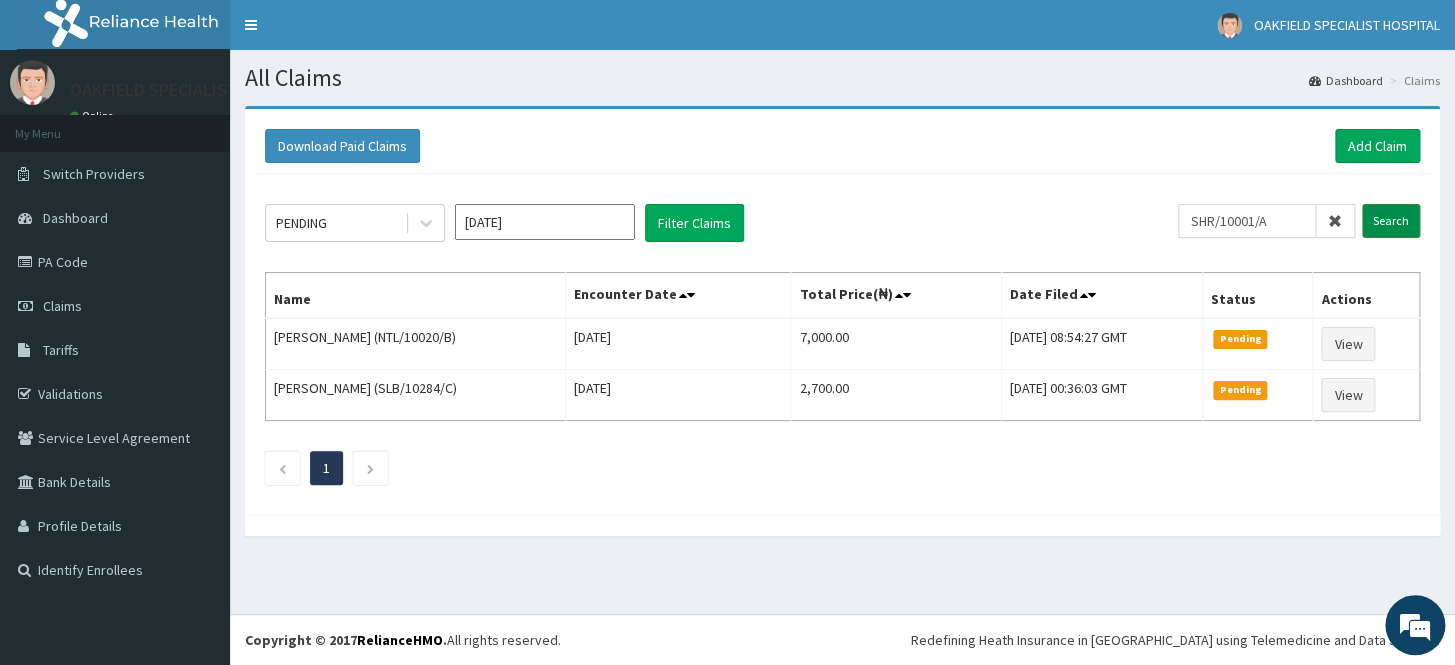 click on "Search" at bounding box center [1391, 221] 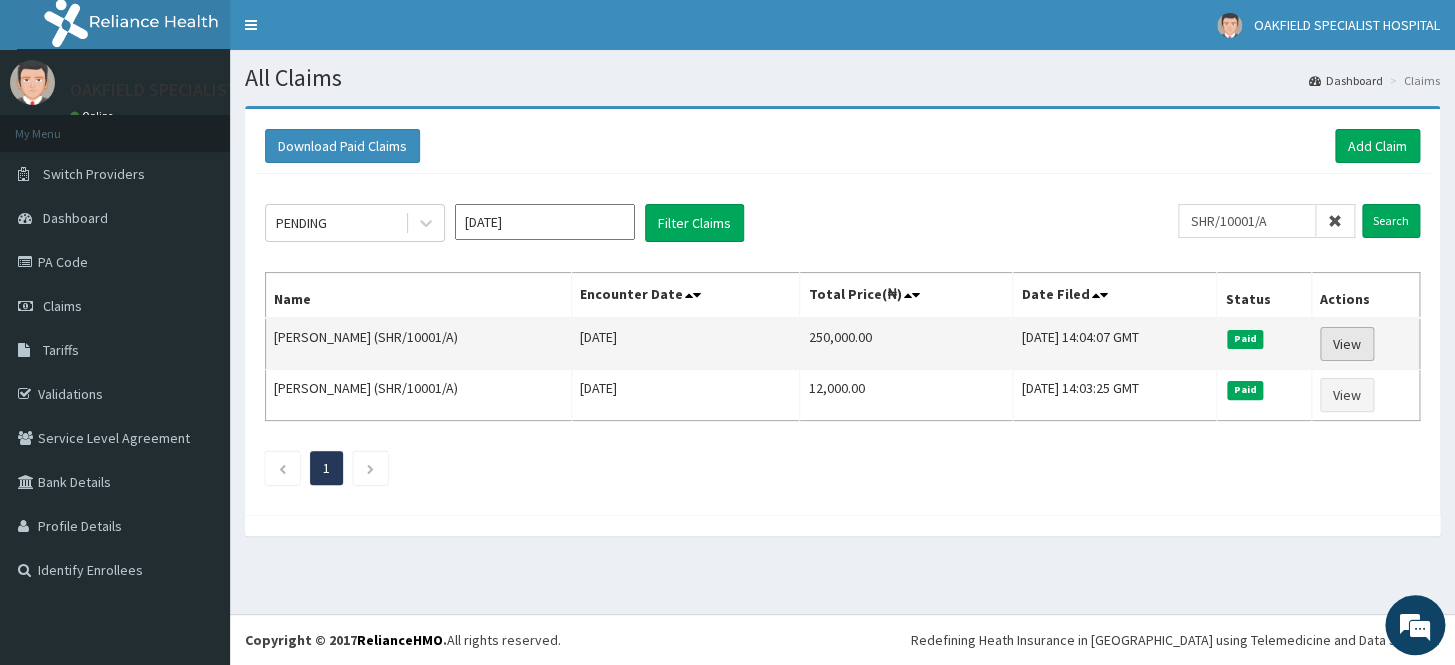 click on "View" at bounding box center [1347, 344] 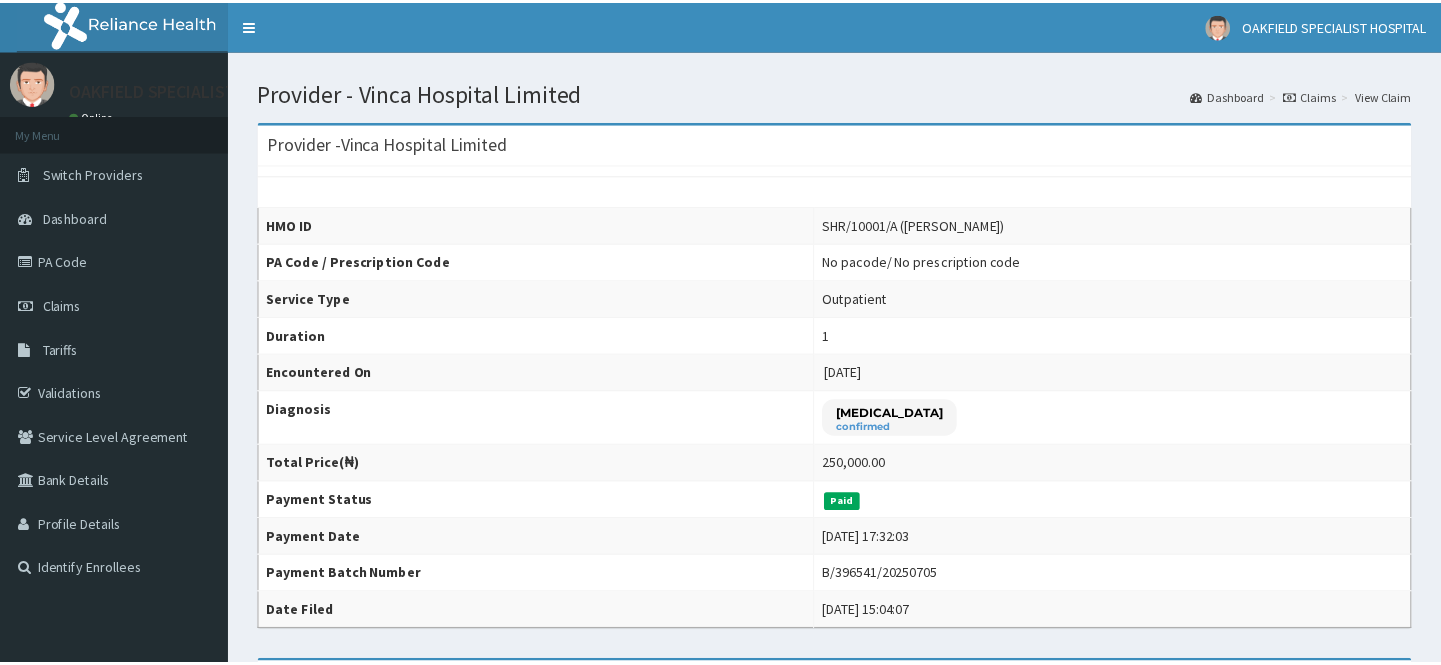 scroll, scrollTop: 0, scrollLeft: 0, axis: both 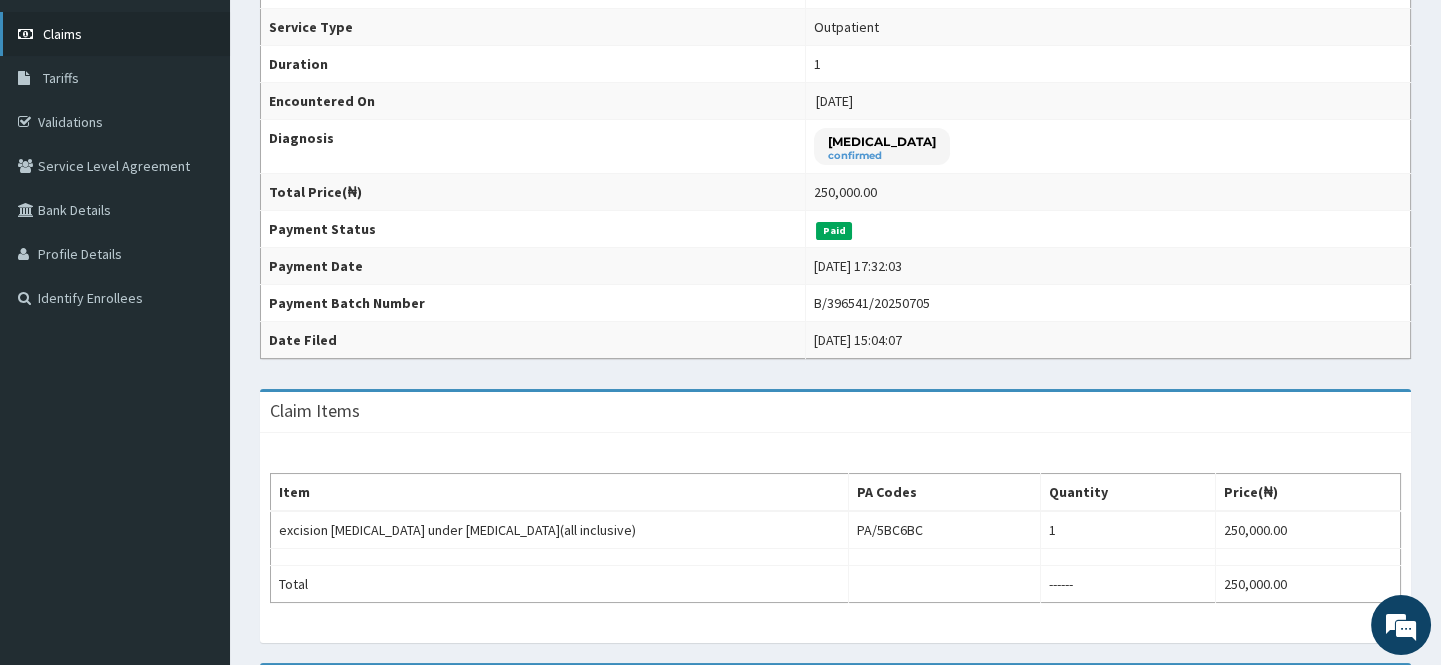 click on "Claims" at bounding box center [62, 34] 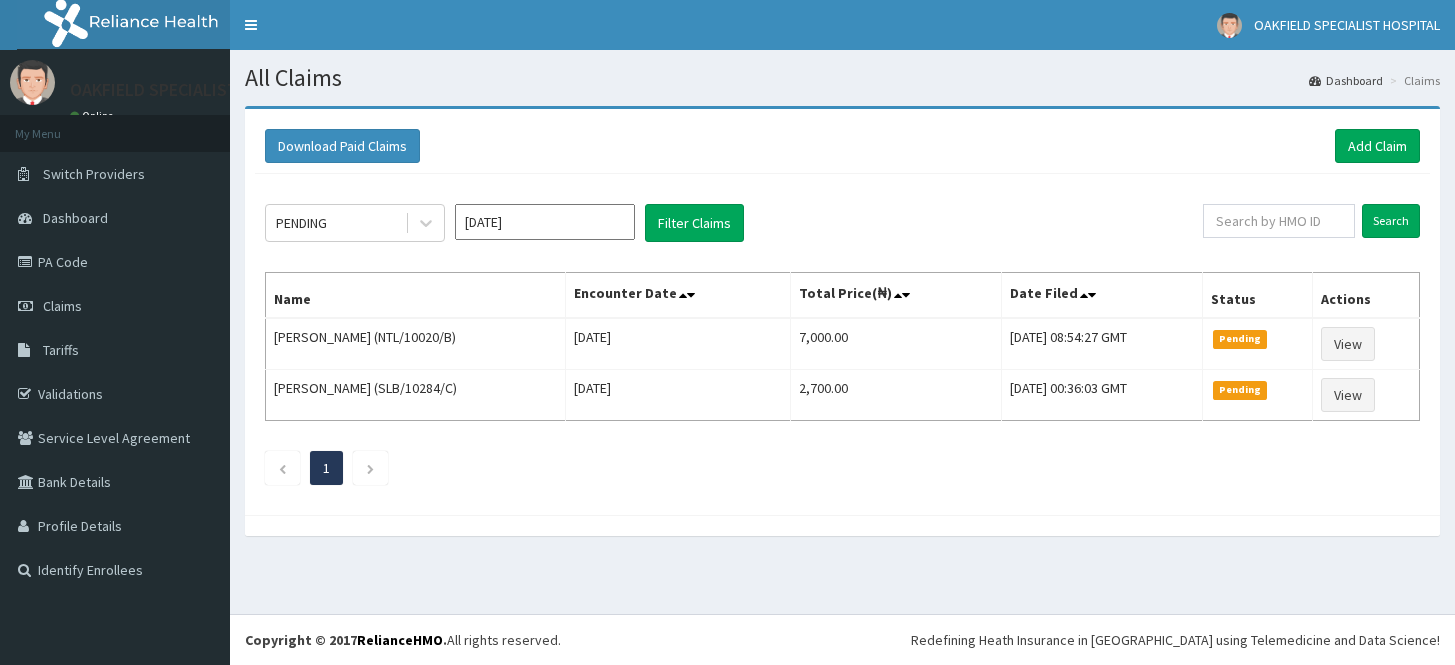 scroll, scrollTop: 0, scrollLeft: 0, axis: both 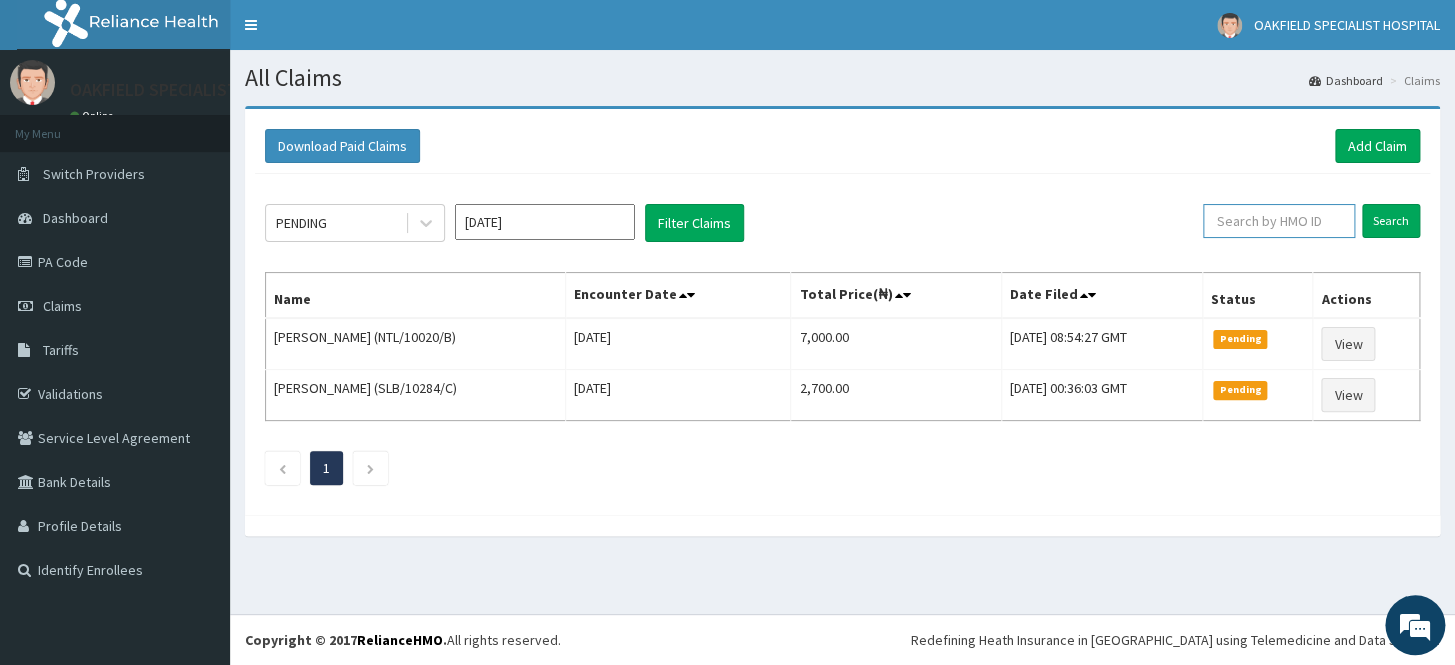 click at bounding box center (1279, 221) 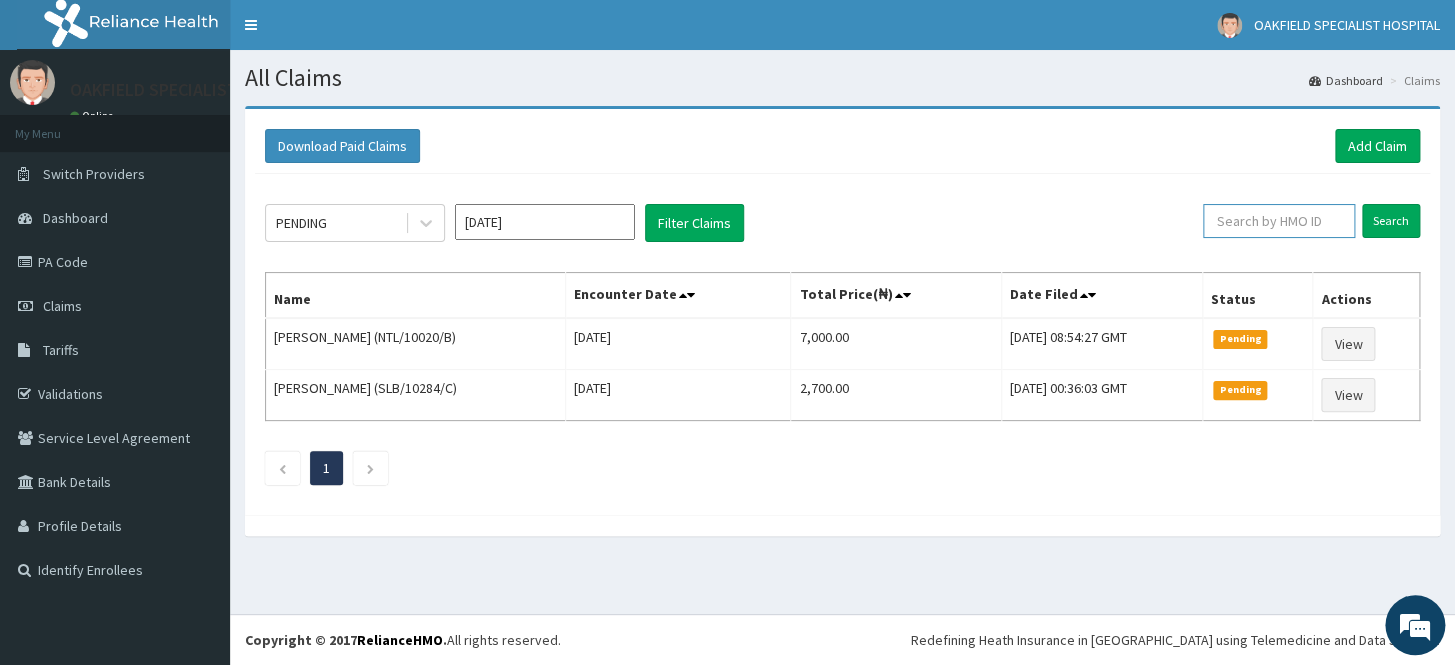 paste on "SHR/10001/A" 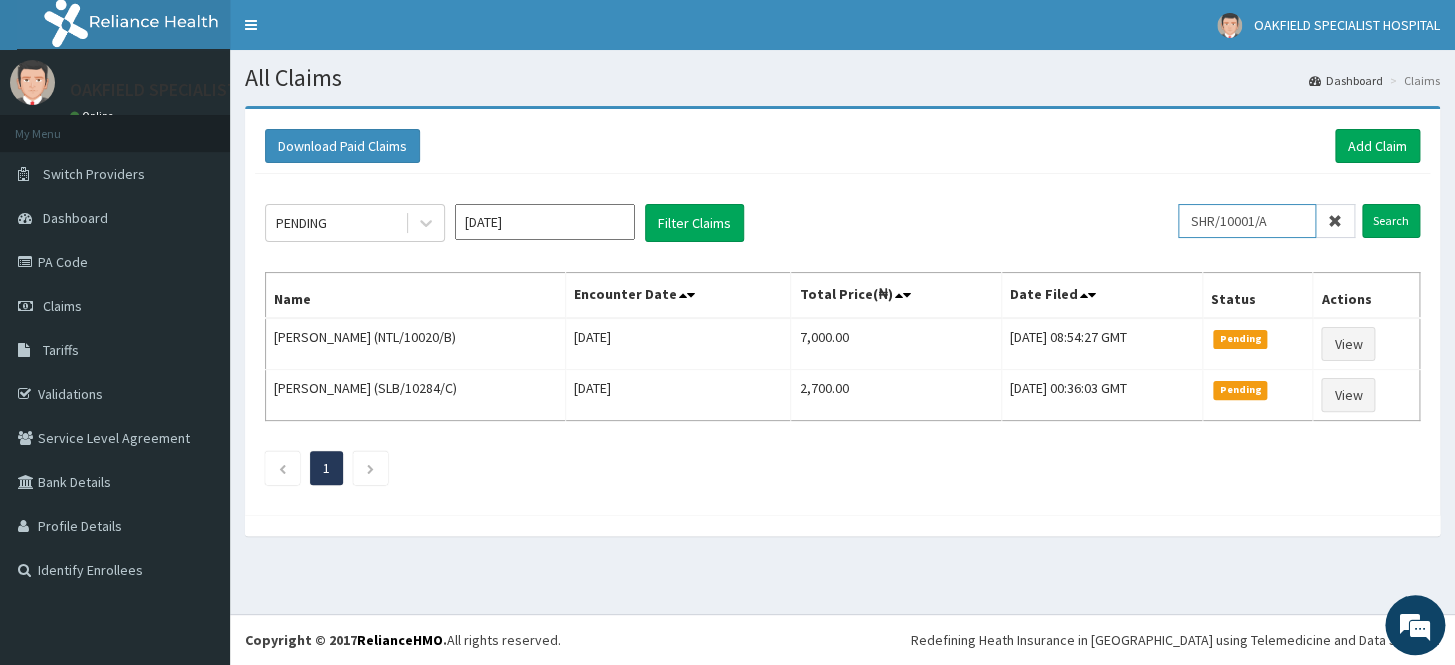 scroll, scrollTop: 0, scrollLeft: 0, axis: both 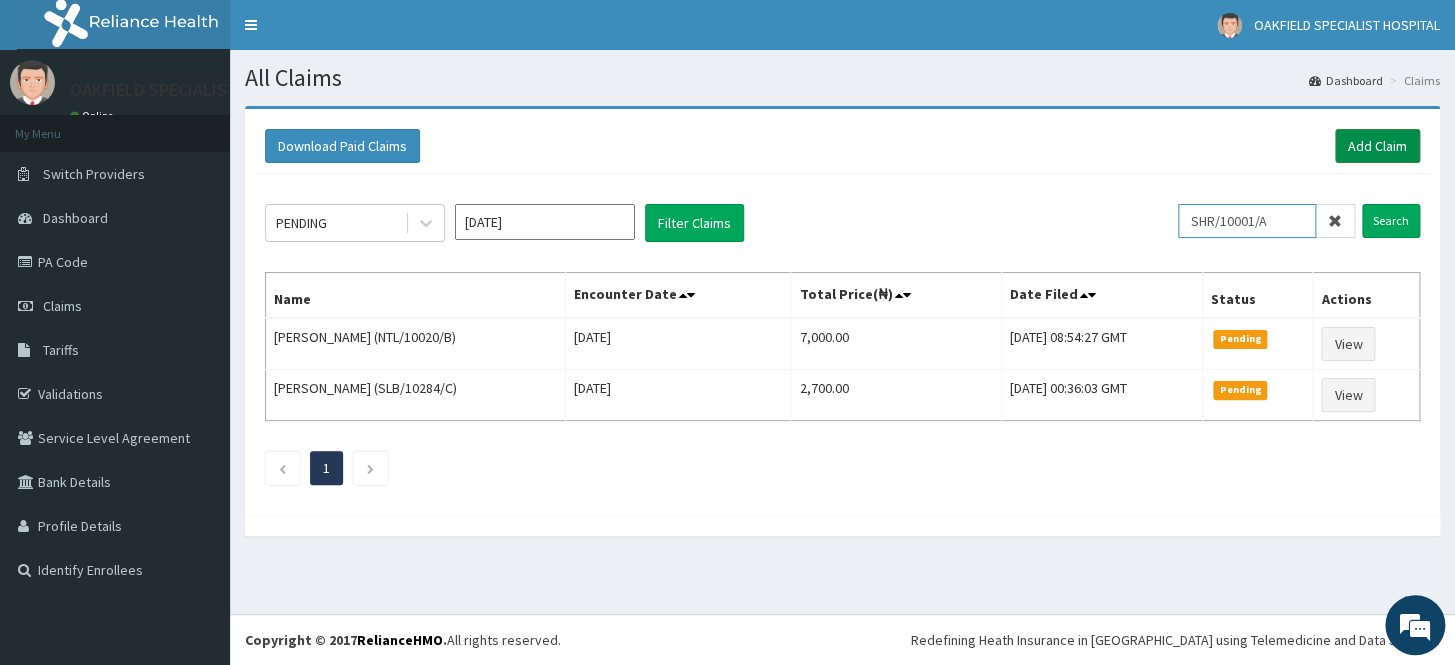 type on "SHR/10001/A" 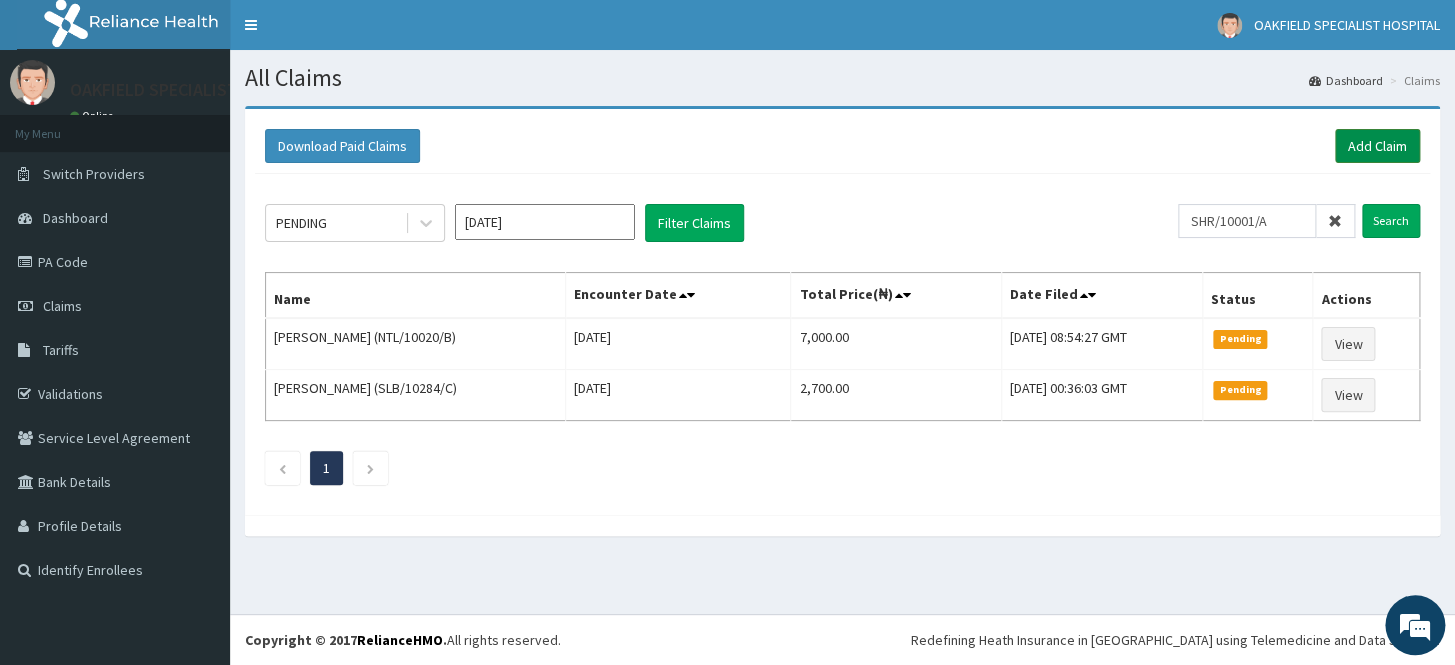 click on "Add Claim" at bounding box center [1377, 146] 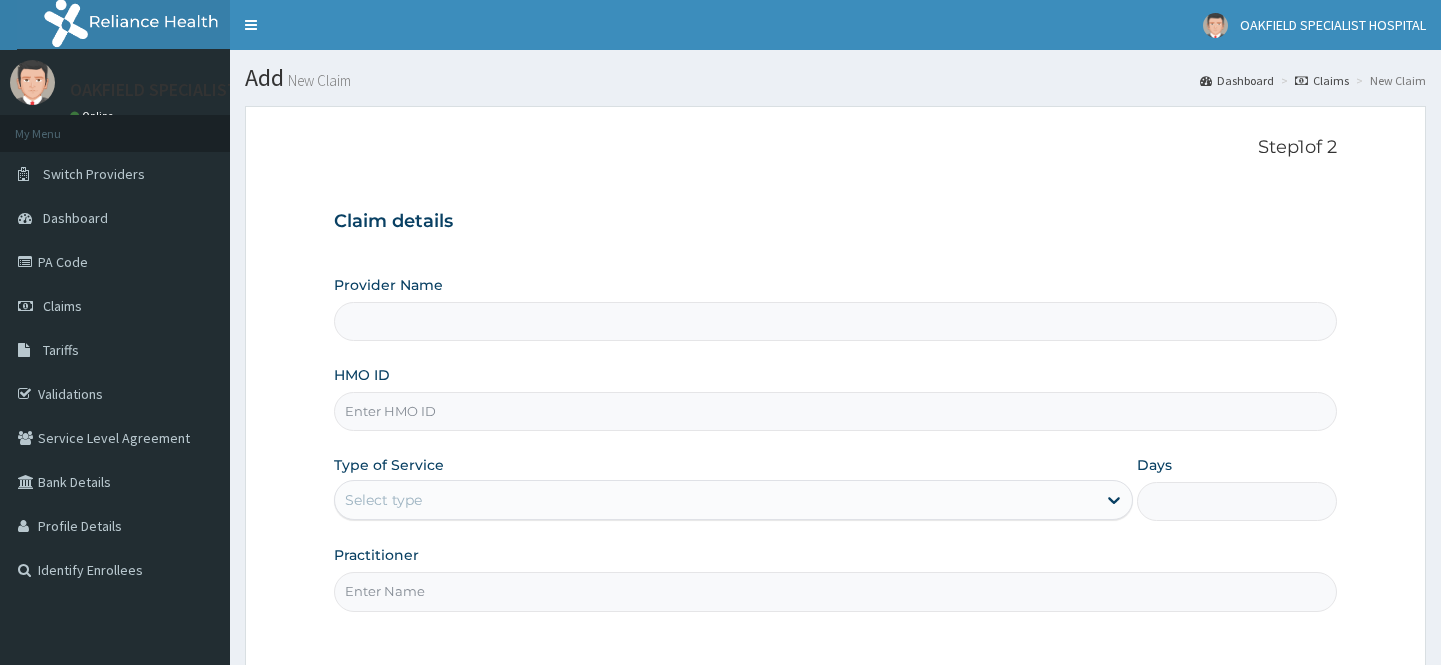 scroll, scrollTop: 0, scrollLeft: 0, axis: both 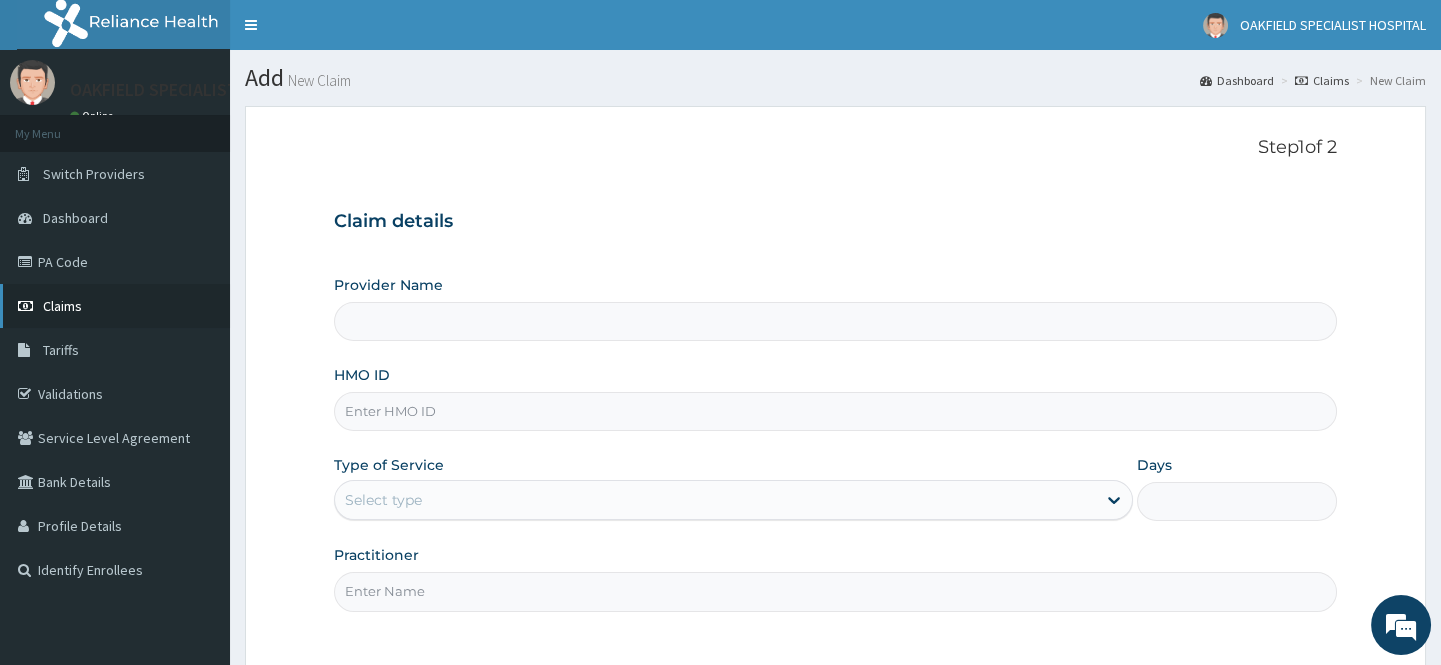 type on "Vinca Hospital Limited" 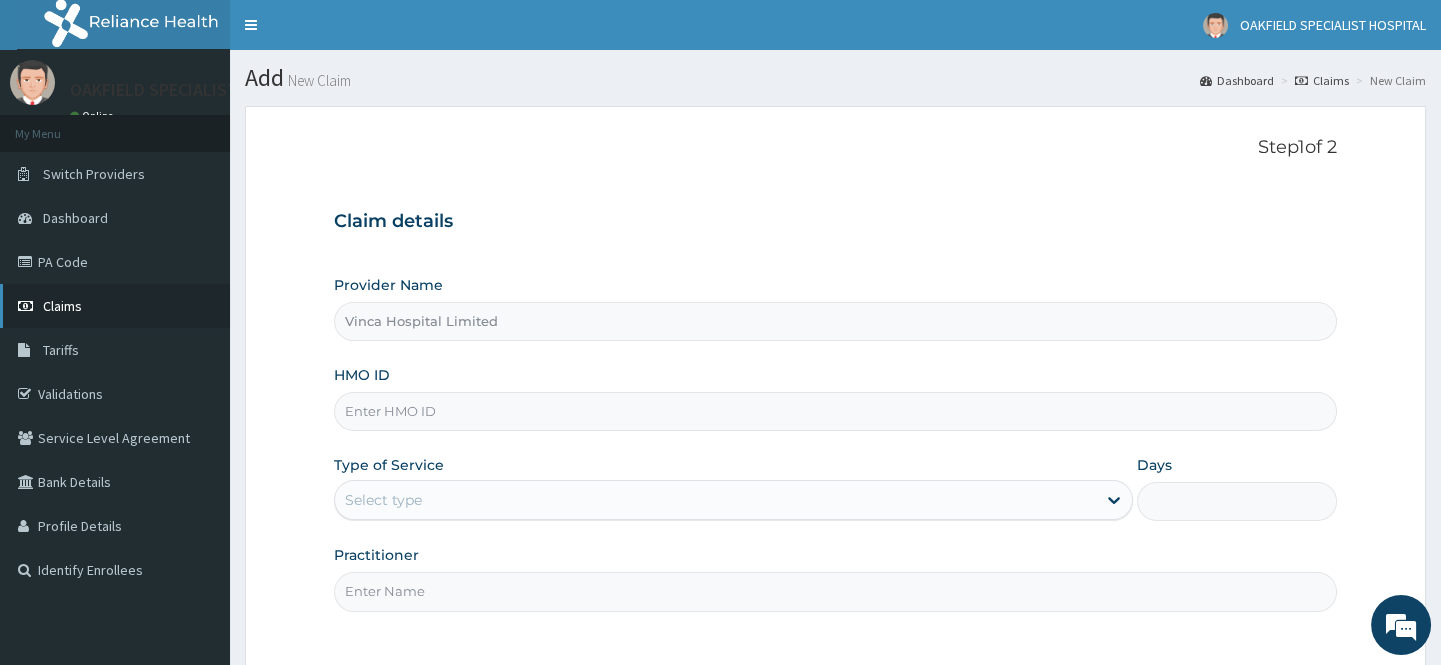 click on "Claims" at bounding box center [115, 306] 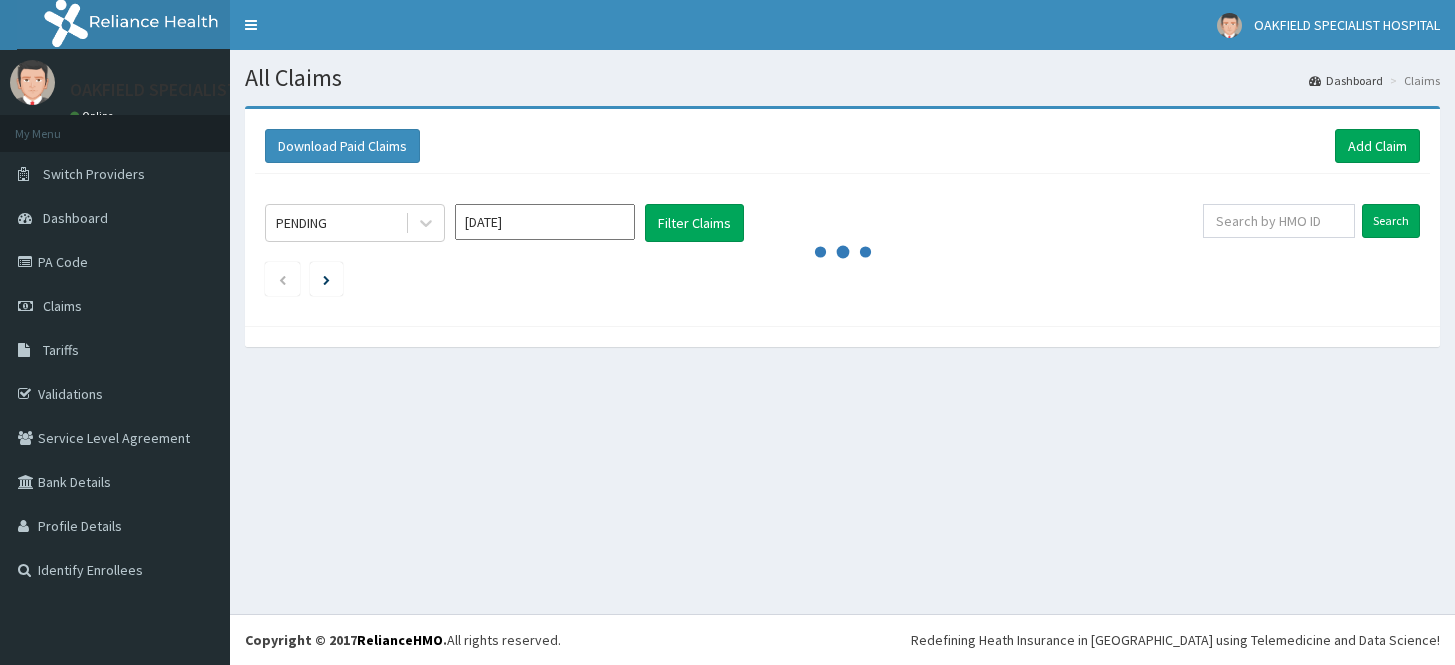 scroll, scrollTop: 0, scrollLeft: 0, axis: both 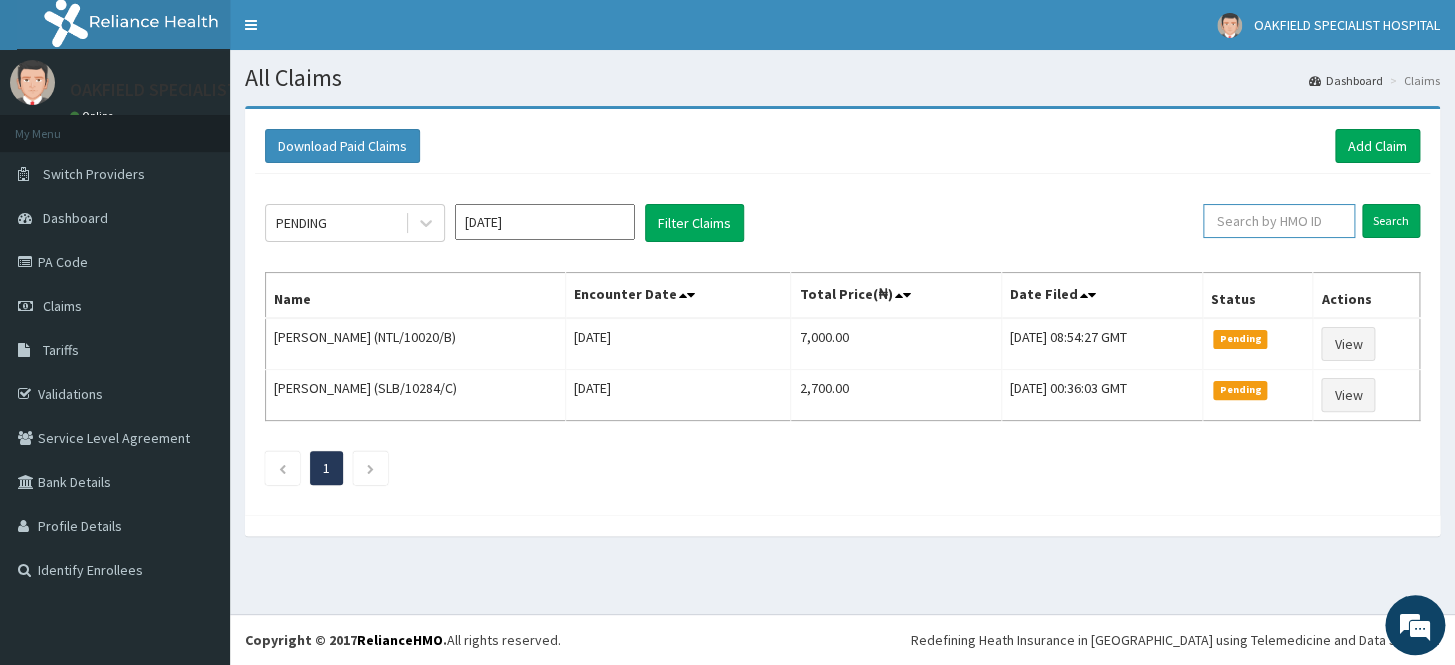 click at bounding box center [1279, 221] 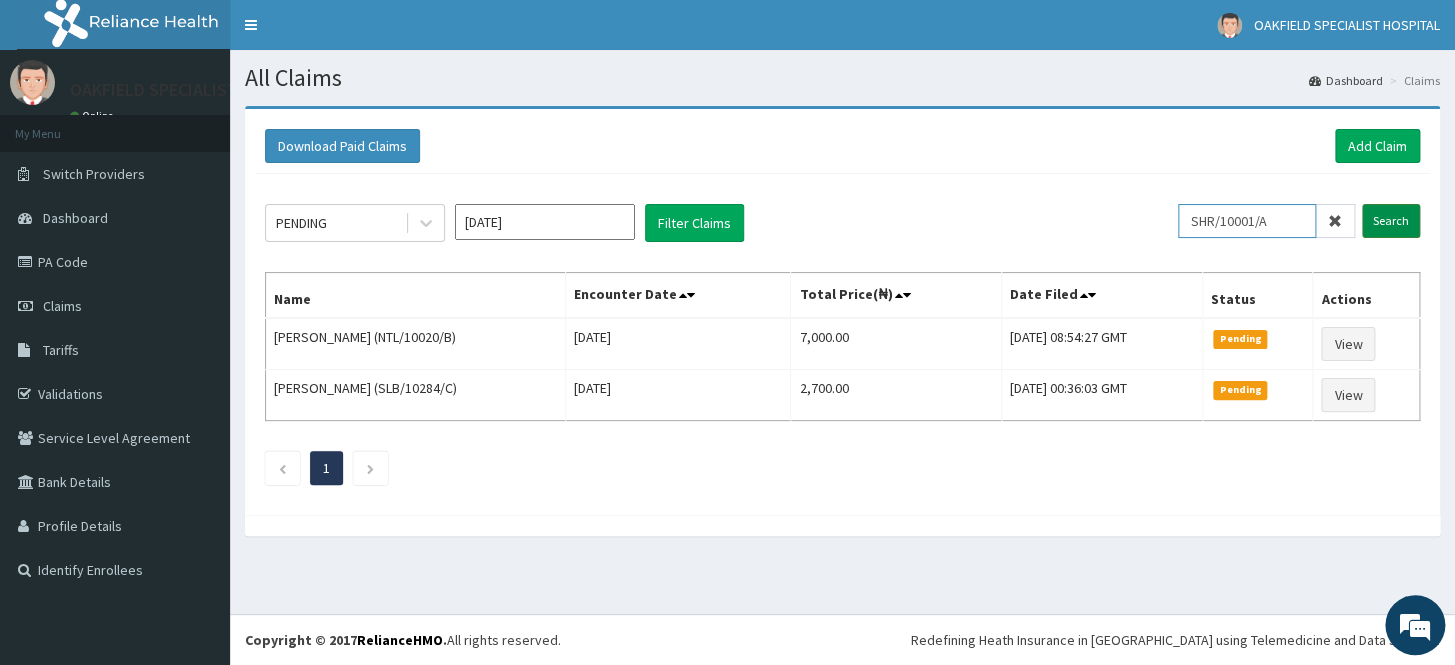 type on "SHR/10001/A" 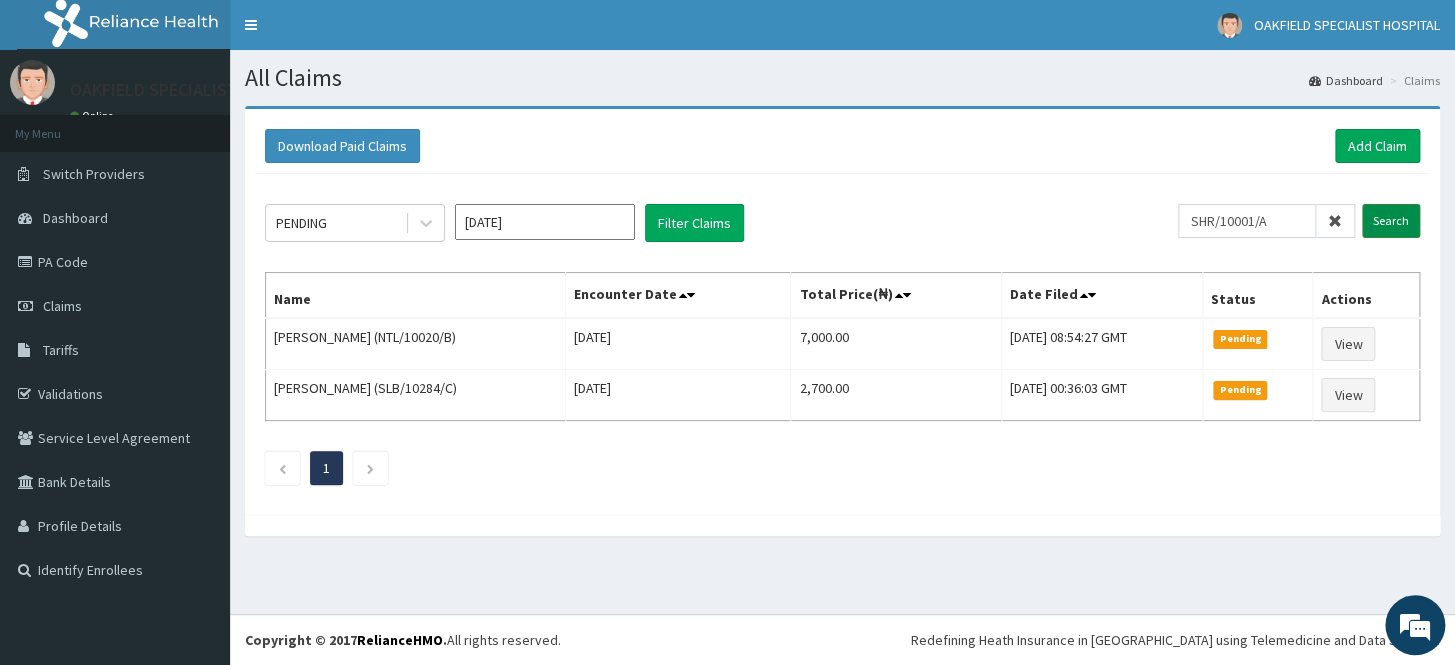 click on "Search" at bounding box center (1391, 221) 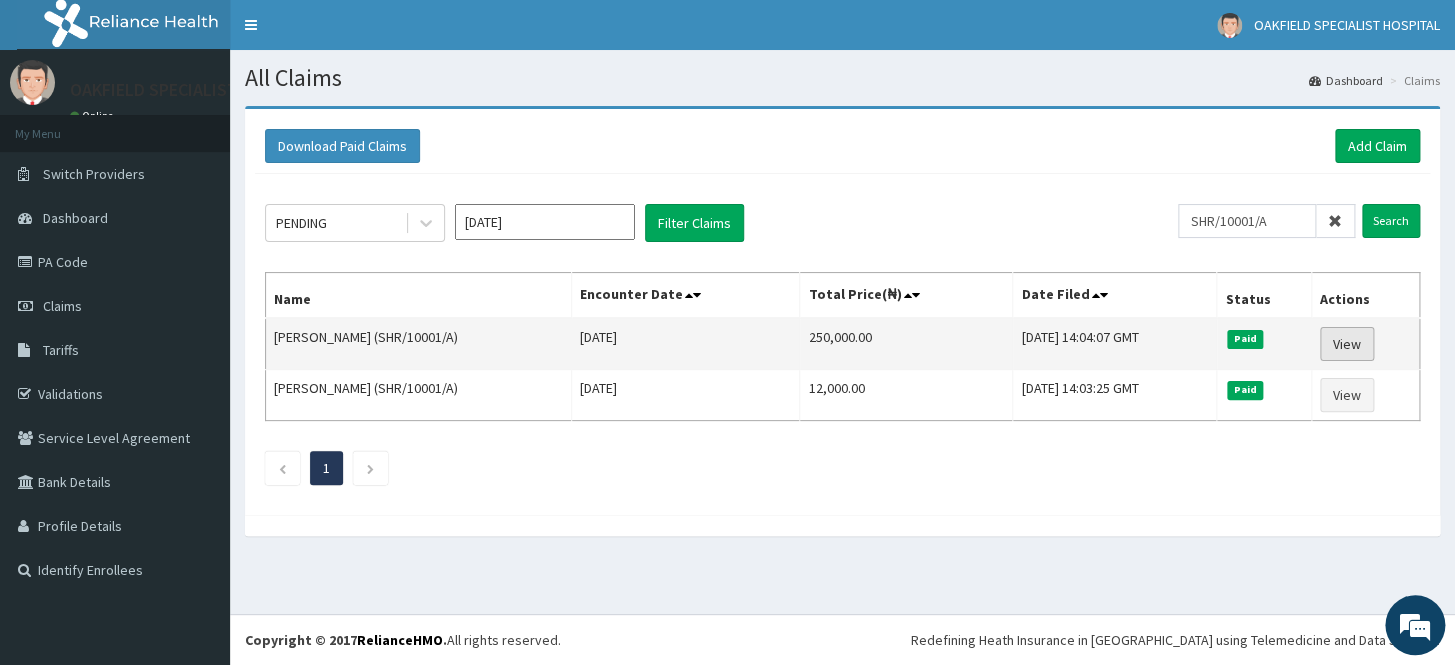 click on "View" at bounding box center (1347, 344) 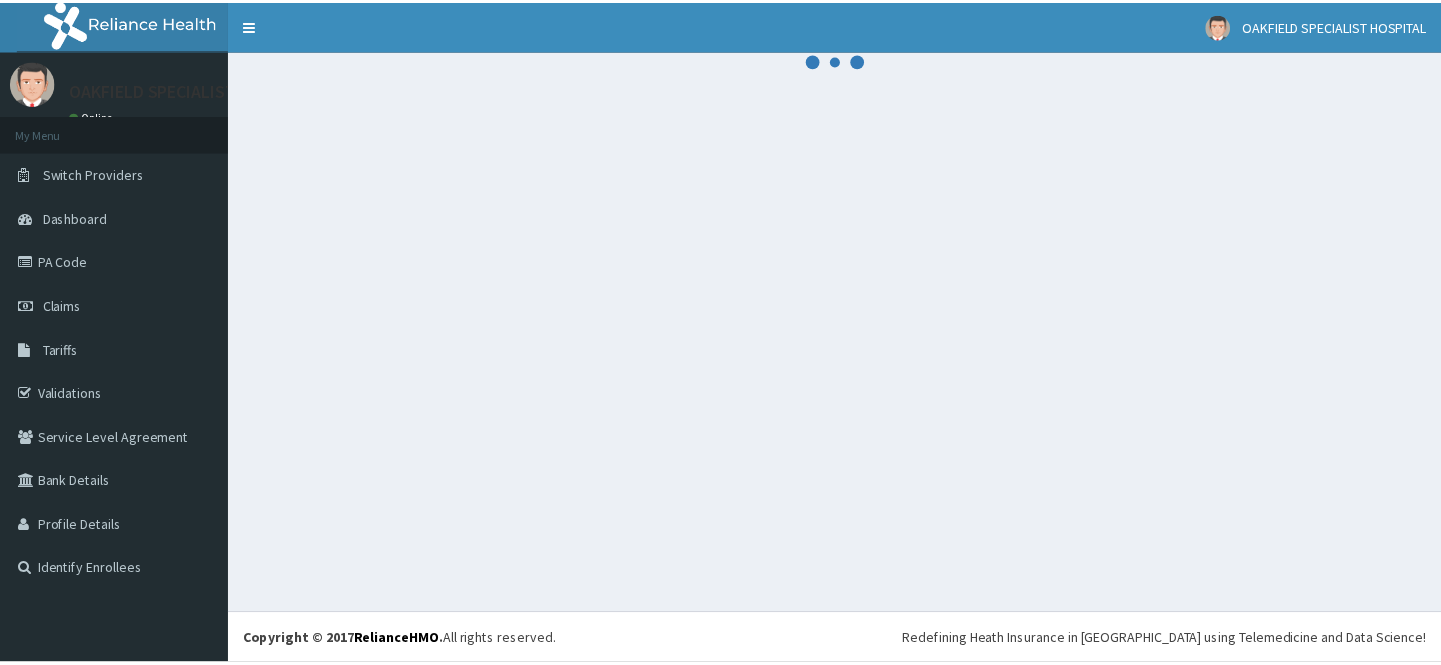 scroll, scrollTop: 0, scrollLeft: 0, axis: both 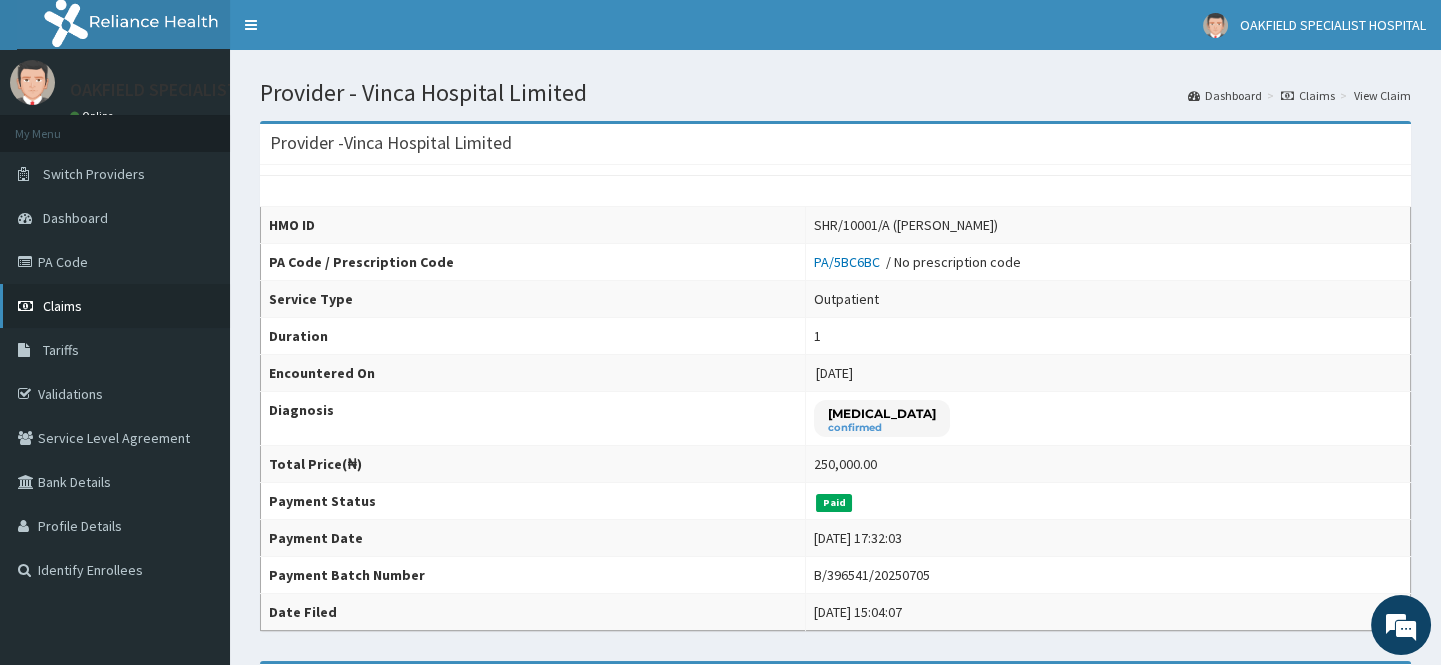 click on "Claims" at bounding box center [62, 306] 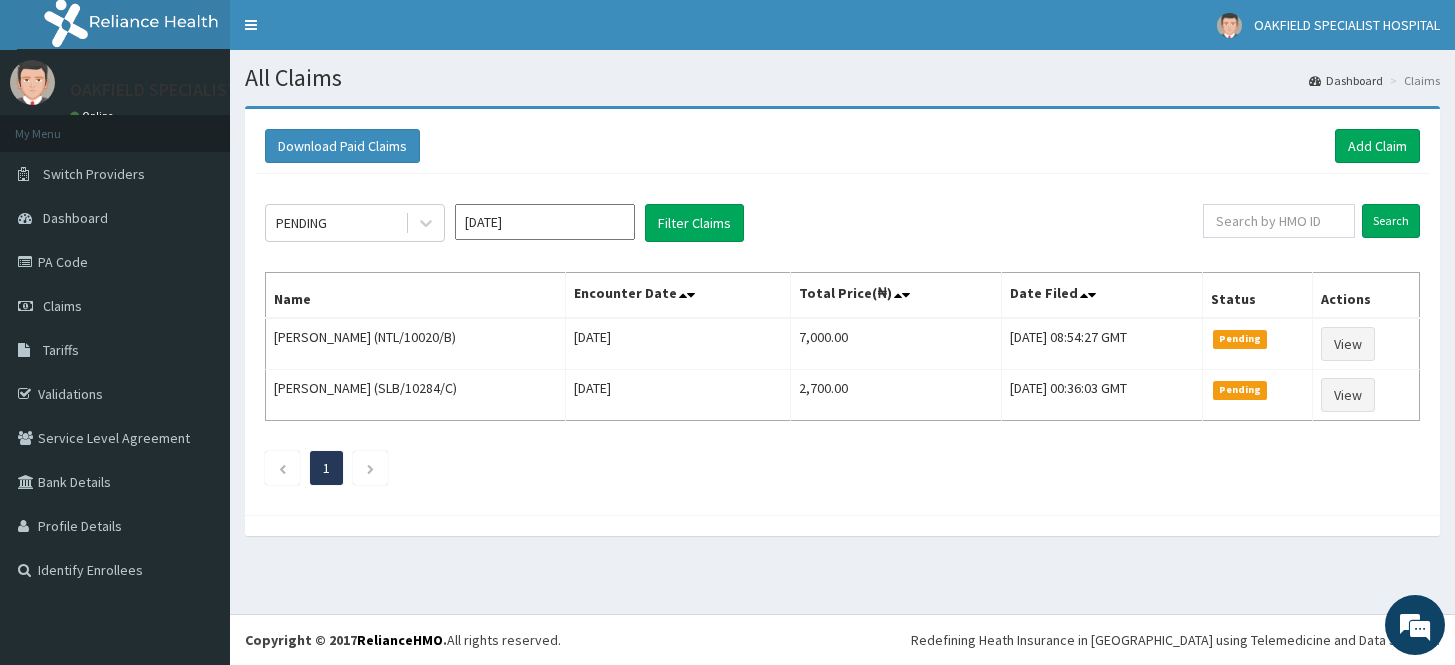 scroll, scrollTop: 0, scrollLeft: 0, axis: both 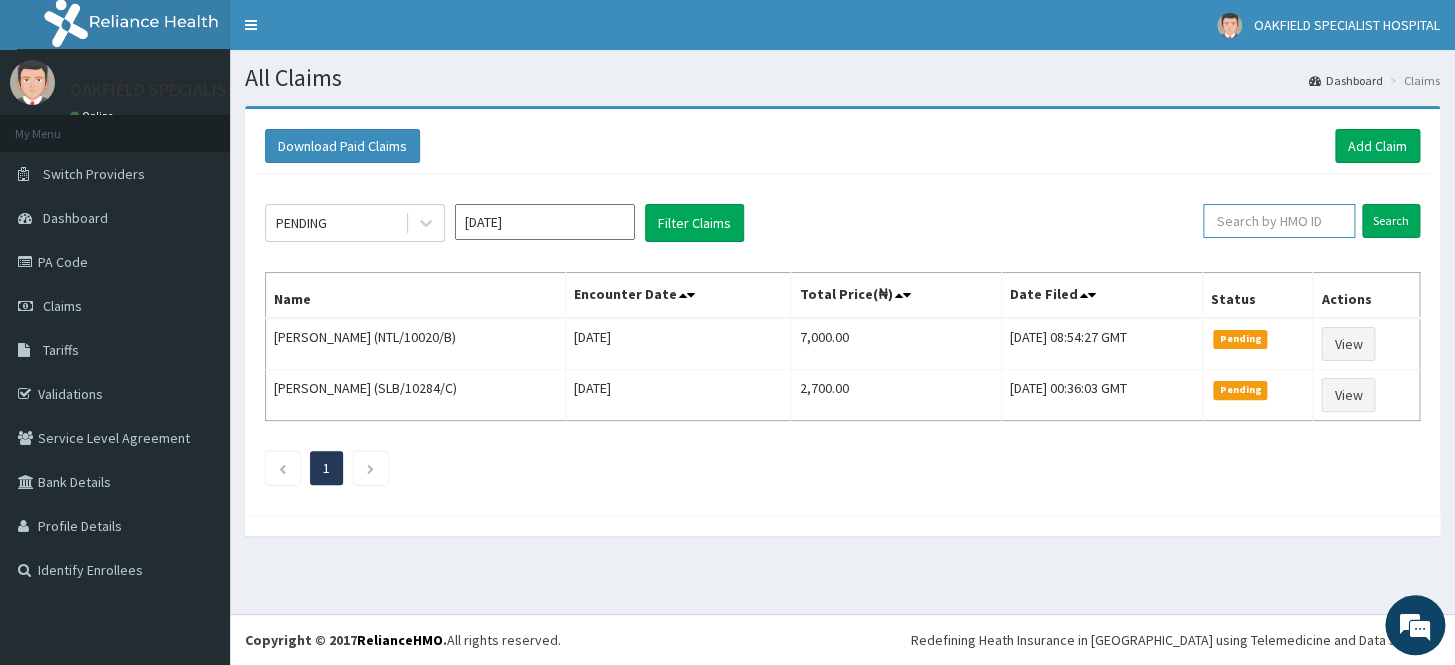 click at bounding box center (1279, 221) 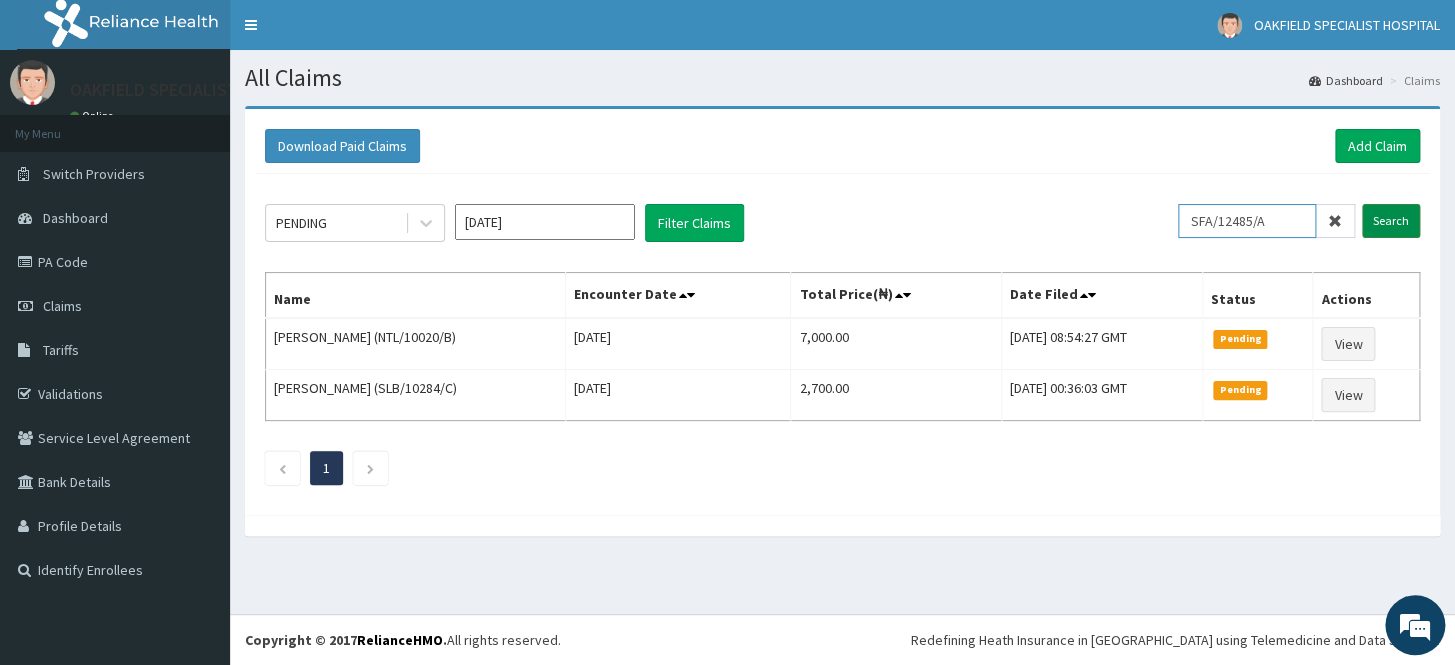 type on "SFA/12485/A" 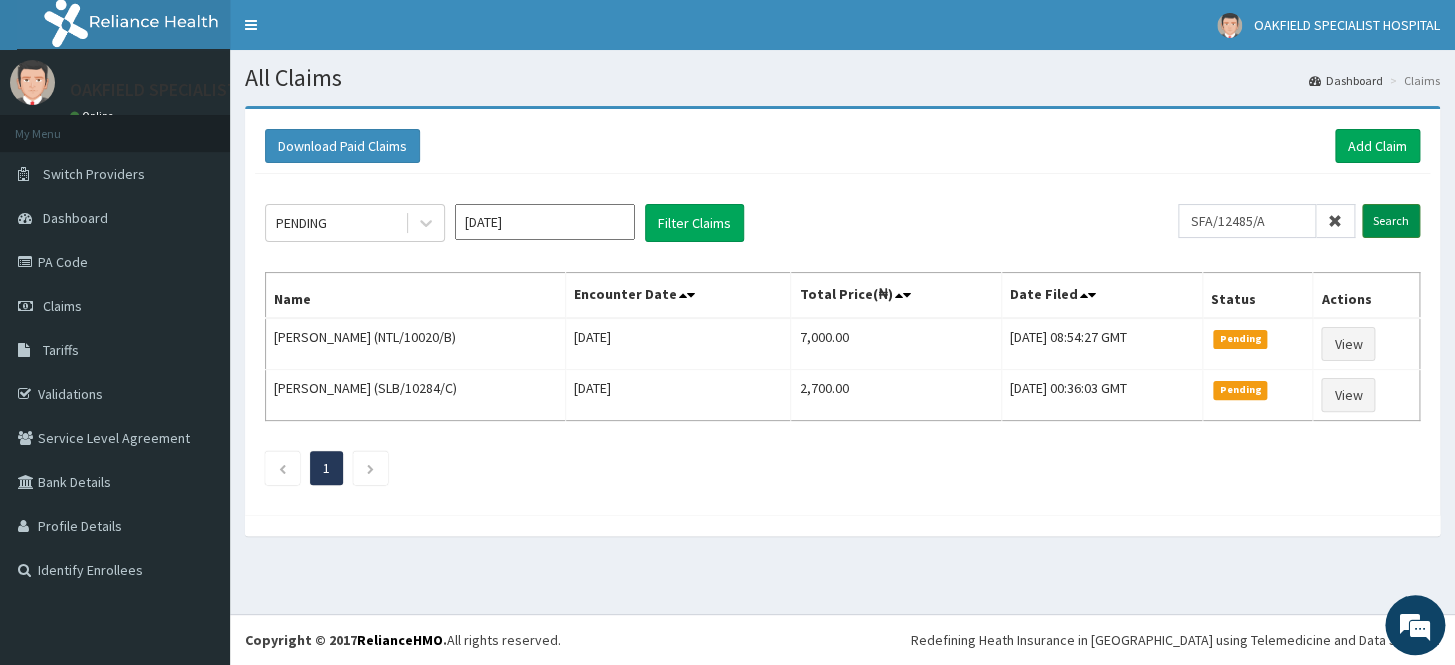 click on "Search" at bounding box center [1391, 221] 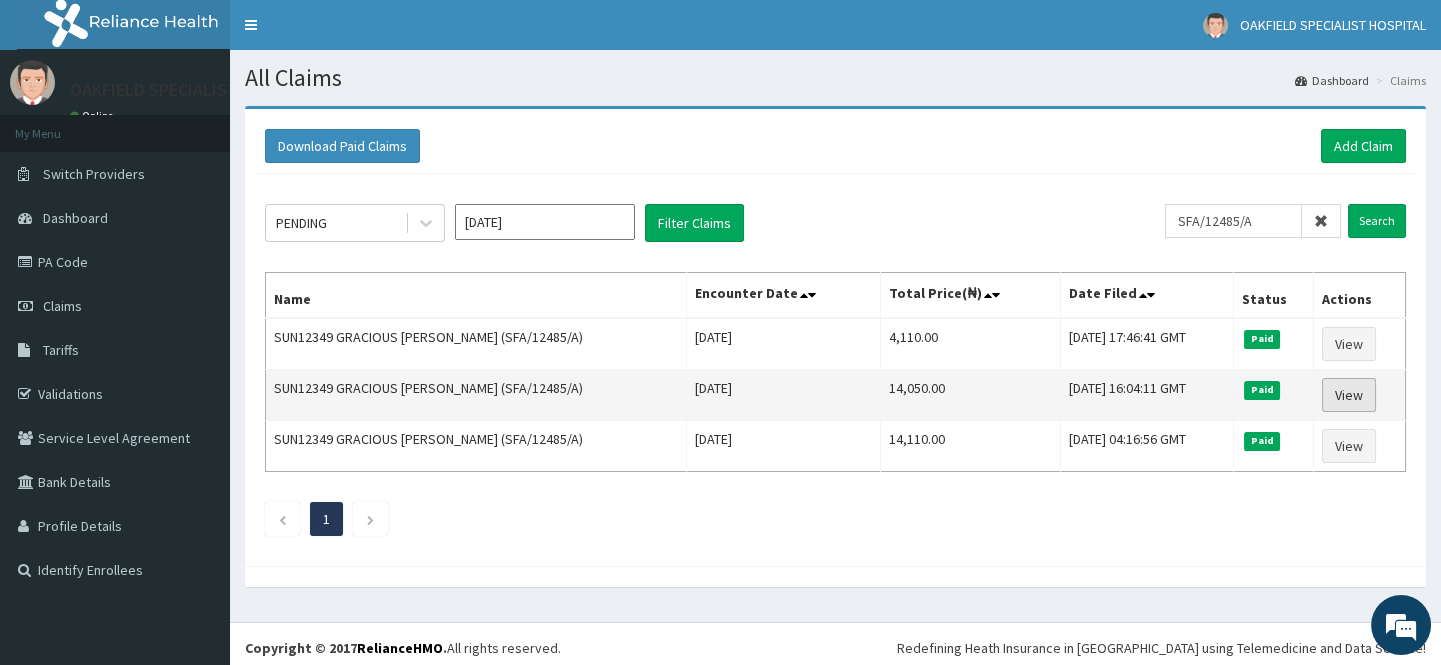 click on "View" at bounding box center (1349, 395) 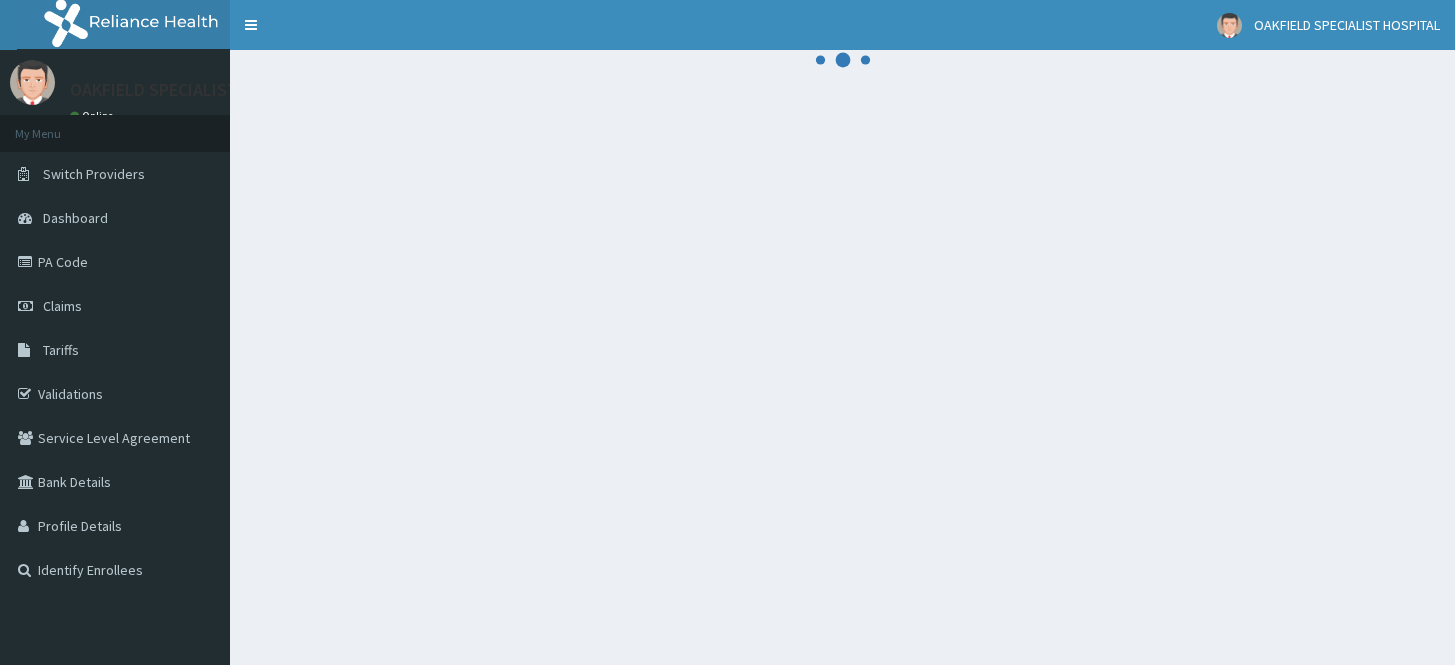 scroll, scrollTop: 0, scrollLeft: 0, axis: both 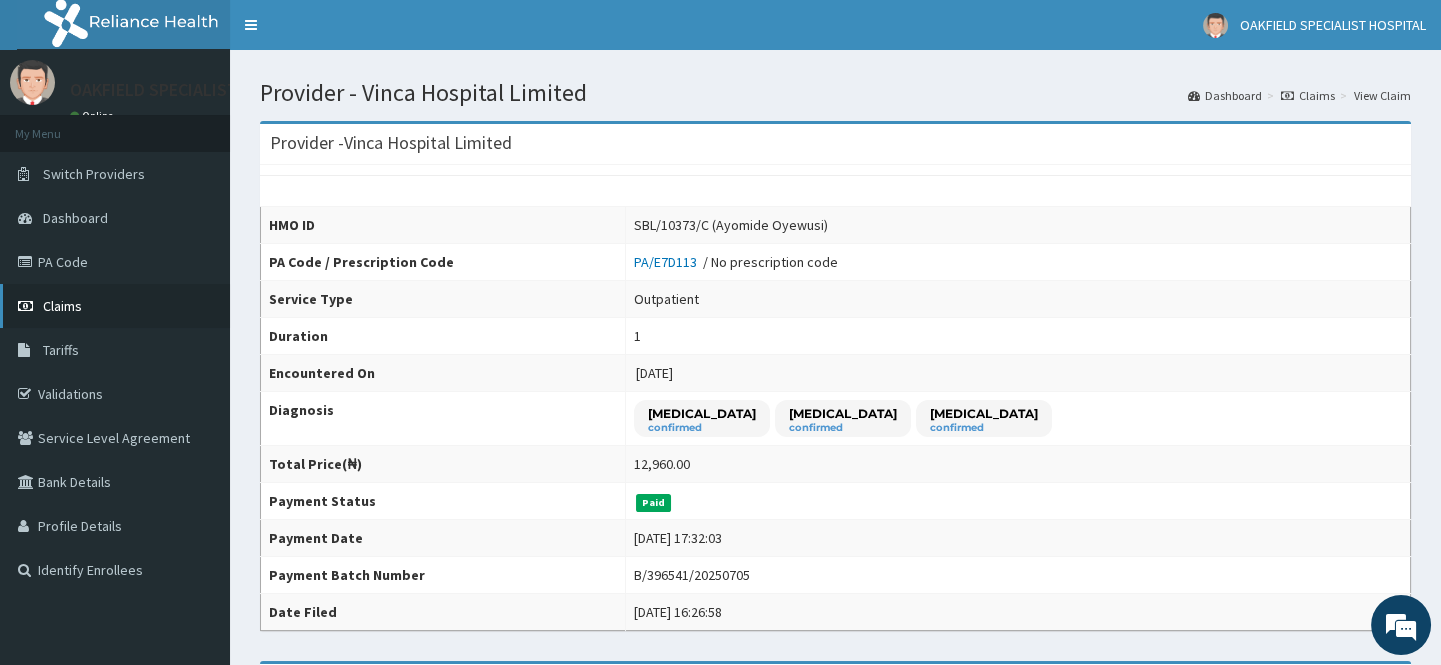 click on "Claims" at bounding box center [62, 306] 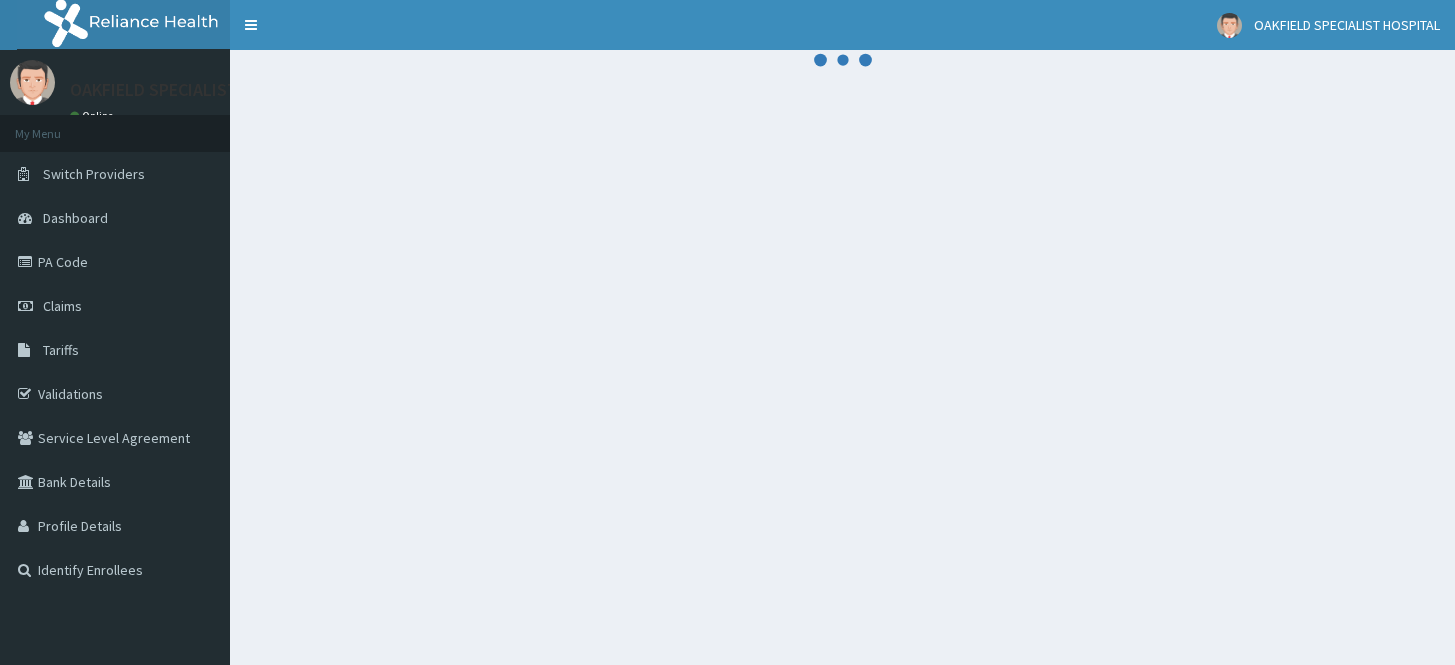 scroll, scrollTop: 0, scrollLeft: 0, axis: both 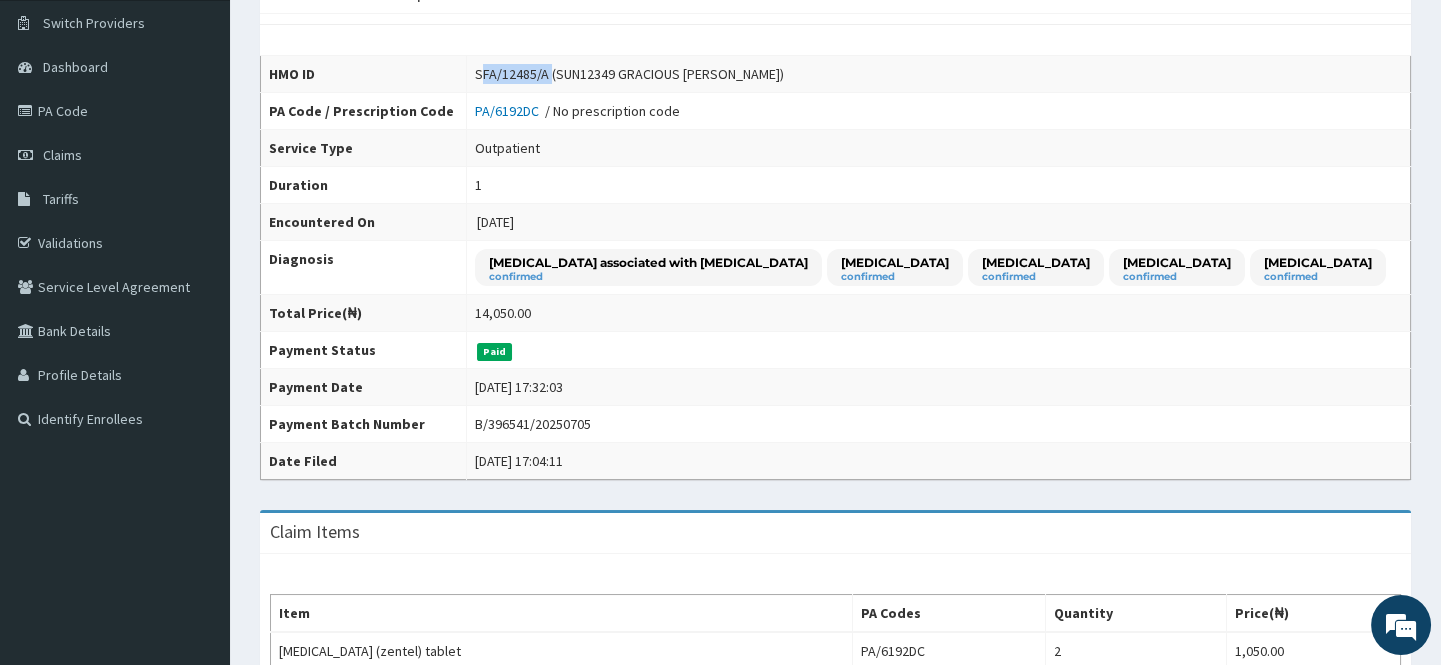 drag, startPoint x: 547, startPoint y: 76, endPoint x: 479, endPoint y: 77, distance: 68.007355 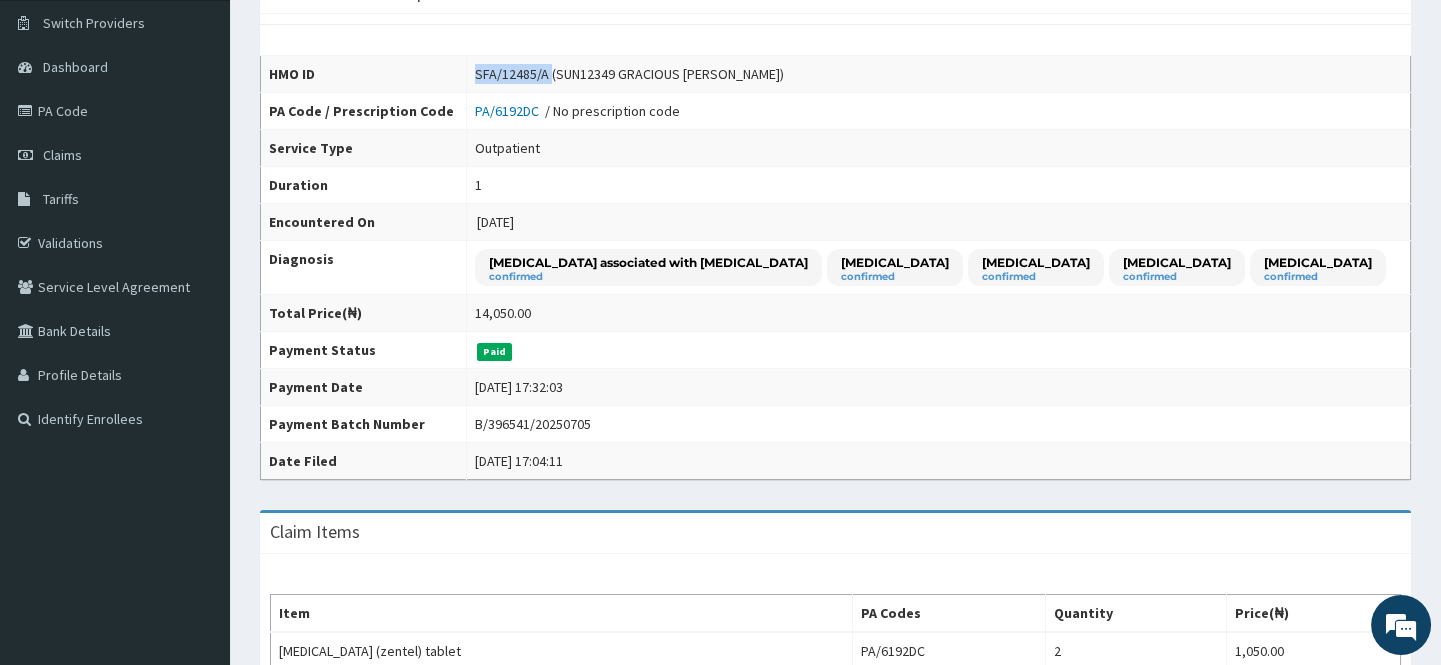 drag, startPoint x: 474, startPoint y: 70, endPoint x: 546, endPoint y: 75, distance: 72.1734 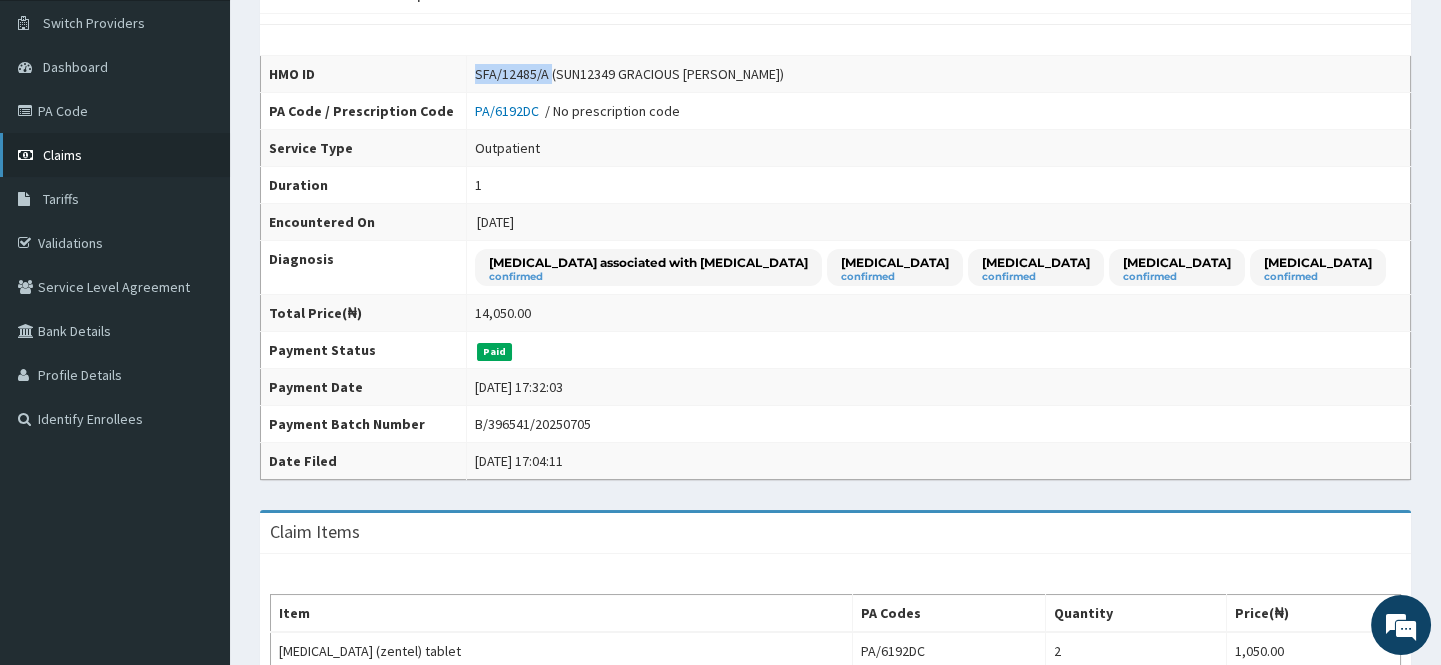 click on "Claims" at bounding box center (115, 155) 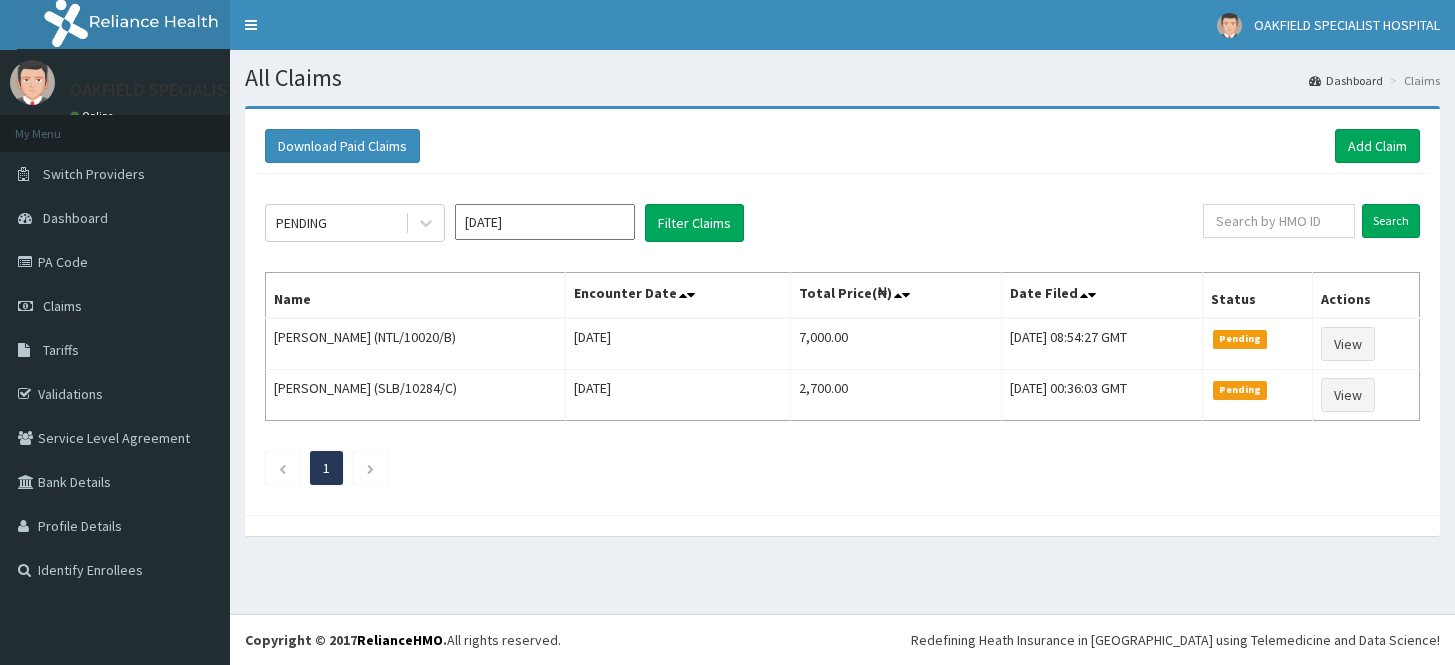 scroll, scrollTop: 0, scrollLeft: 0, axis: both 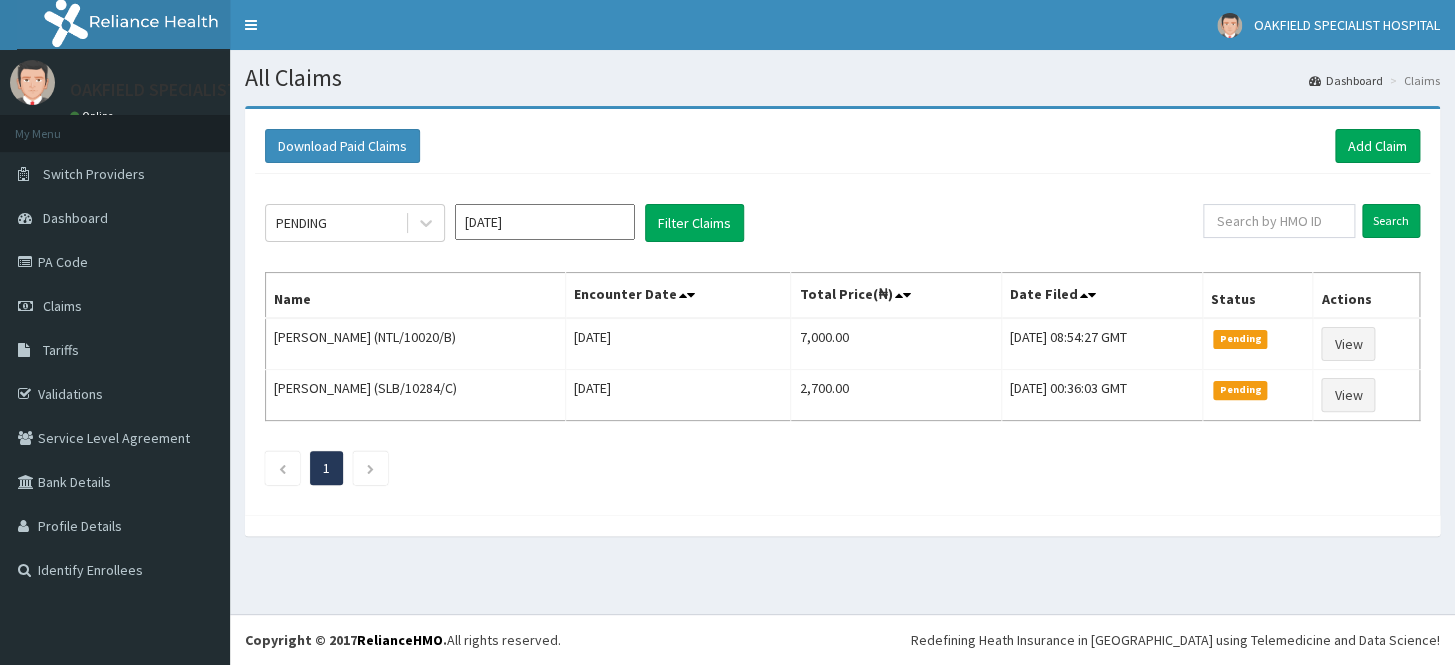click at bounding box center (1279, 221) 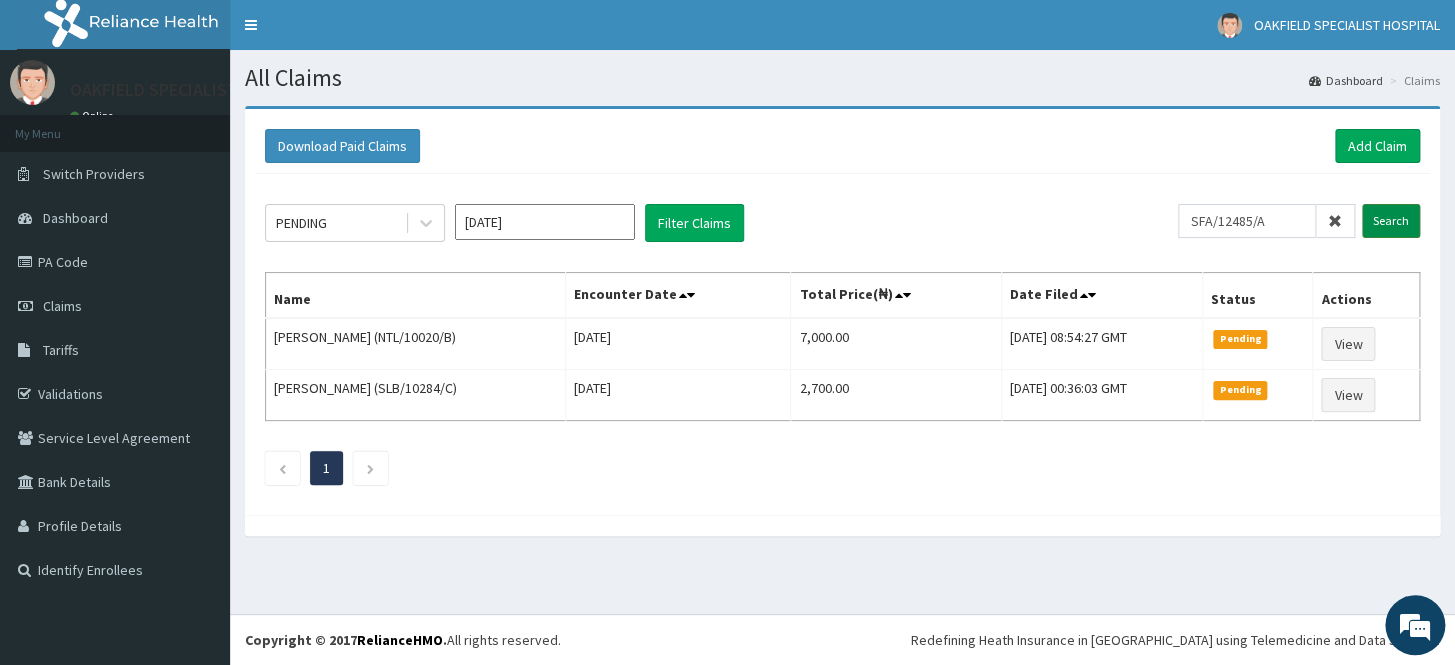 type on "SFA/12485/A" 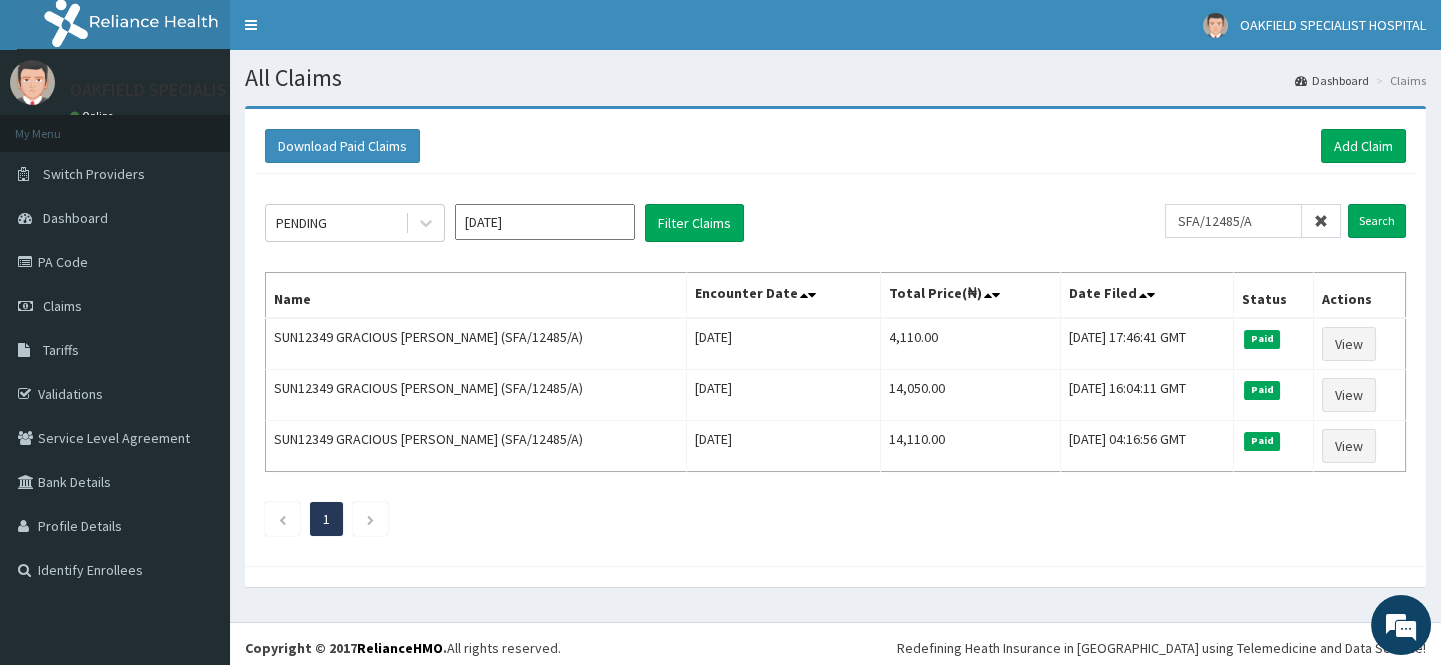 drag, startPoint x: 1313, startPoint y: 227, endPoint x: 1301, endPoint y: 225, distance: 12.165525 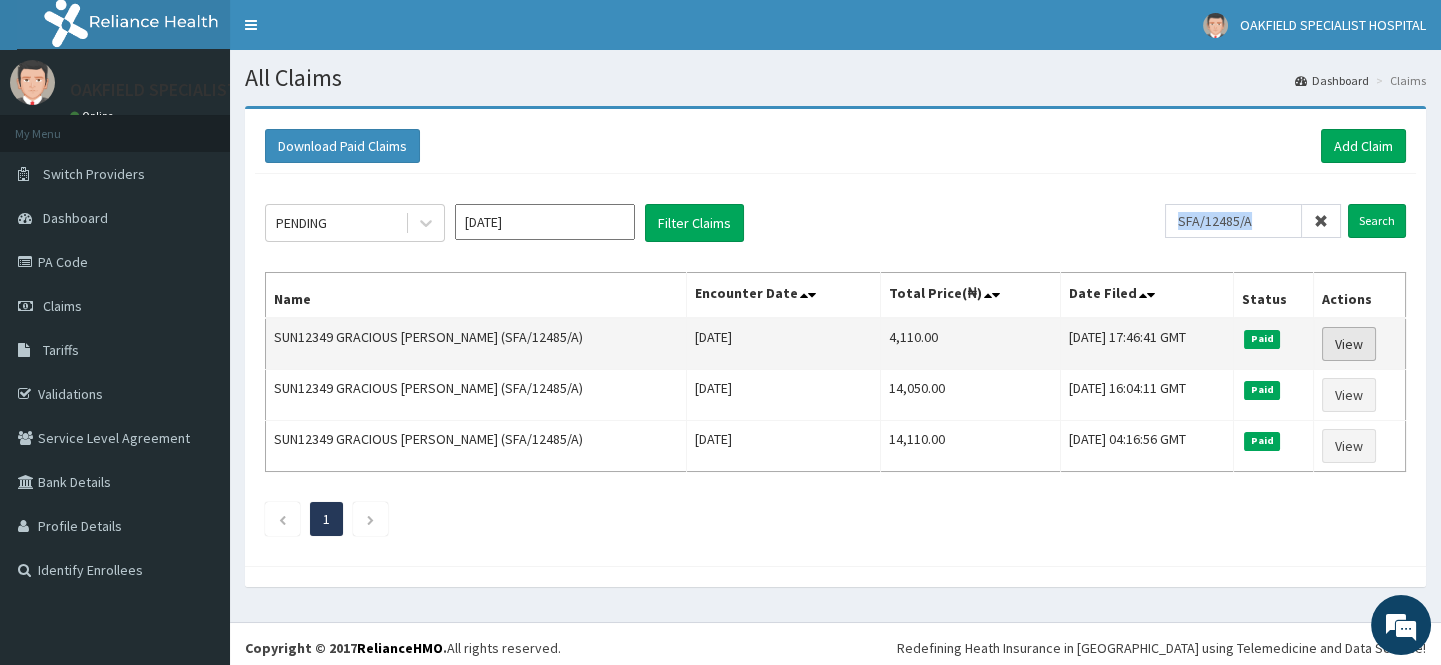 click on "View" at bounding box center (1349, 344) 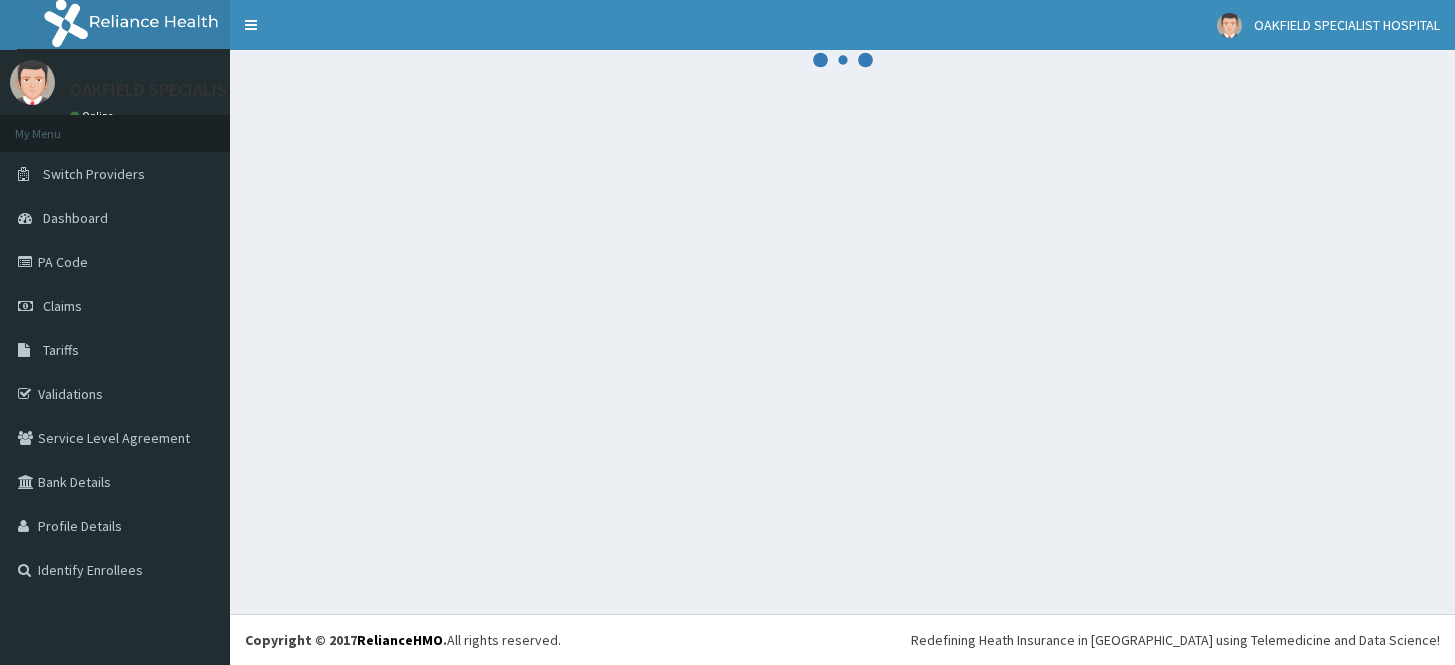 scroll, scrollTop: 0, scrollLeft: 0, axis: both 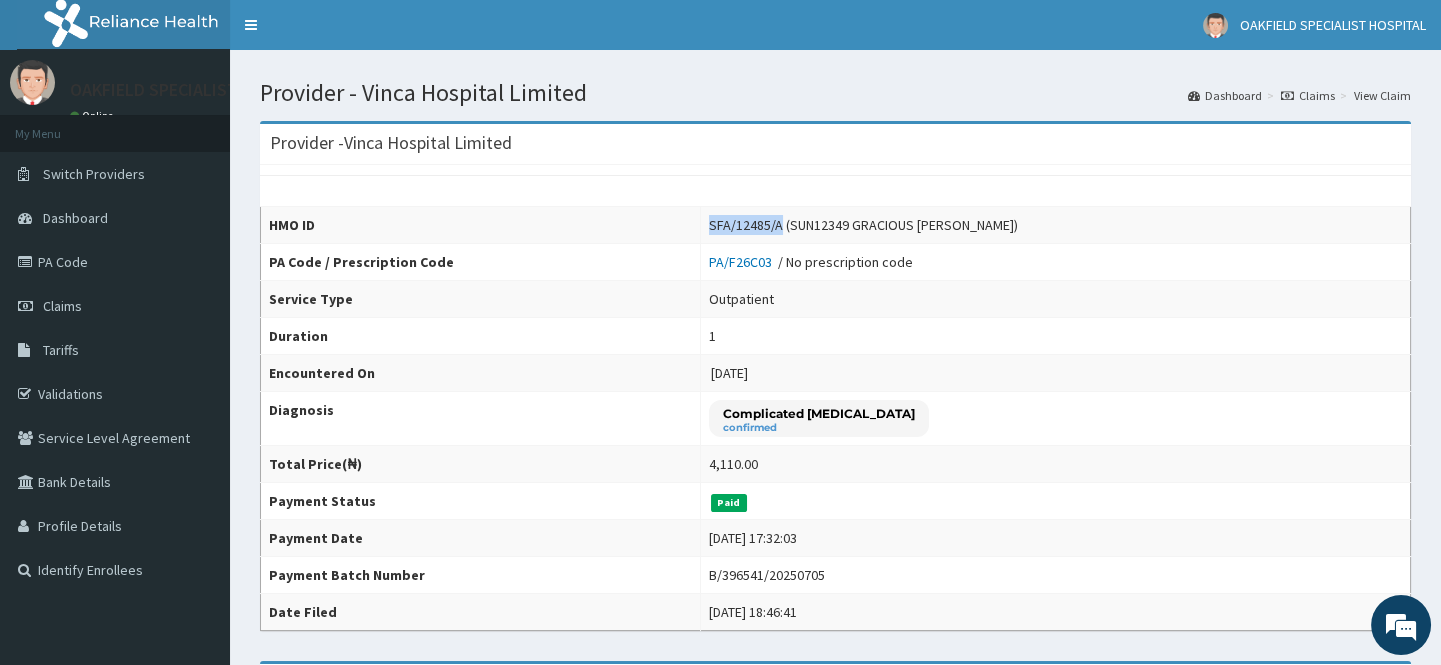 drag, startPoint x: 747, startPoint y: 227, endPoint x: 661, endPoint y: 229, distance: 86.023254 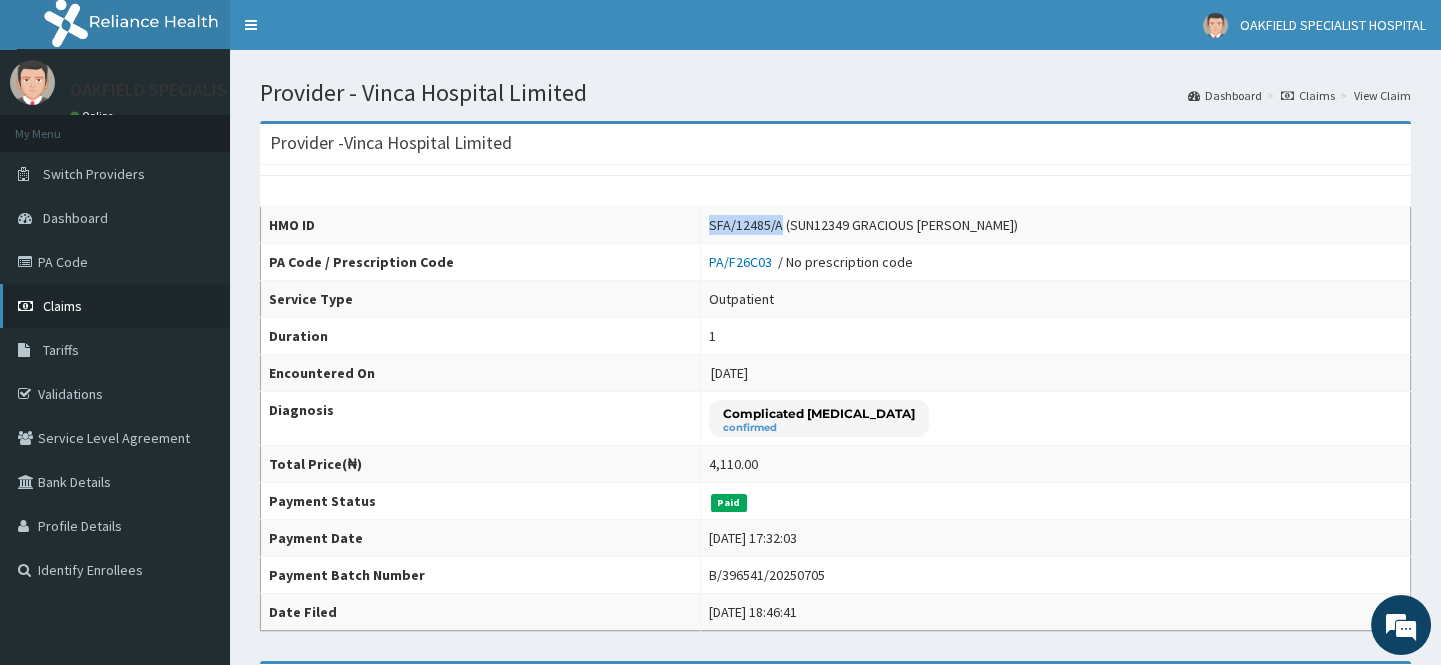 click on "Claims" at bounding box center [62, 306] 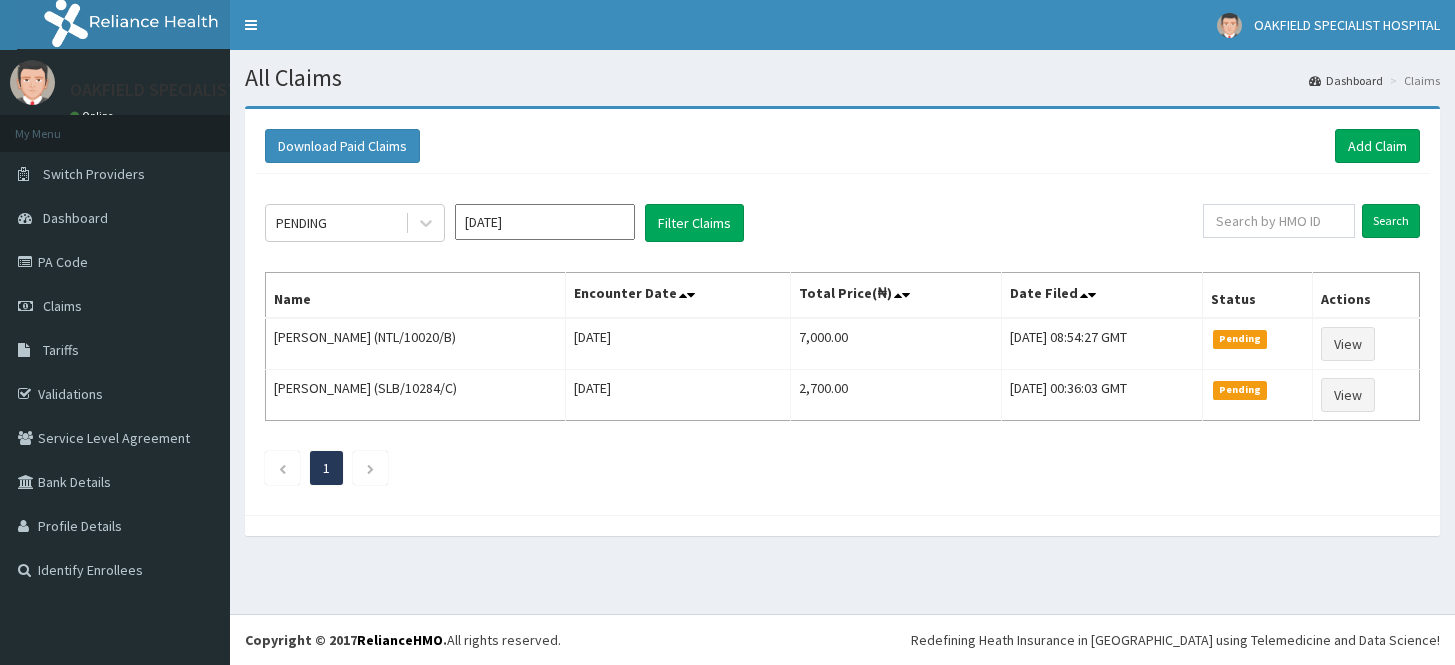 scroll, scrollTop: 0, scrollLeft: 0, axis: both 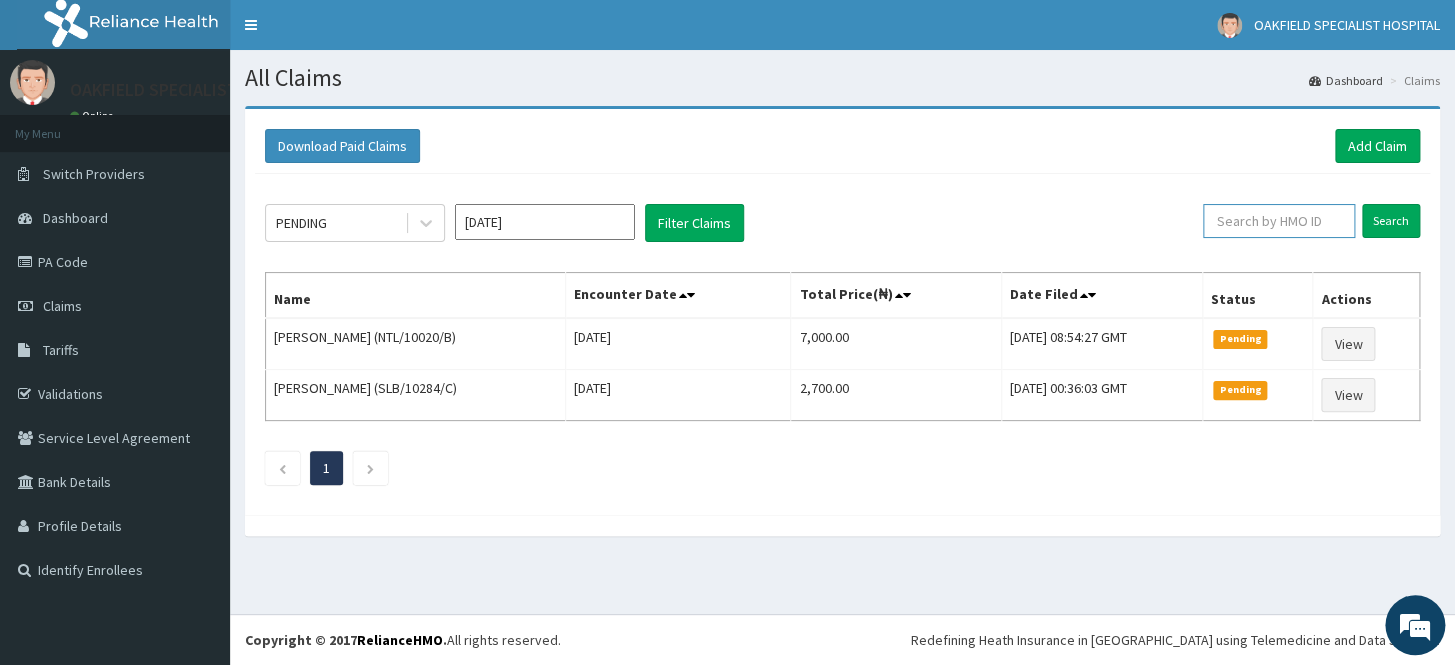 click at bounding box center [1279, 221] 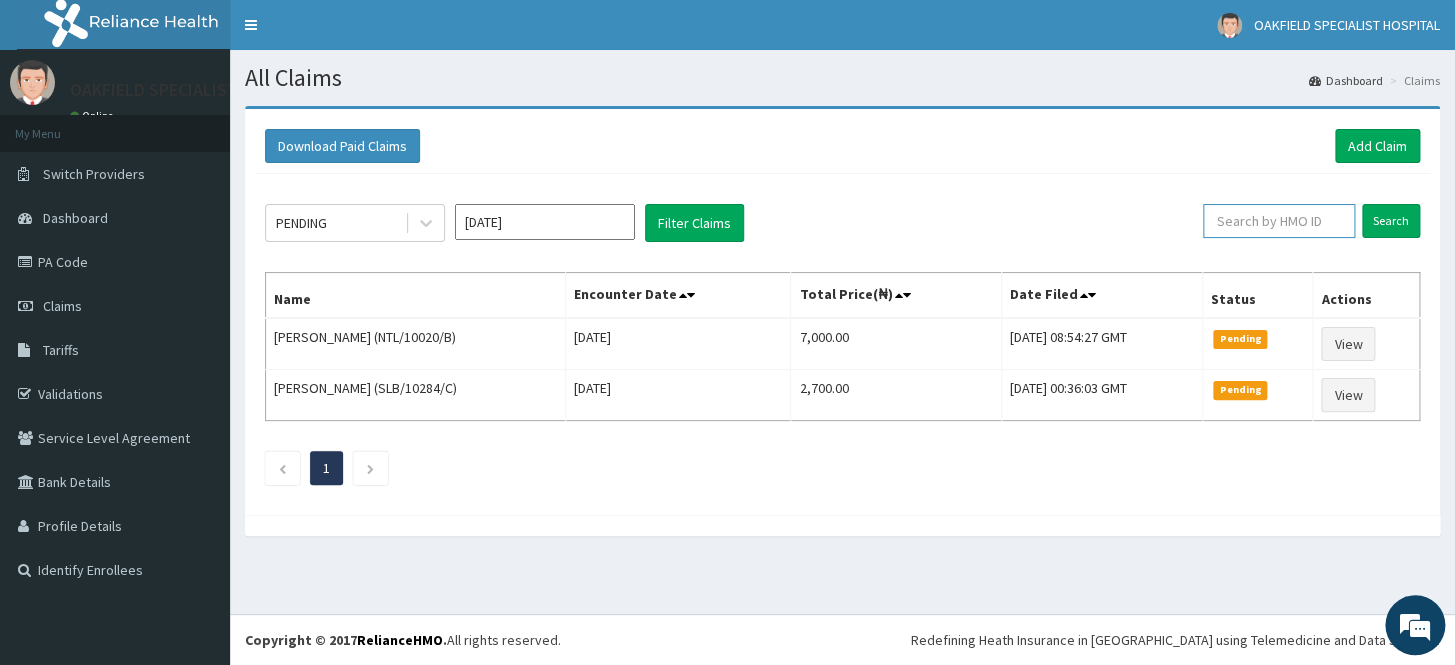 paste on "SFA/12485/A" 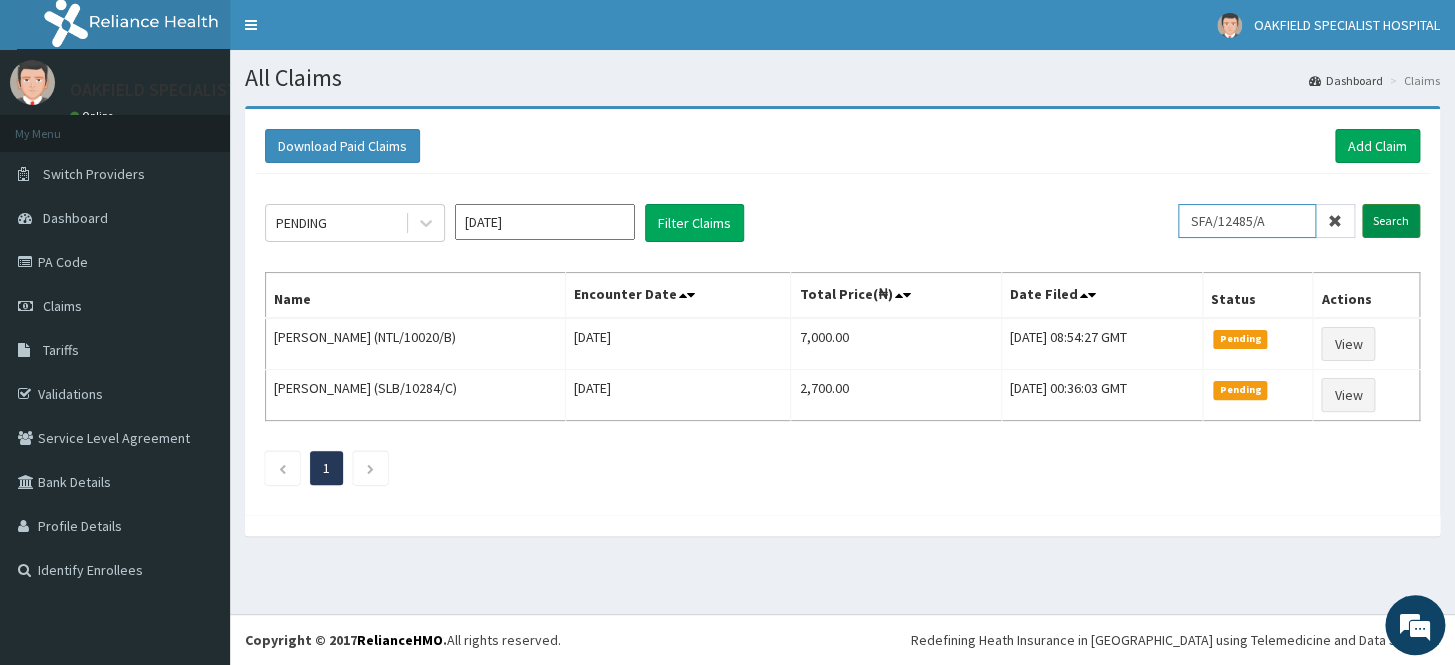 type on "SFA/12485/A" 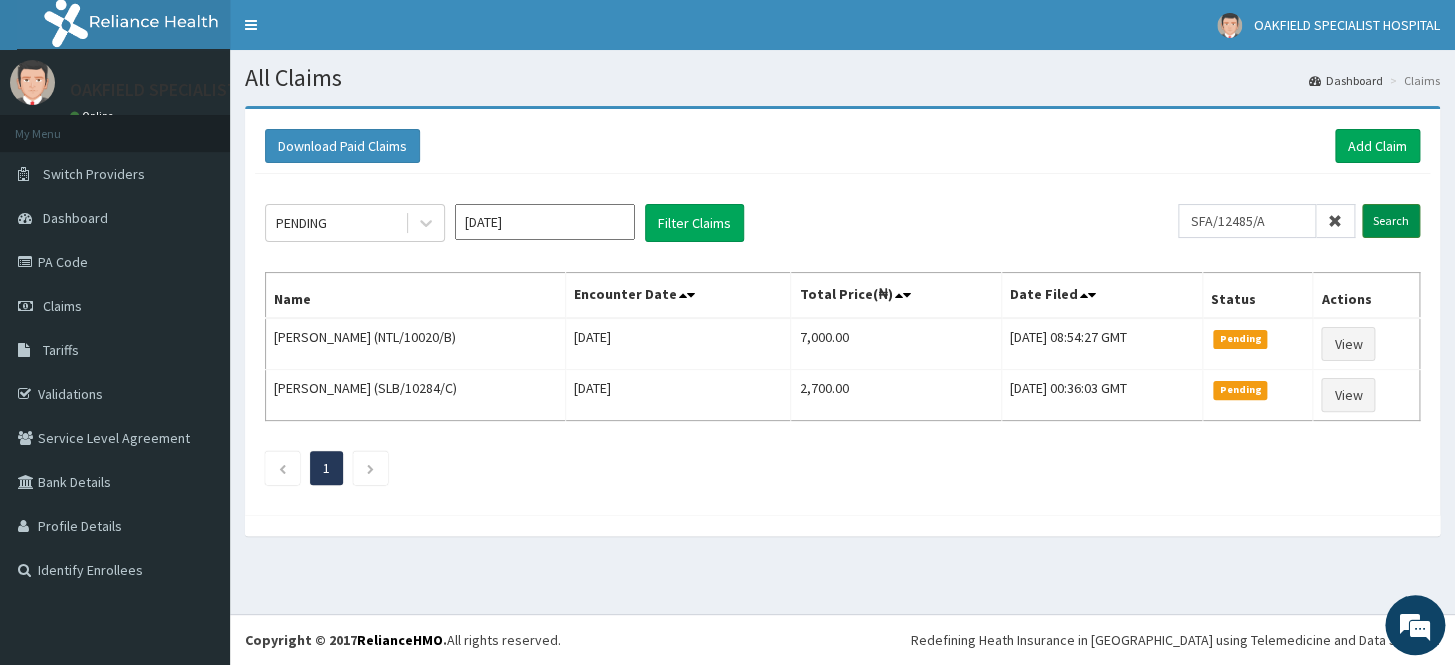 click on "Search" at bounding box center (1391, 221) 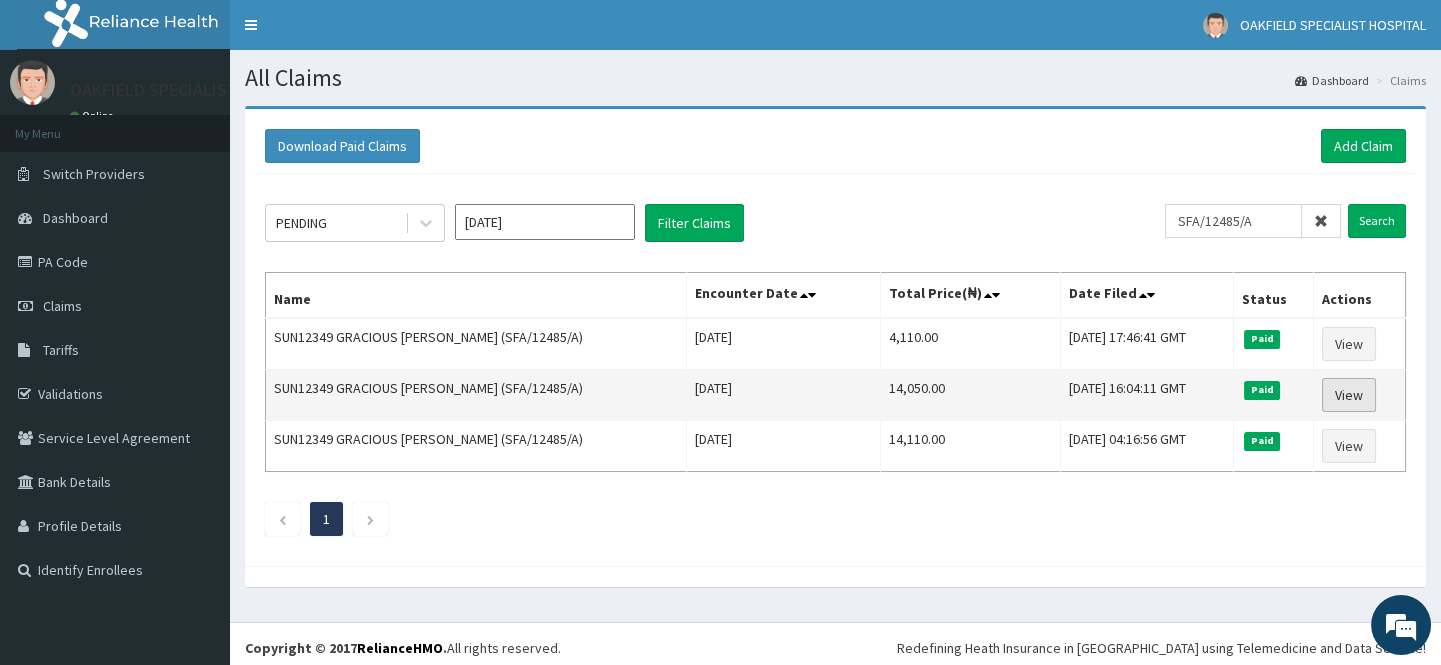 click on "View" at bounding box center (1349, 395) 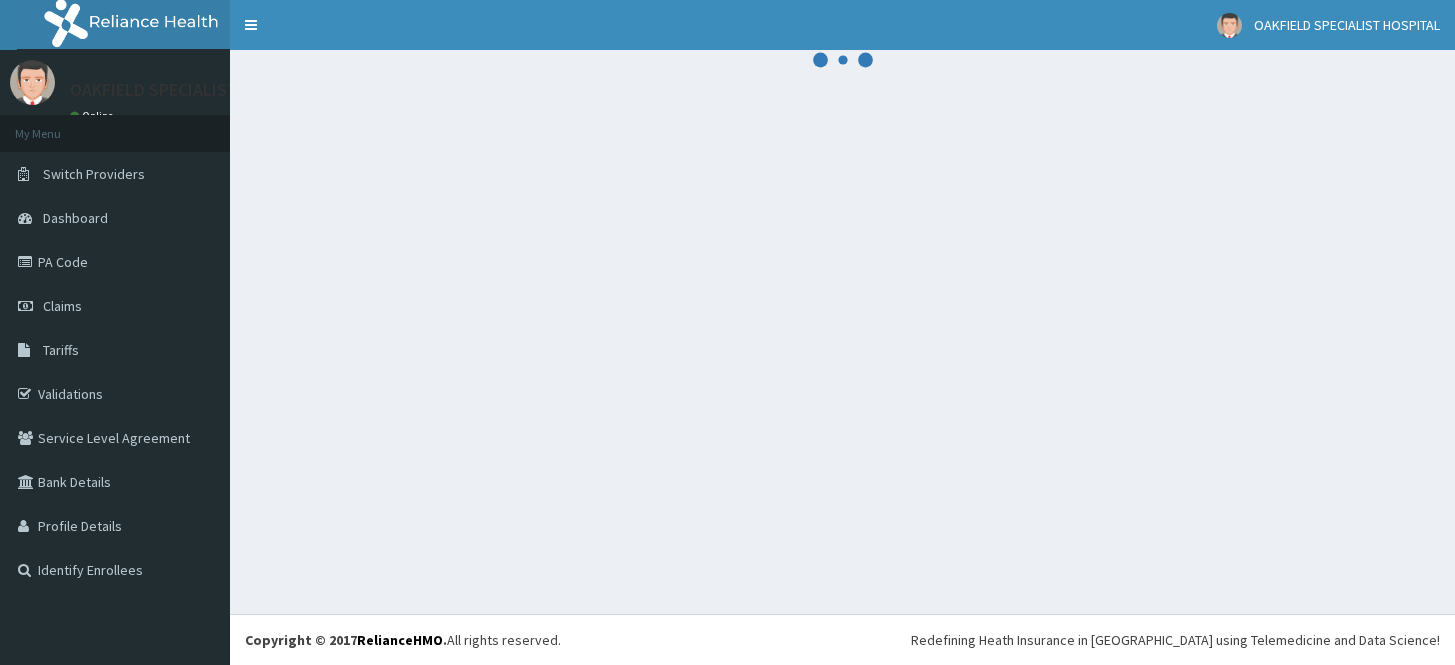 scroll, scrollTop: 0, scrollLeft: 0, axis: both 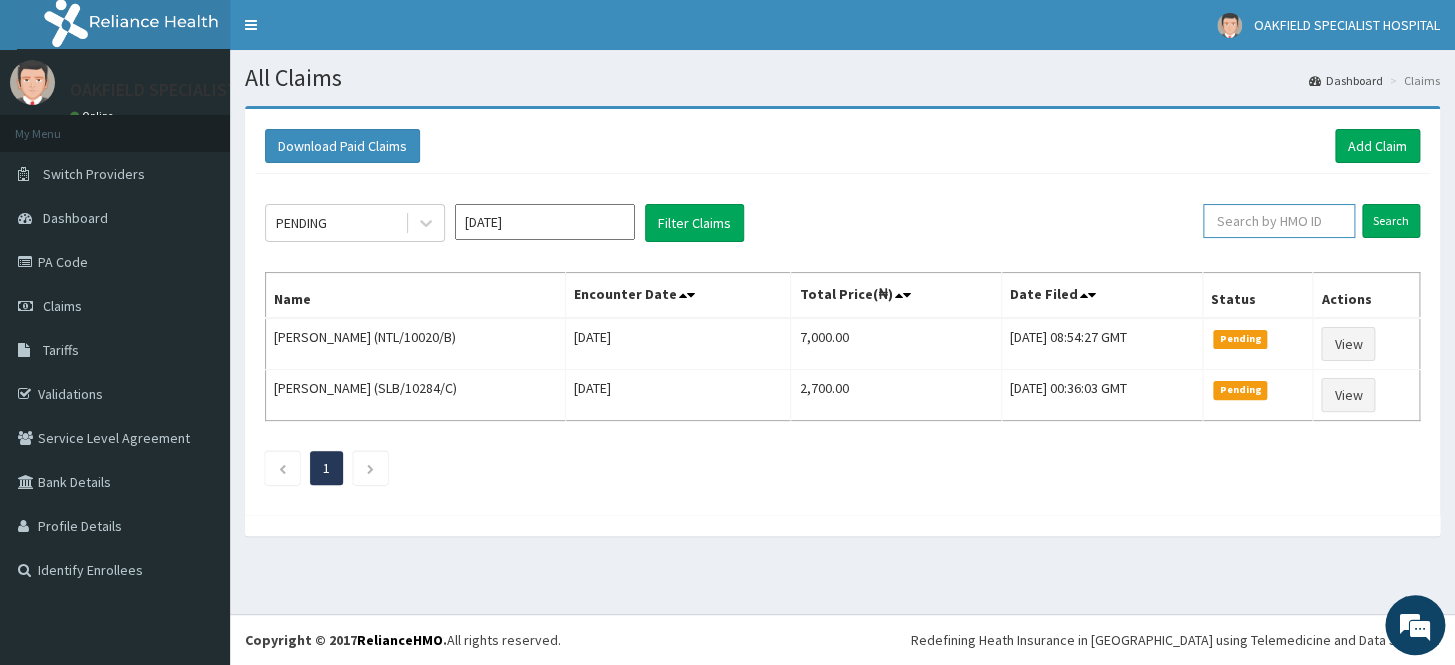 click at bounding box center [1279, 221] 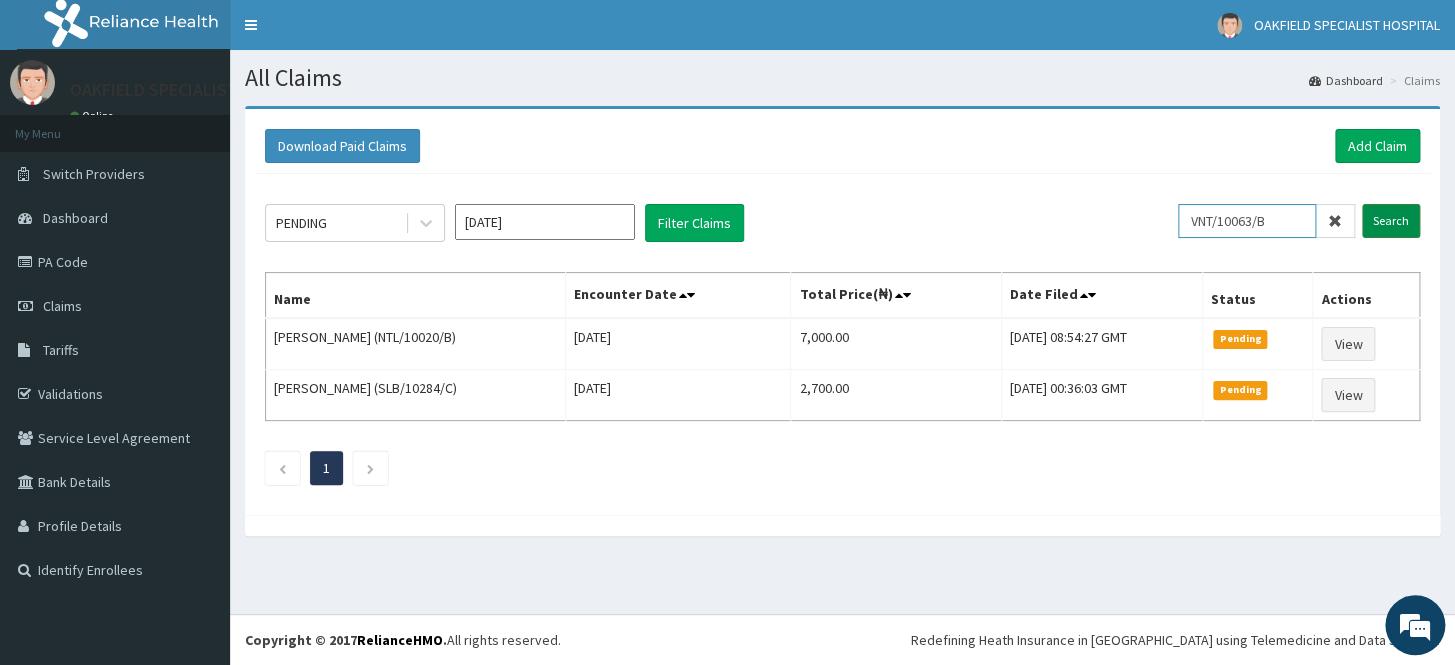 type on "VNT/10063/B" 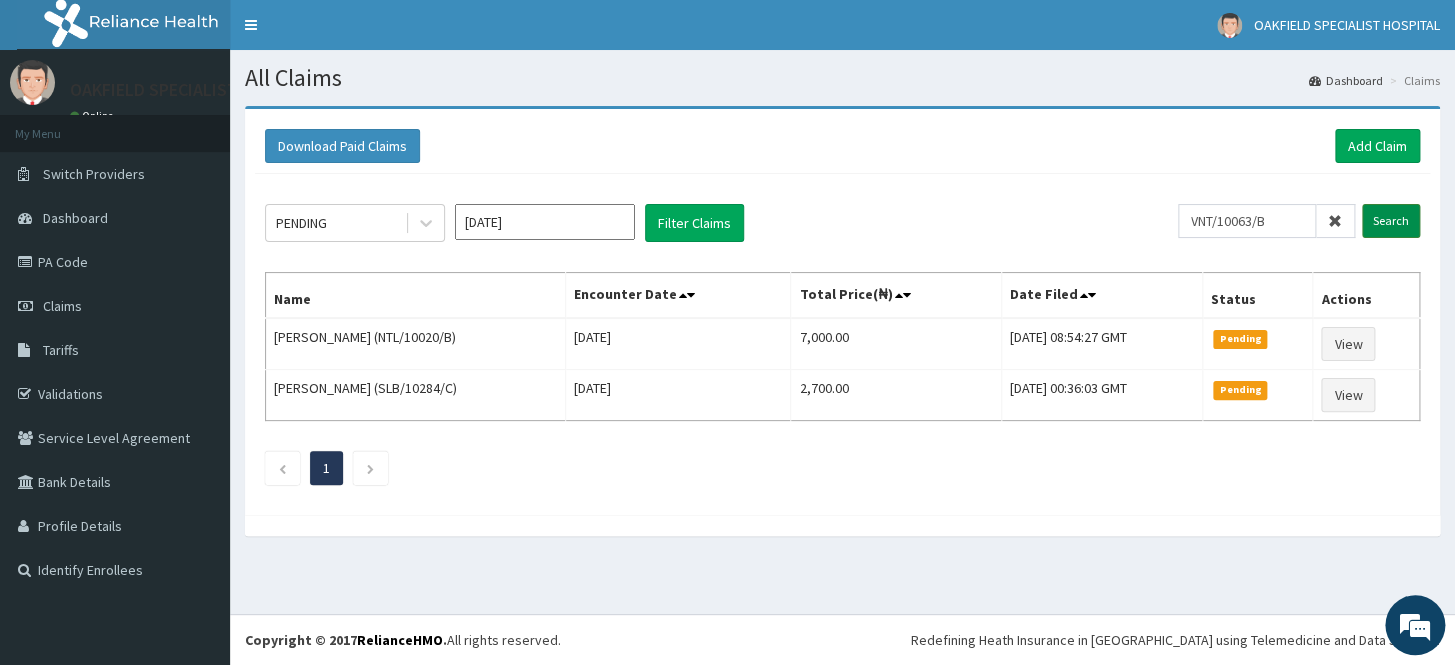 click on "Search" at bounding box center [1391, 221] 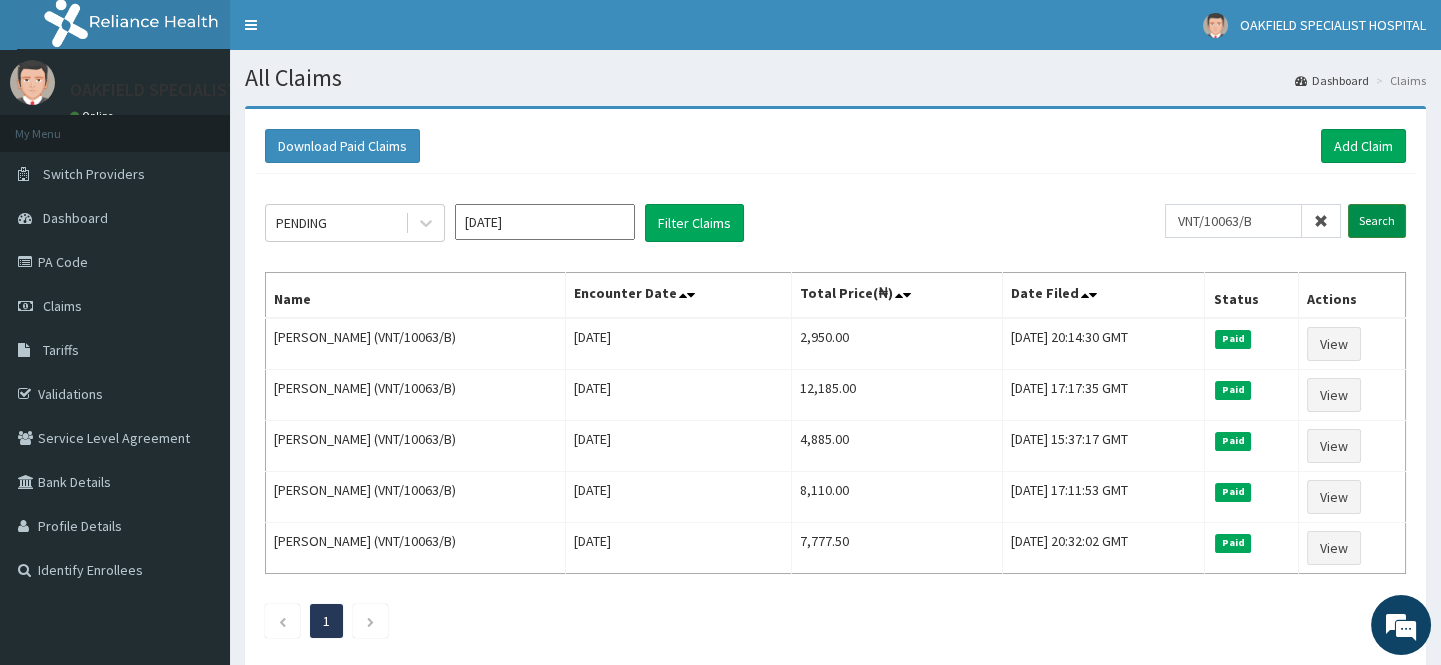 scroll, scrollTop: 0, scrollLeft: 0, axis: both 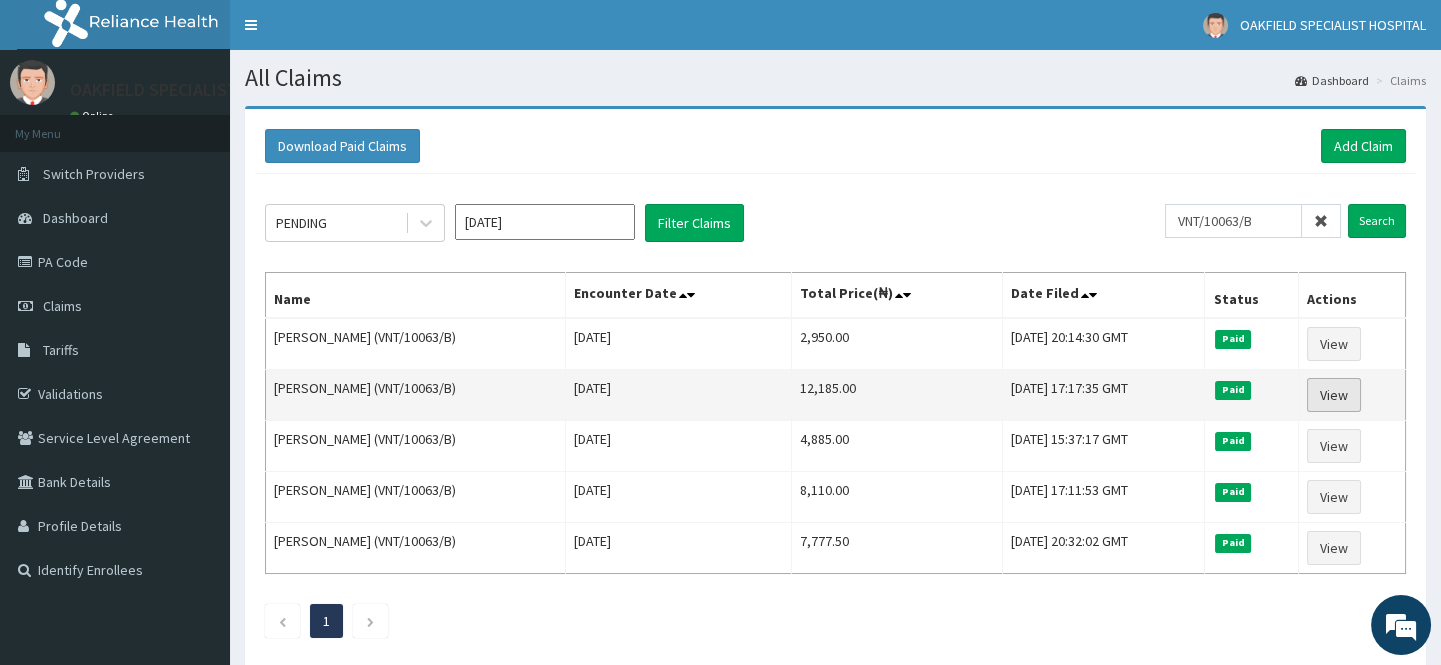 click on "View" at bounding box center (1334, 395) 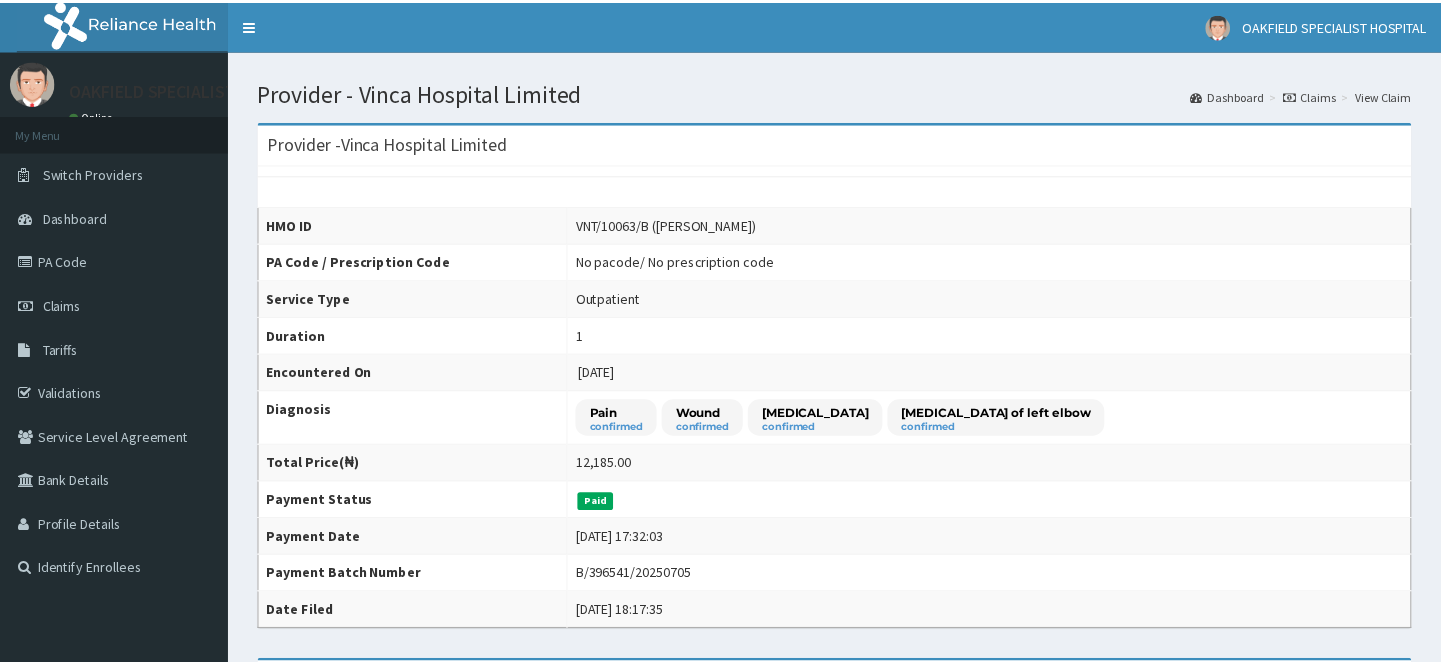 scroll, scrollTop: 0, scrollLeft: 0, axis: both 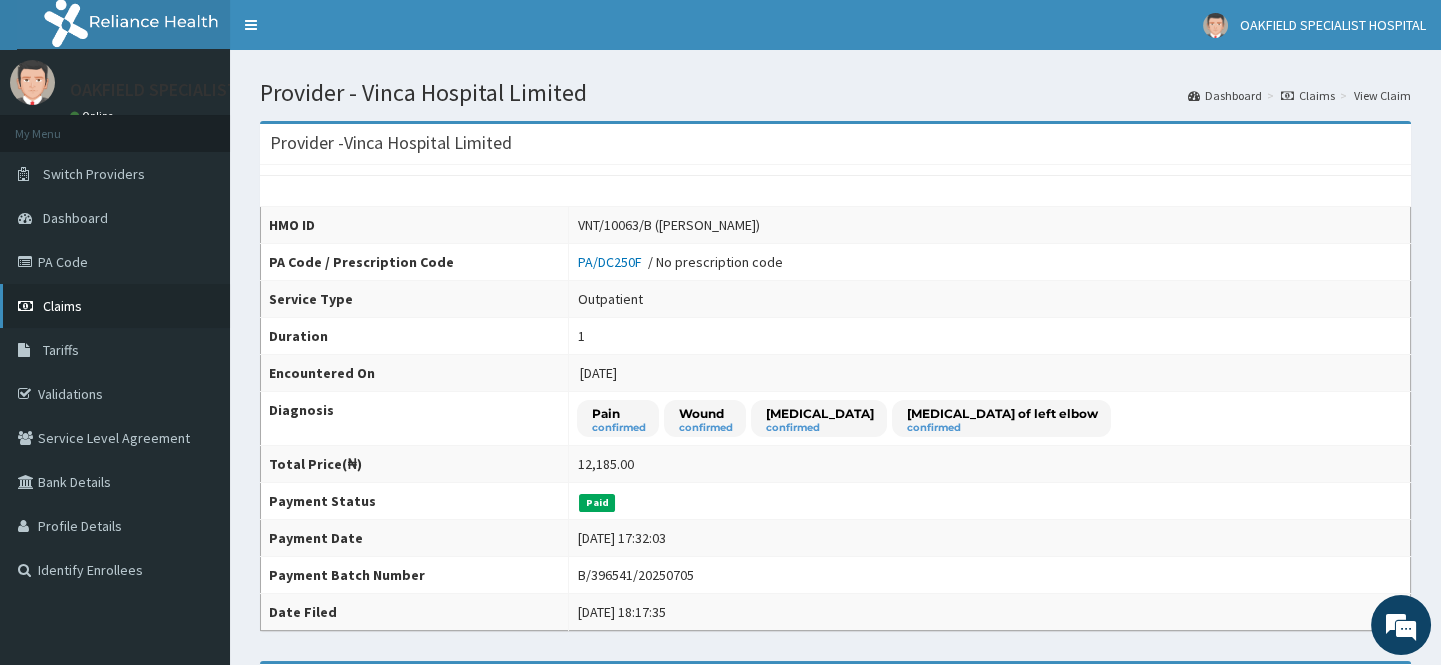 click on "Claims" at bounding box center (62, 306) 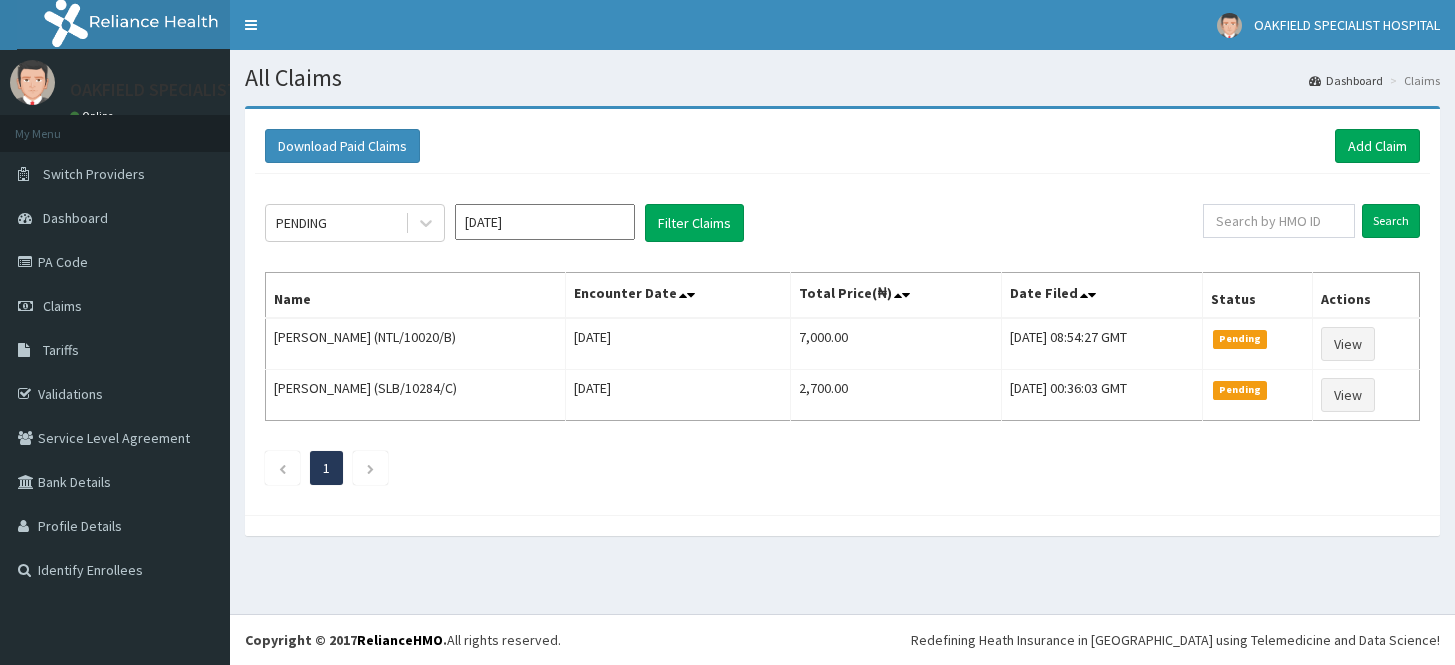 scroll, scrollTop: 0, scrollLeft: 0, axis: both 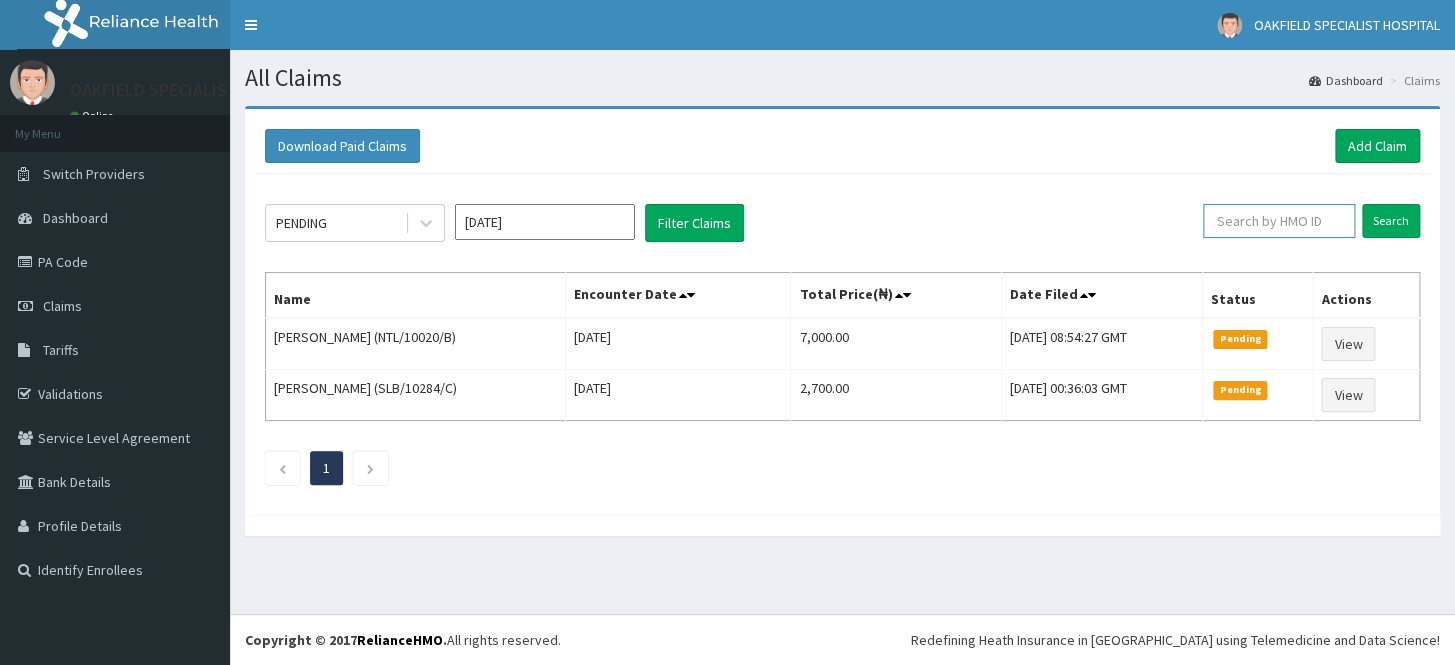 click at bounding box center [1279, 221] 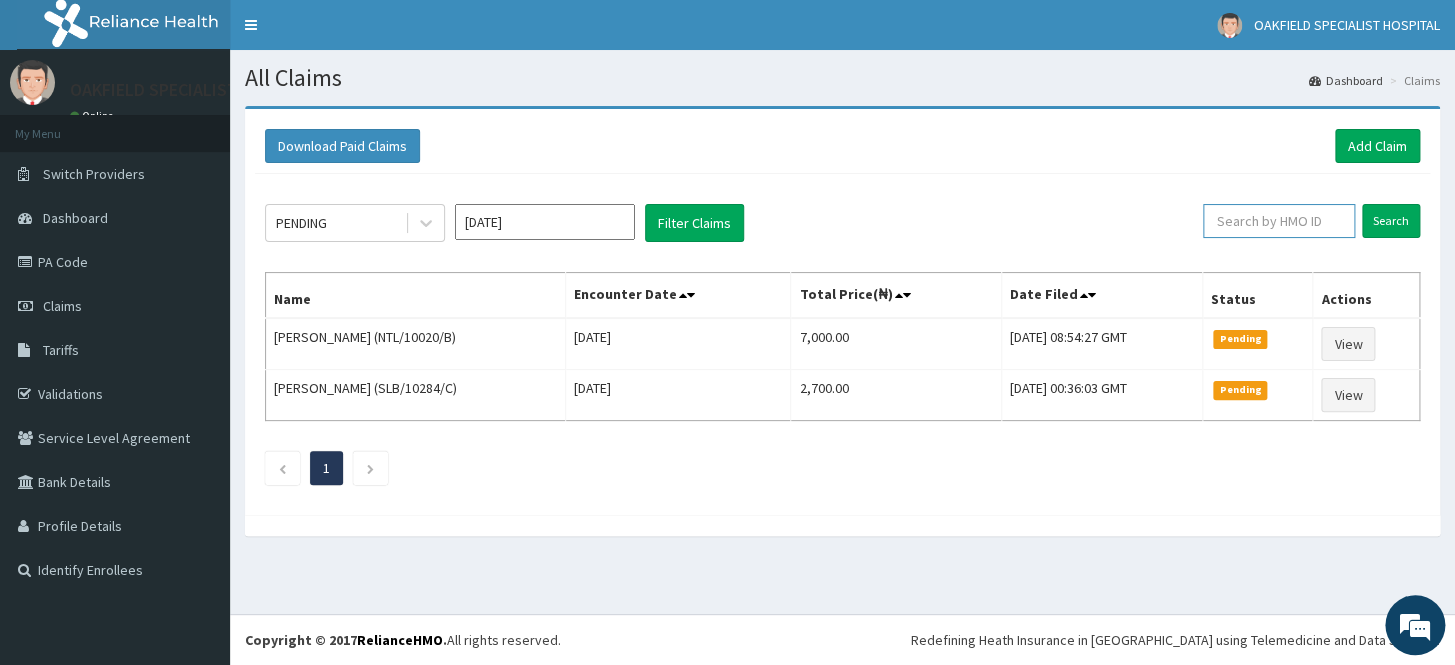 paste on "VNT/10063/B" 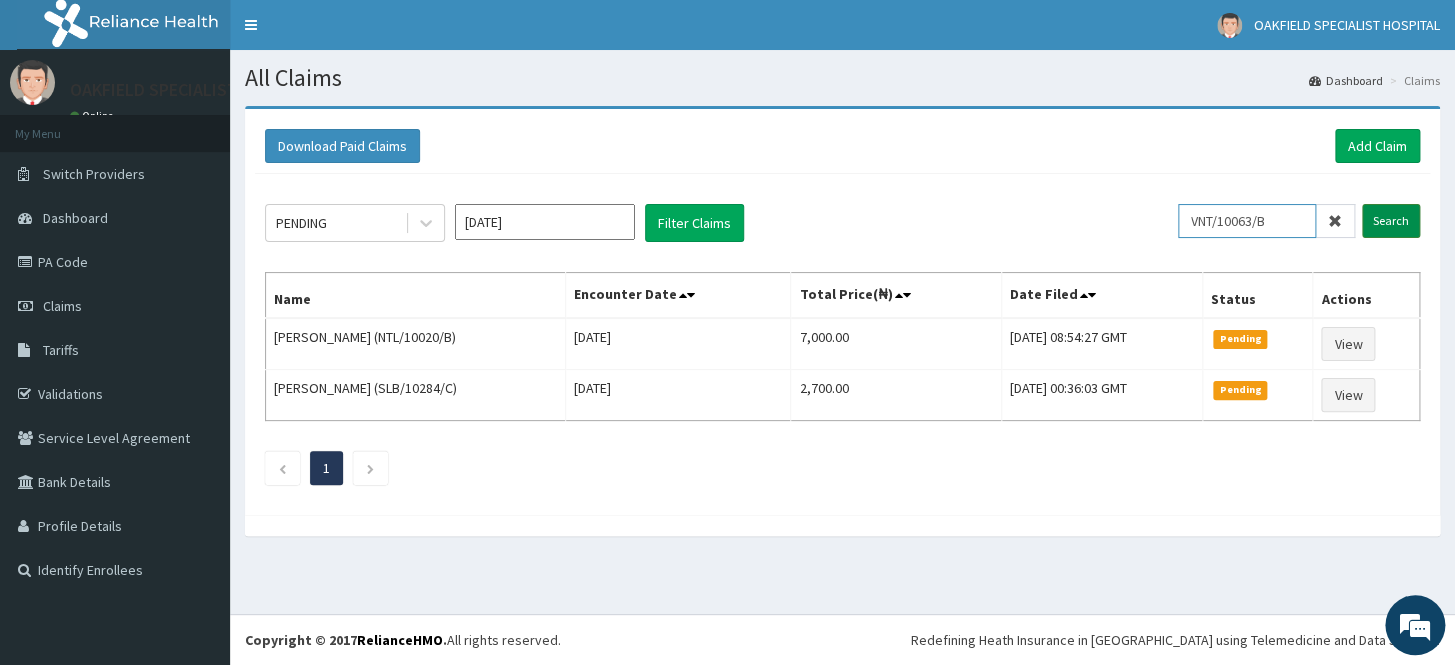 type on "VNT/10063/B" 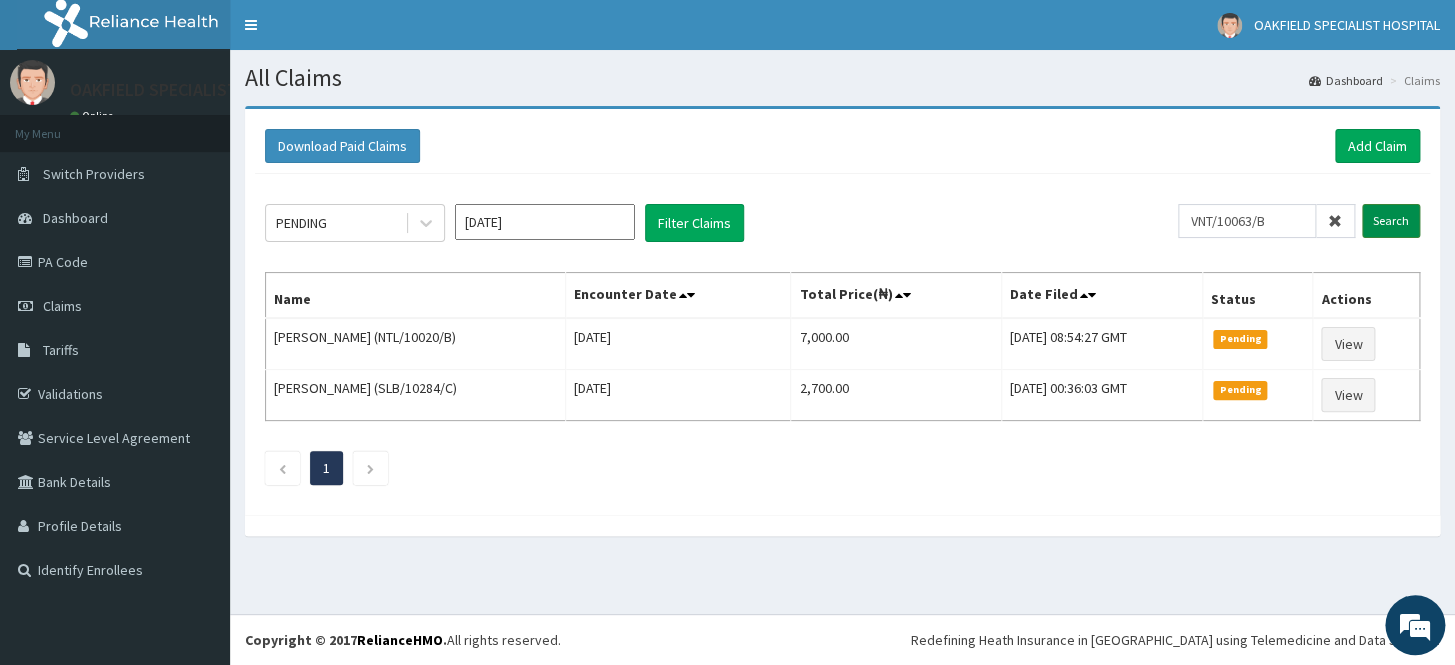 click on "Search" at bounding box center (1391, 221) 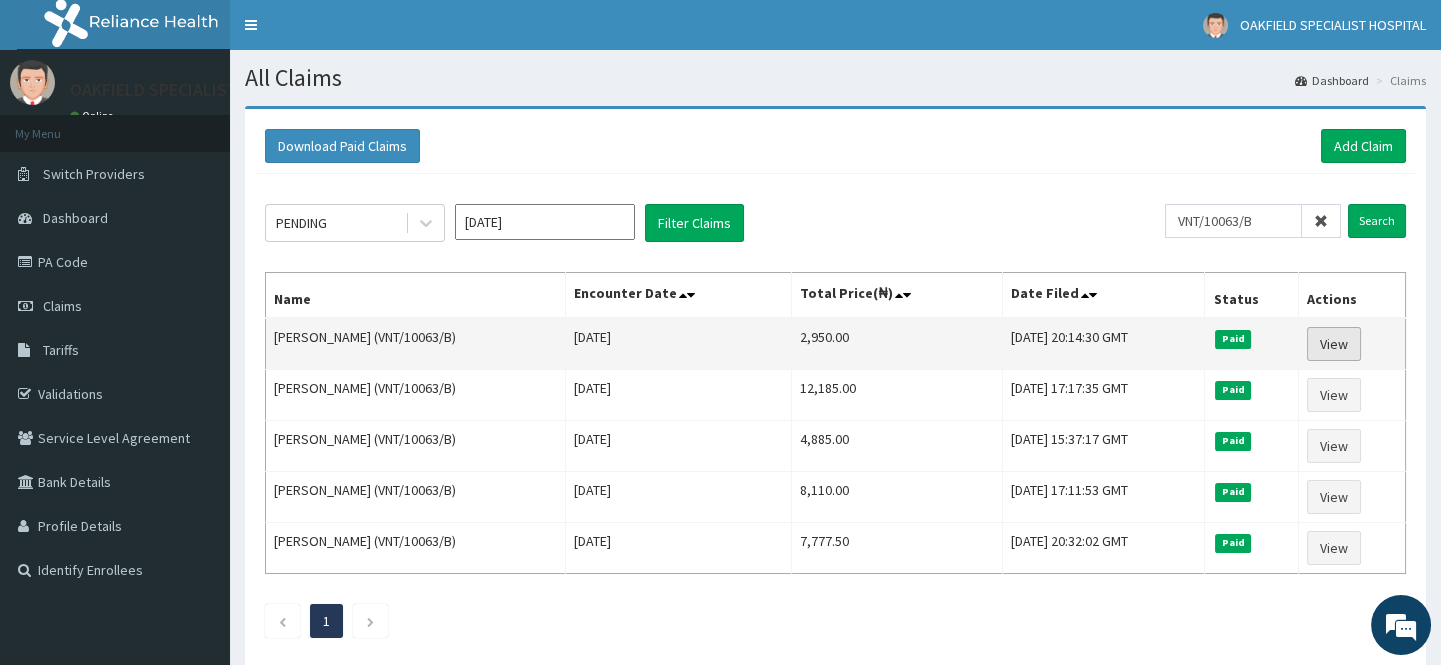 click on "View" at bounding box center (1334, 344) 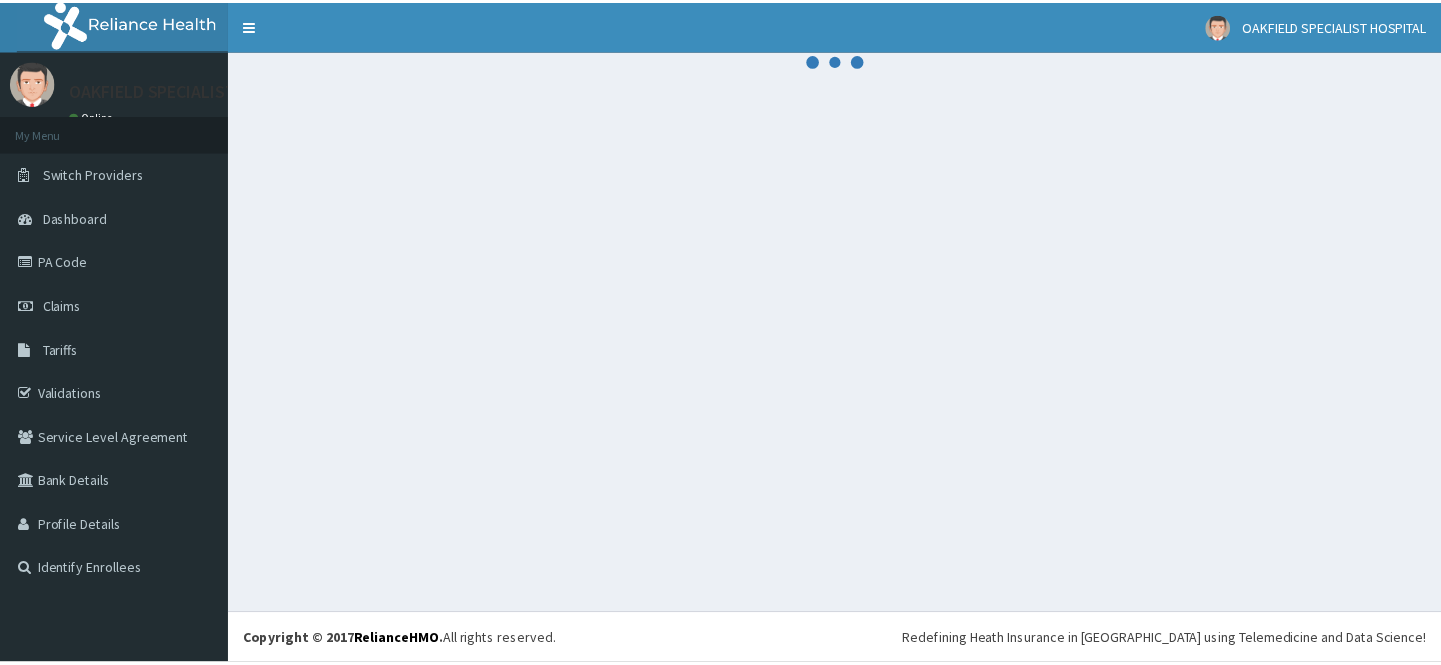 scroll, scrollTop: 7, scrollLeft: 0, axis: vertical 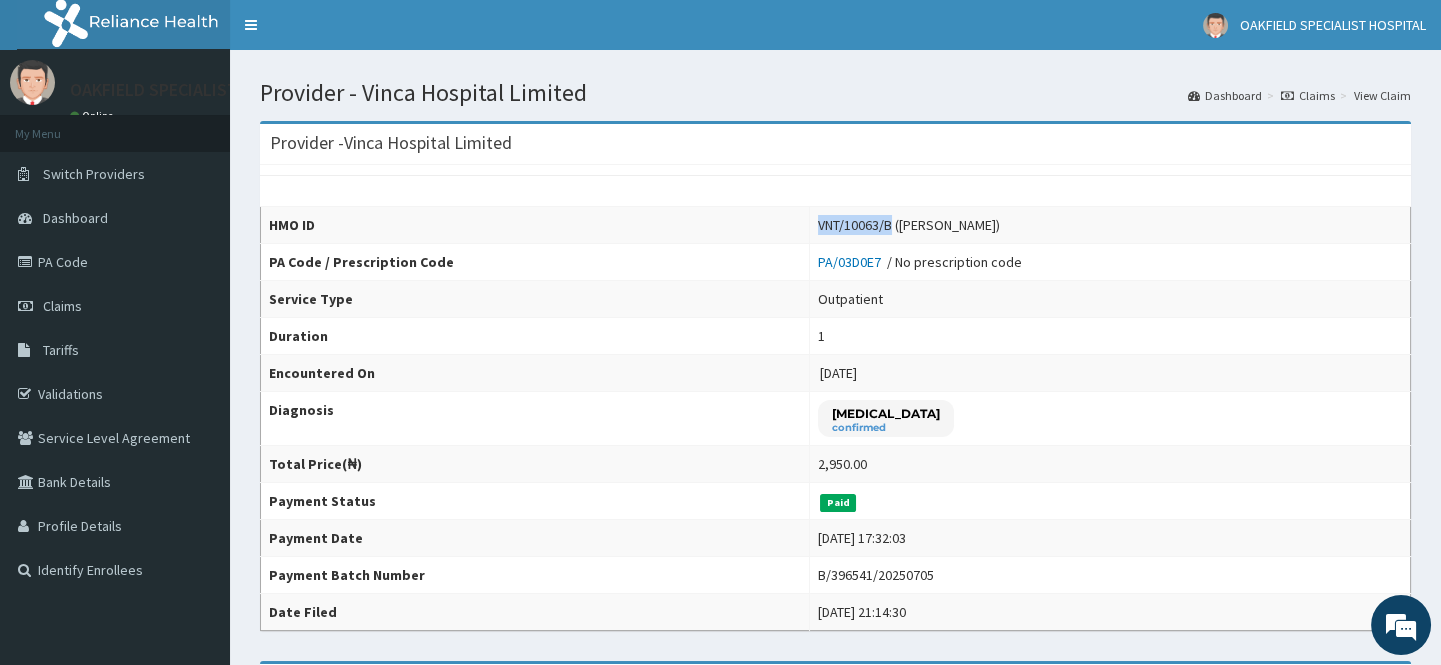 drag, startPoint x: 876, startPoint y: 229, endPoint x: 806, endPoint y: 231, distance: 70.028564 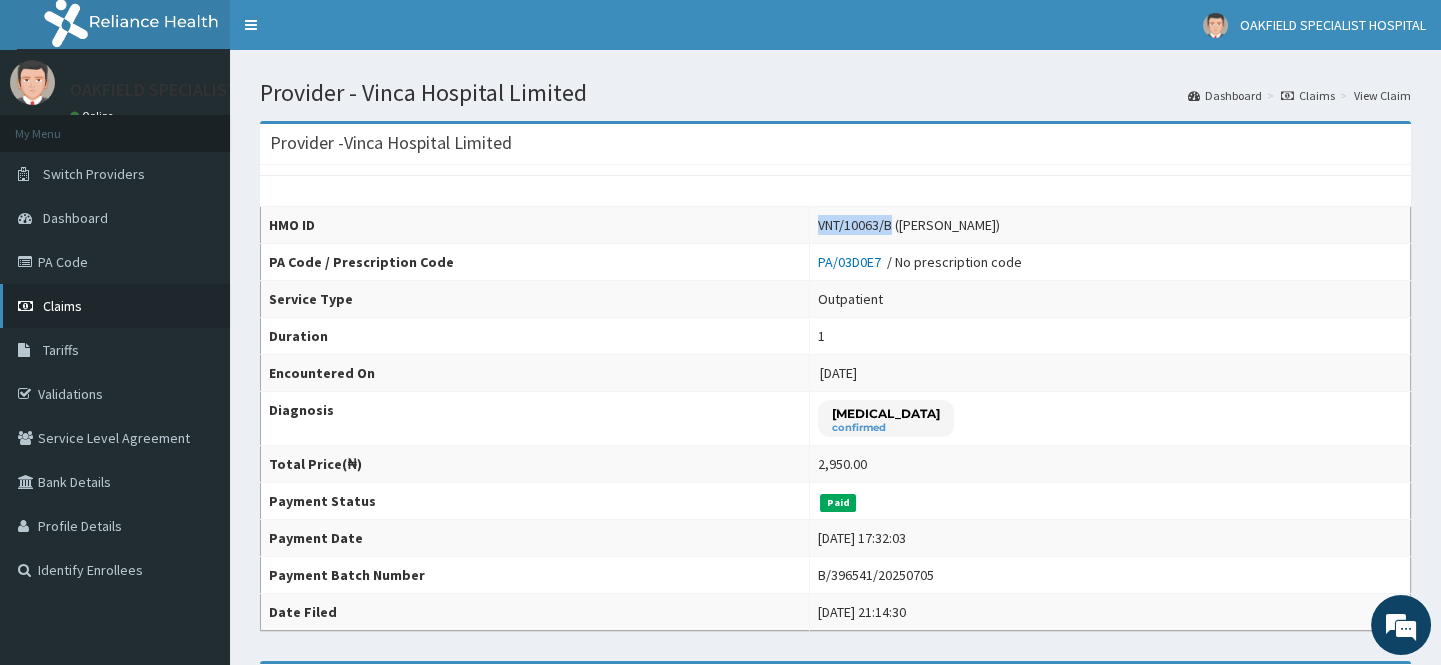 click on "Claims" at bounding box center [62, 306] 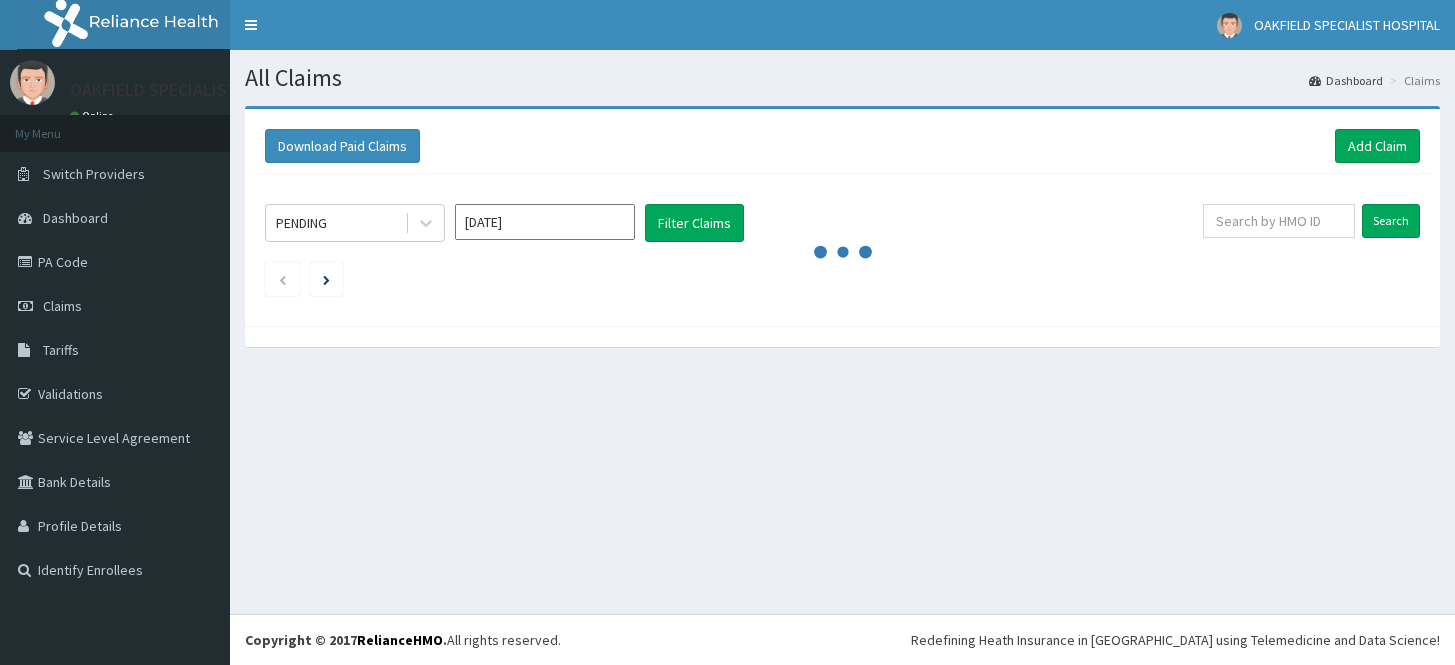 scroll, scrollTop: 0, scrollLeft: 0, axis: both 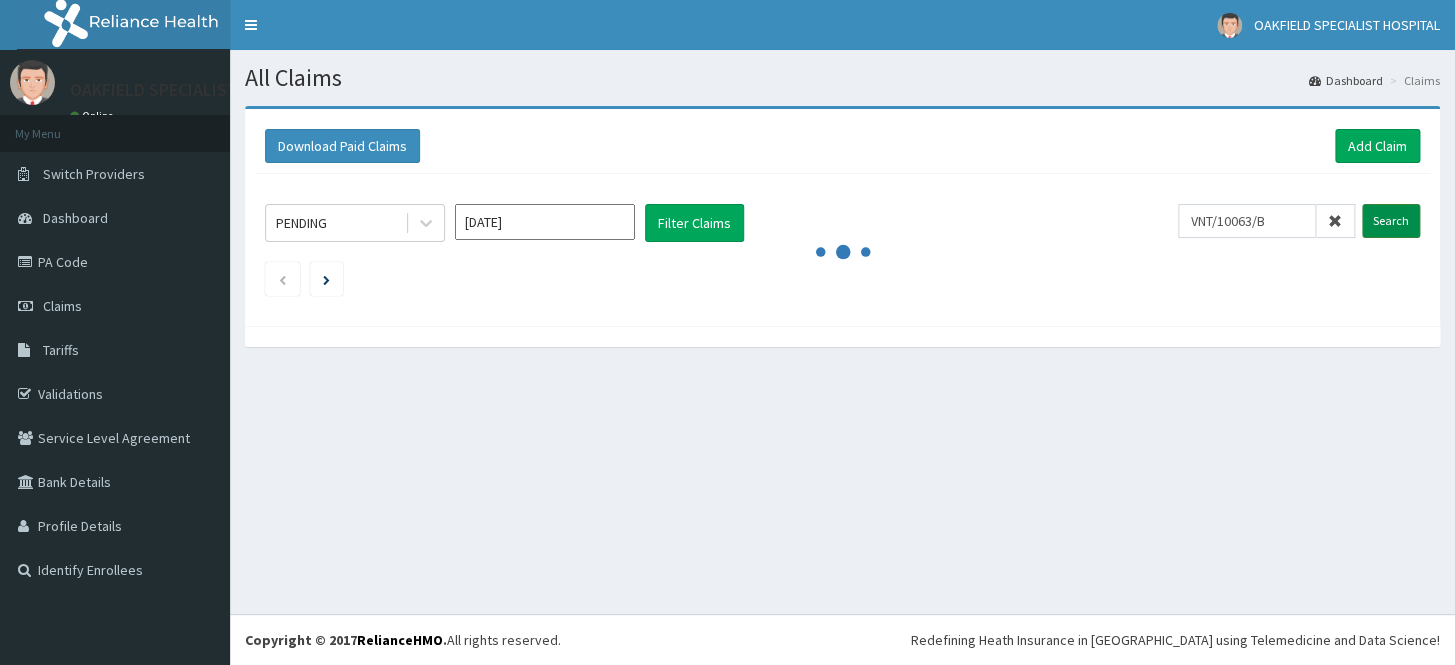 type on "VNT/10063/B" 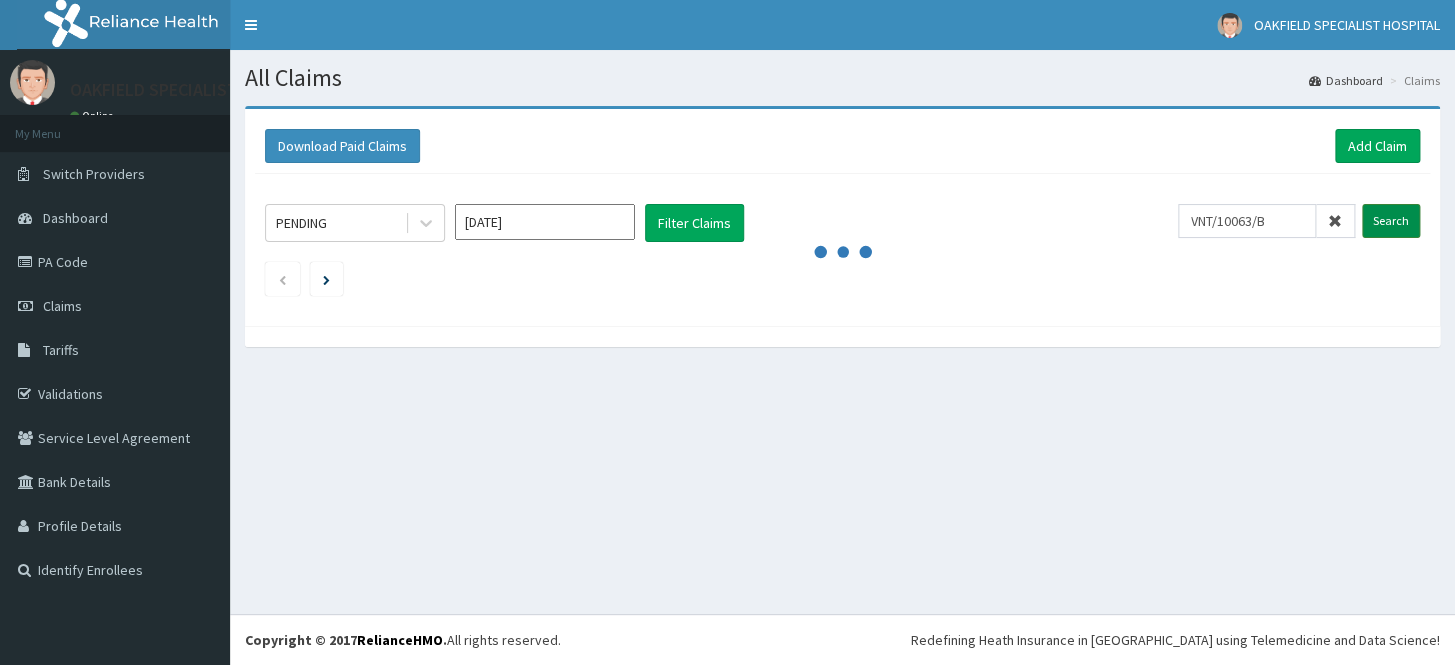 click on "Search" at bounding box center (1391, 221) 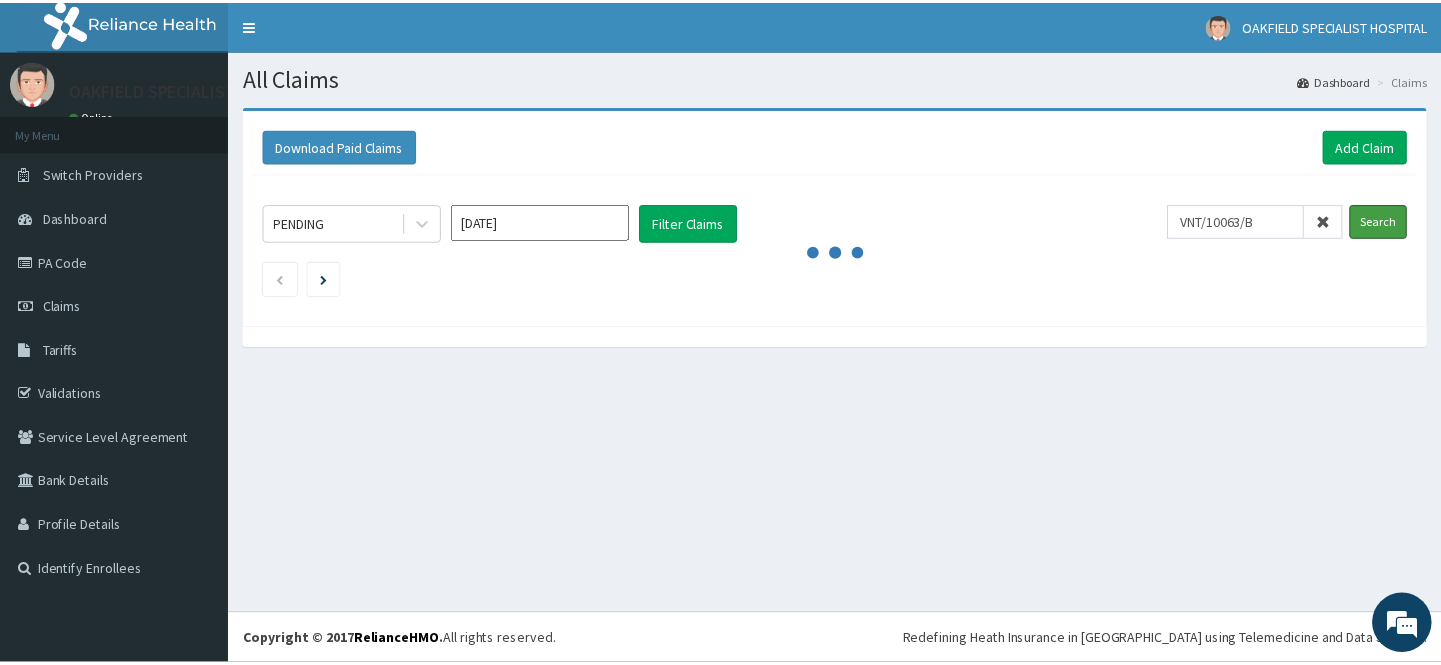 scroll, scrollTop: 0, scrollLeft: 0, axis: both 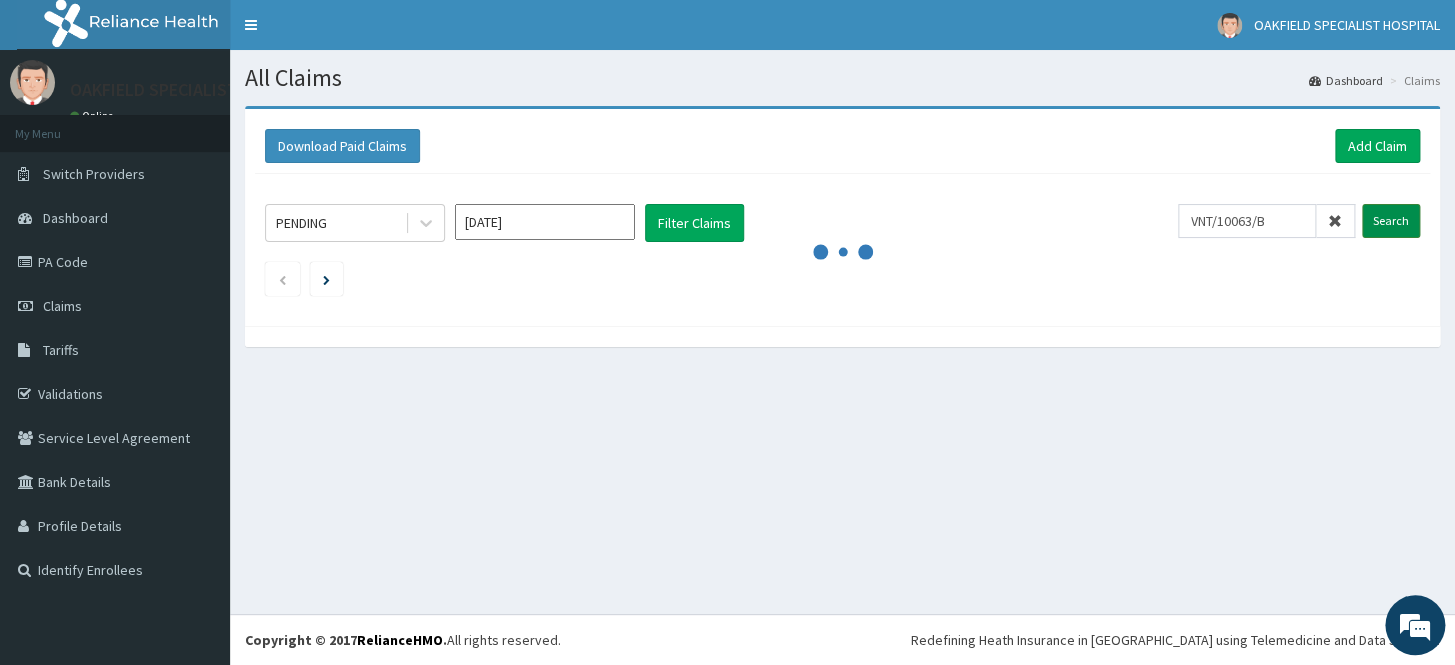 click on "Search" at bounding box center [1391, 221] 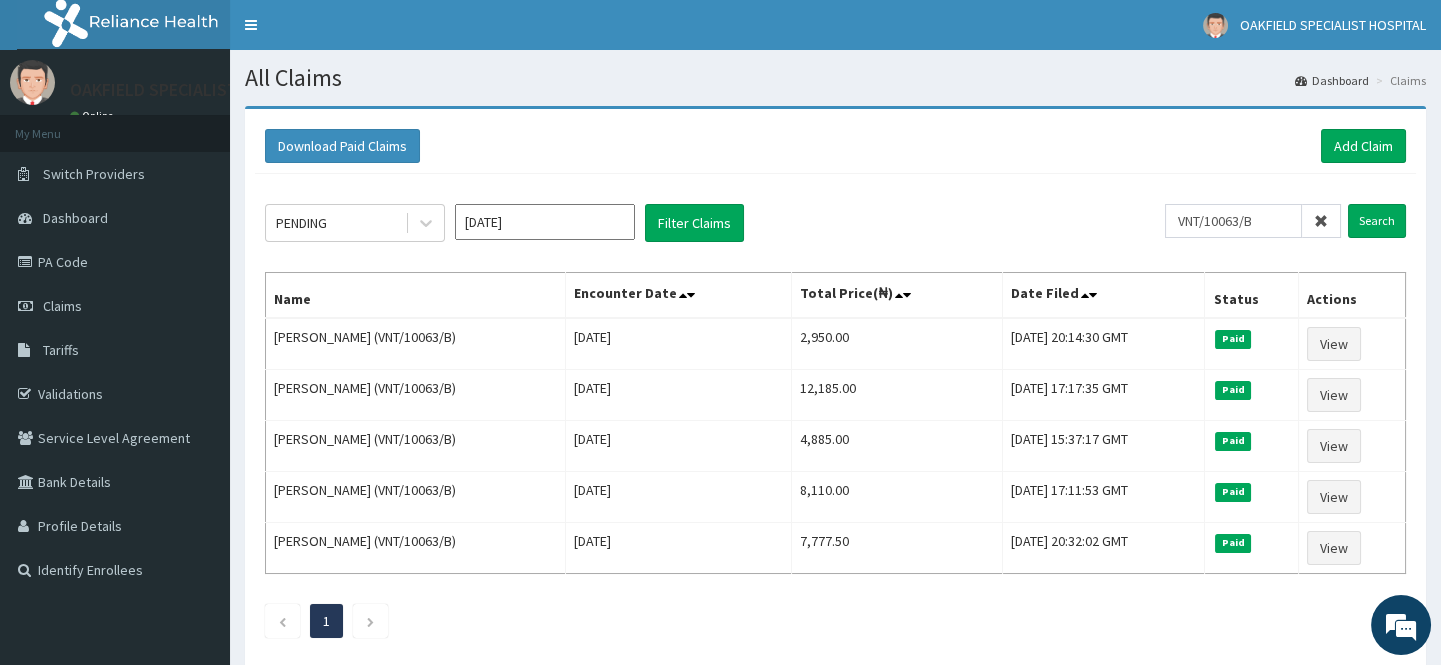 click at bounding box center (1321, 221) 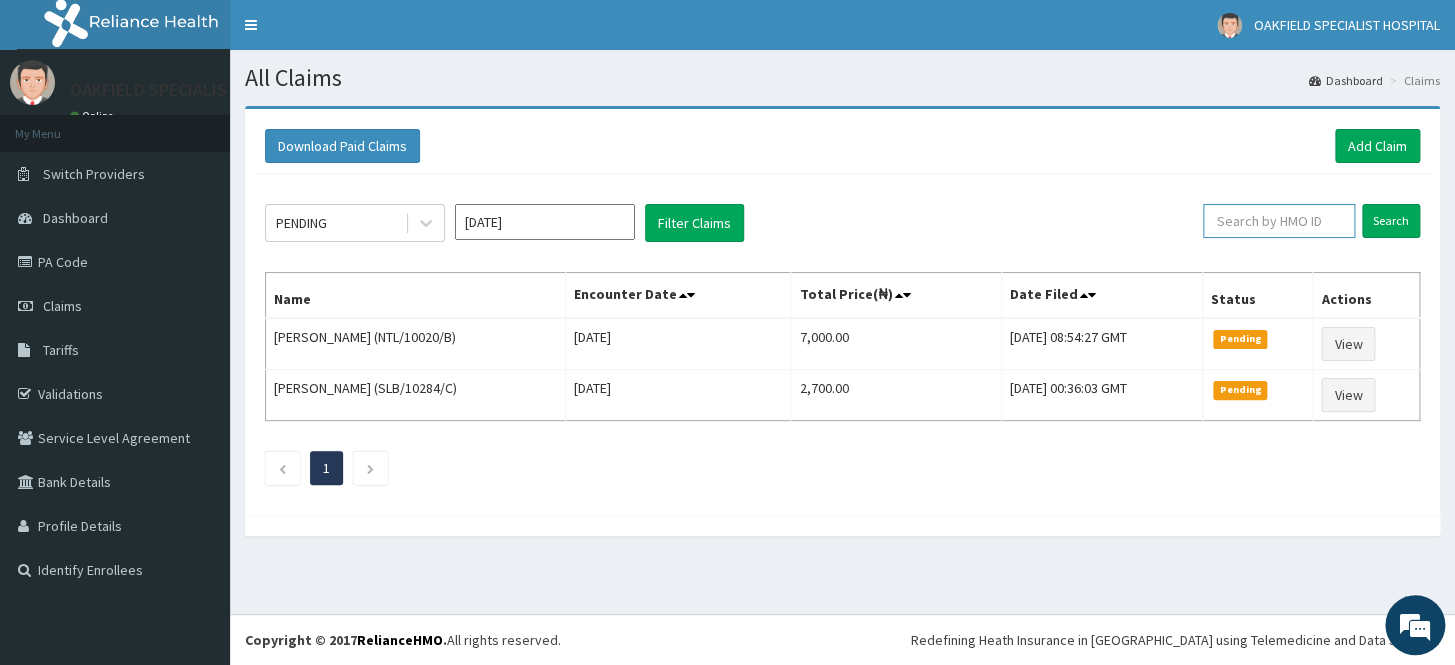 click at bounding box center [1279, 221] 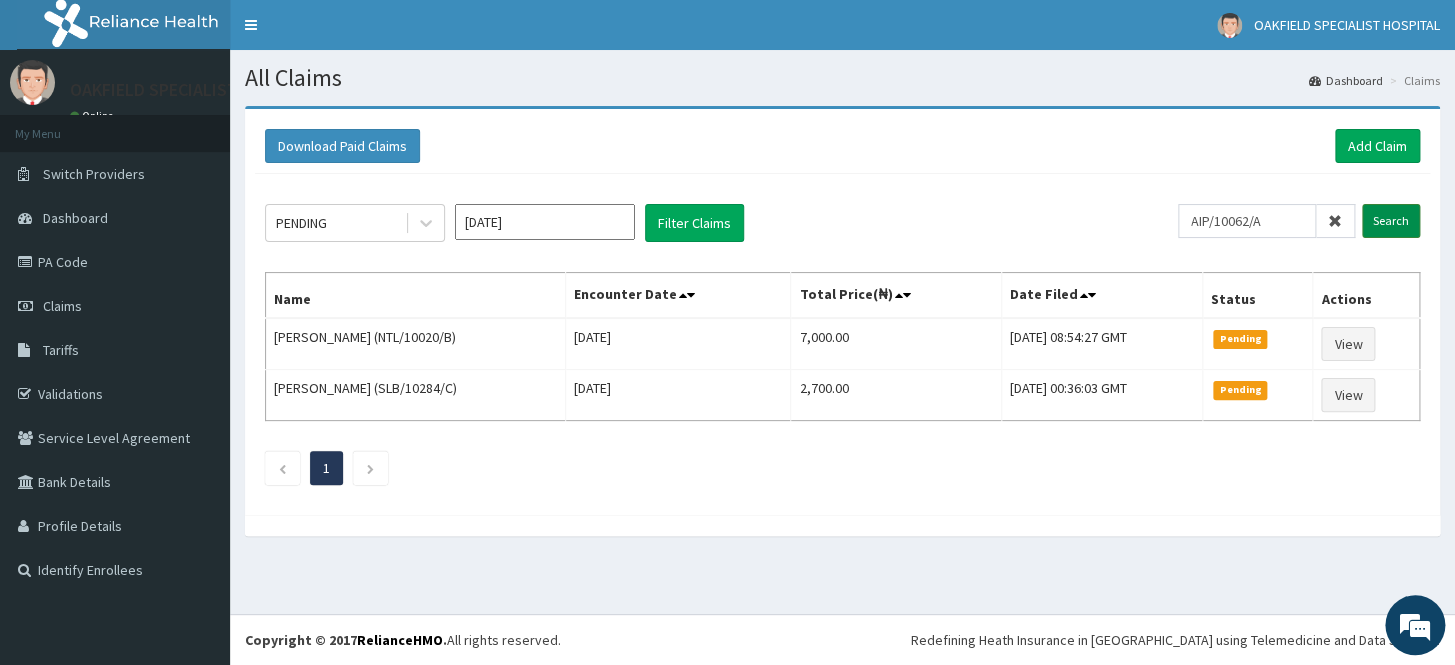 click on "Search" at bounding box center [1391, 221] 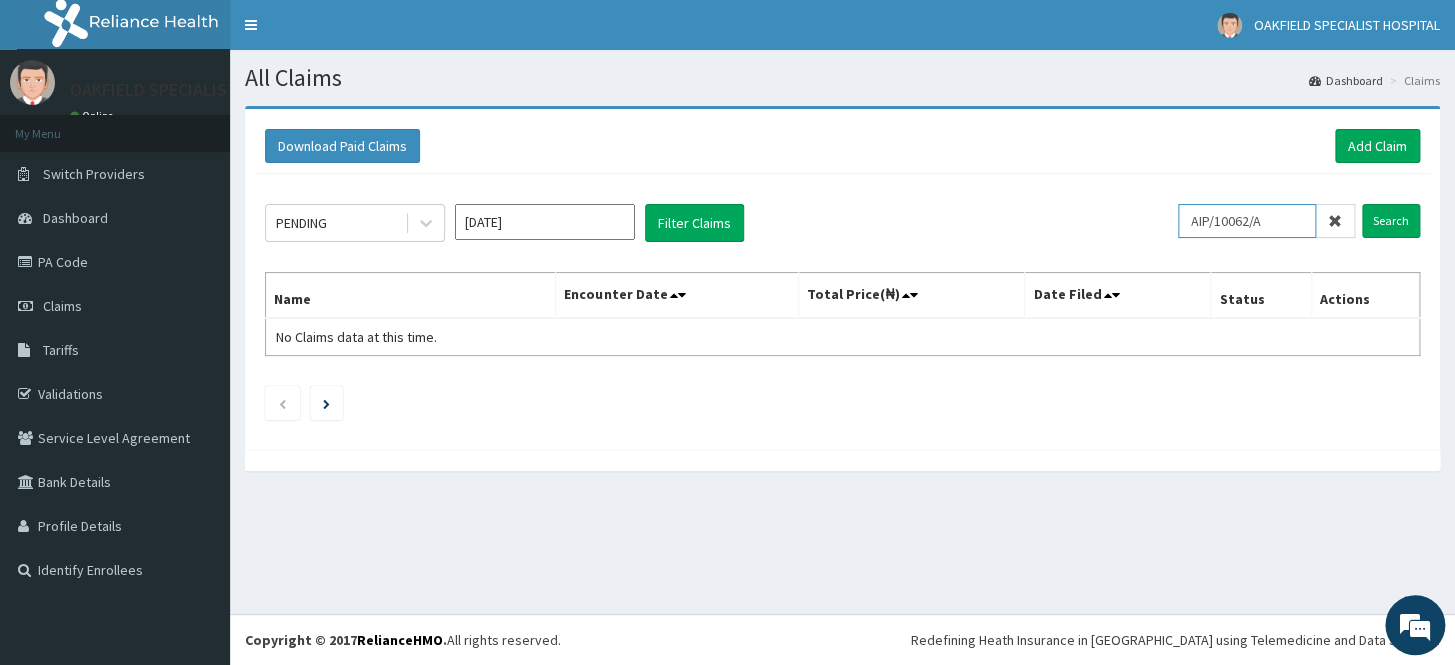 click on "AIP/10062/A" at bounding box center [1247, 221] 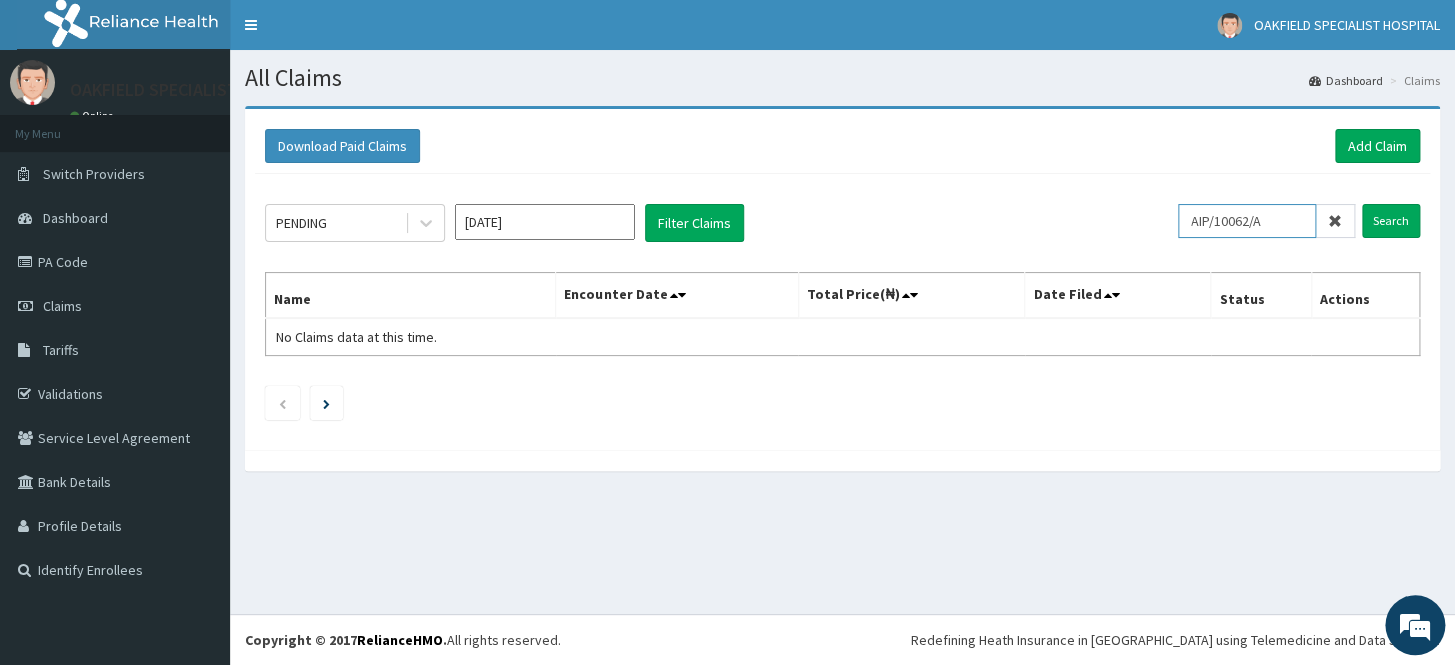 click on "AIP/10062/A" at bounding box center [1247, 221] 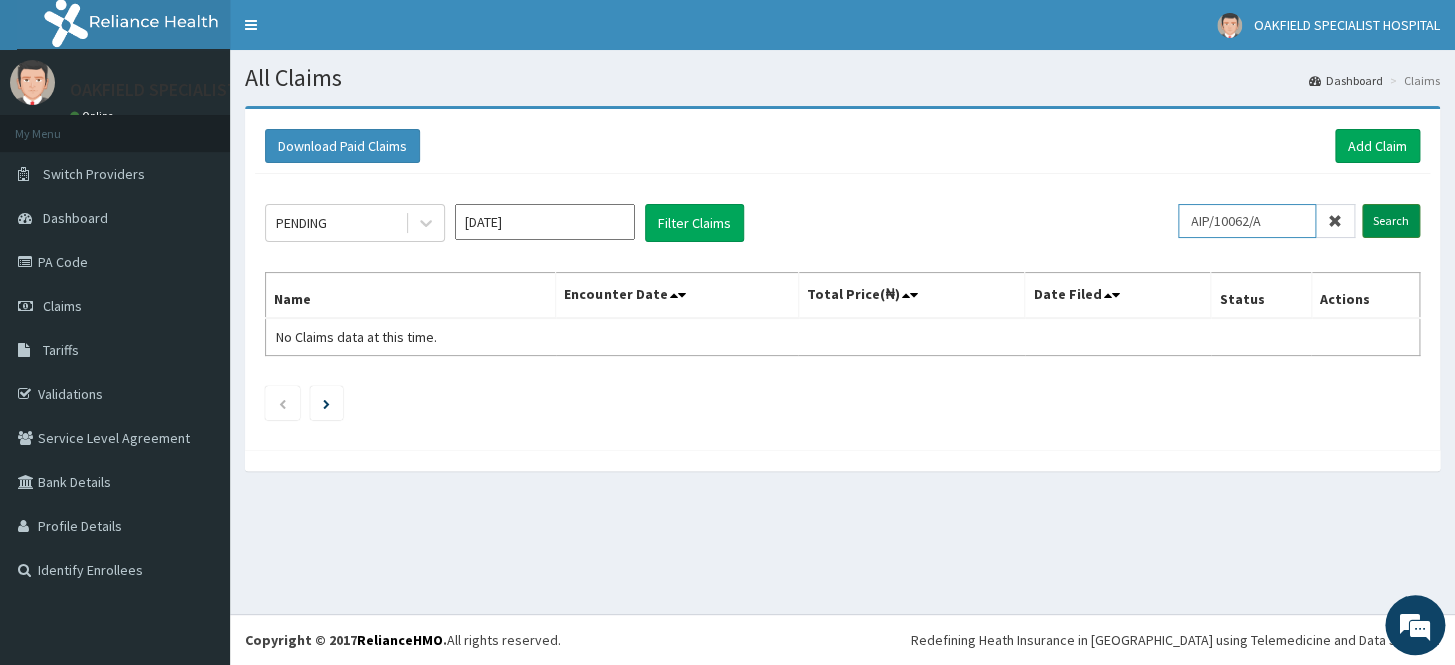 type on "AIP/10062/A" 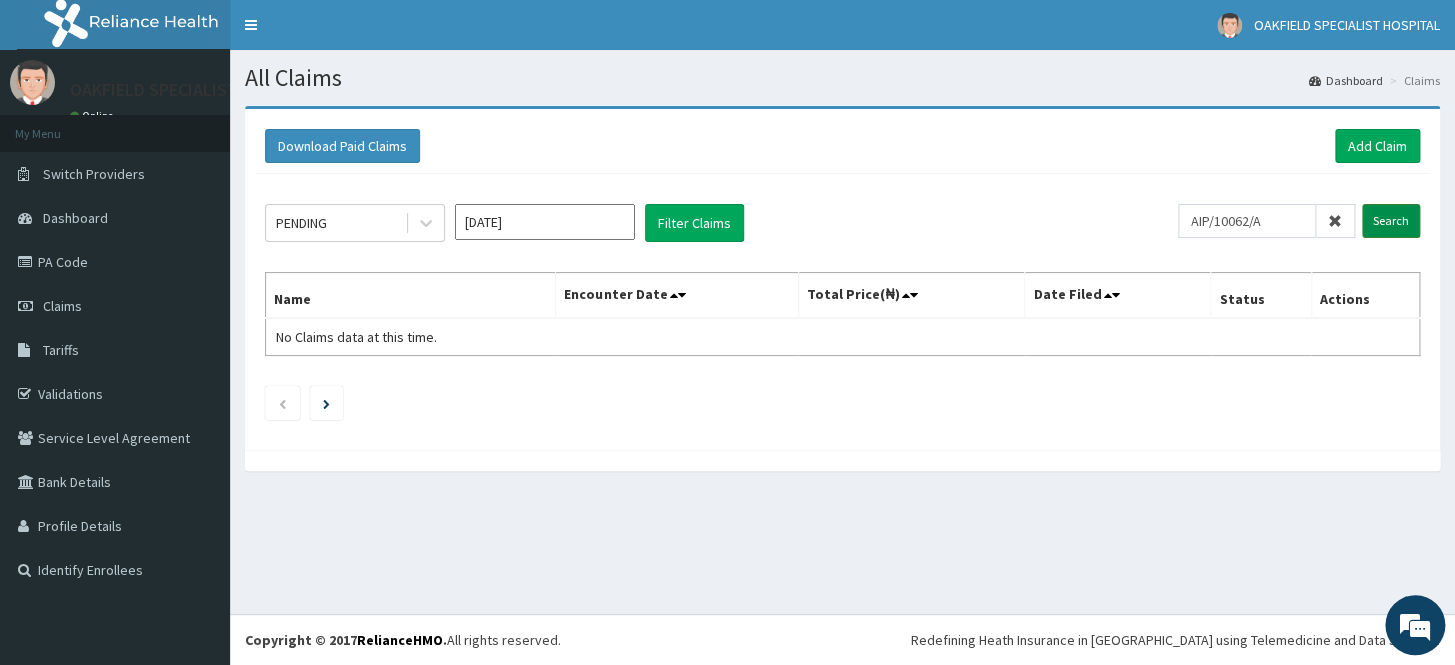 click on "Search" at bounding box center [1391, 221] 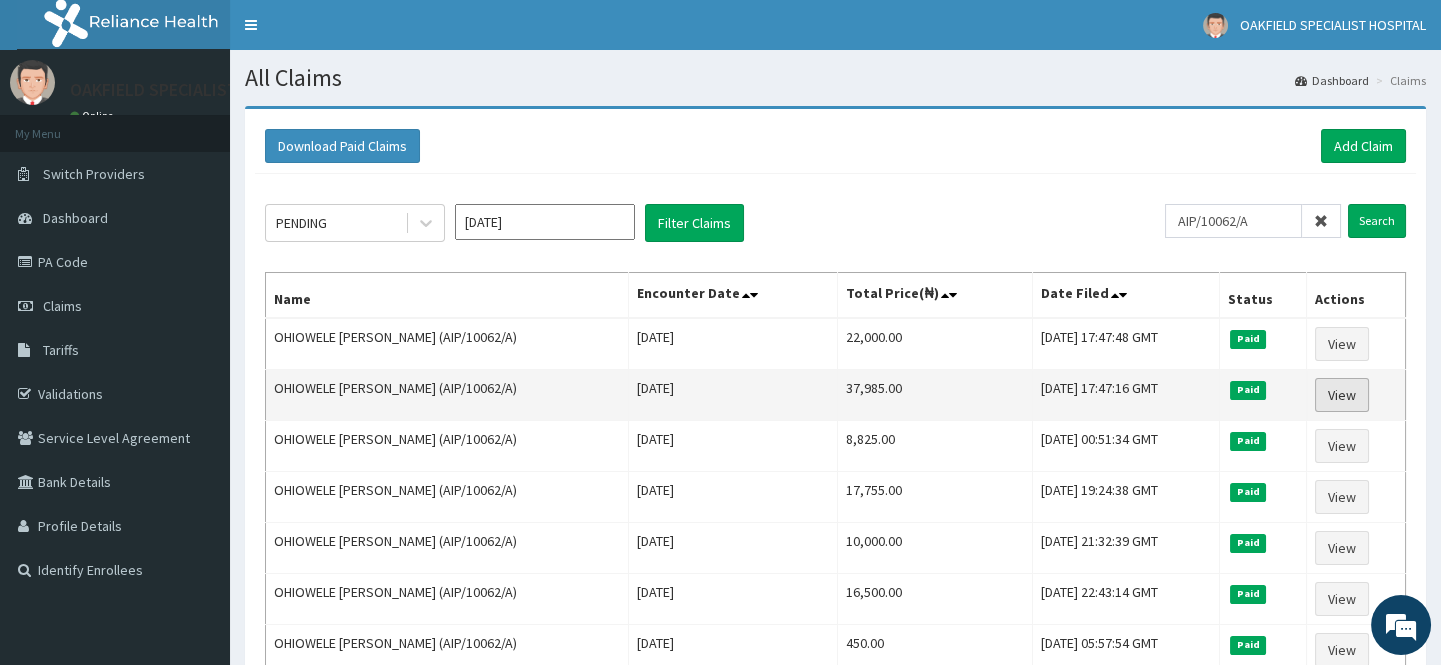 click on "View" at bounding box center (1342, 395) 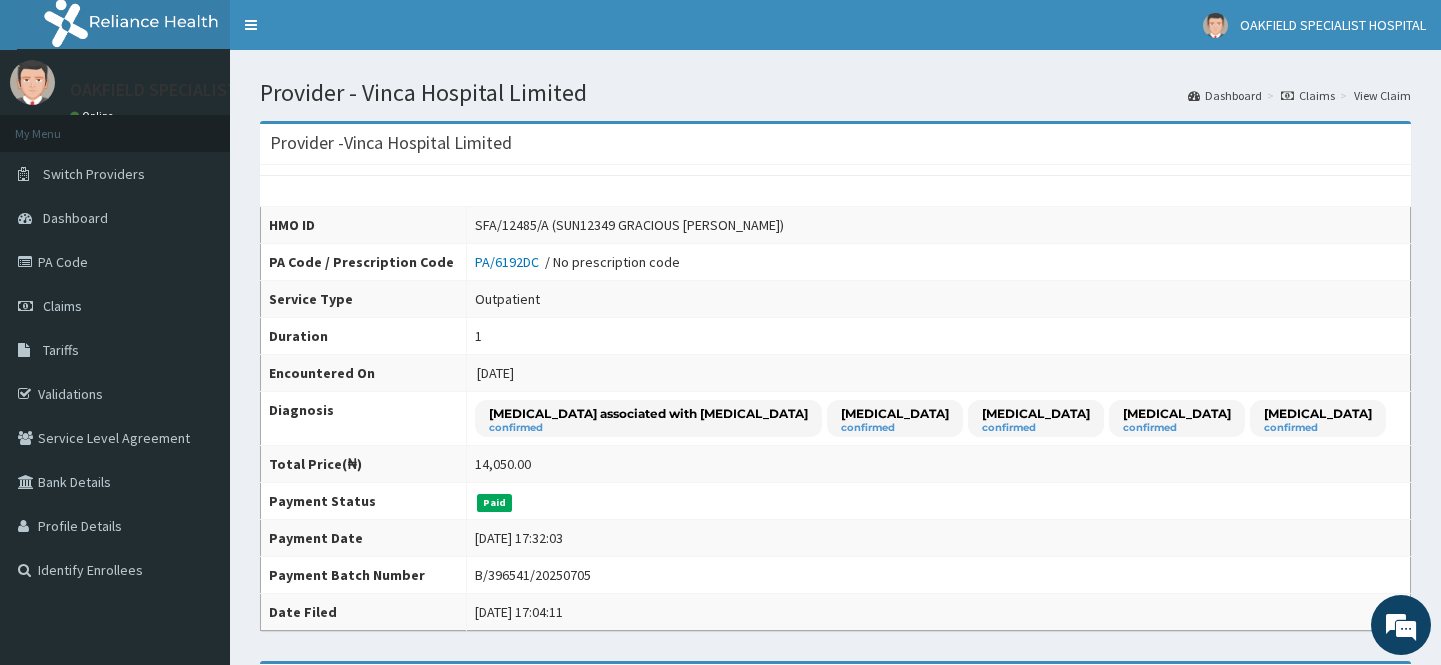 scroll, scrollTop: 393, scrollLeft: 0, axis: vertical 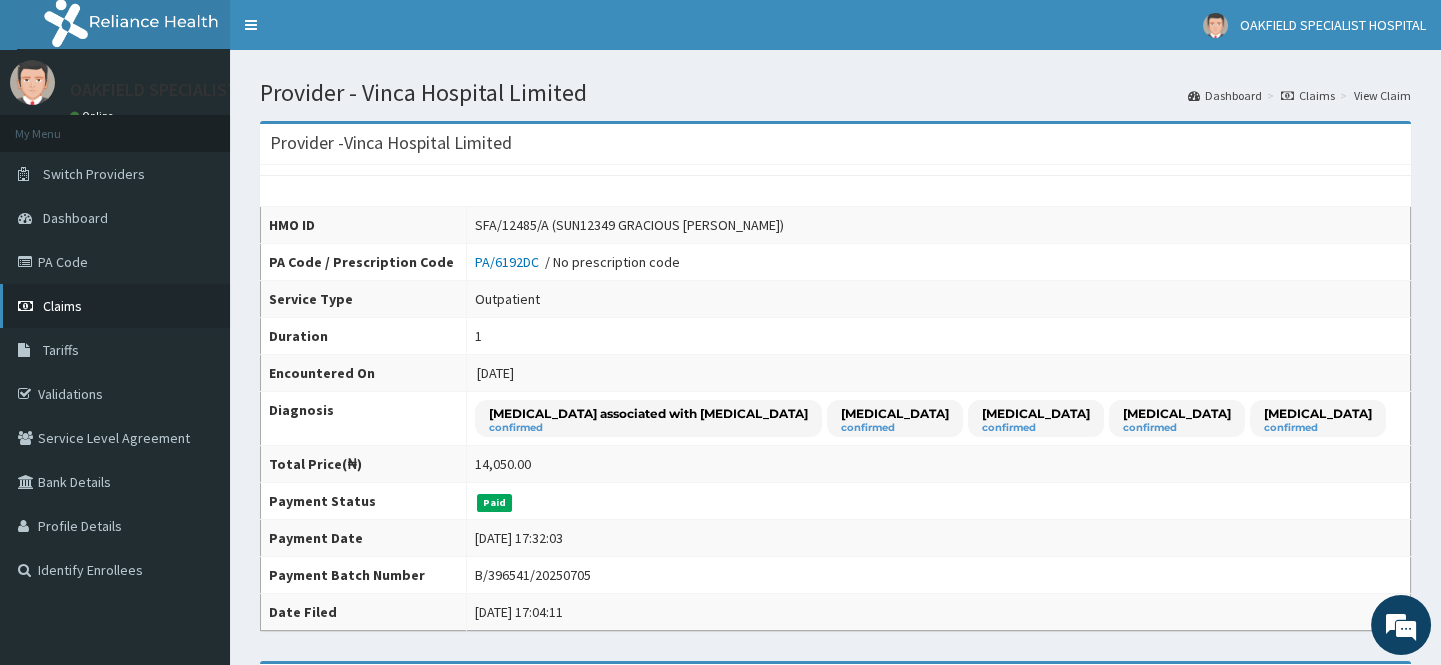 click on "Claims" at bounding box center [62, 306] 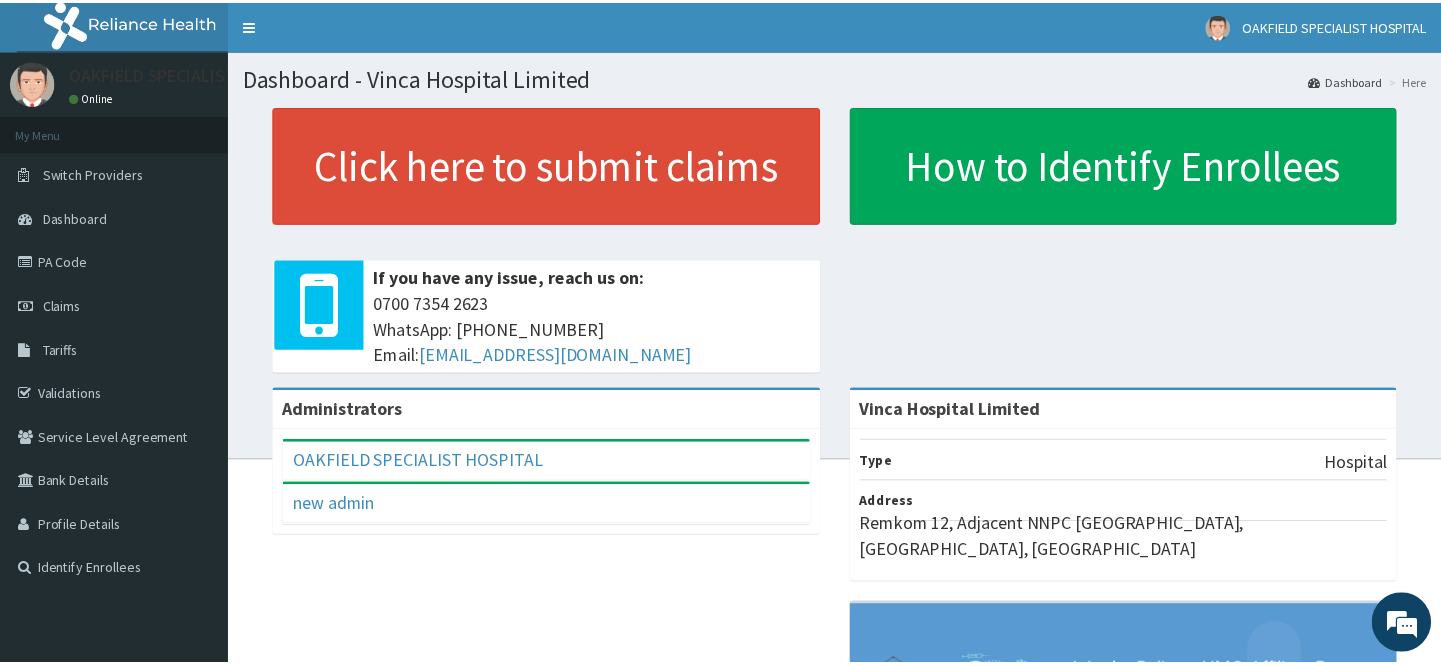 scroll, scrollTop: 0, scrollLeft: 0, axis: both 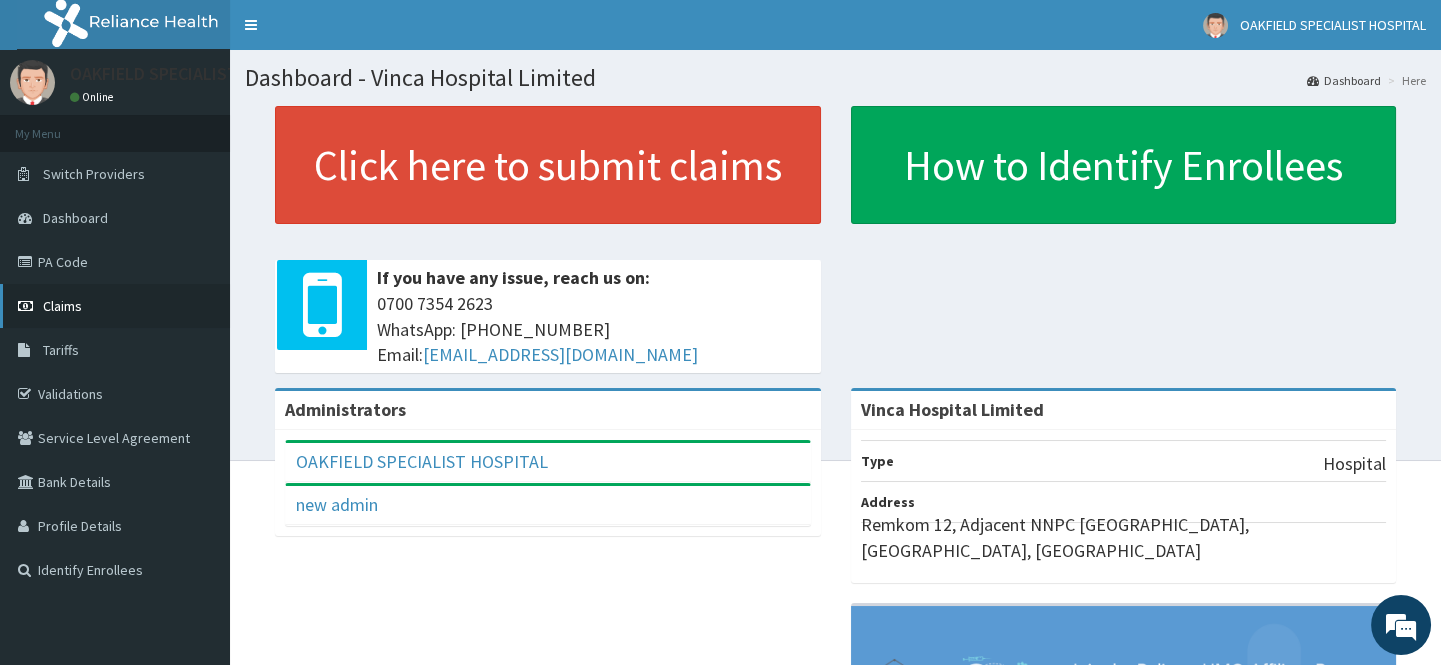 click on "Claims" at bounding box center [62, 306] 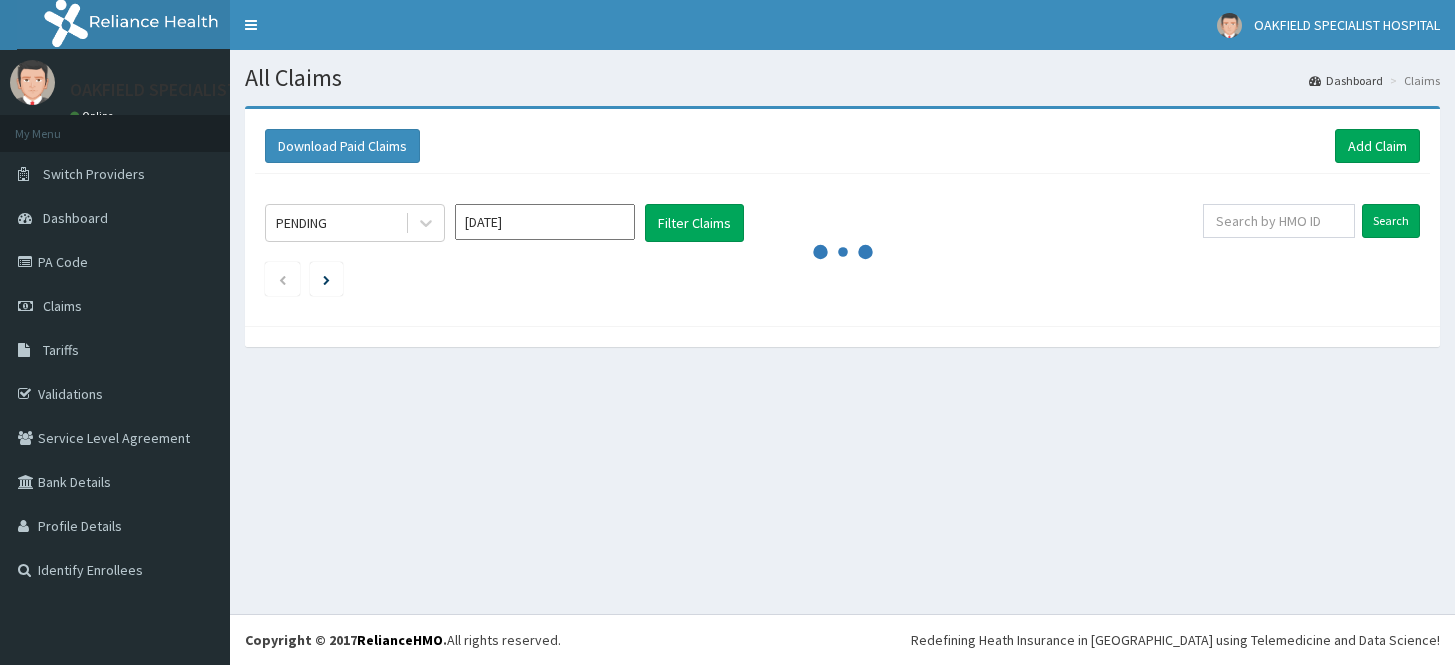 scroll, scrollTop: 0, scrollLeft: 0, axis: both 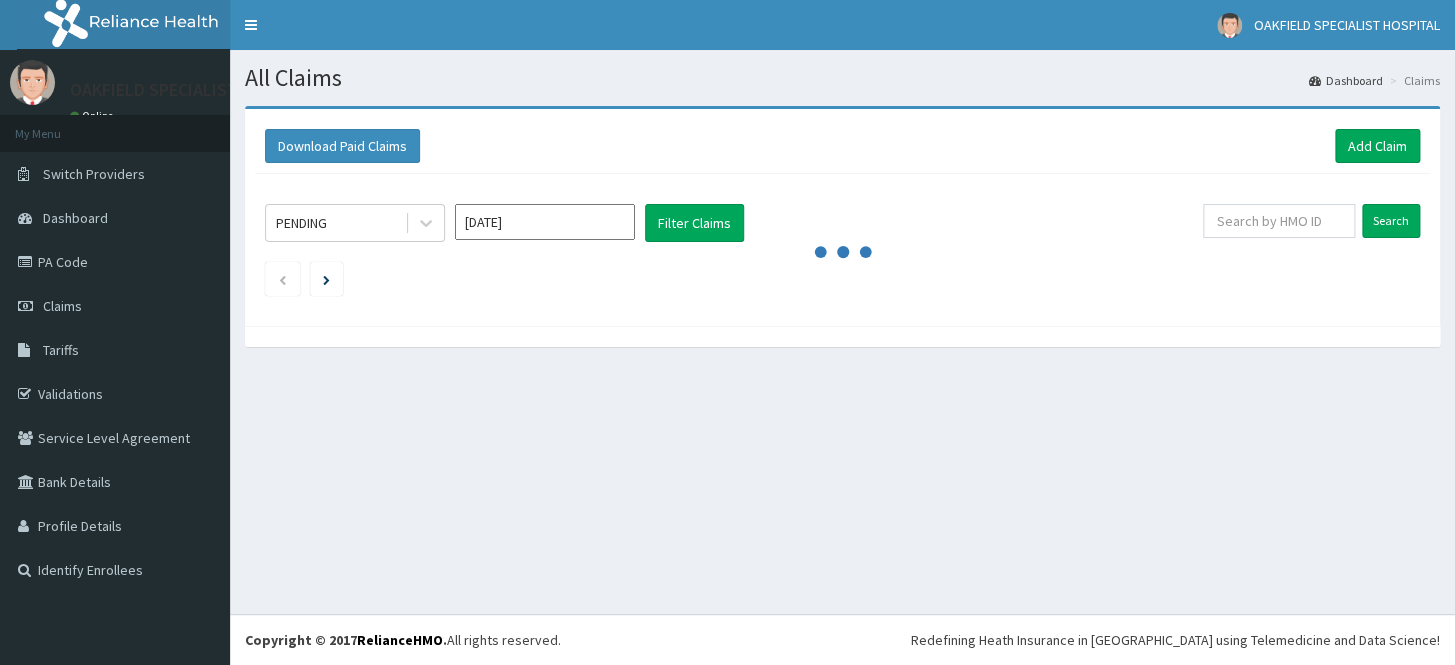 click at bounding box center (1279, 221) 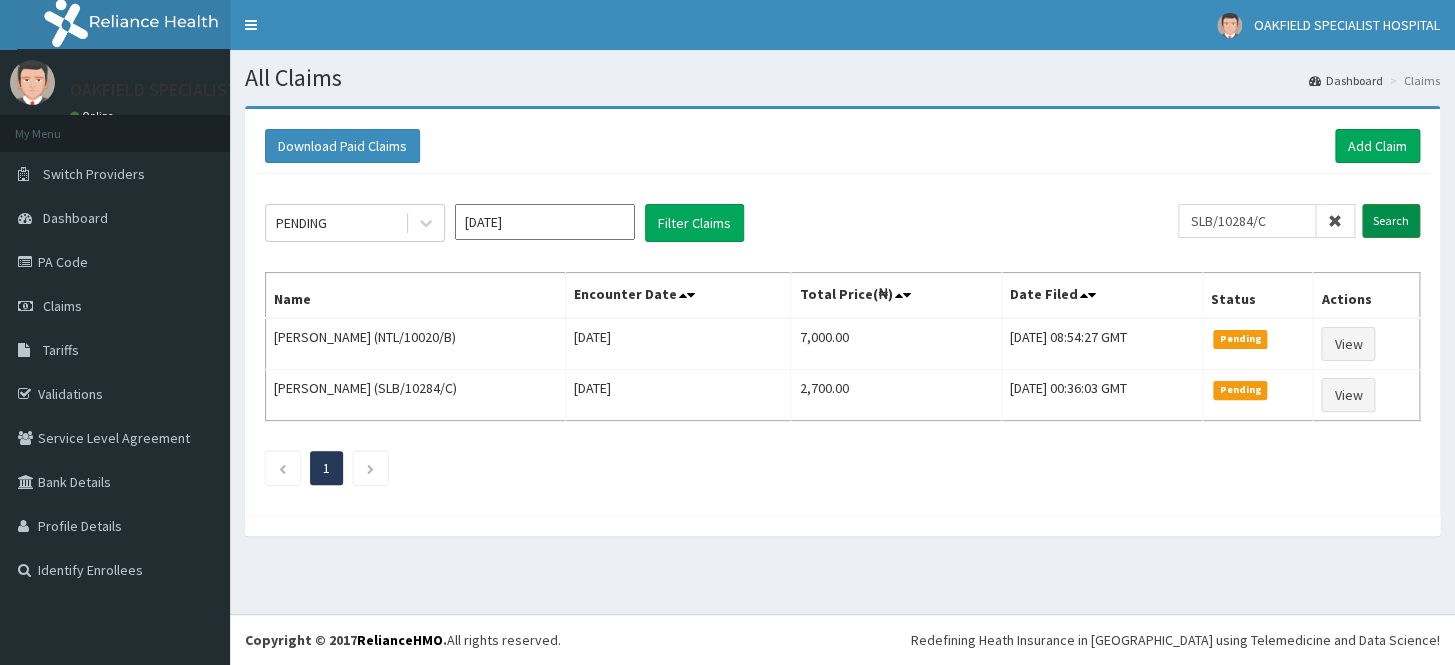 type on "SLB/10284/C" 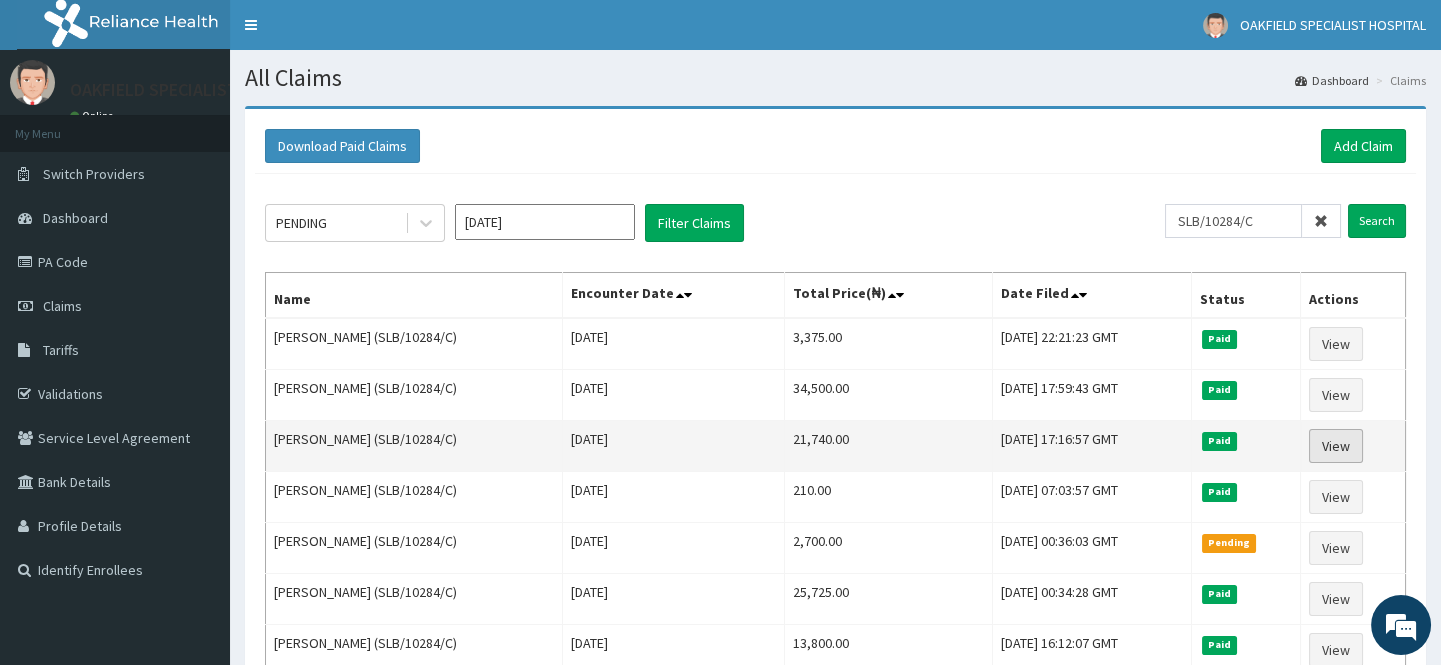 click on "View" at bounding box center (1336, 446) 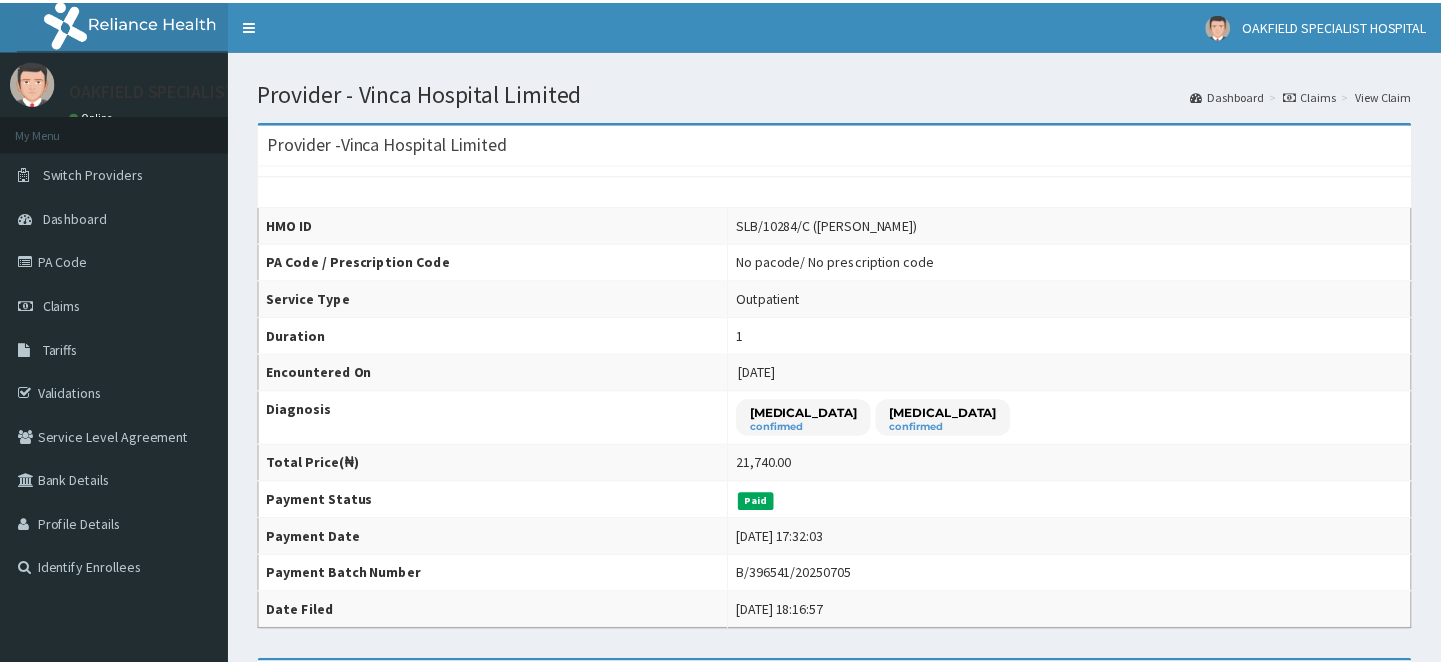 scroll, scrollTop: 0, scrollLeft: 0, axis: both 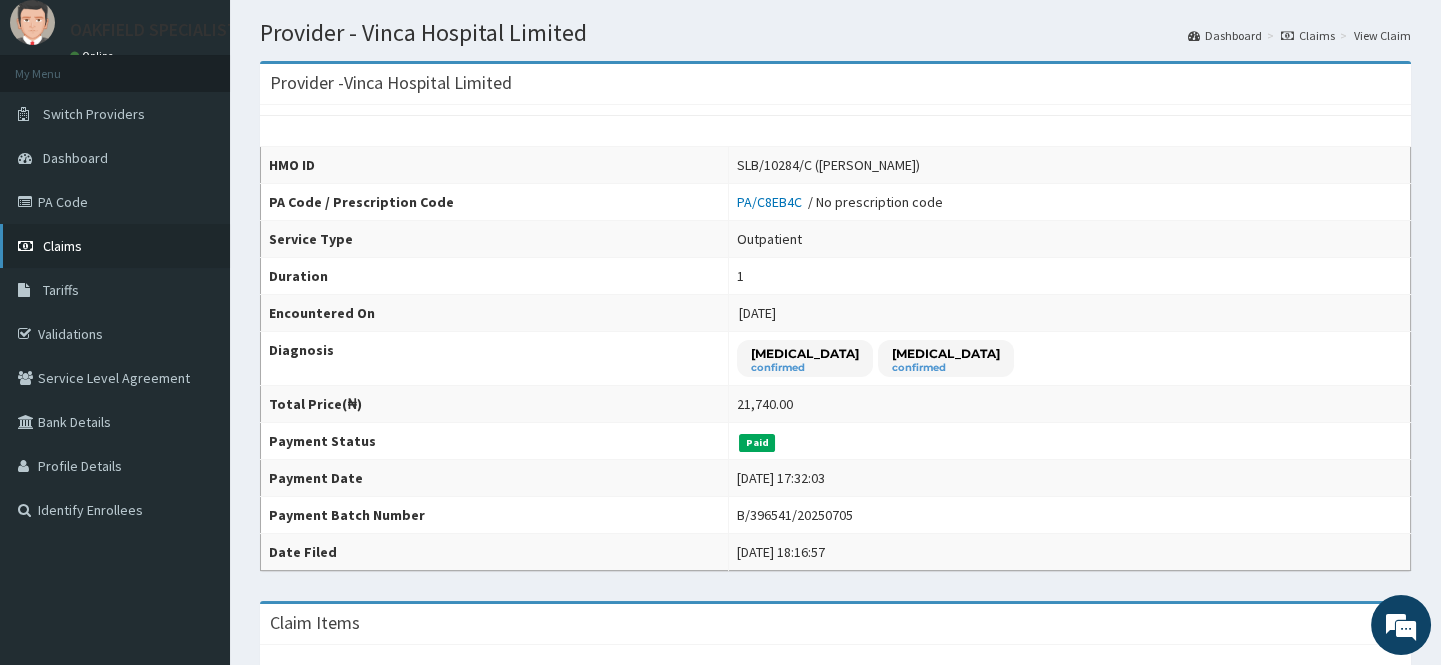 click on "Claims" at bounding box center [62, 246] 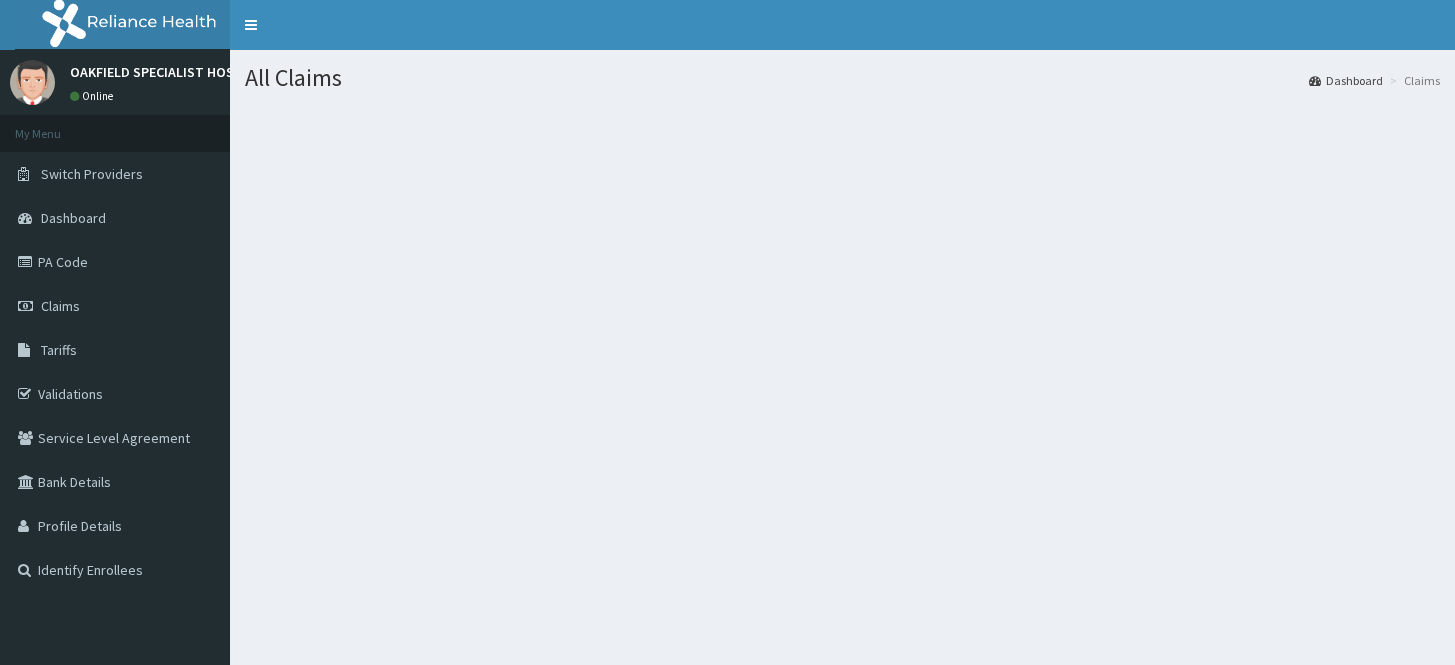 scroll, scrollTop: 0, scrollLeft: 0, axis: both 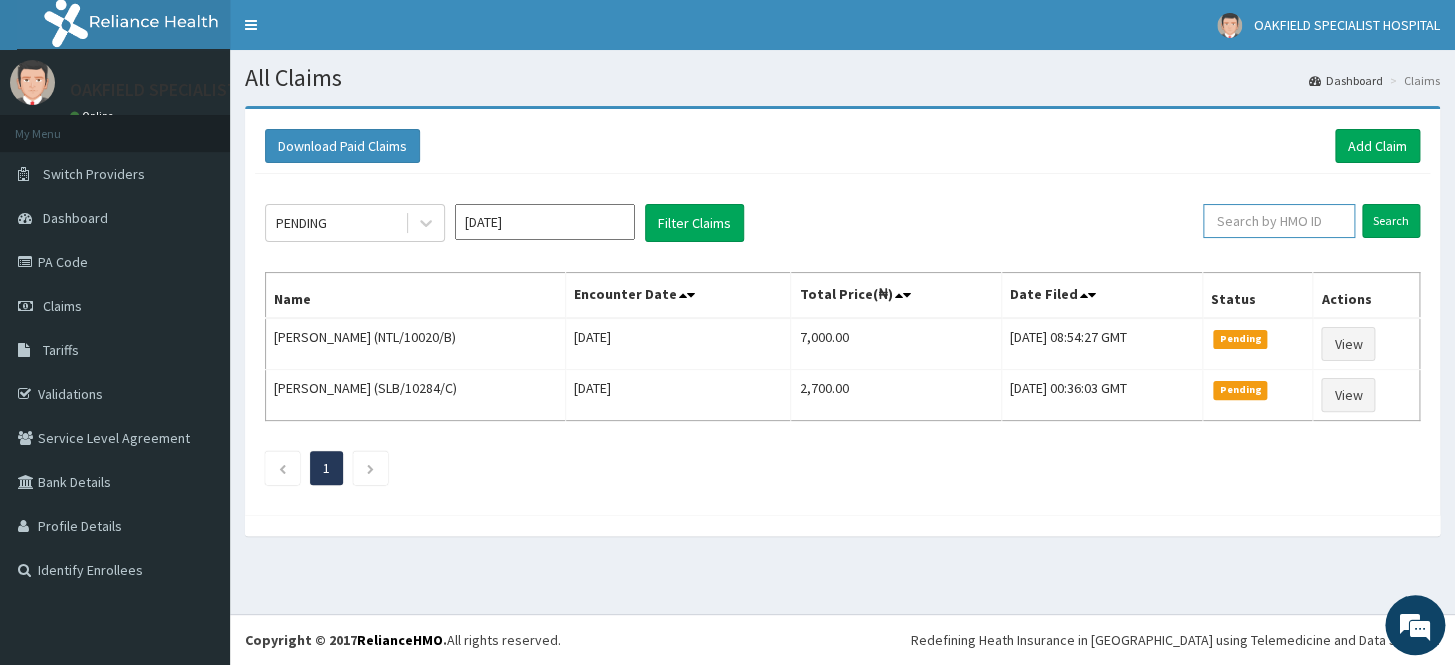 click at bounding box center [1279, 221] 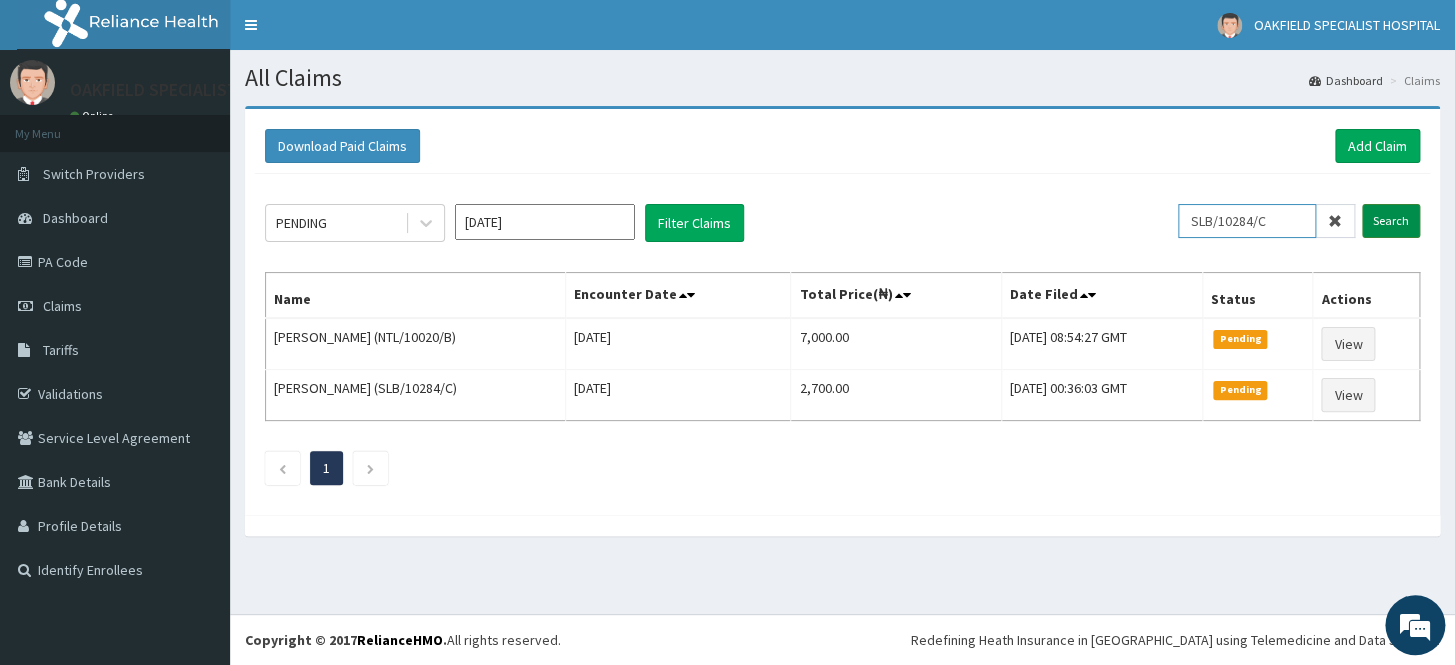 type on "SLB/10284/C" 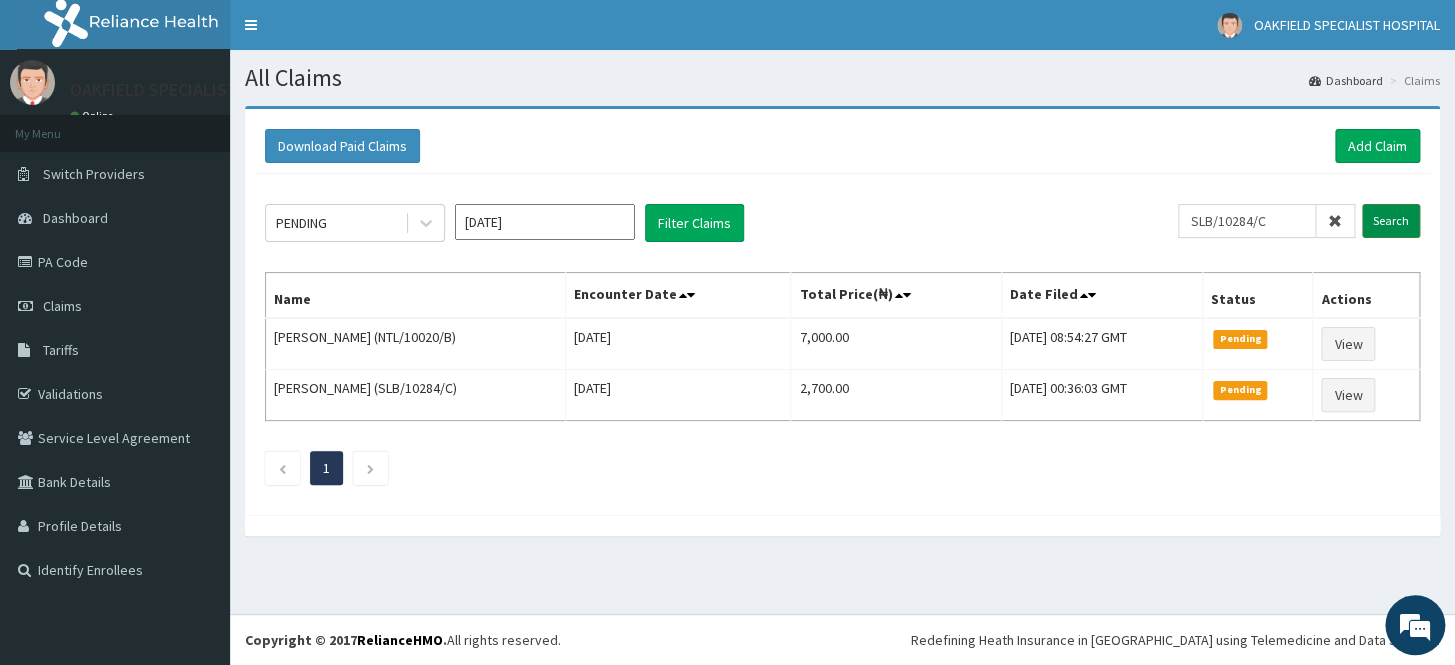 click on "Search" at bounding box center (1391, 221) 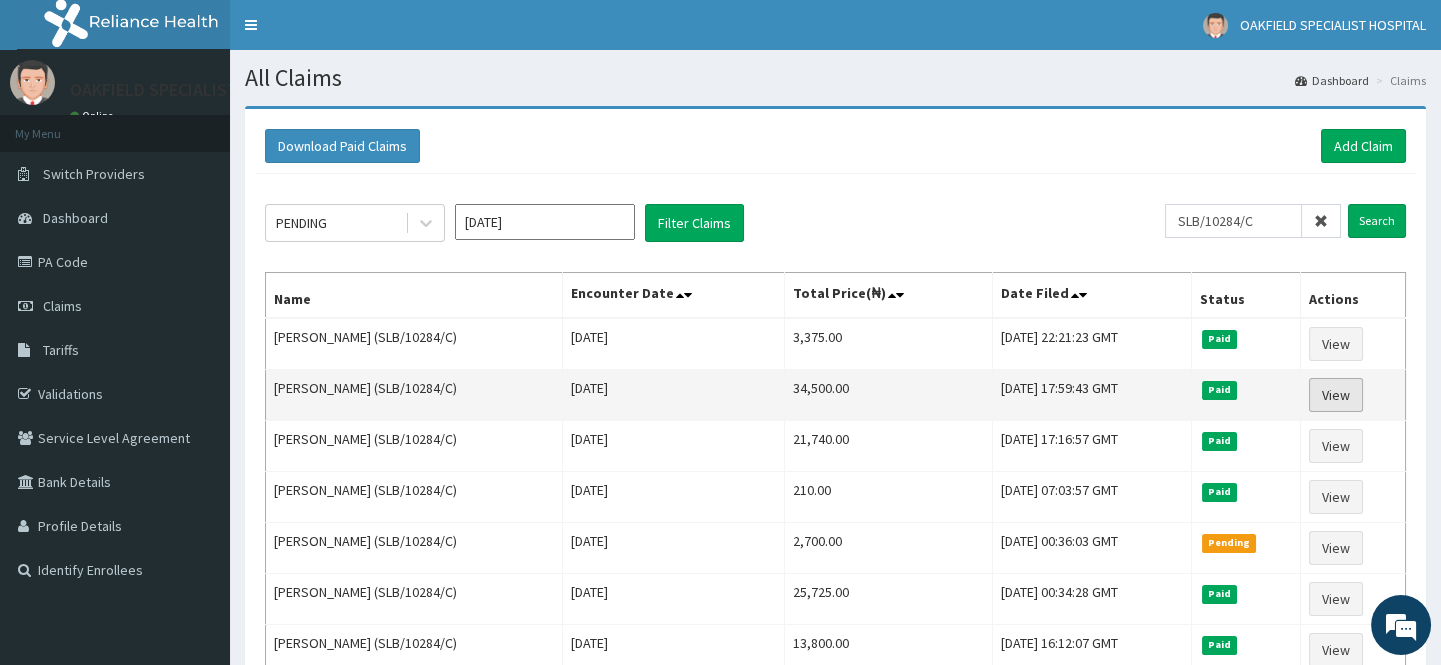 click on "View" at bounding box center (1336, 395) 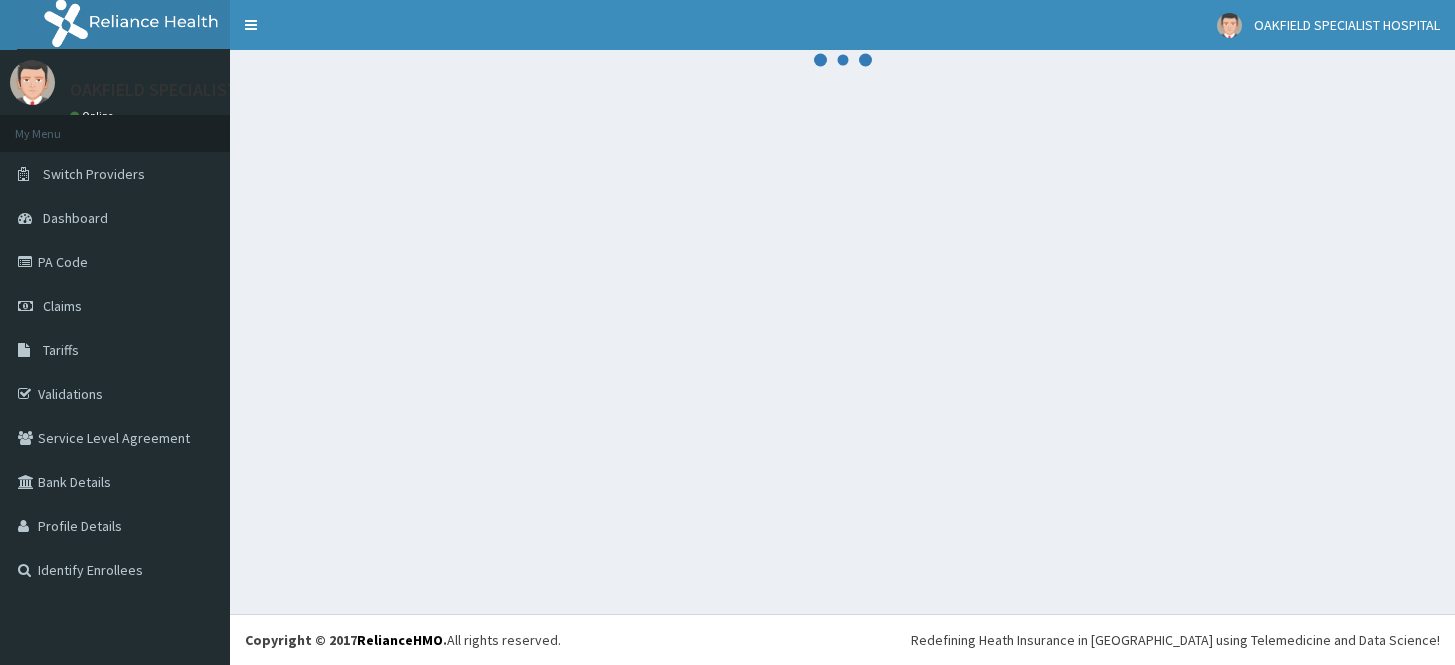 scroll, scrollTop: 0, scrollLeft: 0, axis: both 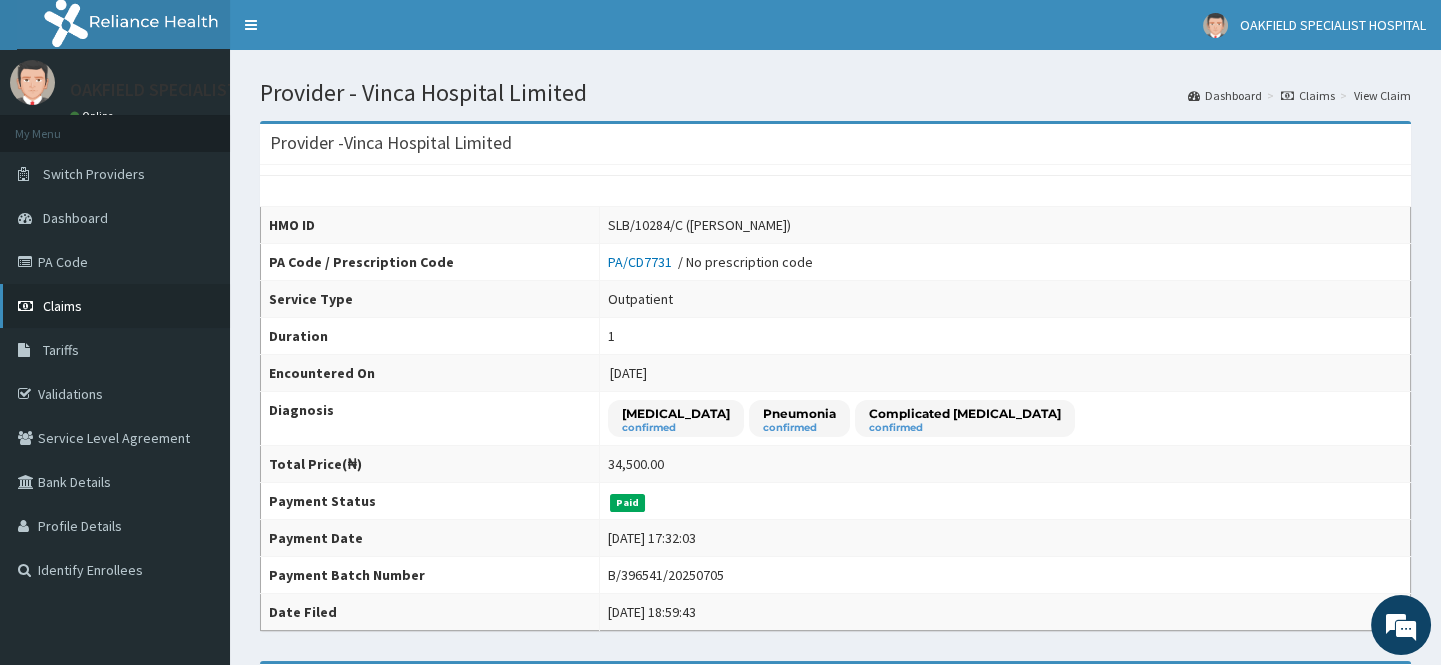 click on "Claims" at bounding box center (62, 306) 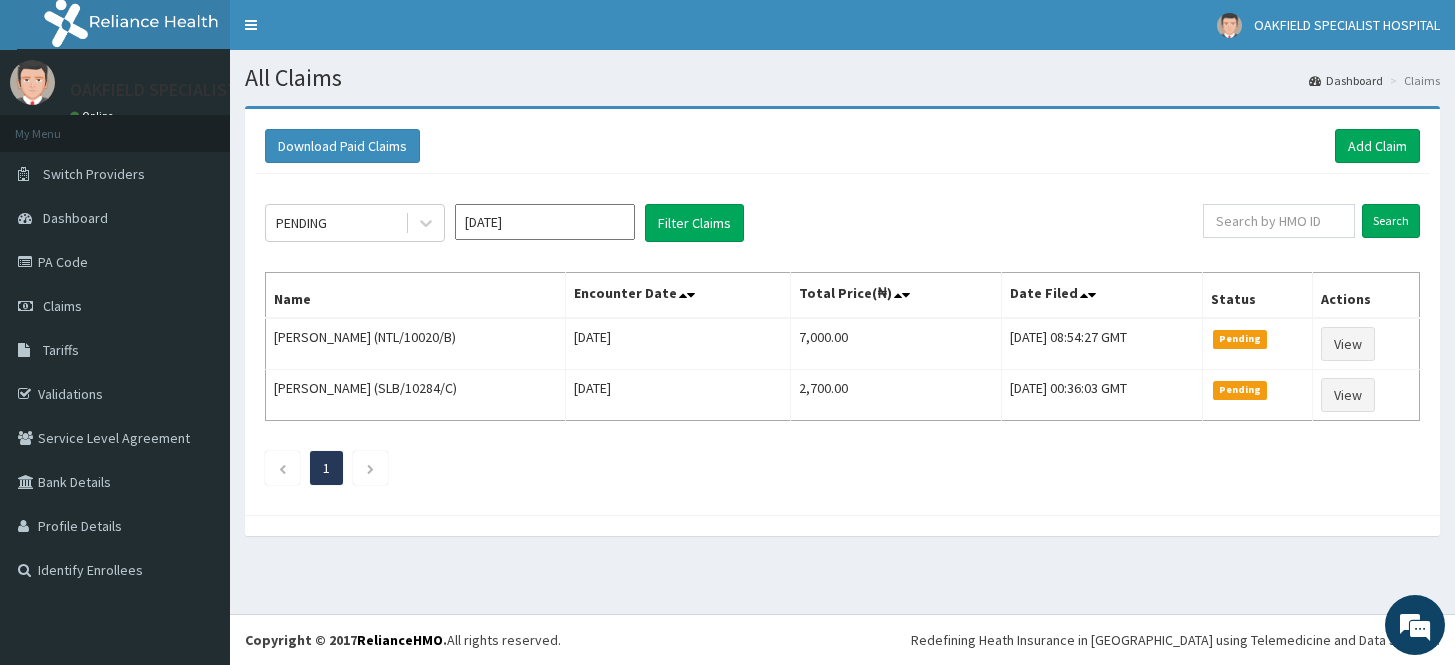 scroll, scrollTop: 0, scrollLeft: 0, axis: both 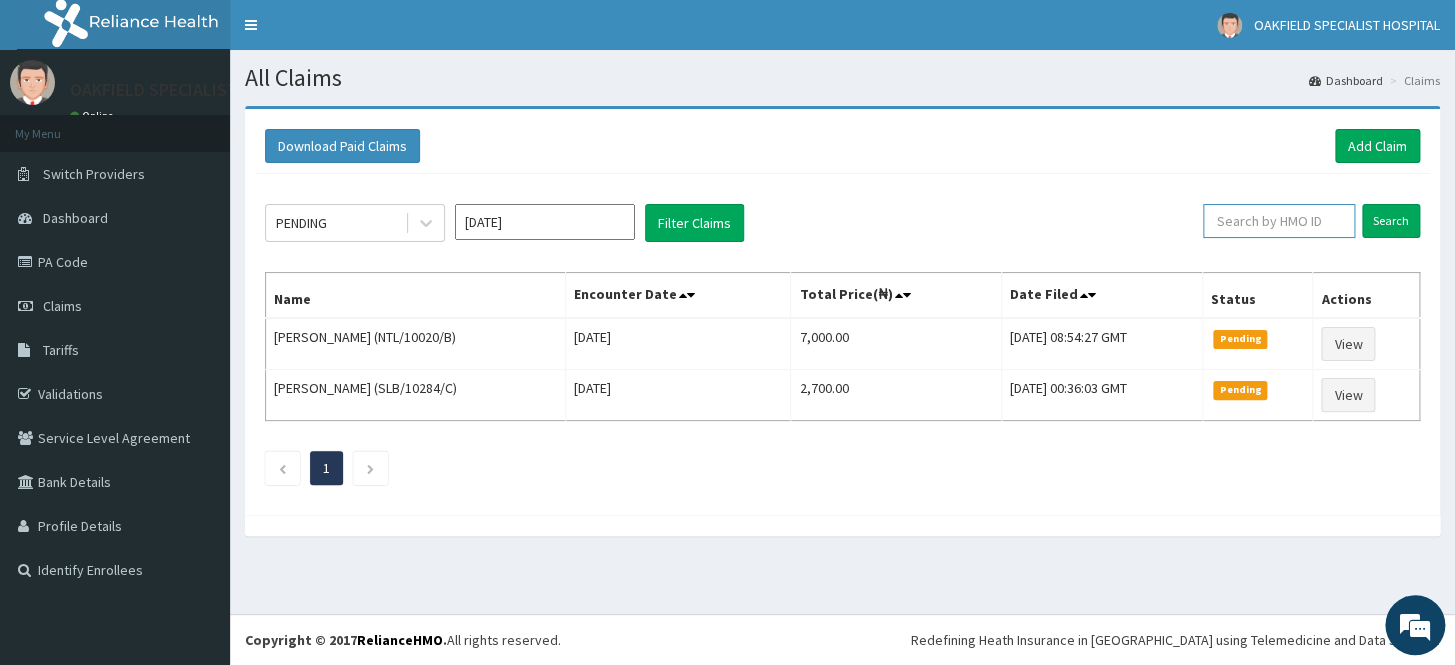 click at bounding box center [1279, 221] 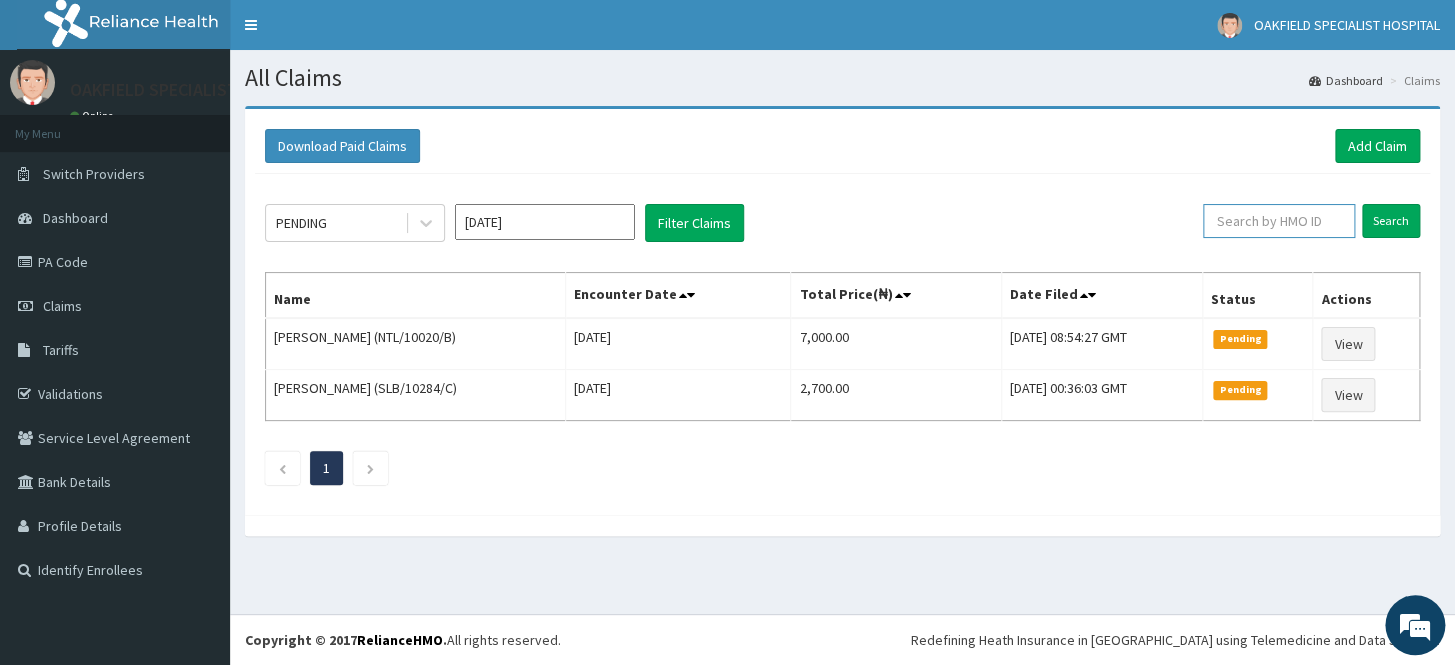 paste on "SLB/10284/C" 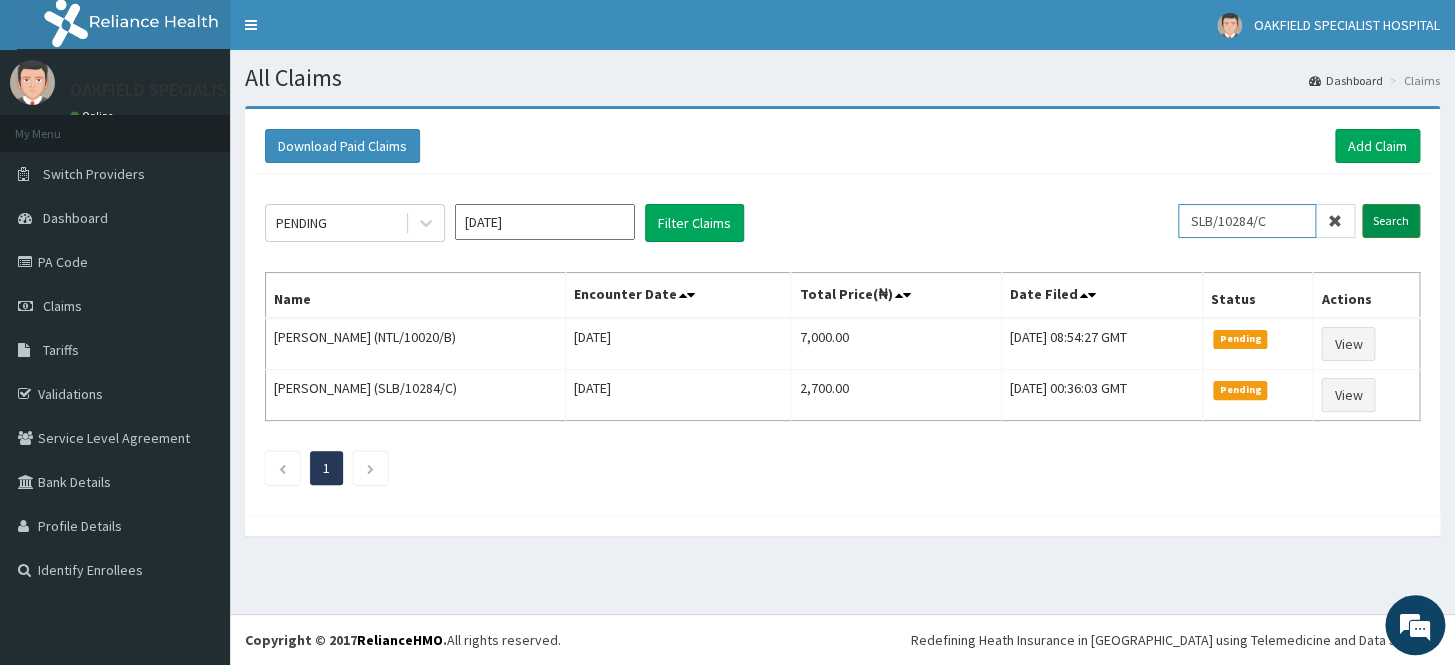 type on "SLB/10284/C" 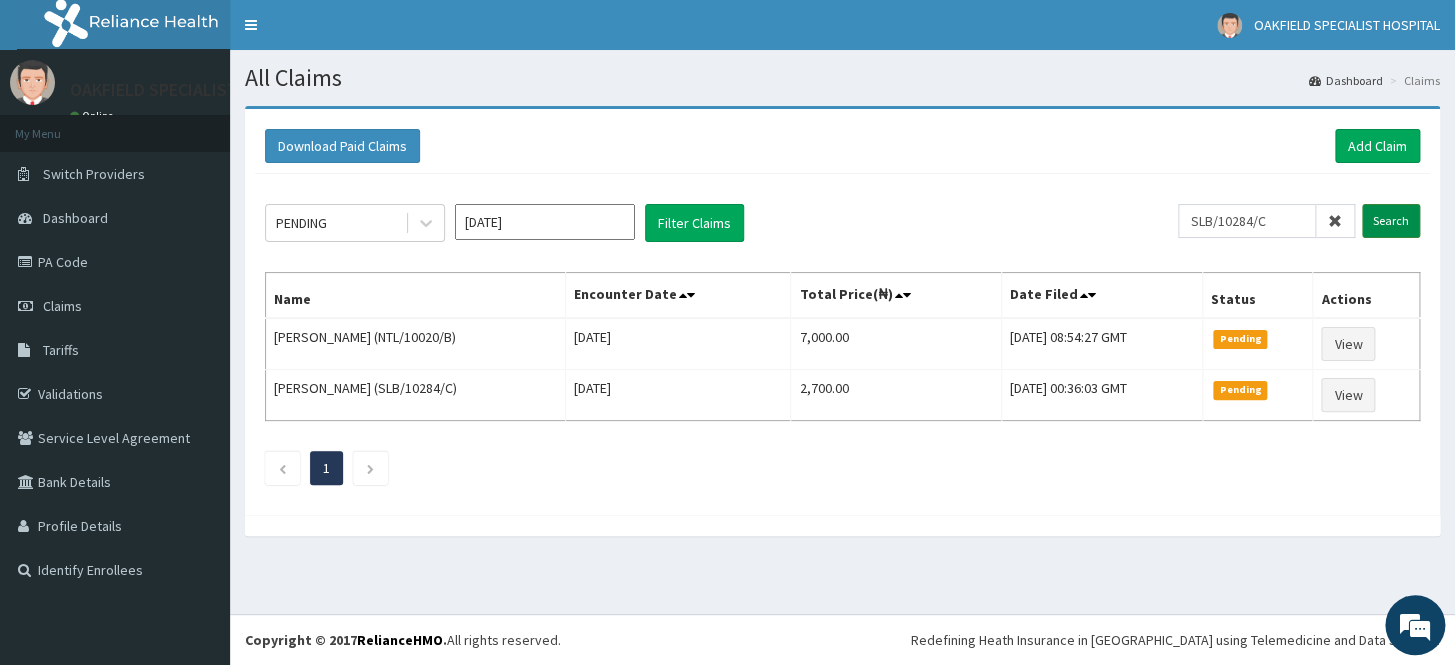 click on "Search" at bounding box center (1391, 221) 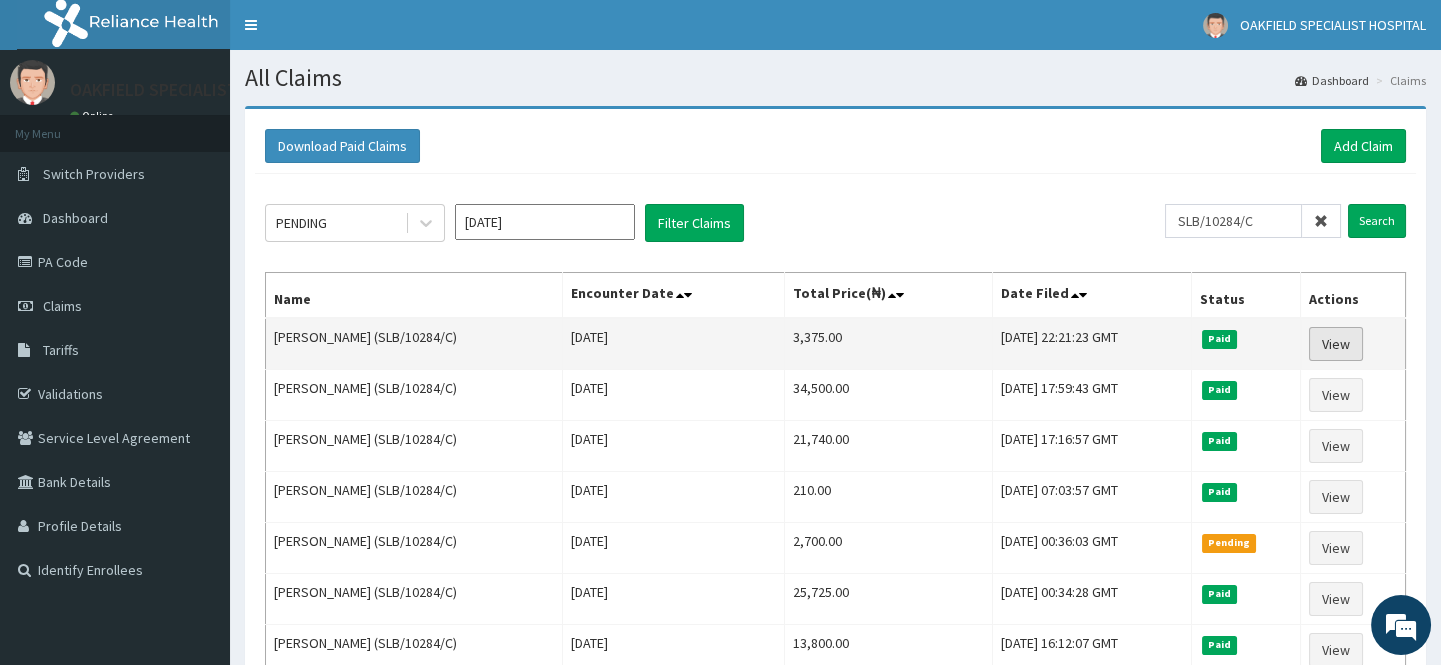 click on "View" at bounding box center [1336, 344] 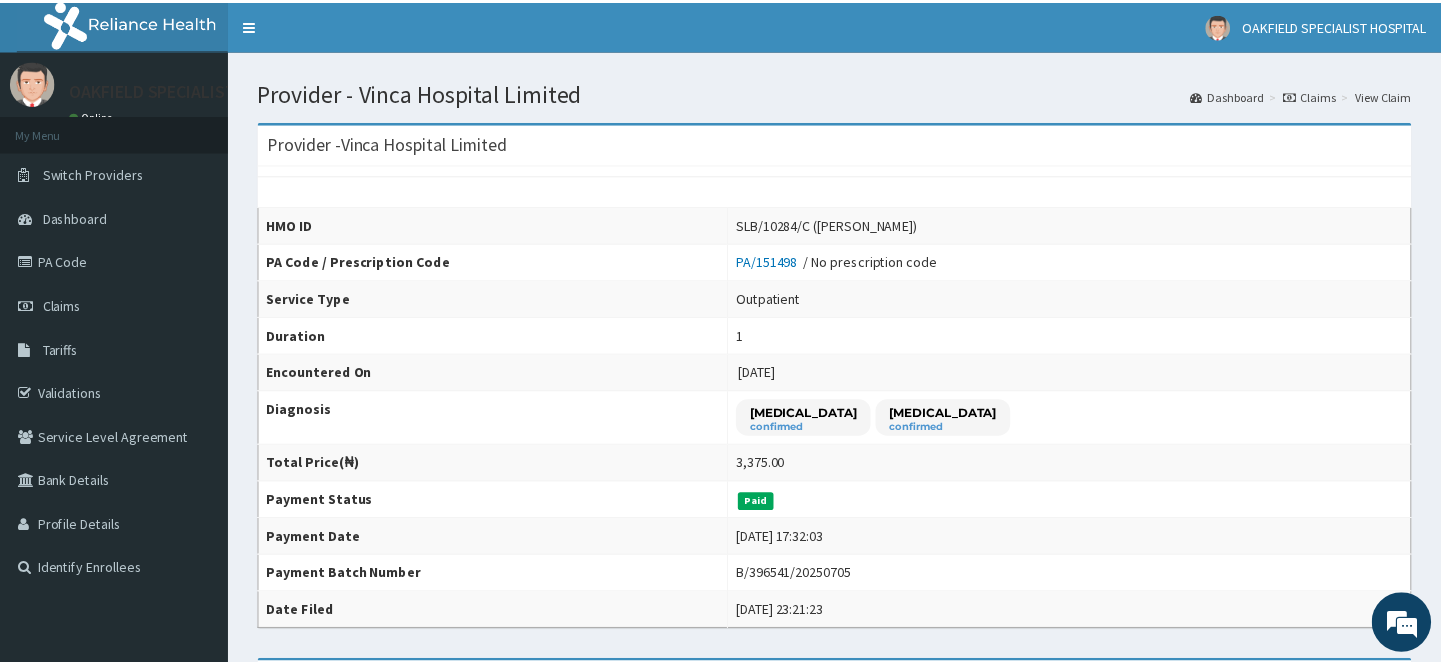 scroll, scrollTop: 0, scrollLeft: 0, axis: both 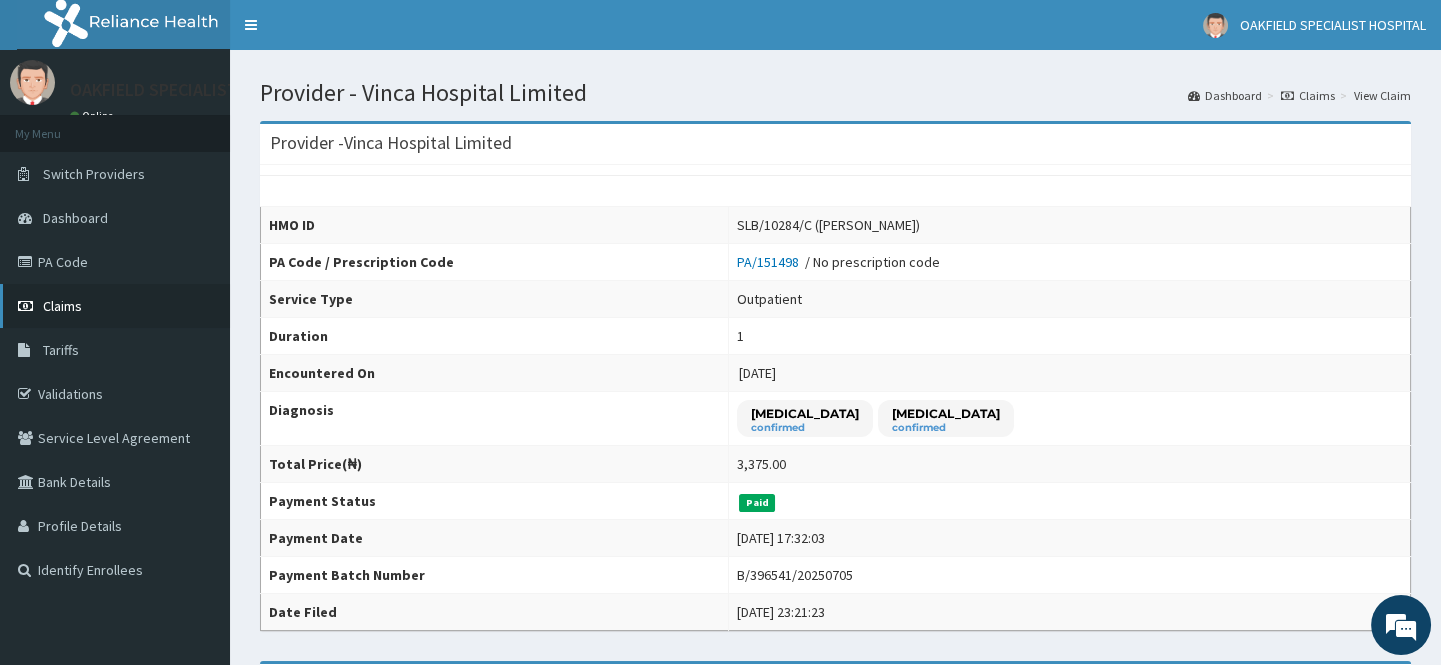 click on "Claims" at bounding box center [62, 306] 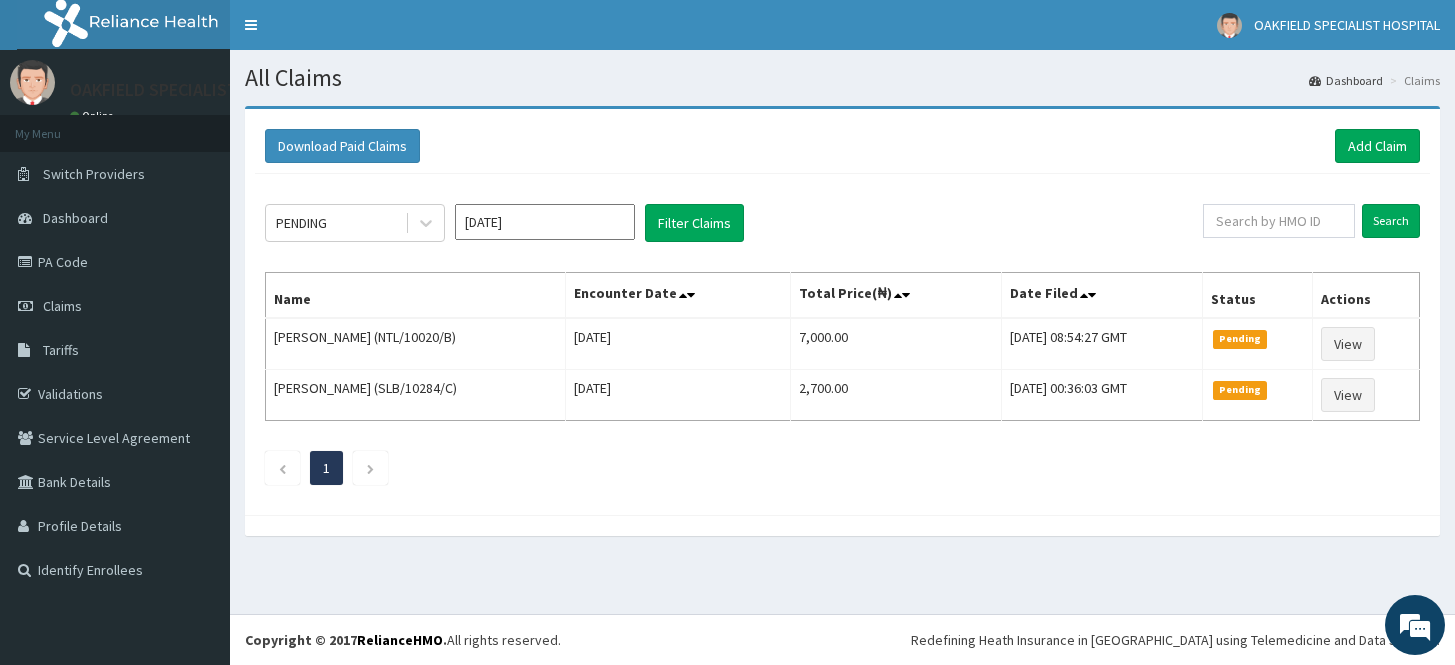 scroll, scrollTop: 0, scrollLeft: 0, axis: both 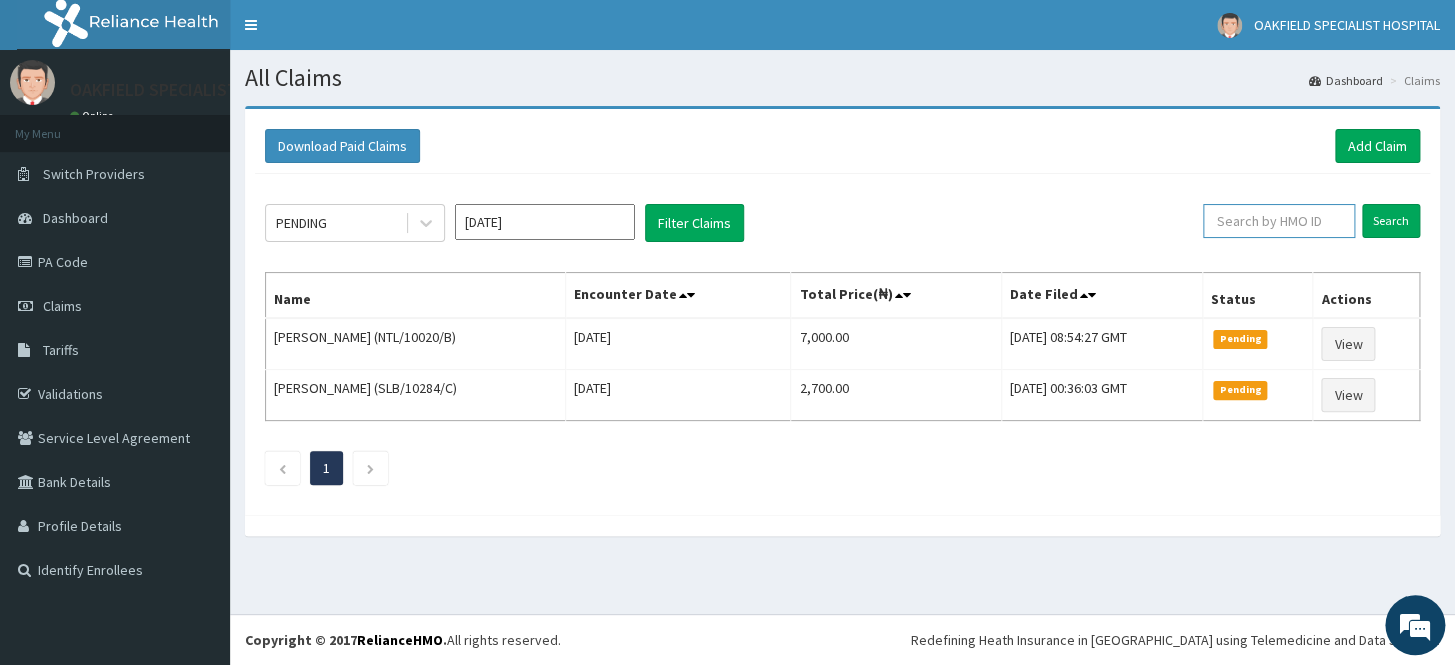 click at bounding box center (1279, 221) 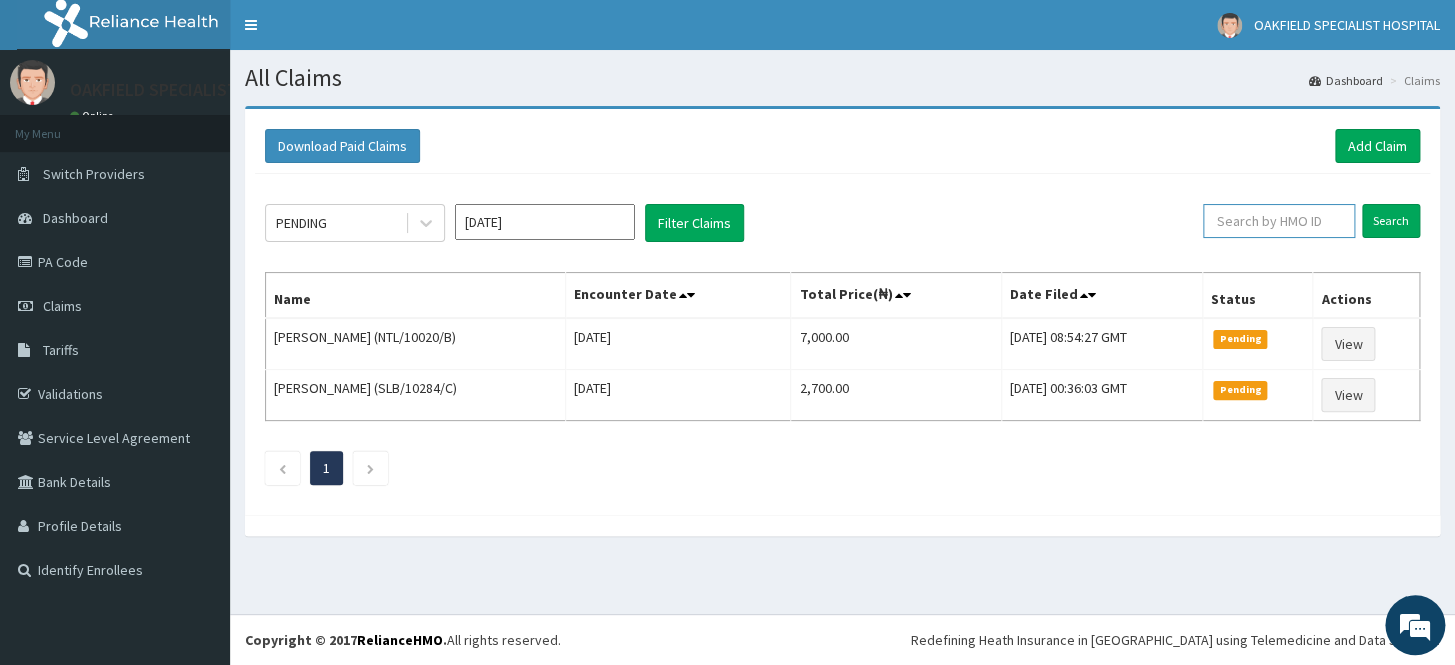 paste on "LTR/10177/A" 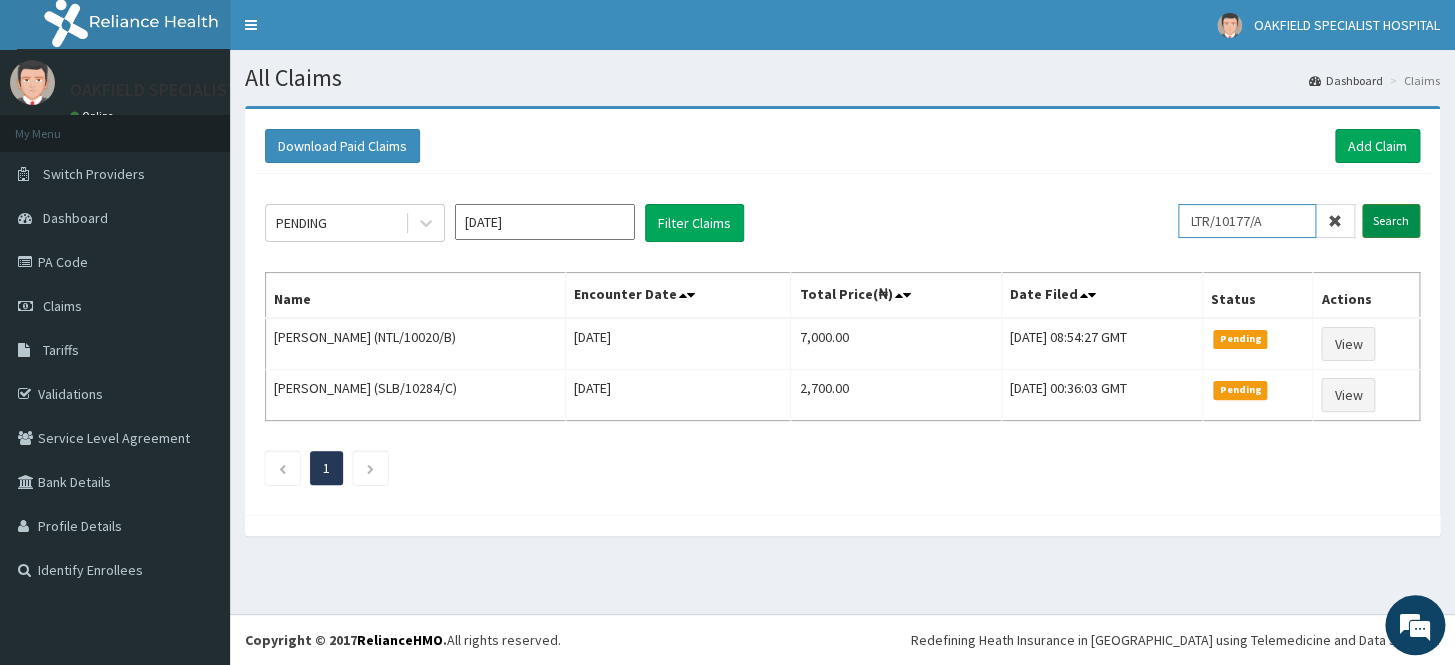 type on "LTR/10177/A" 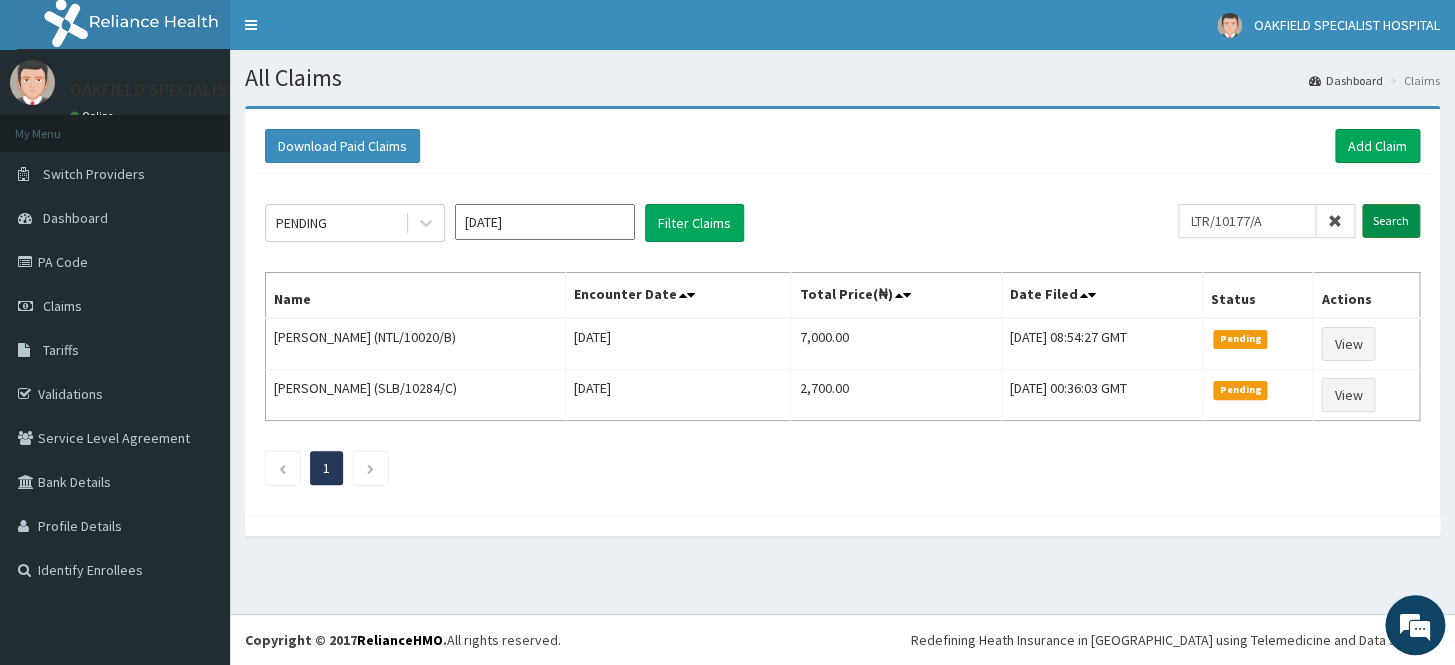 click on "Search" at bounding box center (1391, 221) 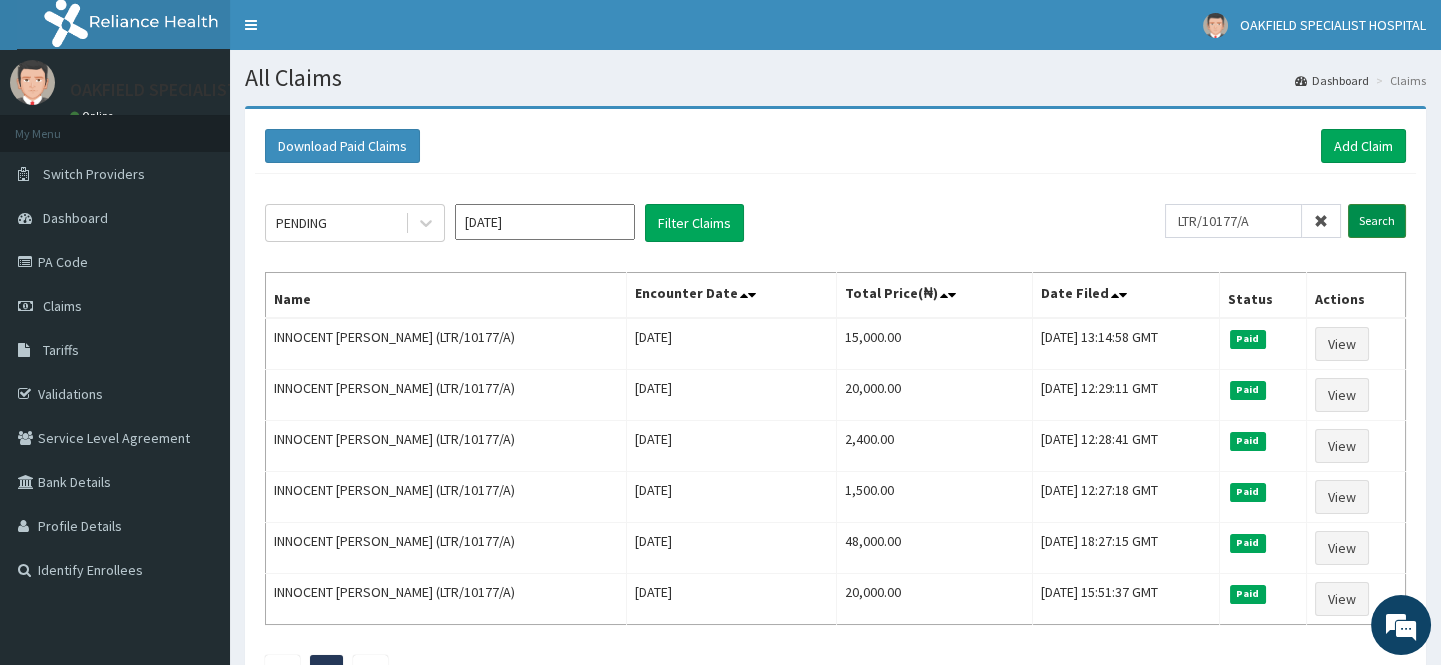 click on "Search" at bounding box center (1377, 221) 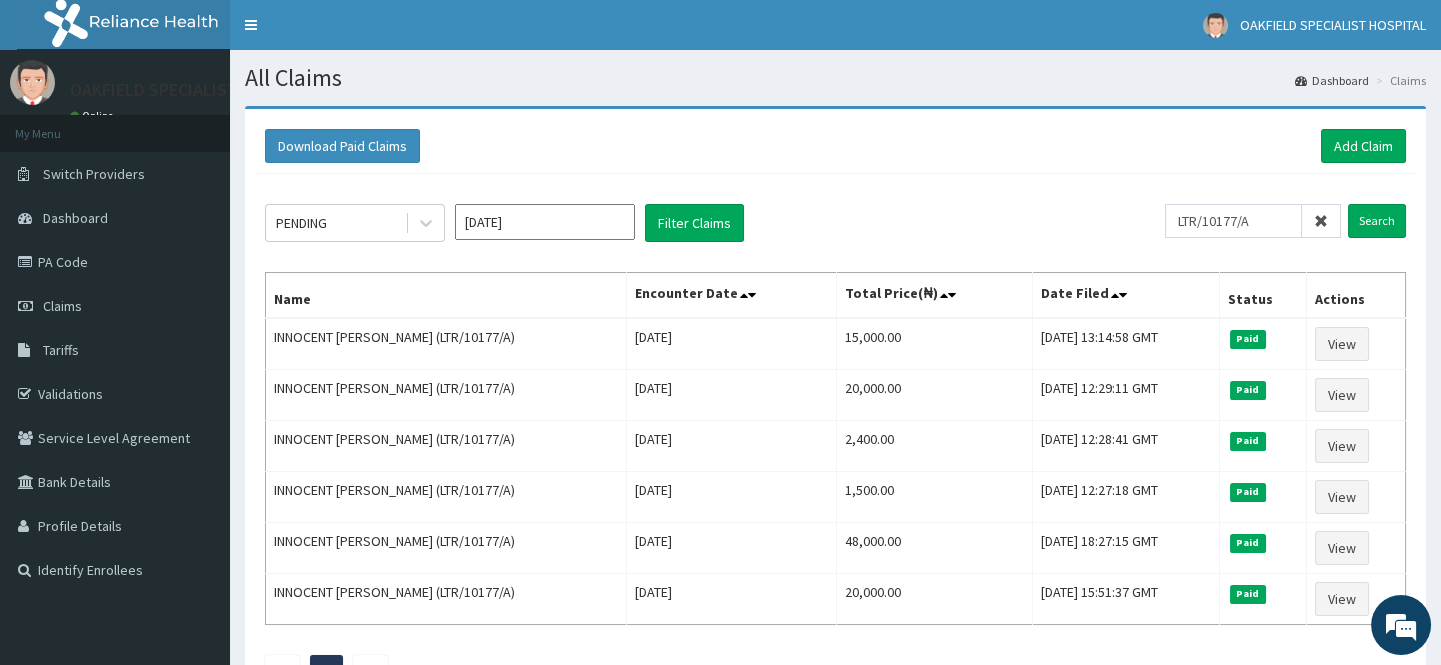 click at bounding box center [1321, 221] 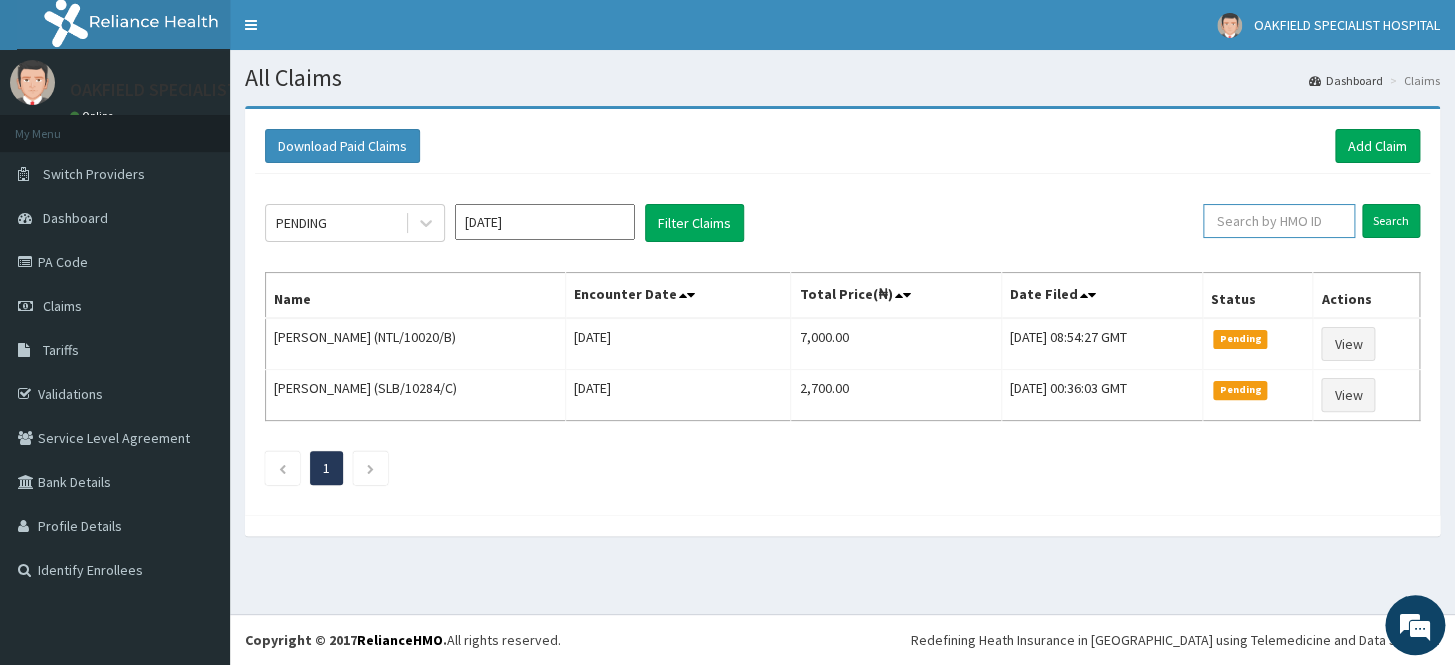 click at bounding box center (1279, 221) 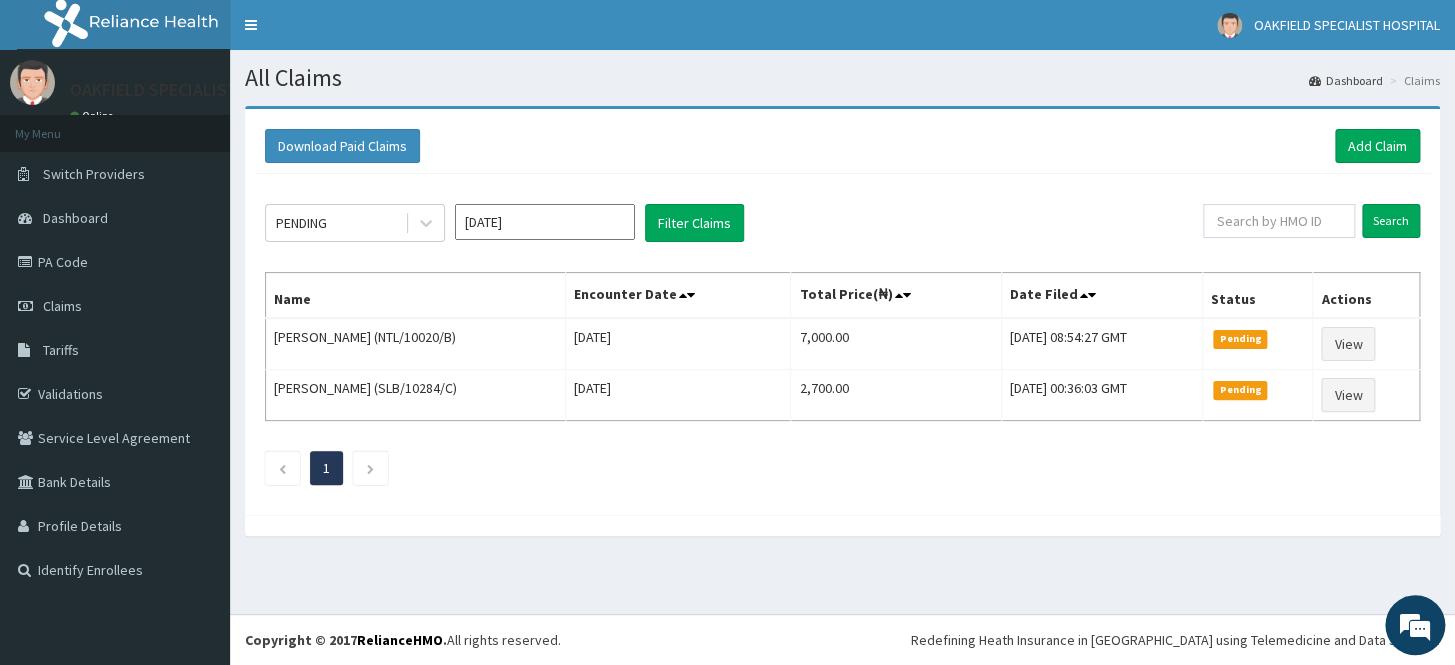 click on "Toggle navigation
OAKFIELD SPECIALIST HOSPITAL OAKFIELD SPECIALIST HOSPITAL - oakfield.specialist@gmail.com Member since  October 24, 2021 at 2:19:08 AM   Profile Sign out" at bounding box center [842, 25] 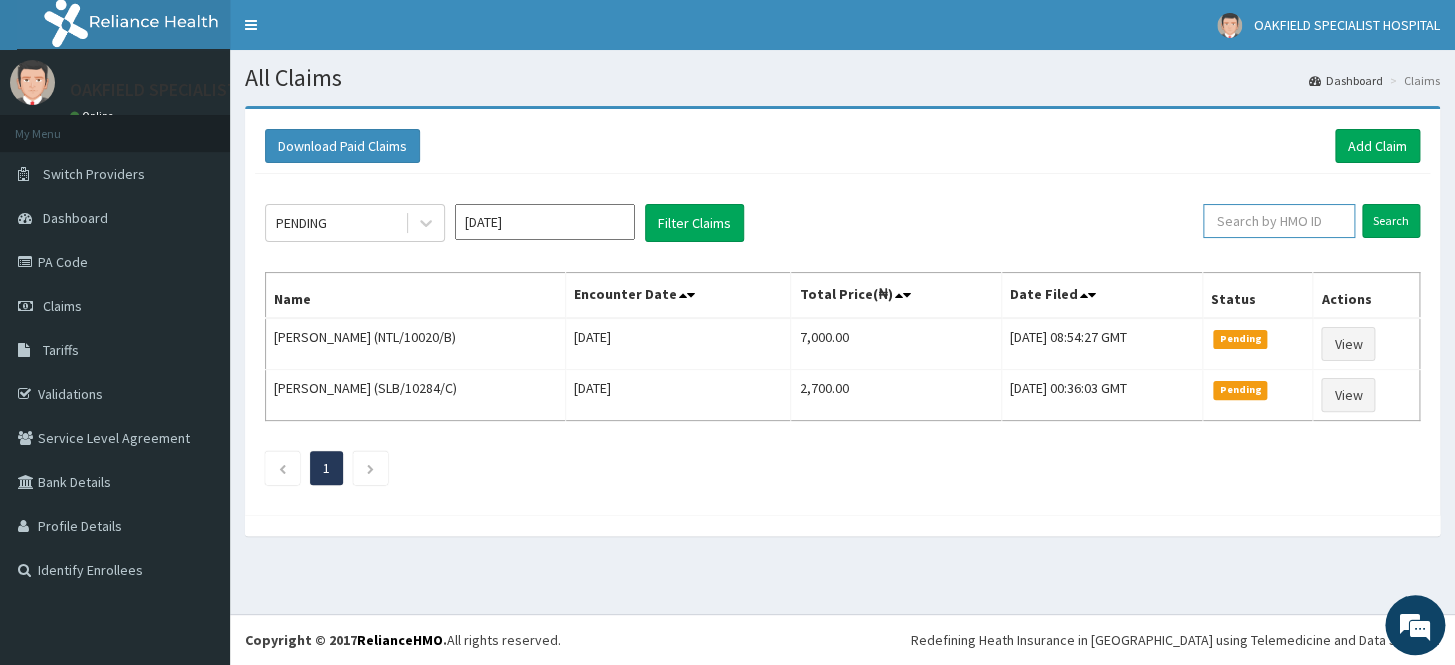 click at bounding box center (1279, 221) 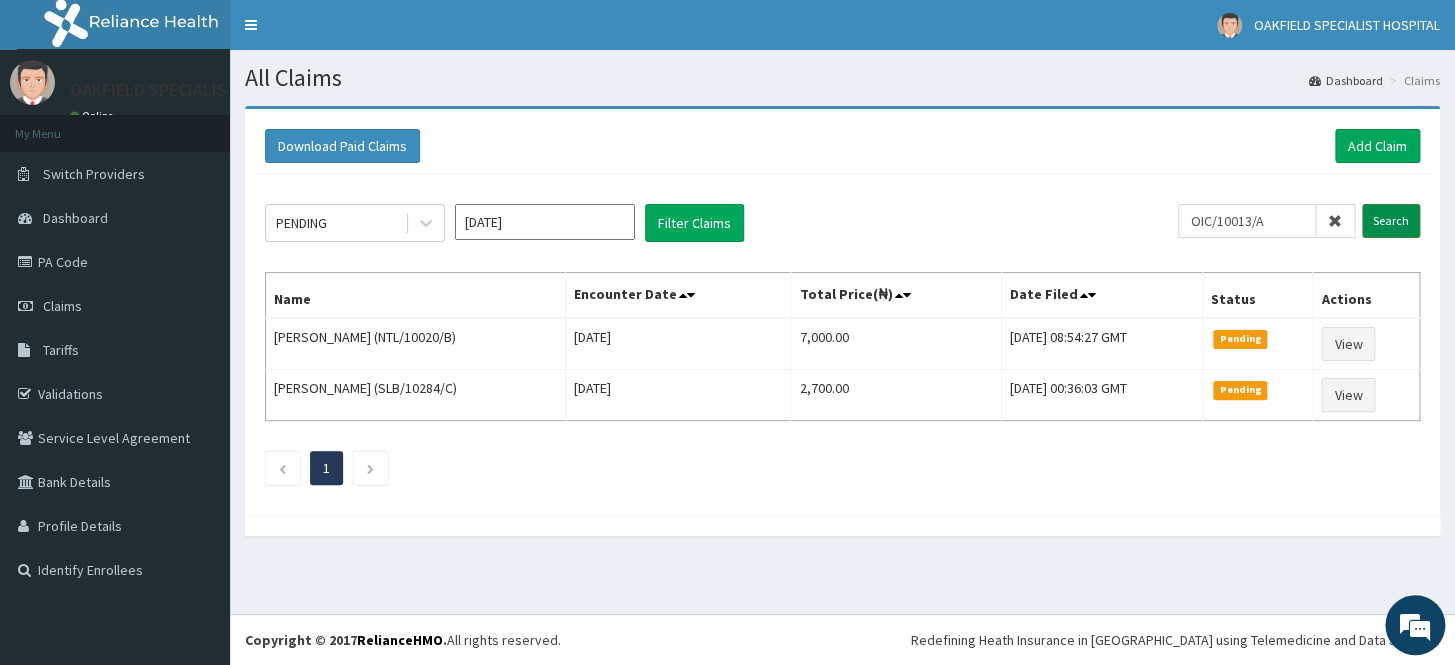 click on "Search" at bounding box center (1391, 221) 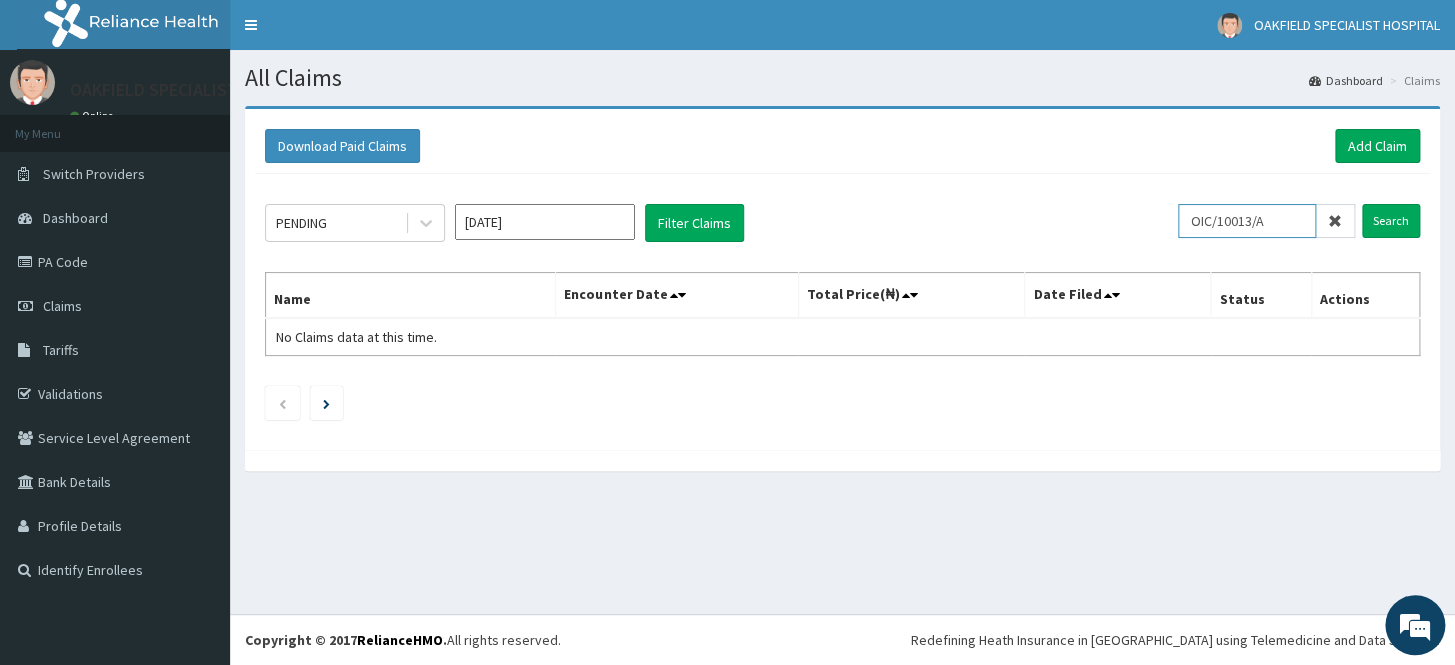 click on "OIC/10013/A" at bounding box center [1247, 221] 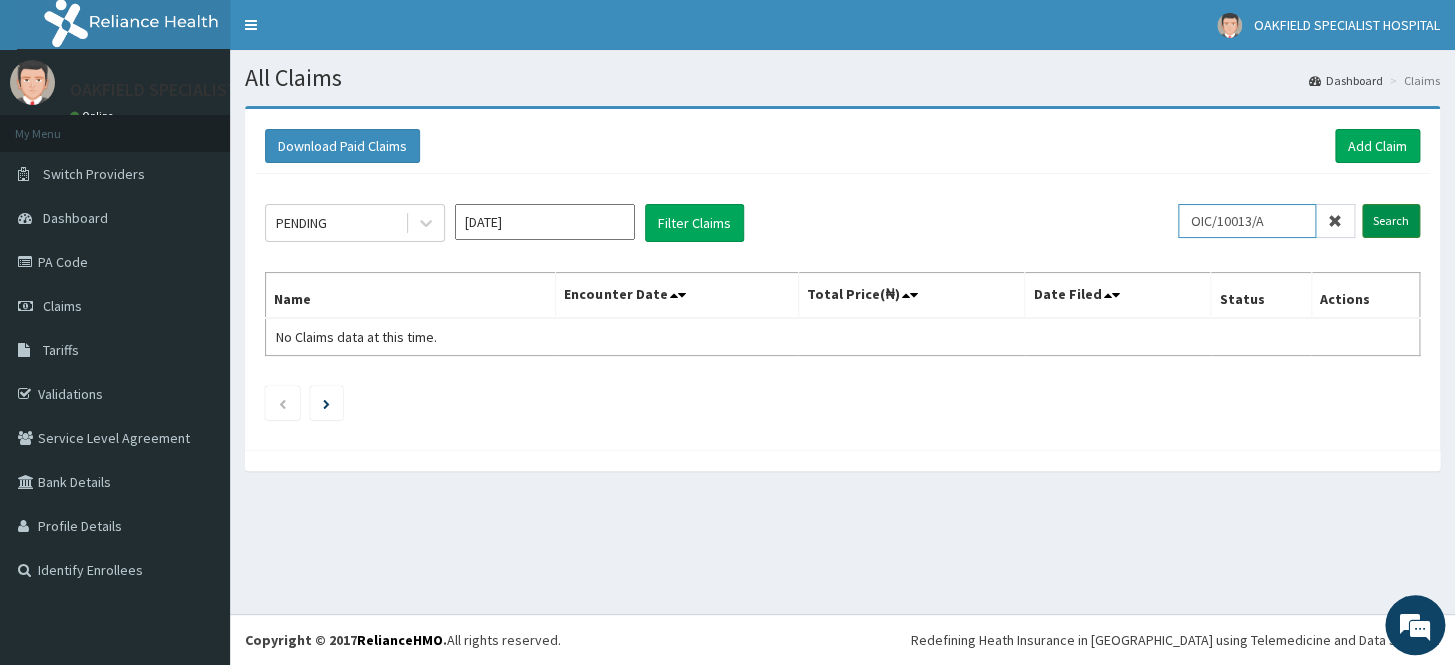 type on "OIC/10013/A" 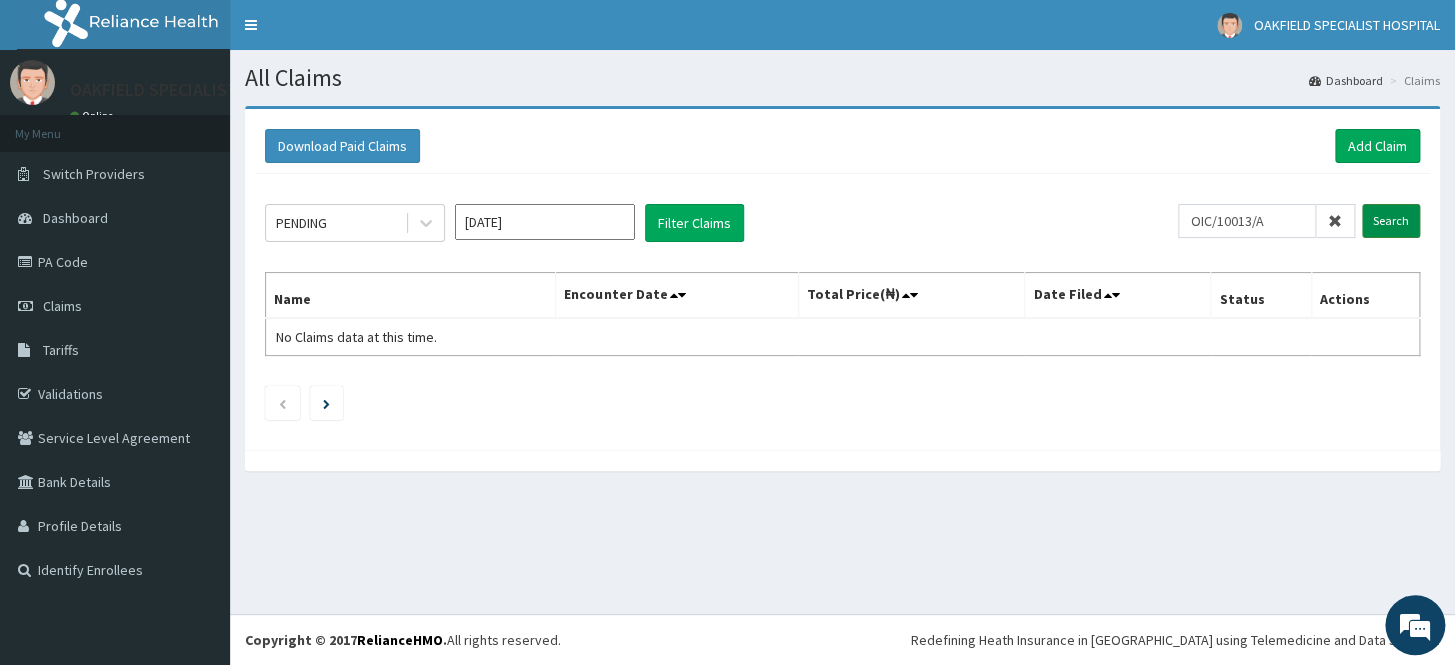 click on "Search" at bounding box center [1391, 221] 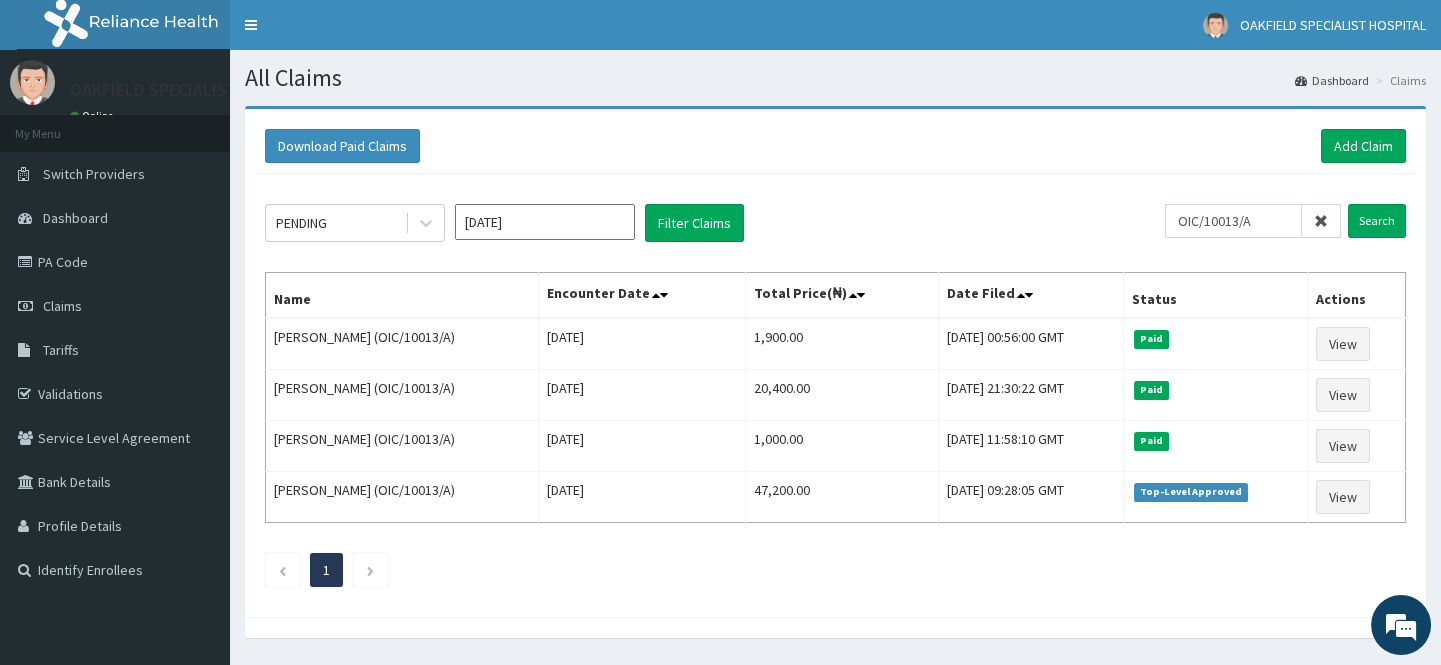 click at bounding box center [1321, 221] 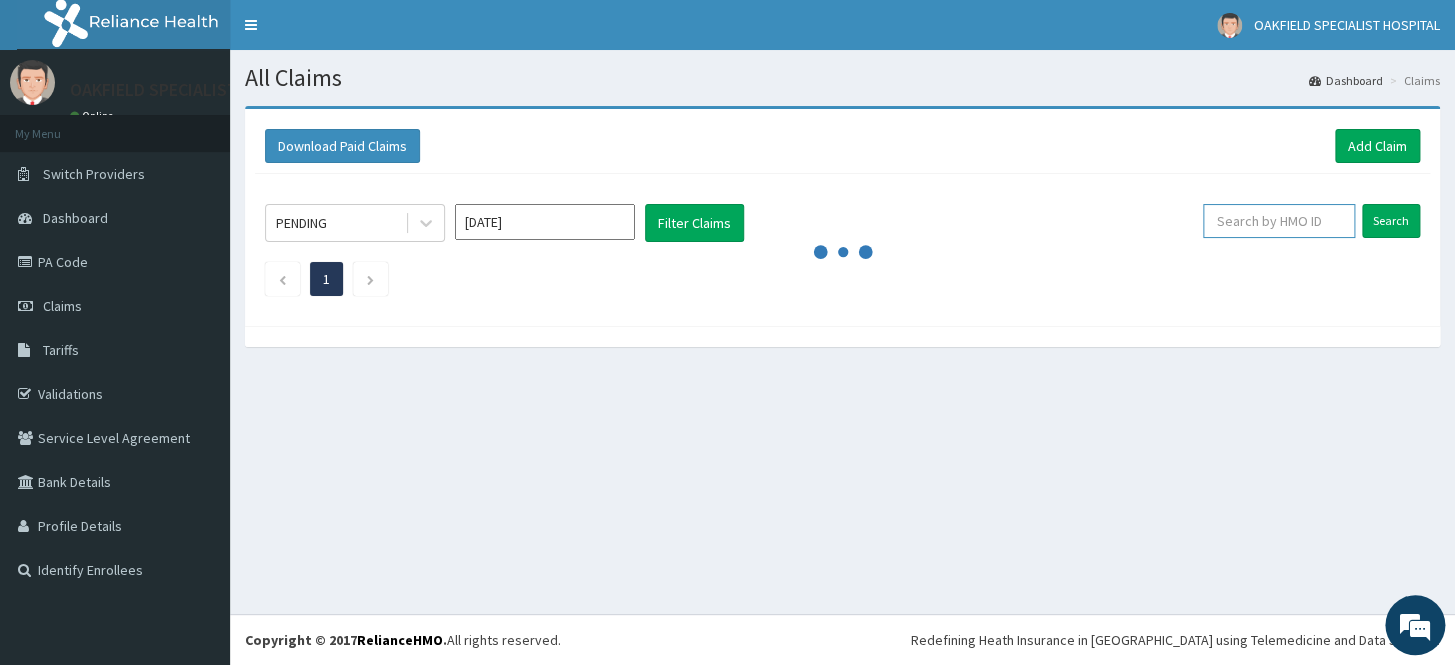 click at bounding box center [1279, 221] 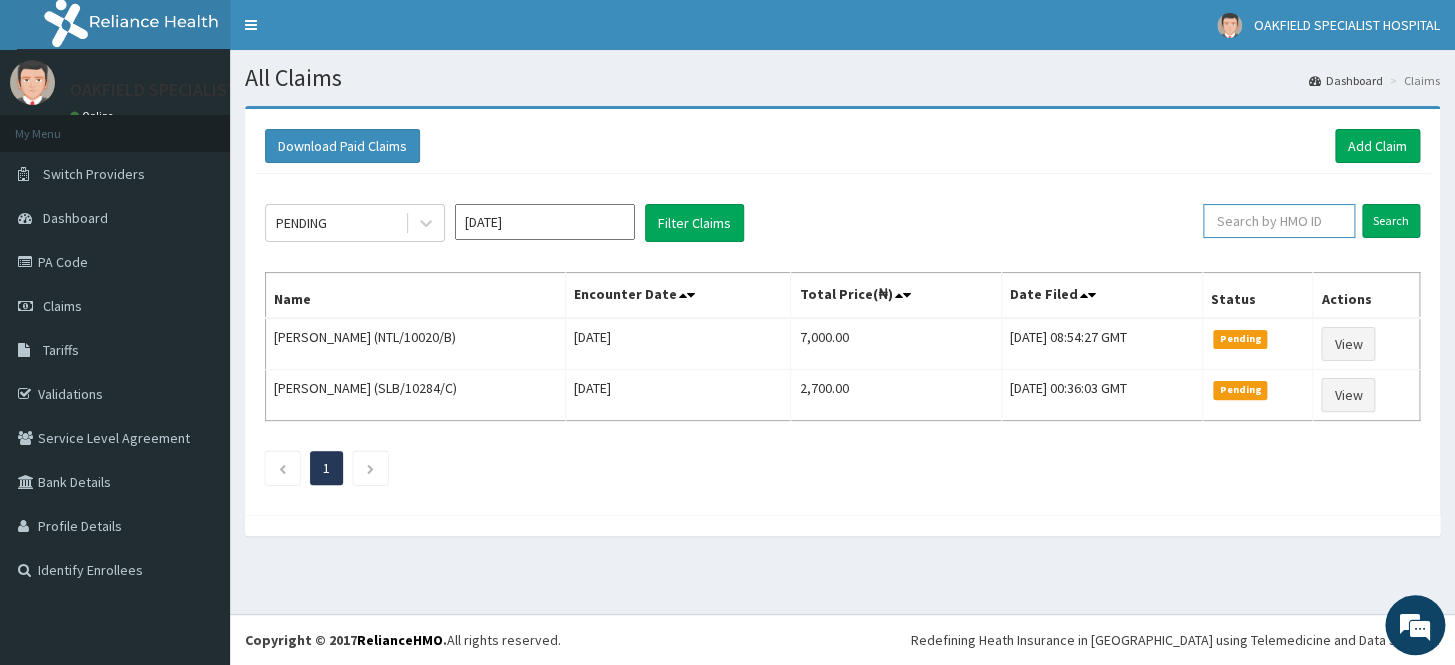 paste on "TEN/10014/A" 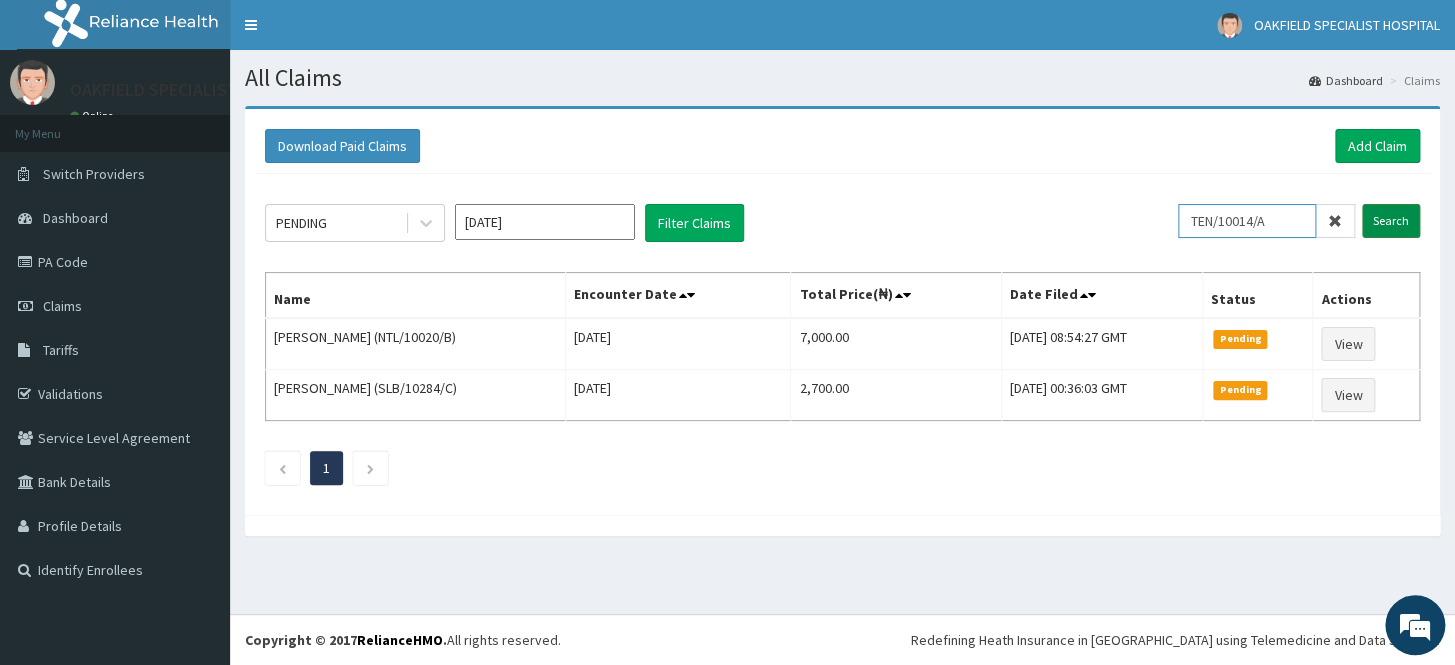 type on "TEN/10014/A" 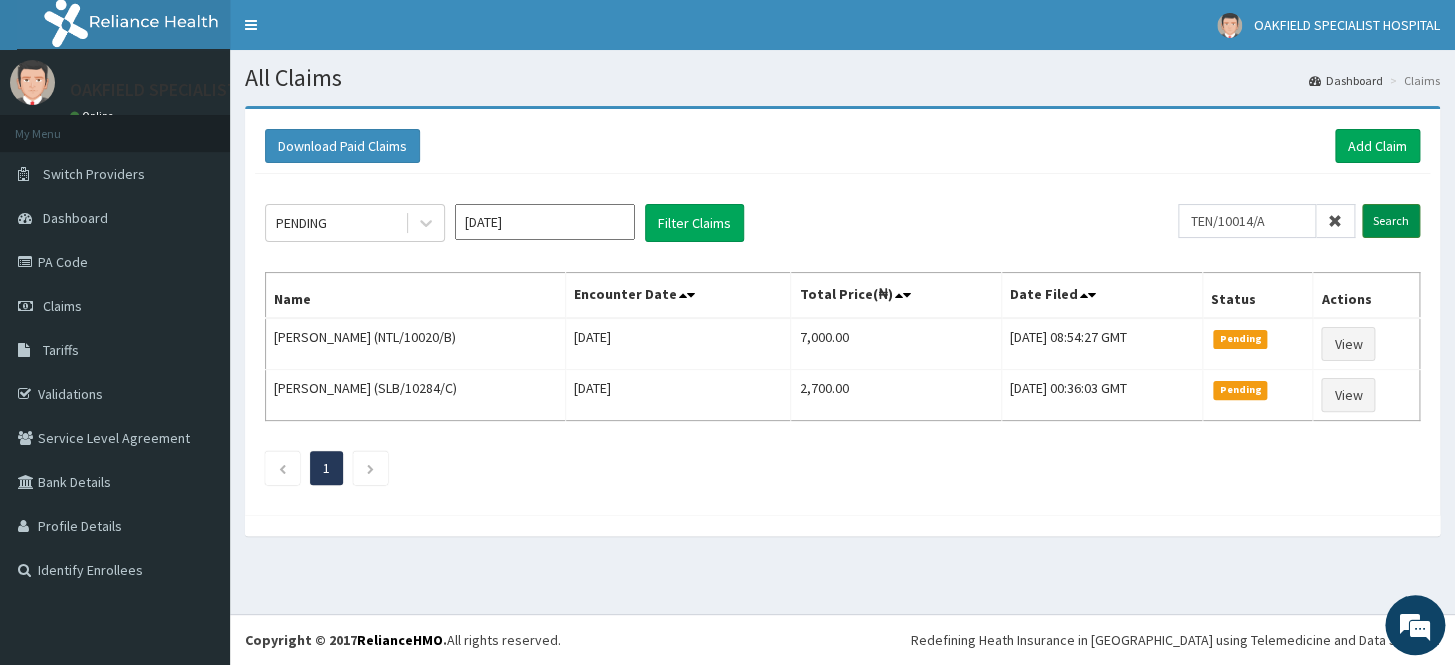 click on "Search" at bounding box center (1391, 221) 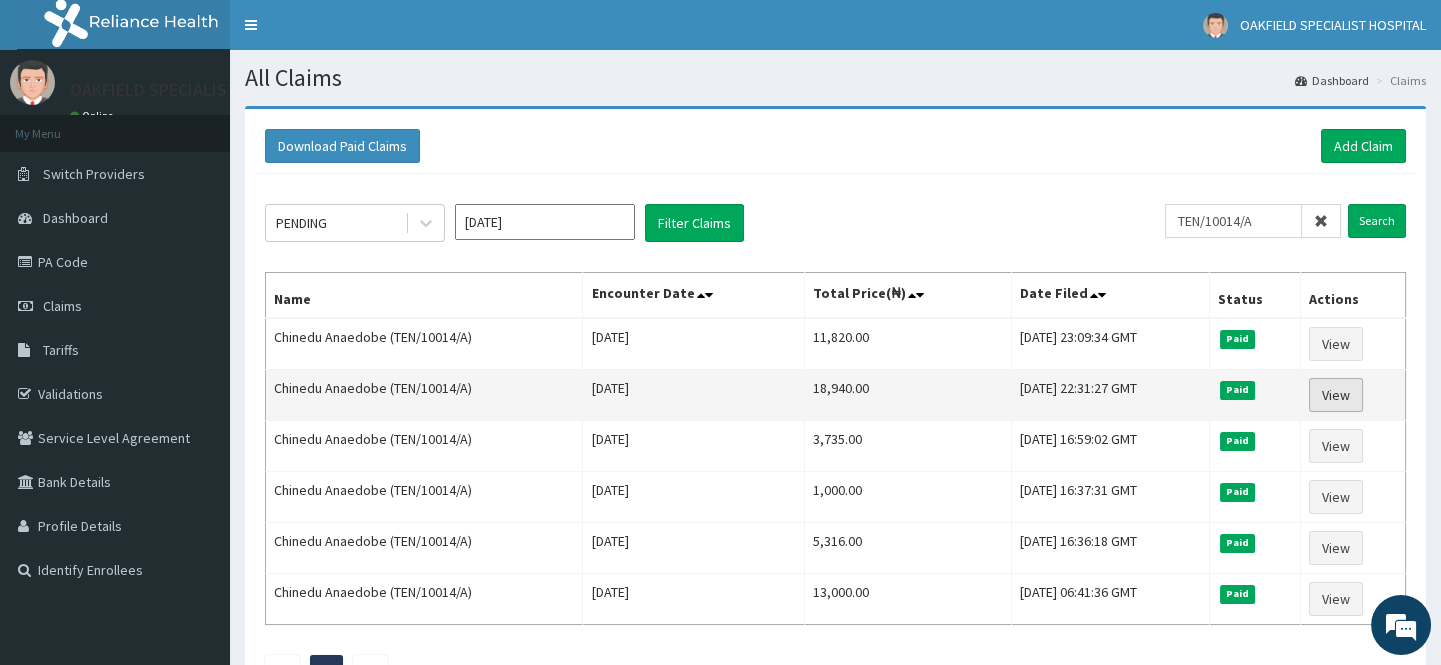 click on "View" at bounding box center (1336, 395) 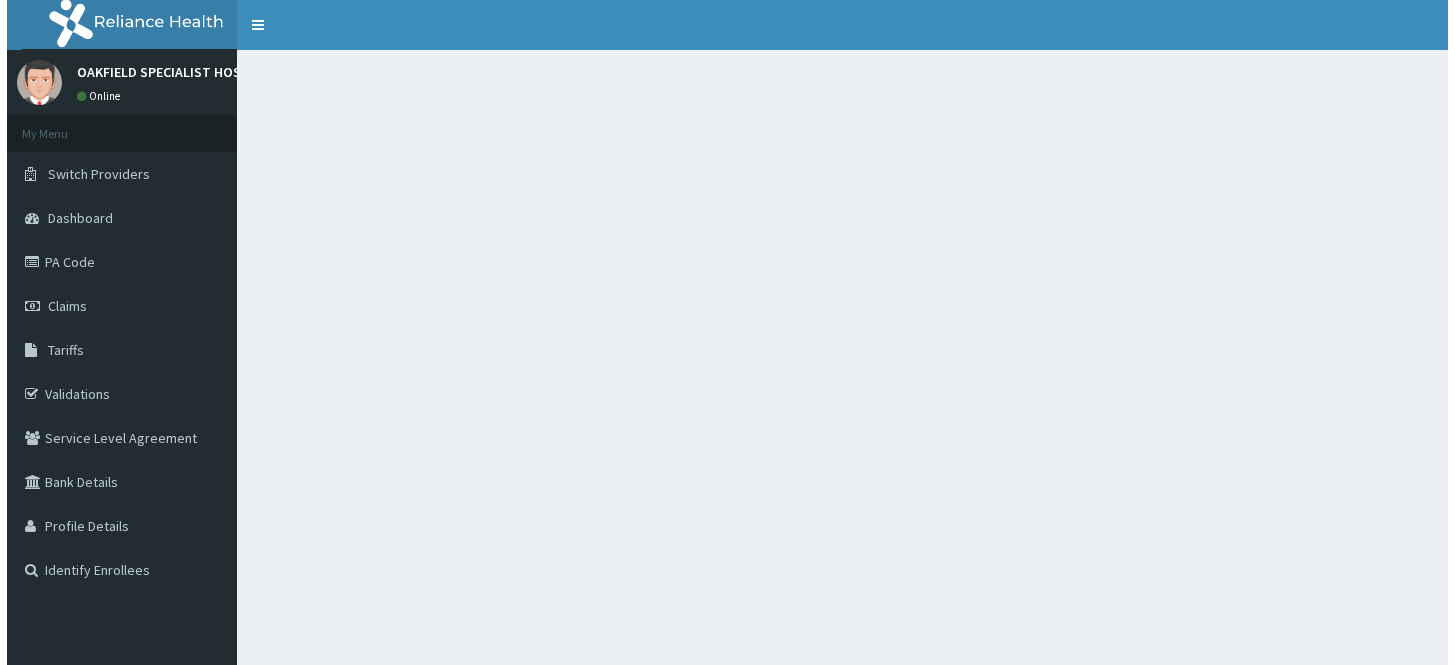 scroll, scrollTop: 0, scrollLeft: 0, axis: both 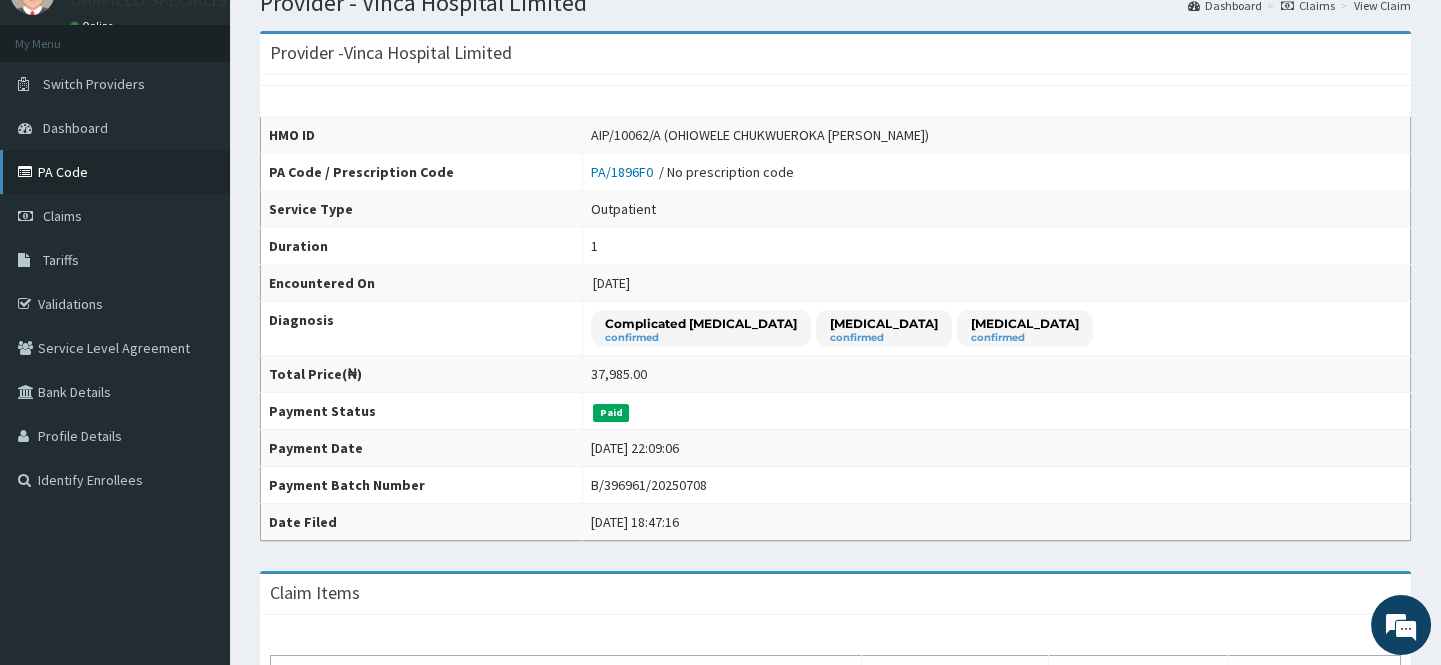 click on "PA Code" at bounding box center (115, 172) 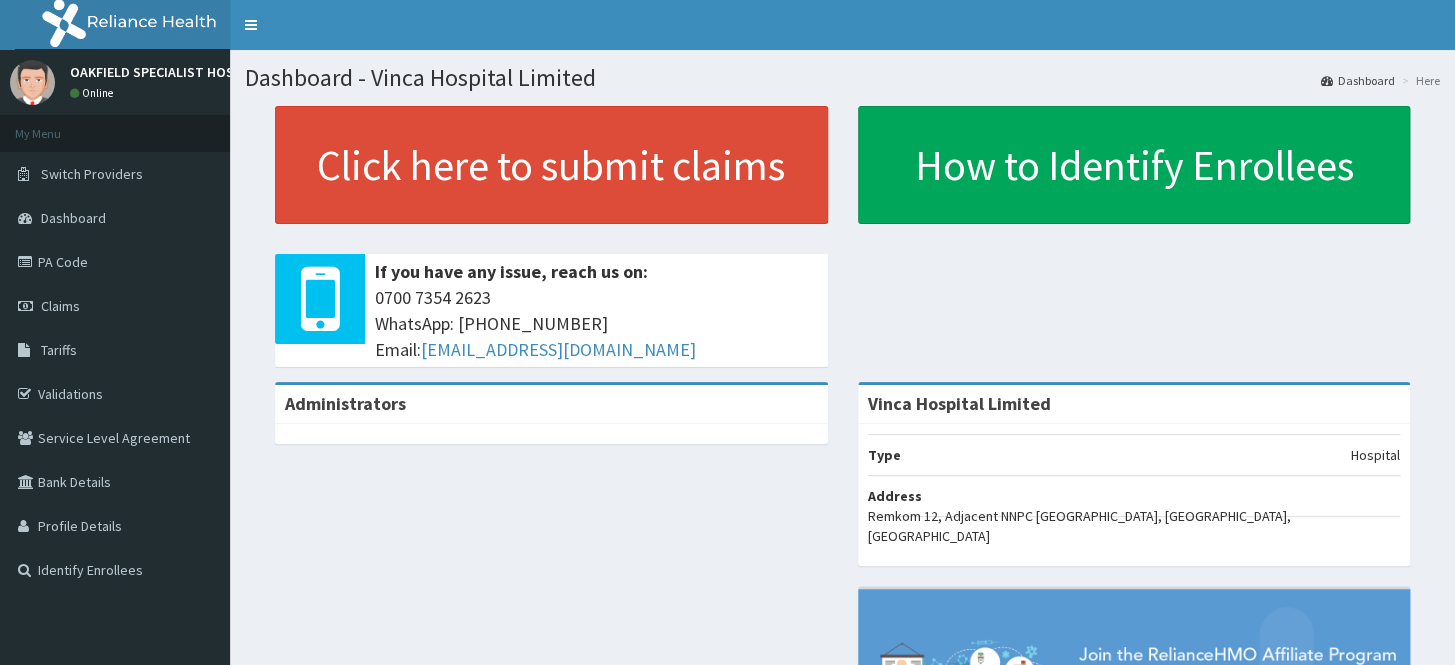 scroll, scrollTop: 0, scrollLeft: 0, axis: both 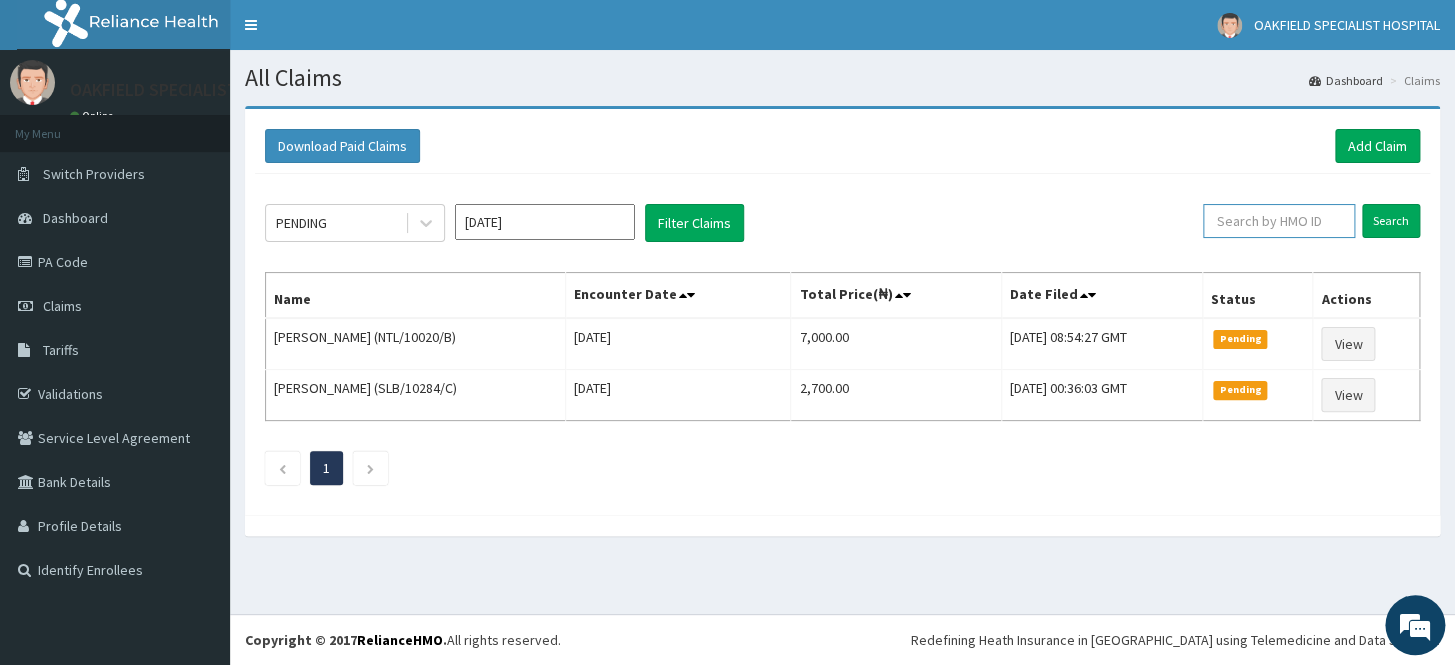 click at bounding box center [1279, 221] 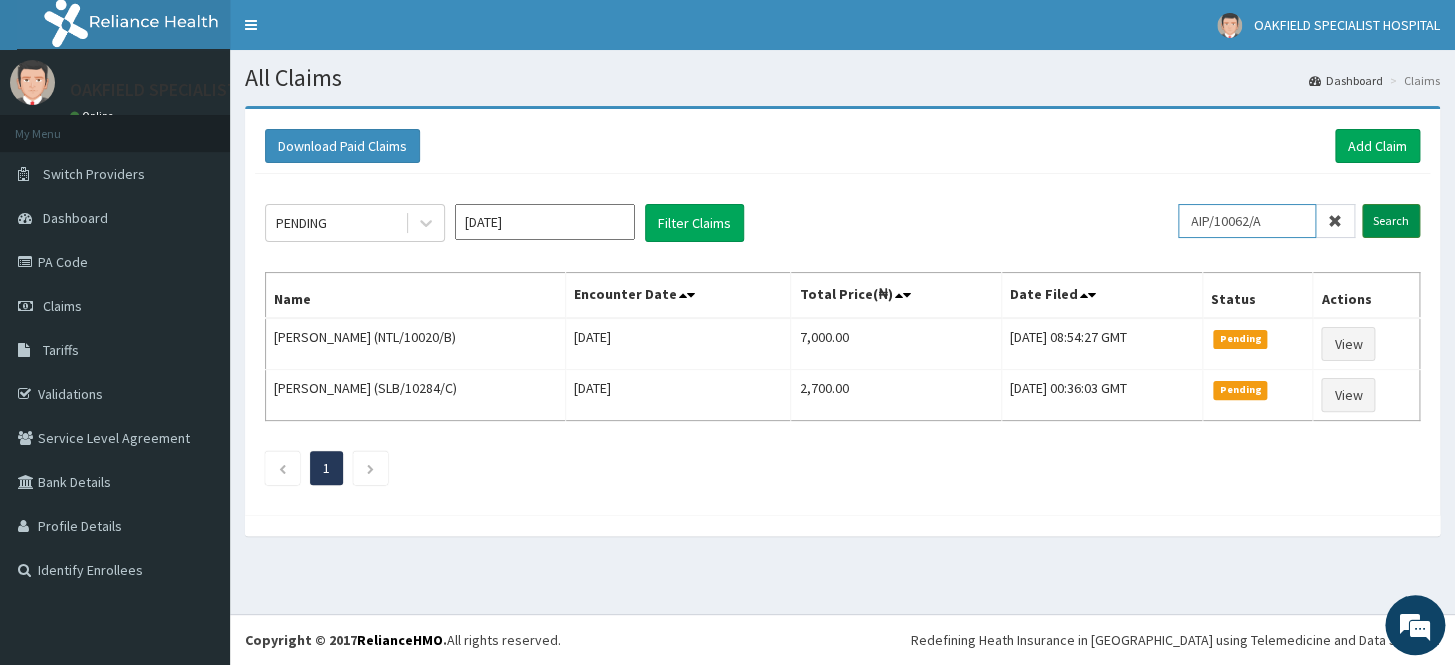 type on "AIP/10062/A" 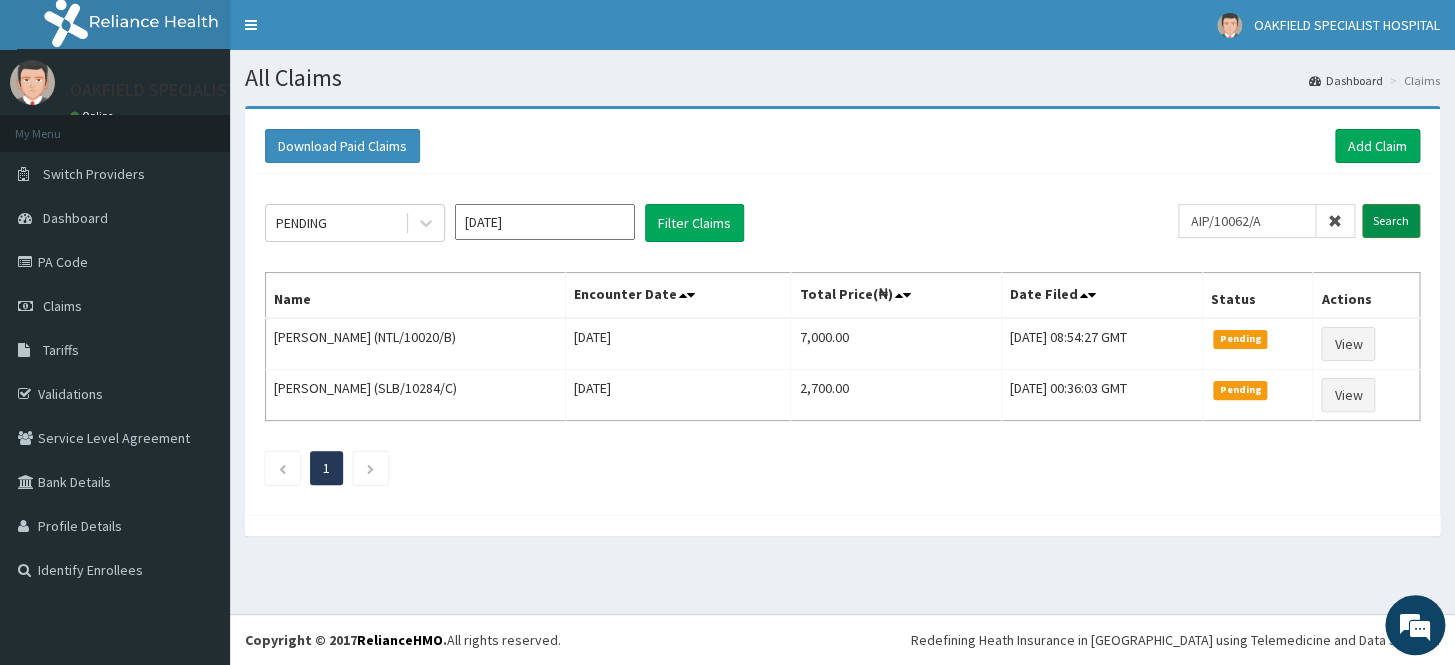 click on "Search" at bounding box center [1391, 221] 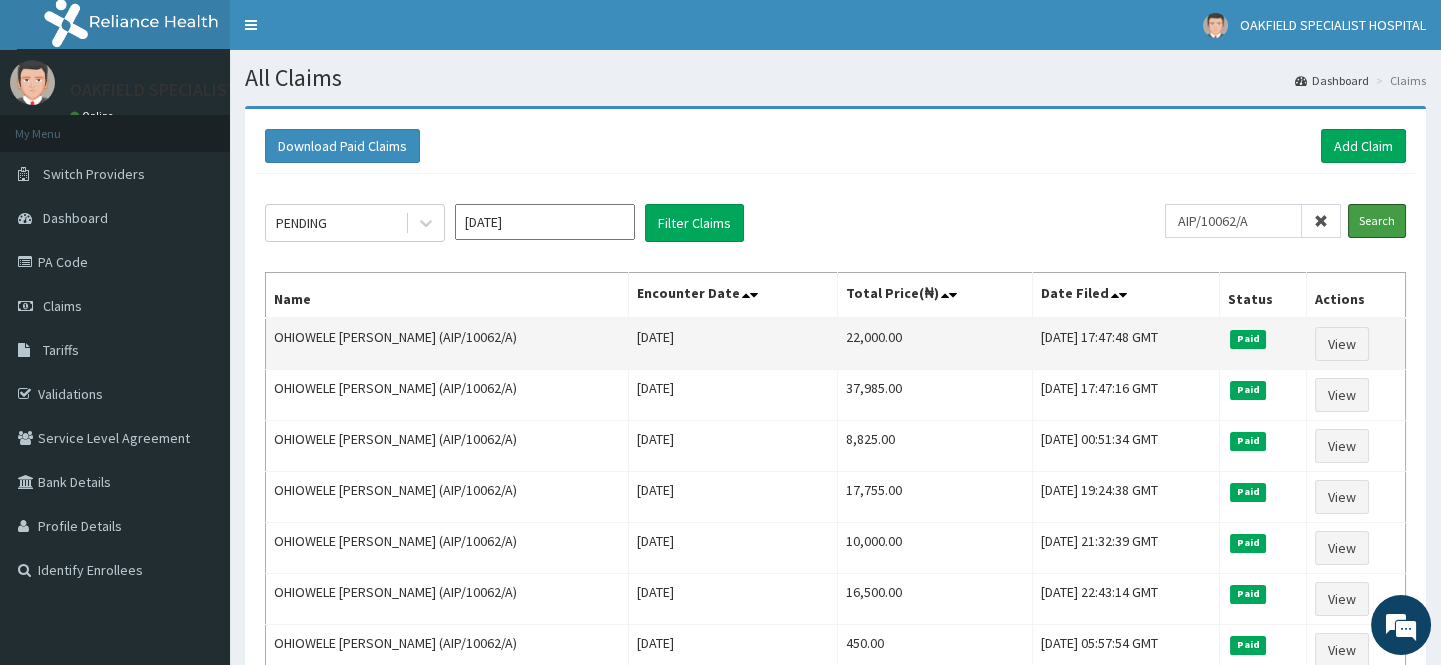 scroll, scrollTop: 0, scrollLeft: 0, axis: both 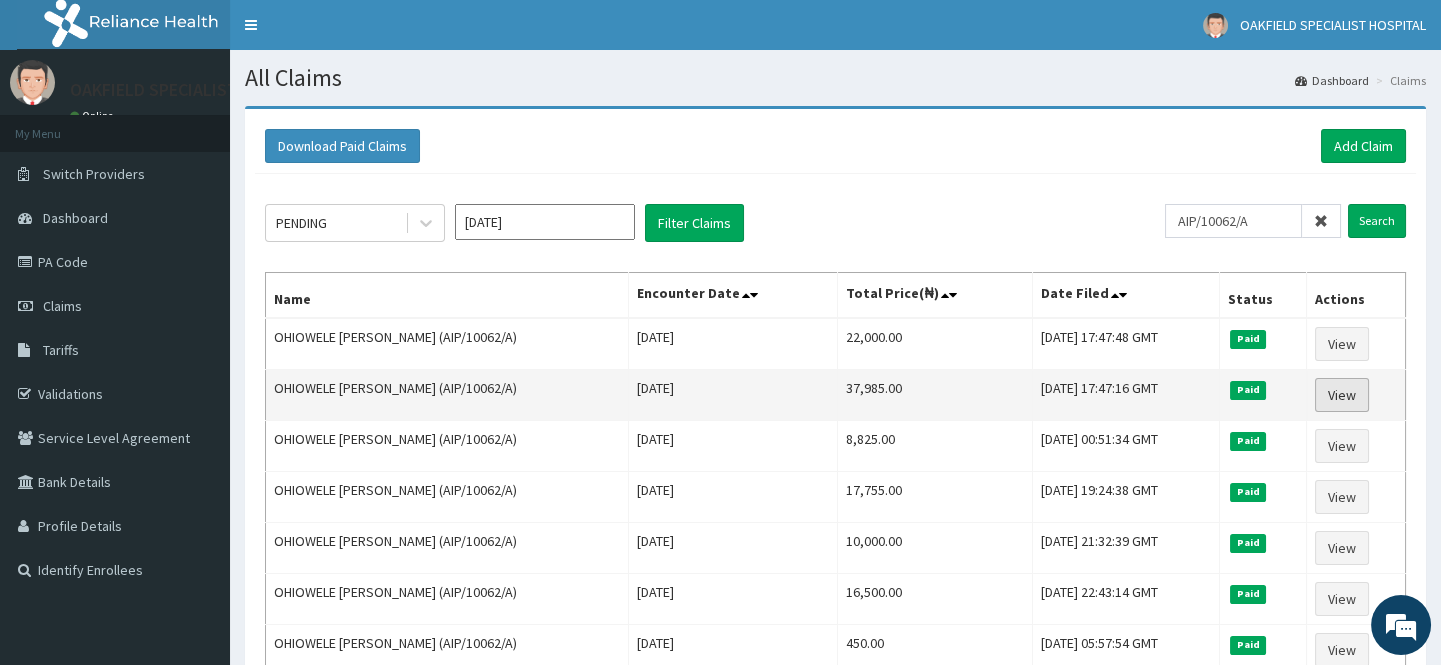 click on "View" at bounding box center (1342, 395) 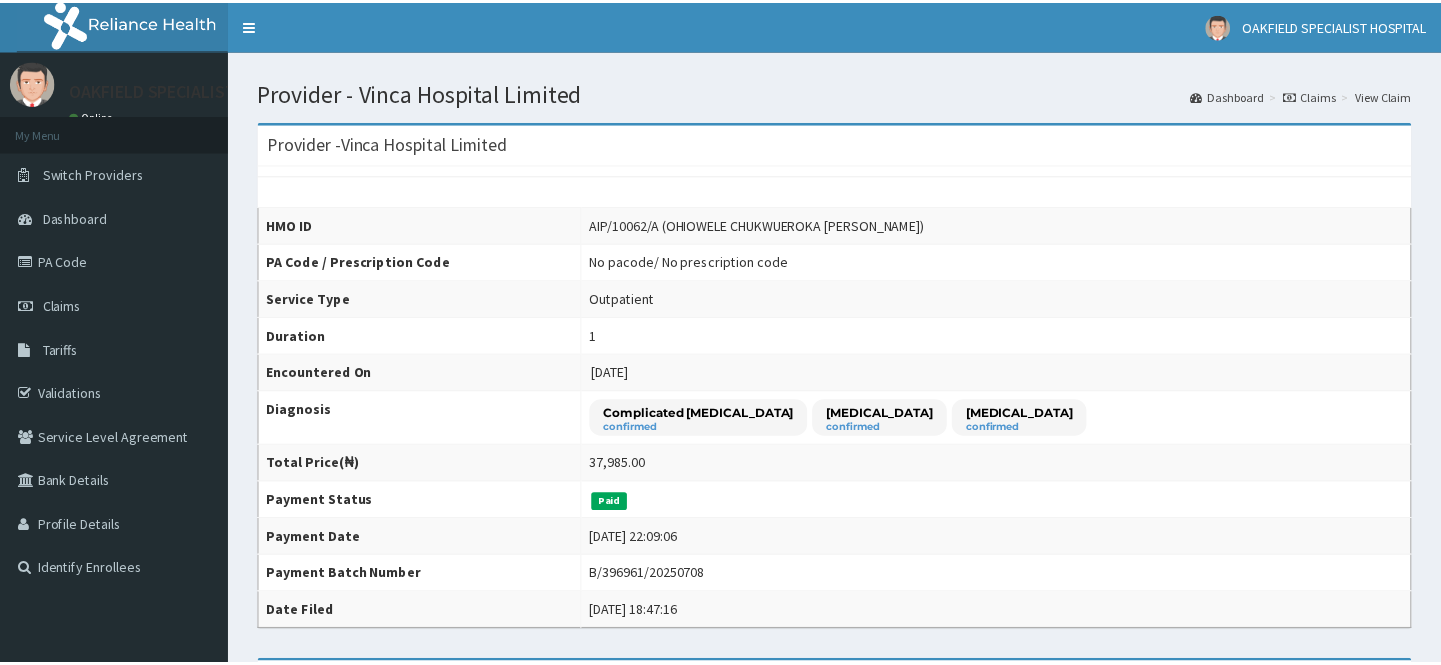 scroll, scrollTop: 0, scrollLeft: 0, axis: both 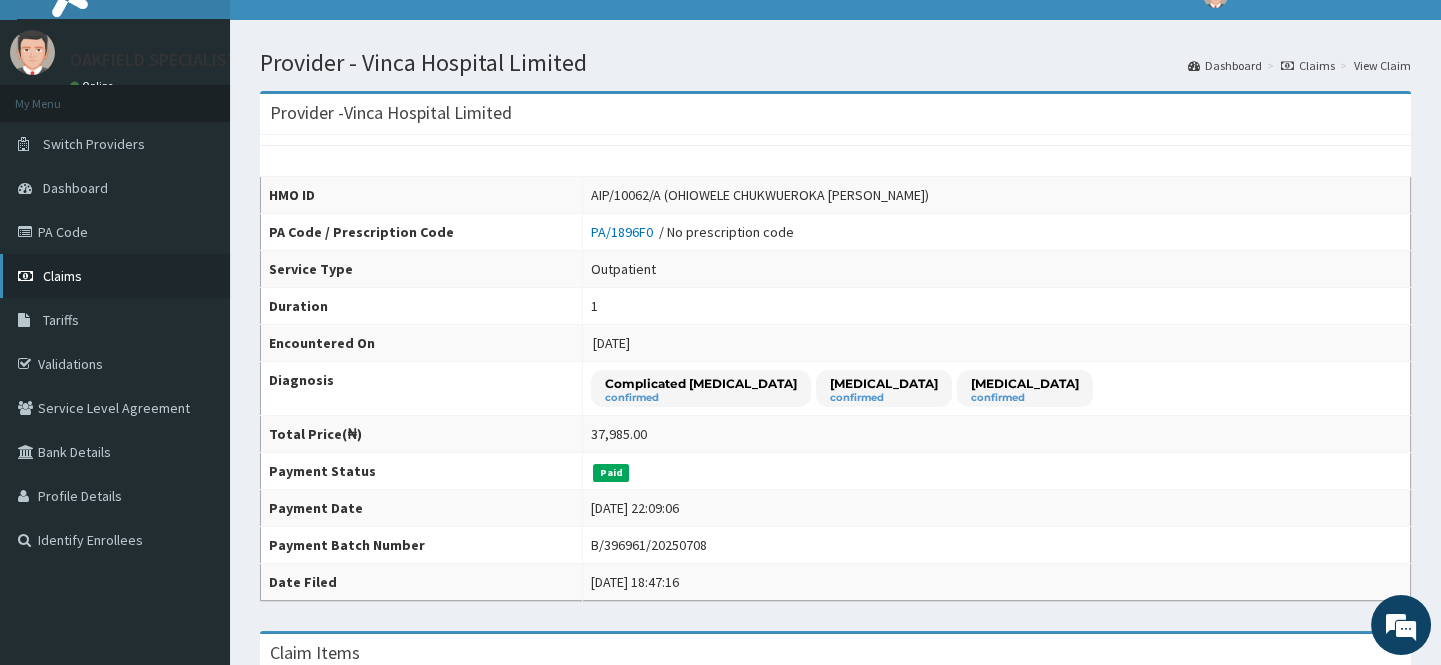 click on "Claims" at bounding box center [62, 276] 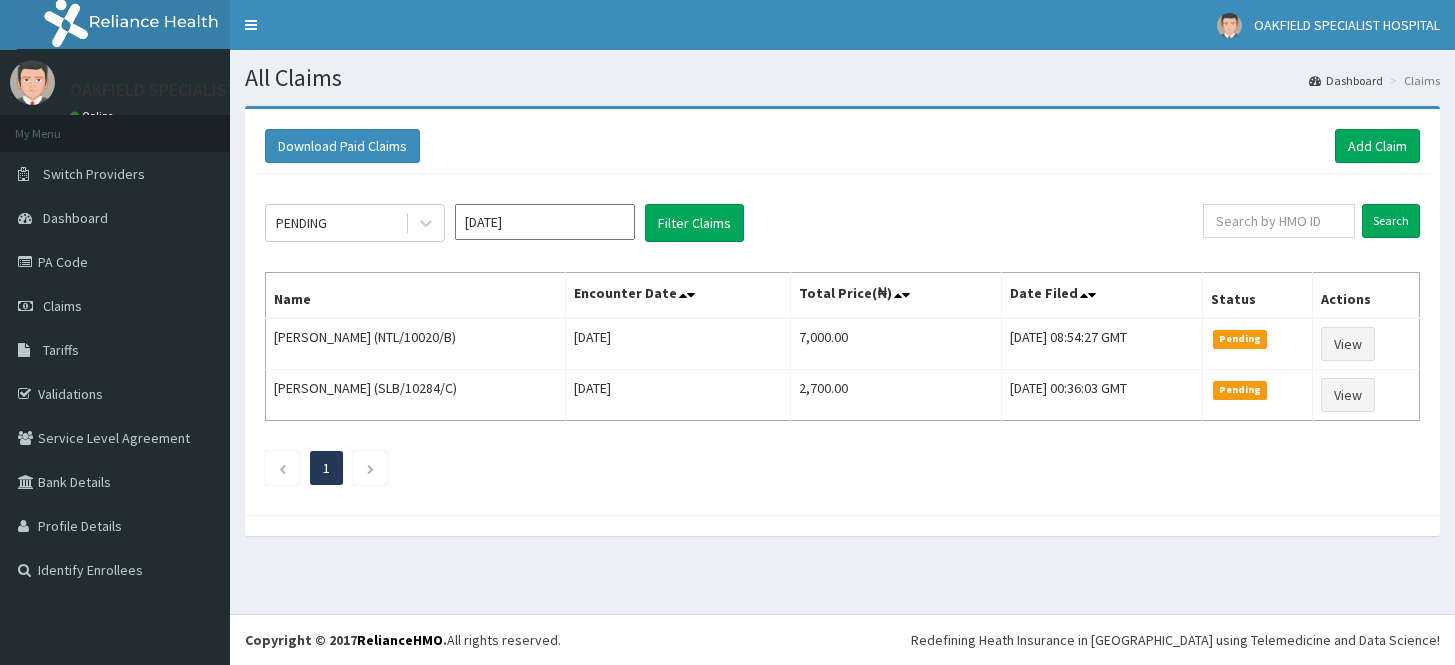 scroll, scrollTop: 0, scrollLeft: 0, axis: both 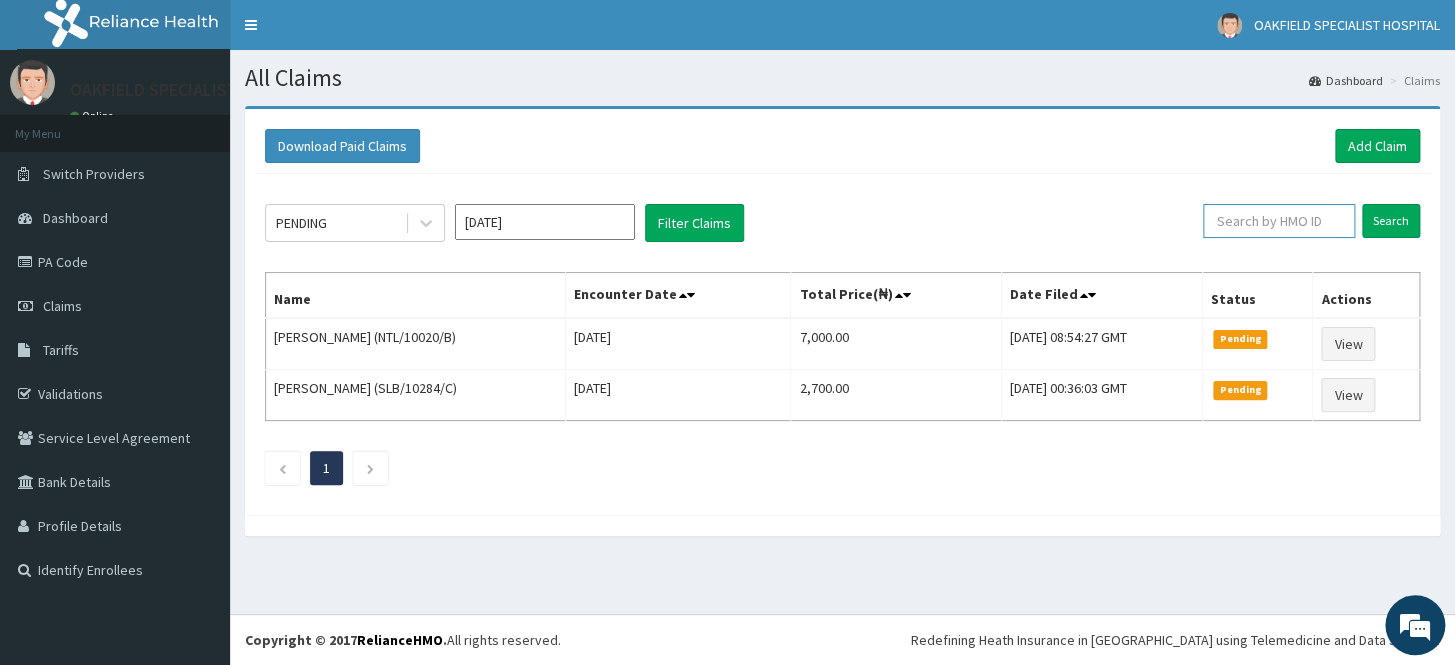 click at bounding box center (1279, 221) 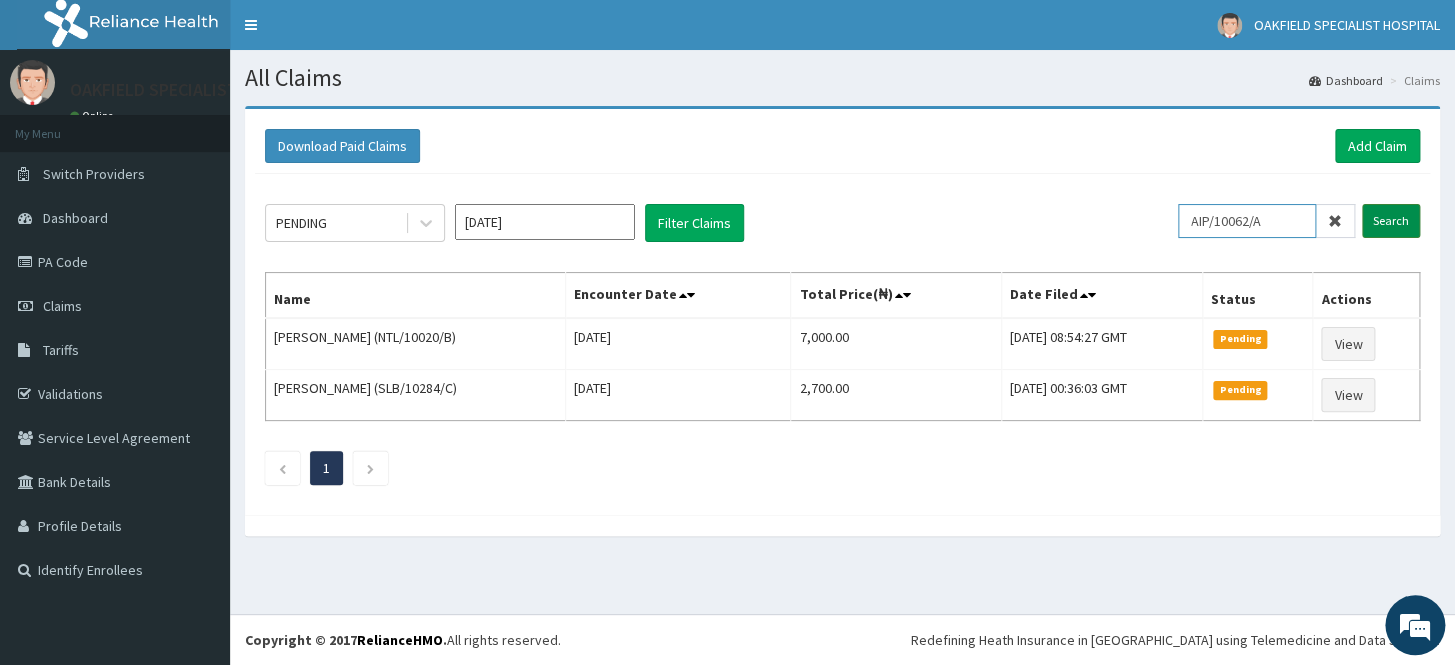 type on "AIP/10062/A" 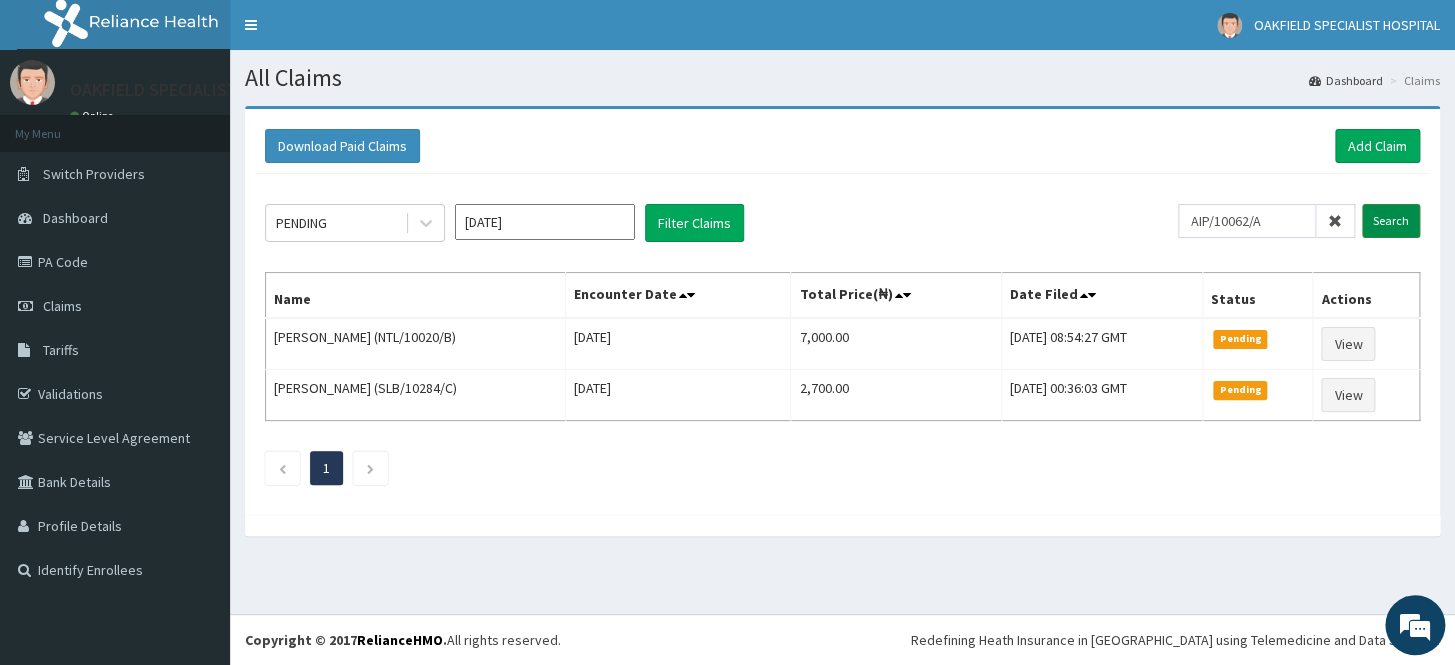 click on "Search" at bounding box center (1391, 221) 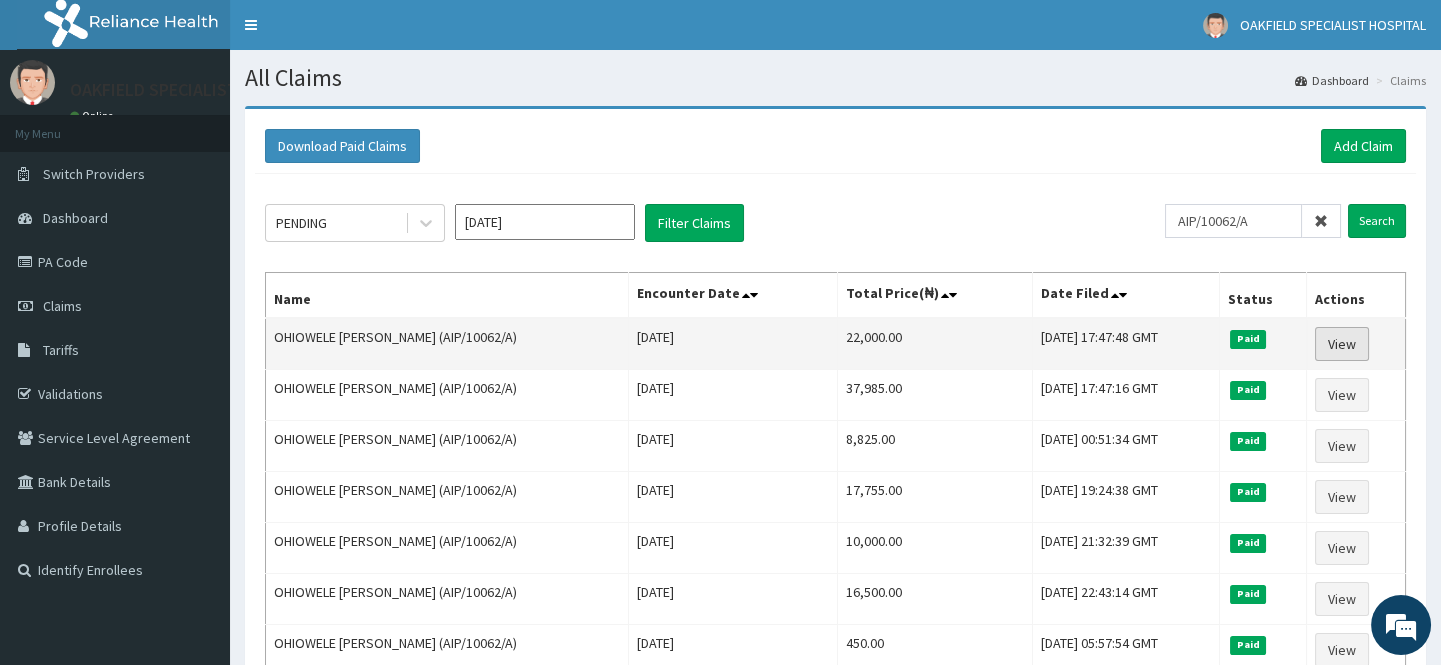 click on "View" at bounding box center [1342, 344] 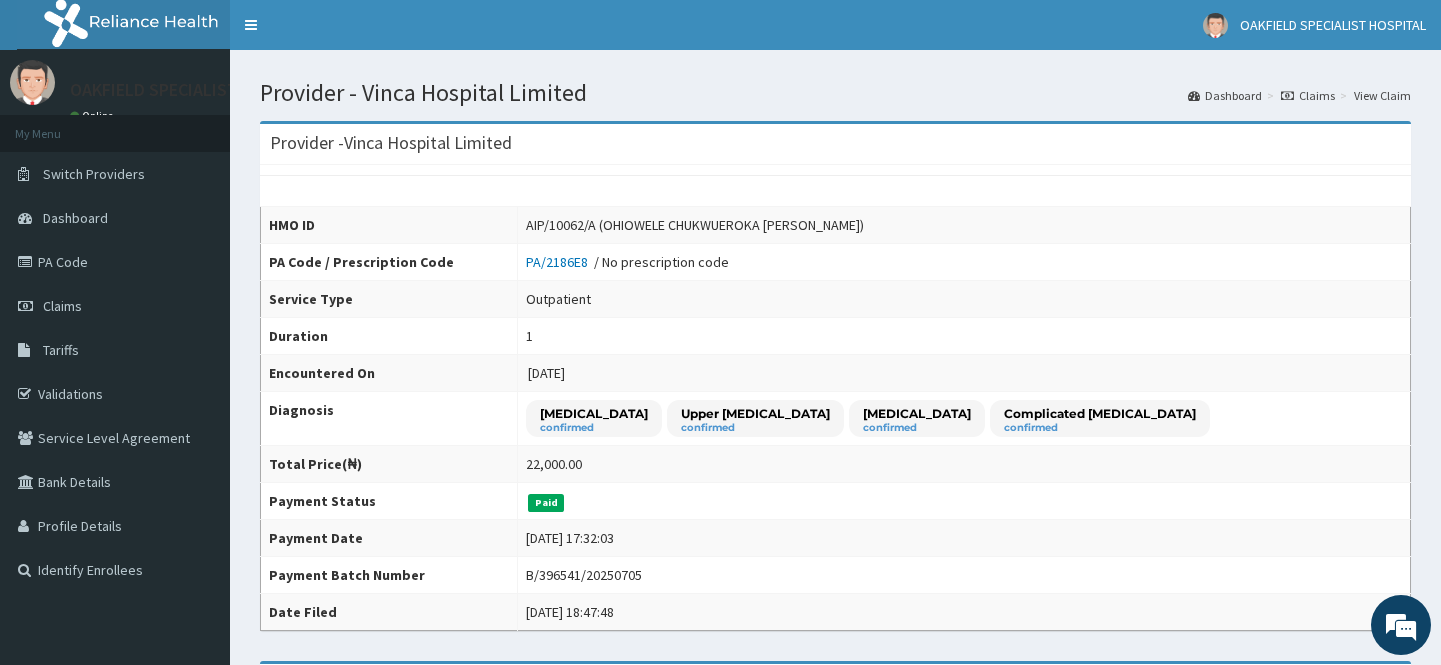 scroll, scrollTop: 0, scrollLeft: 0, axis: both 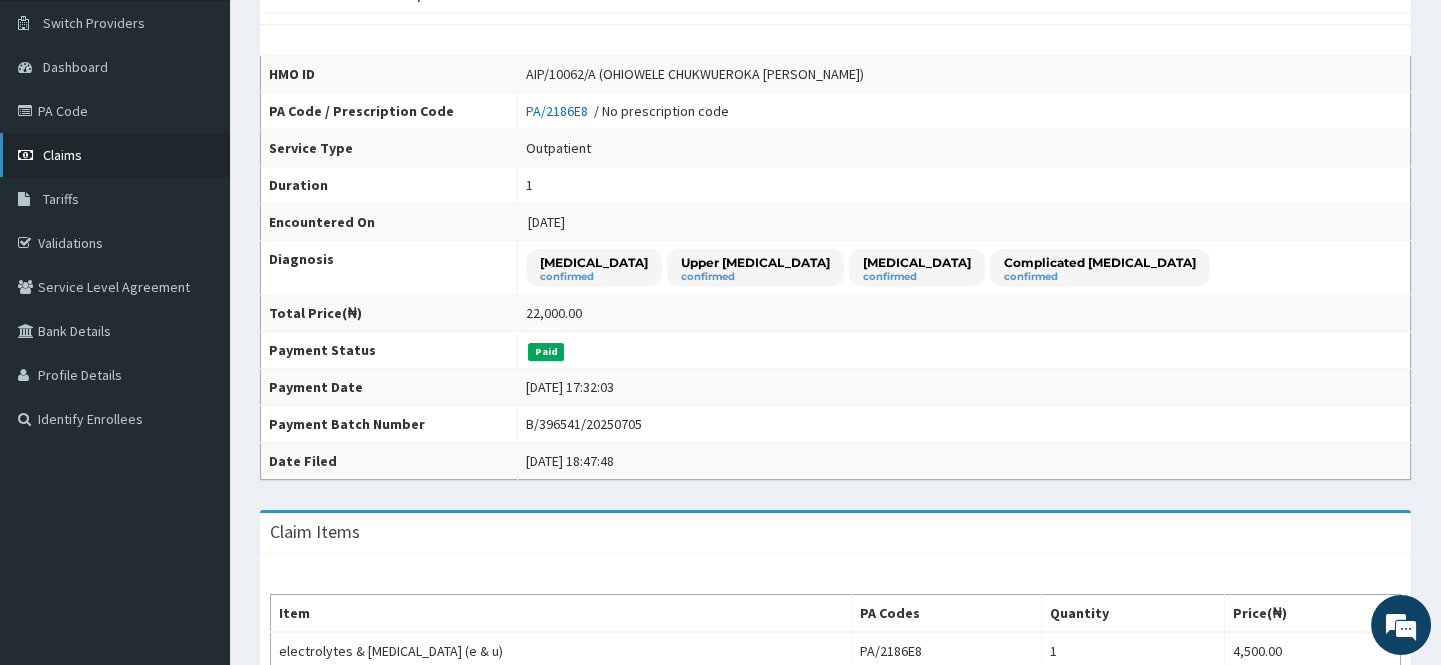 click on "Claims" at bounding box center (62, 155) 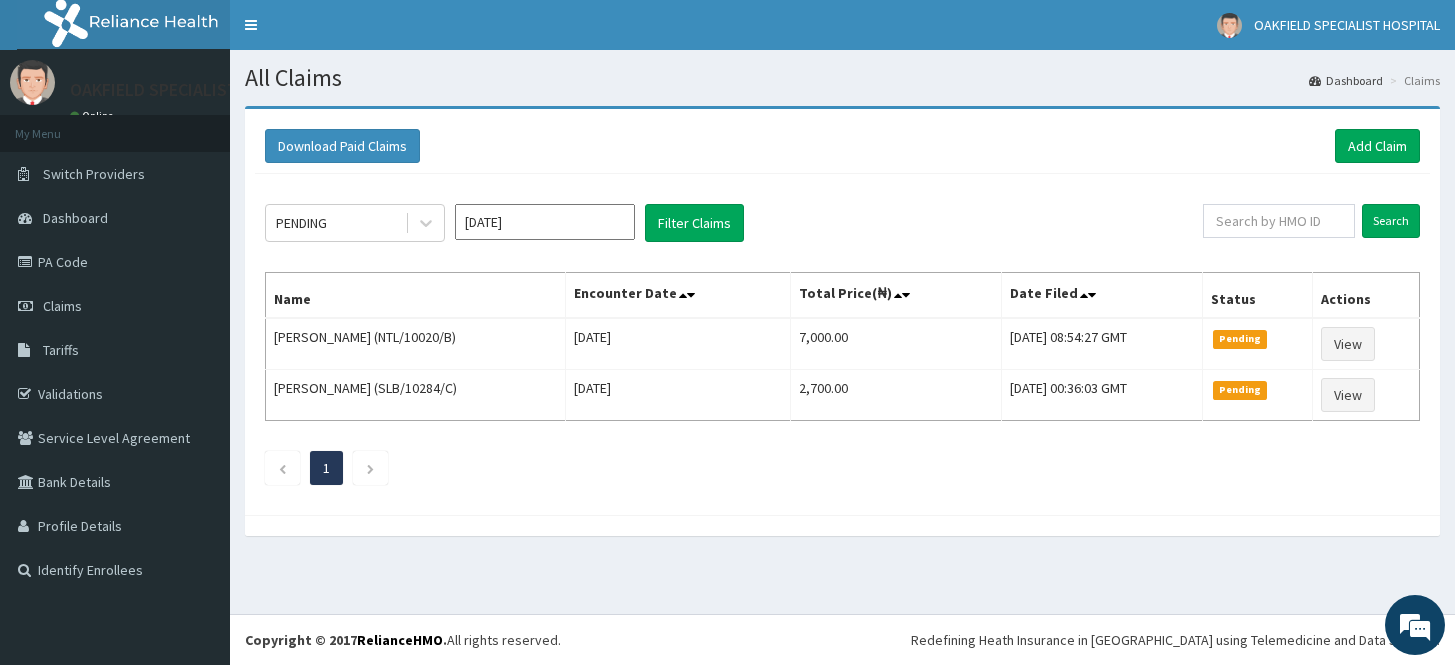 scroll, scrollTop: 0, scrollLeft: 0, axis: both 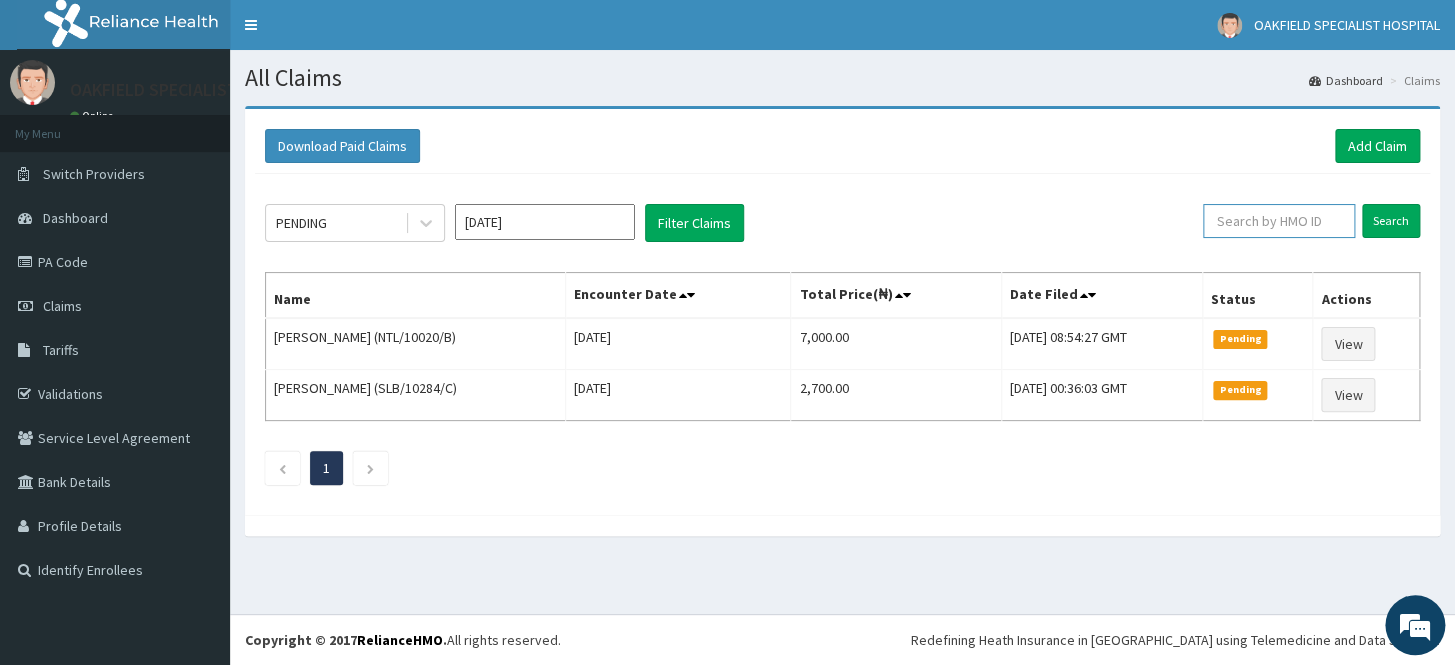 click at bounding box center (1279, 221) 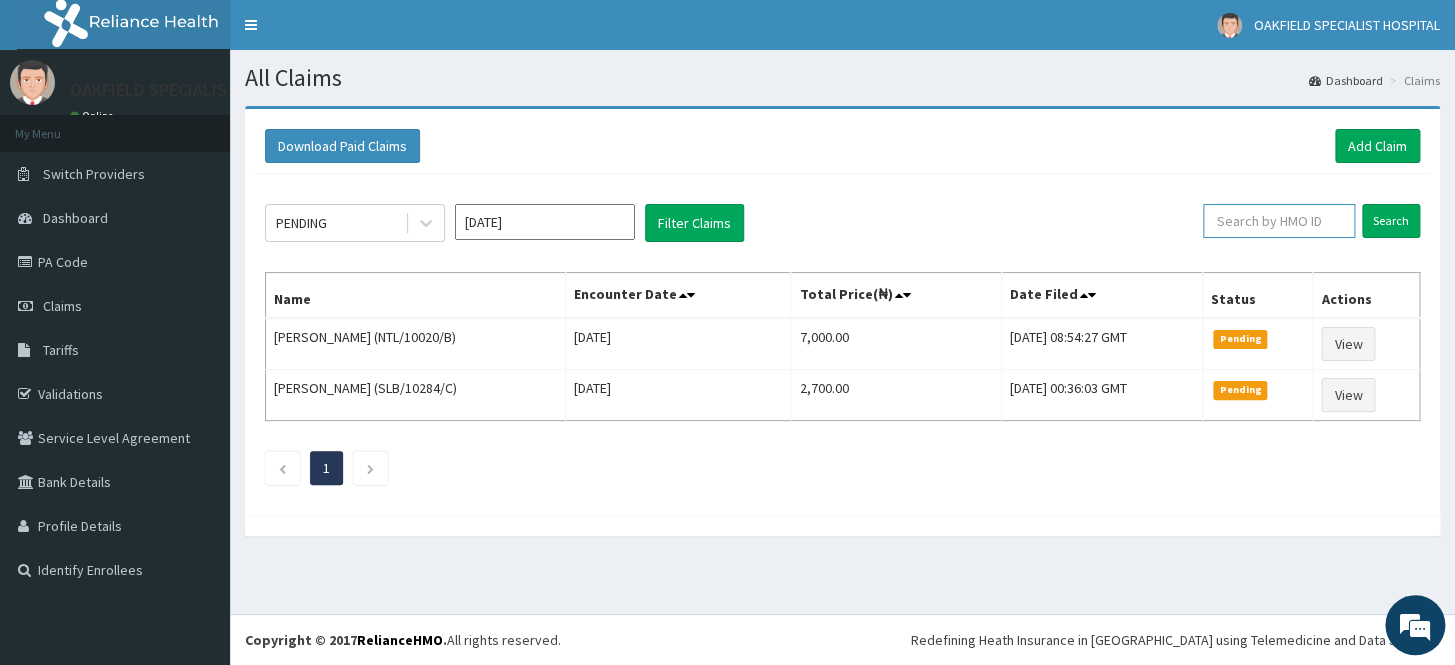 paste on "AIP/10062/A" 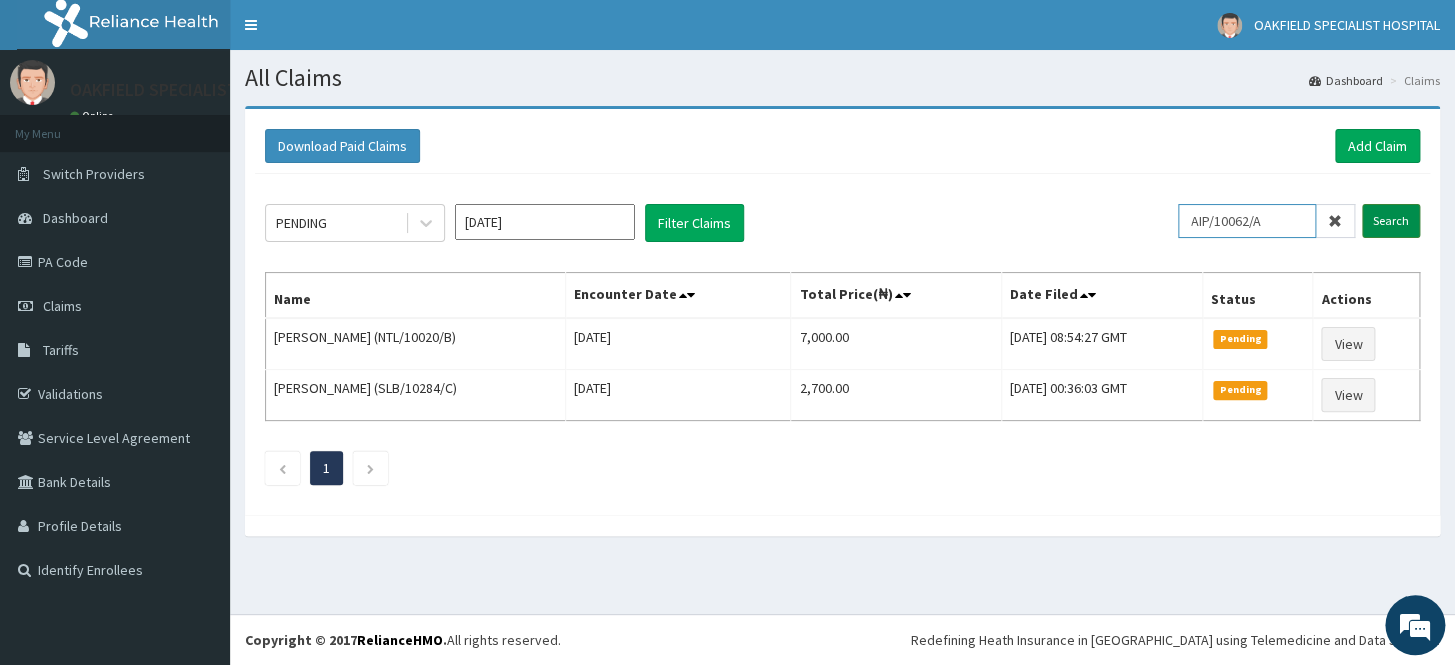 type on "AIP/10062/A" 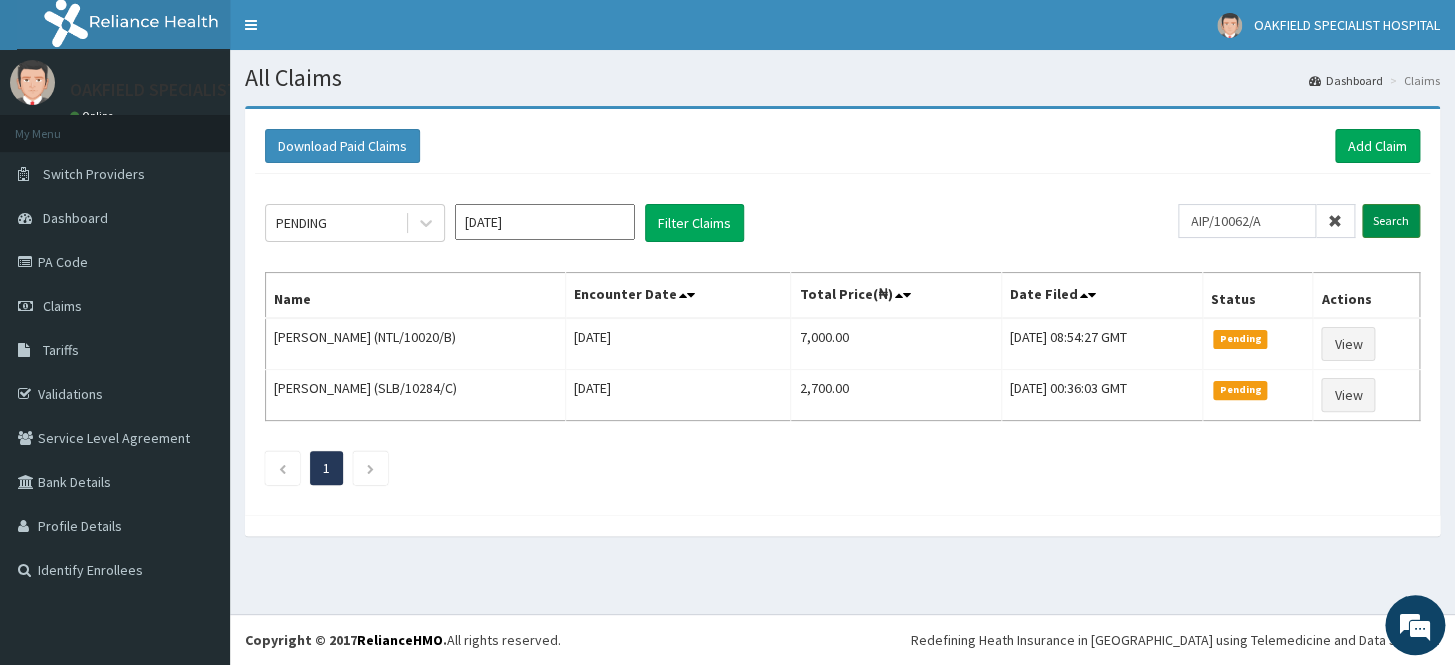 click on "Search" at bounding box center [1391, 221] 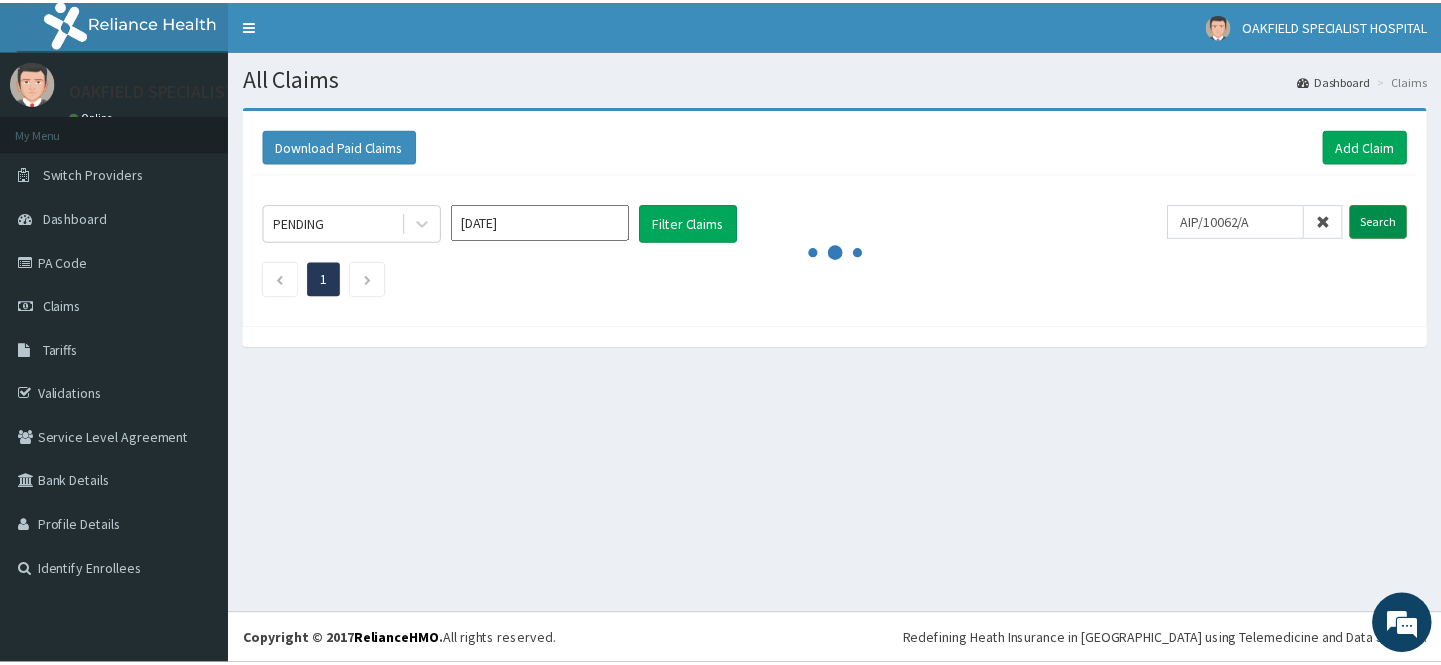 scroll, scrollTop: 0, scrollLeft: 0, axis: both 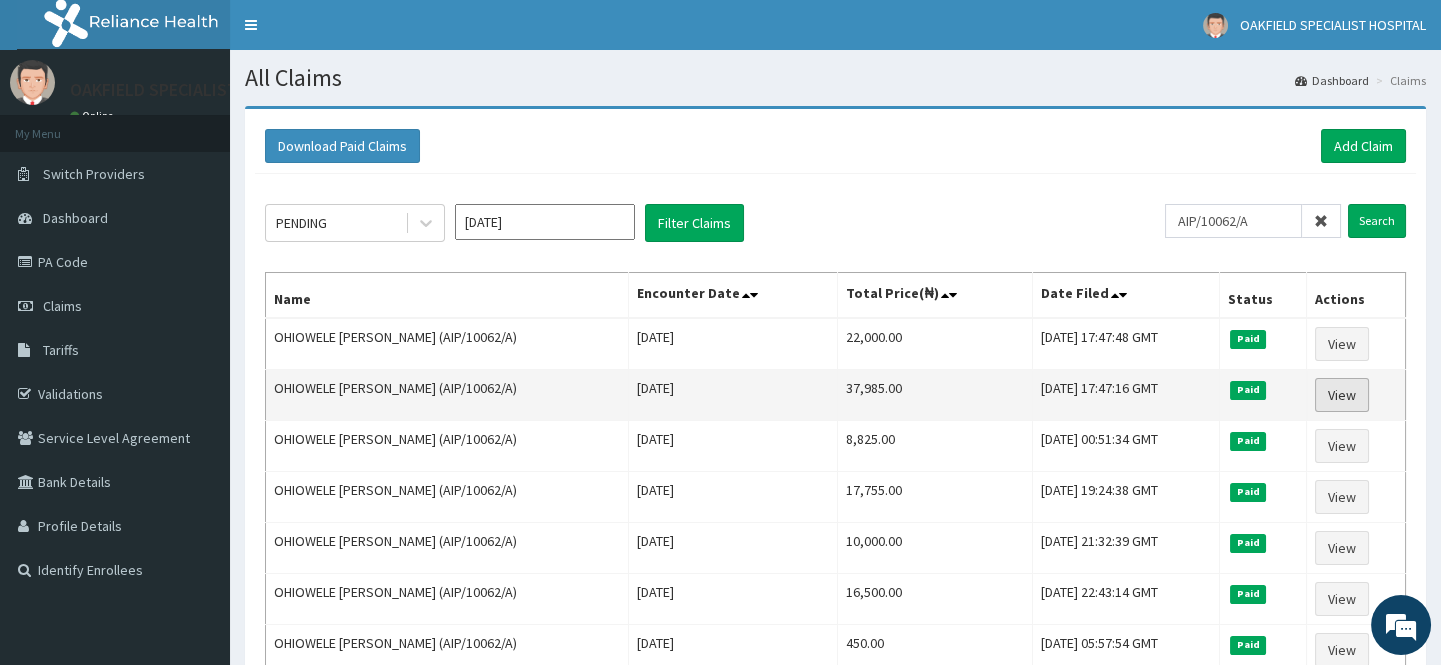 click on "View" at bounding box center (1342, 395) 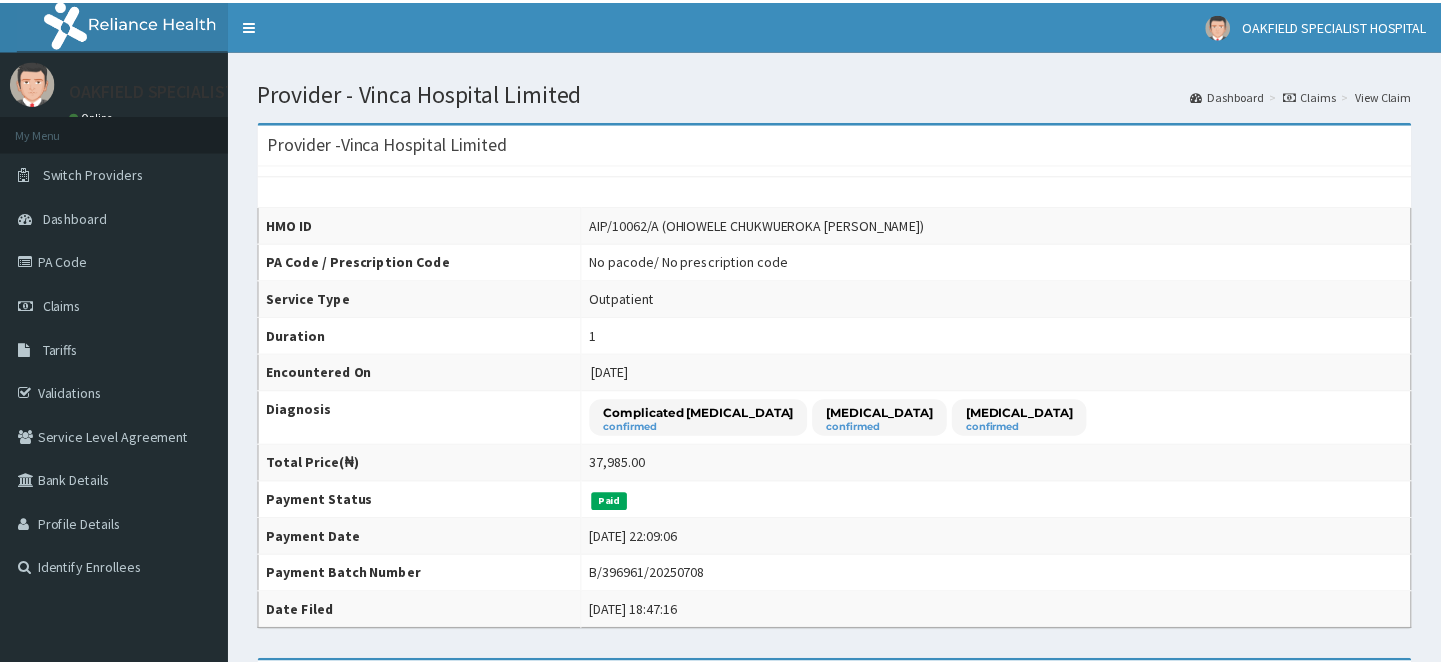 scroll, scrollTop: 0, scrollLeft: 0, axis: both 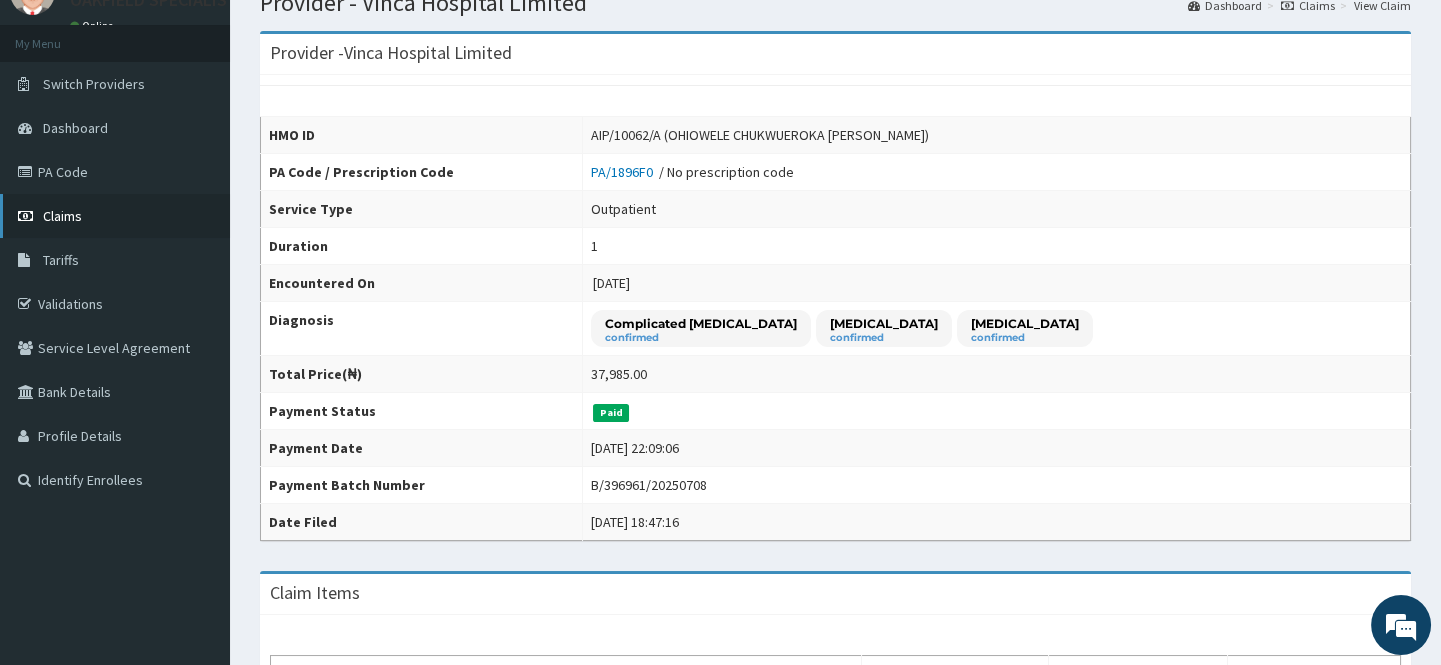 drag, startPoint x: 72, startPoint y: 219, endPoint x: 68, endPoint y: 187, distance: 32.24903 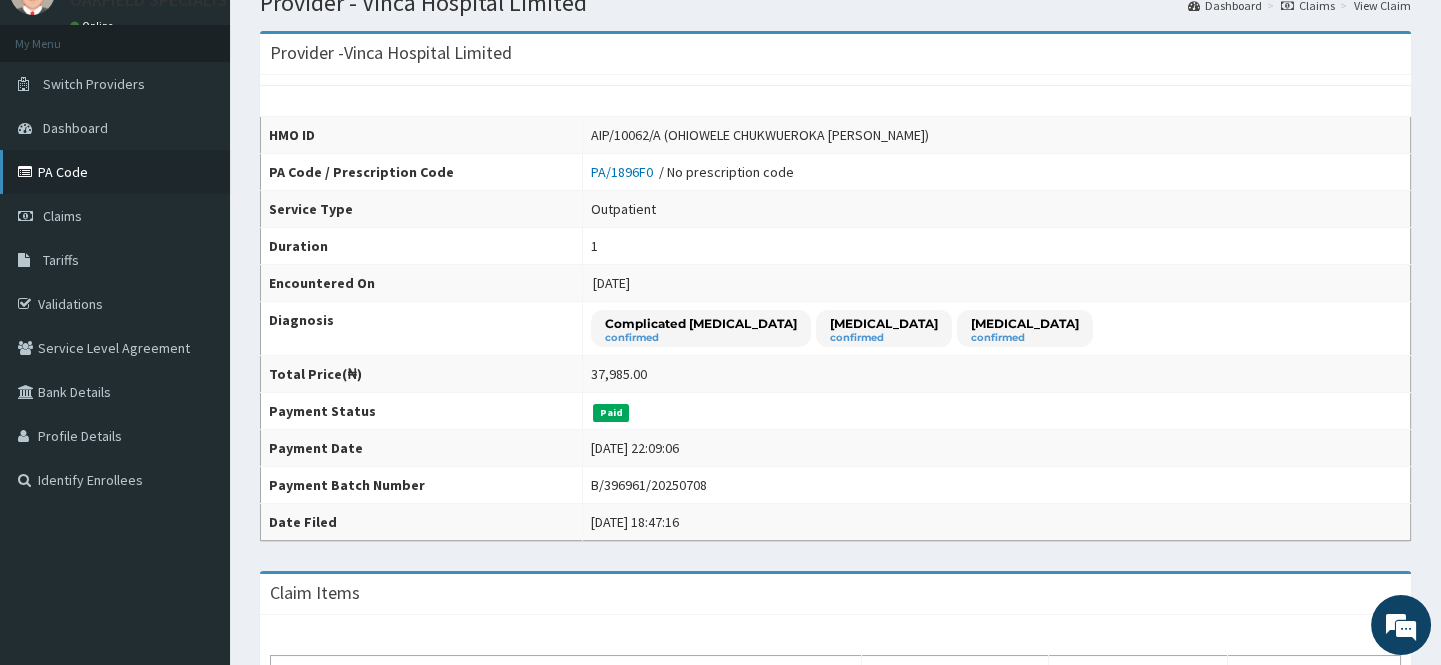 click on "Claims" at bounding box center [62, 216] 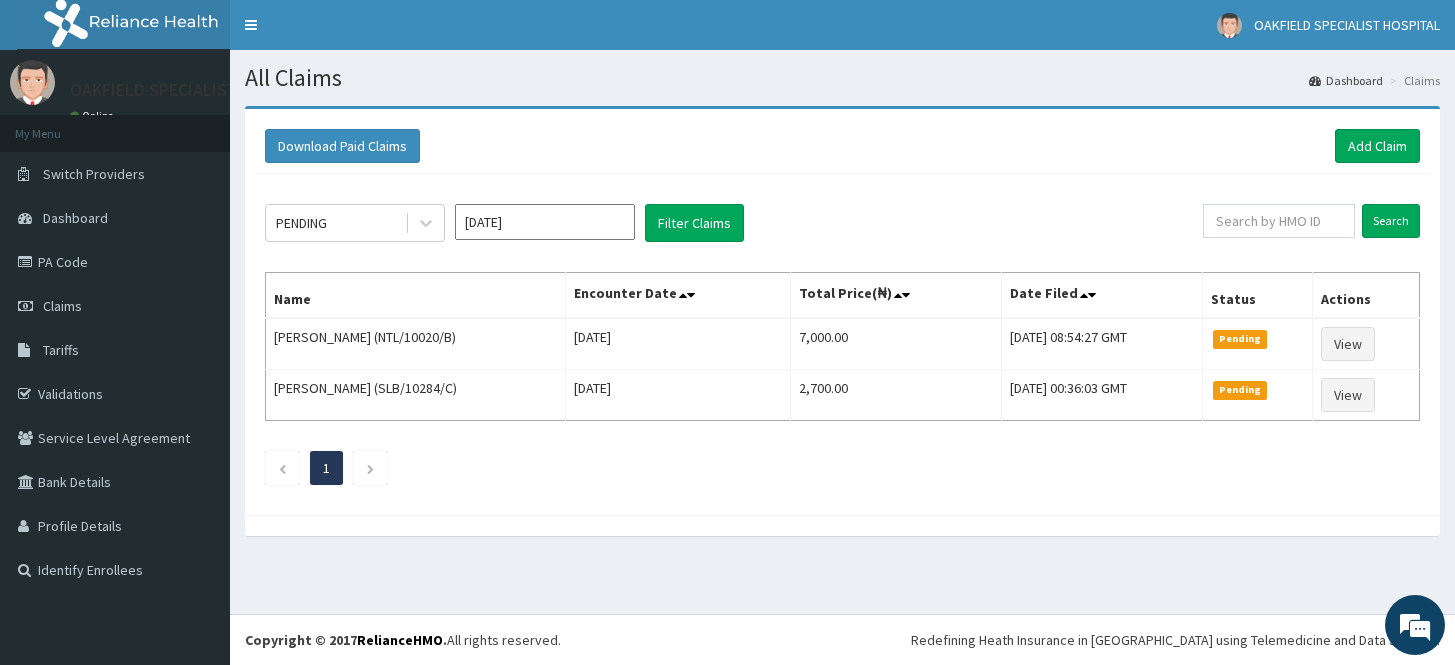 scroll, scrollTop: 0, scrollLeft: 0, axis: both 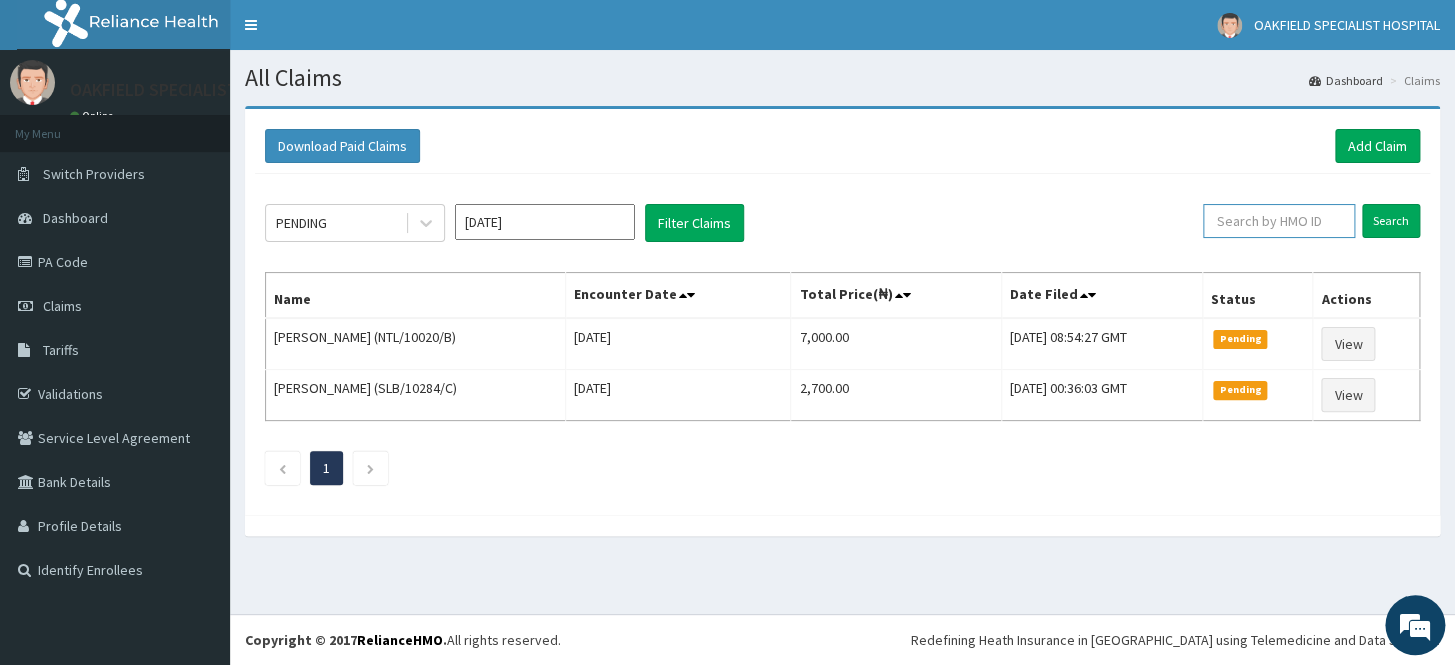 click at bounding box center (1279, 221) 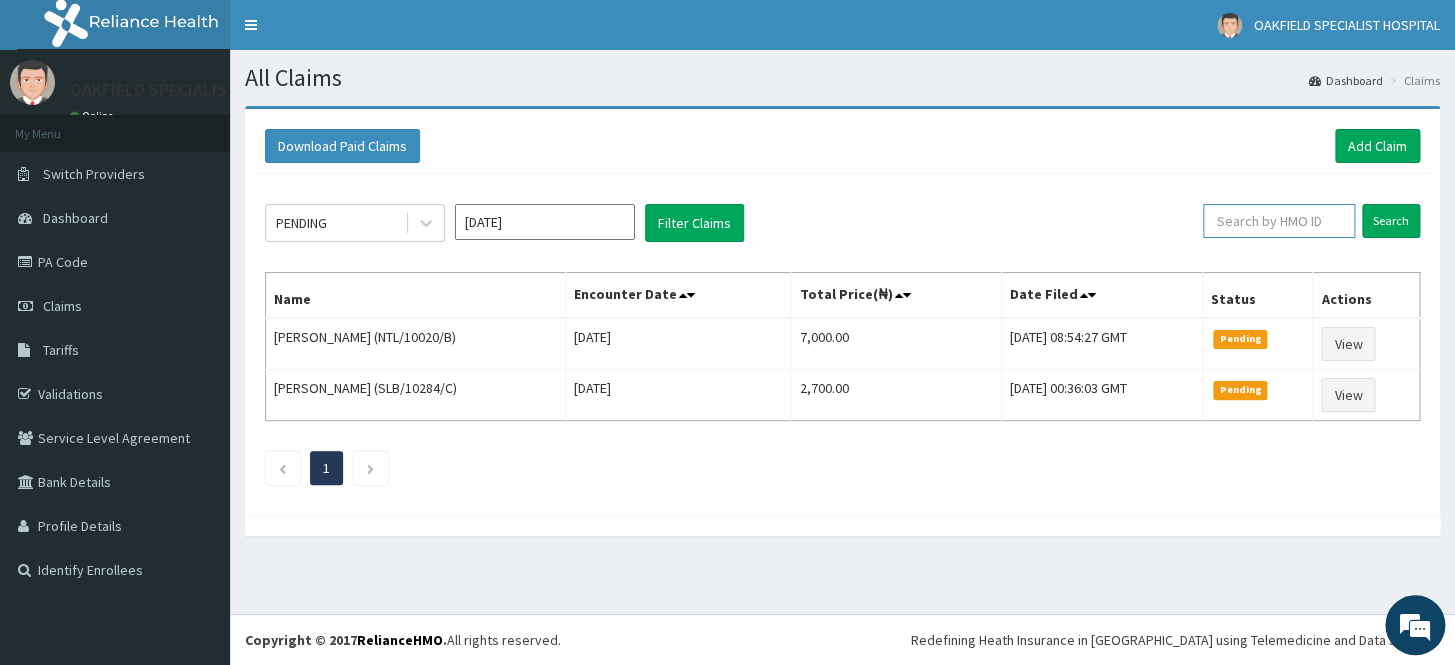 paste on "VDN/10012/A" 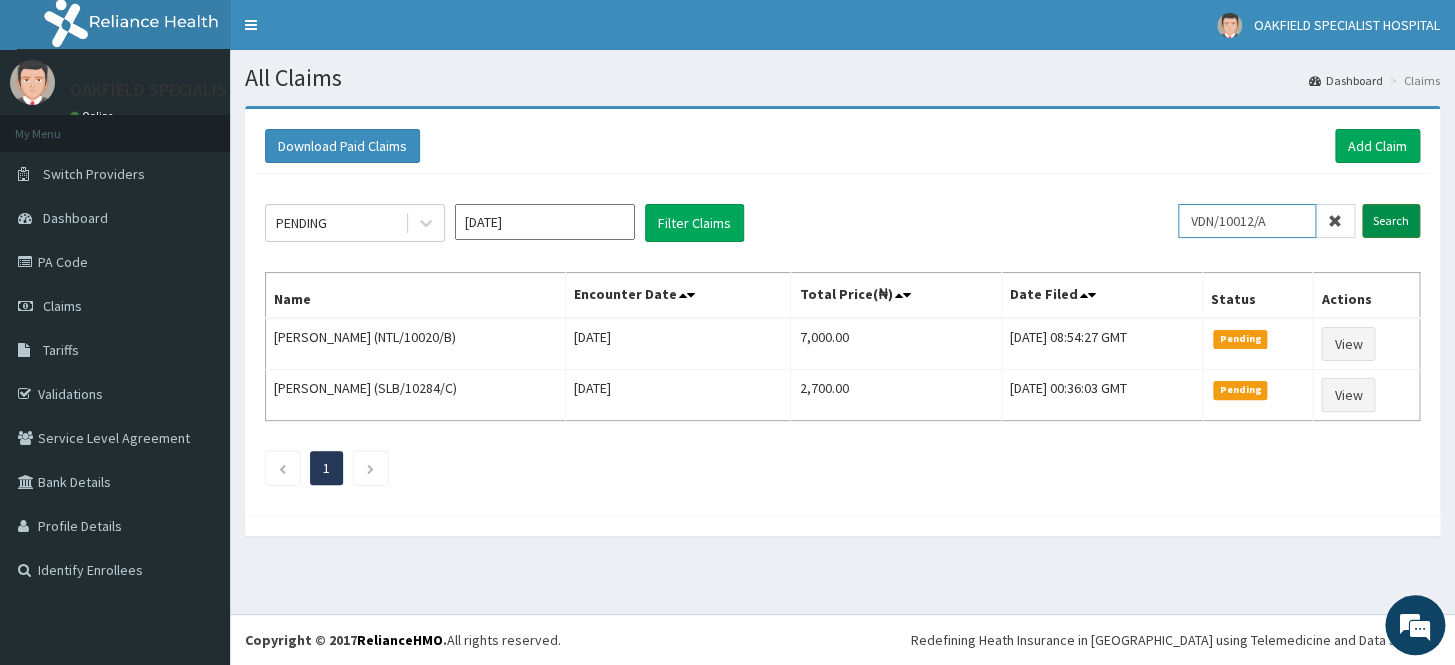 type on "VDN/10012/A" 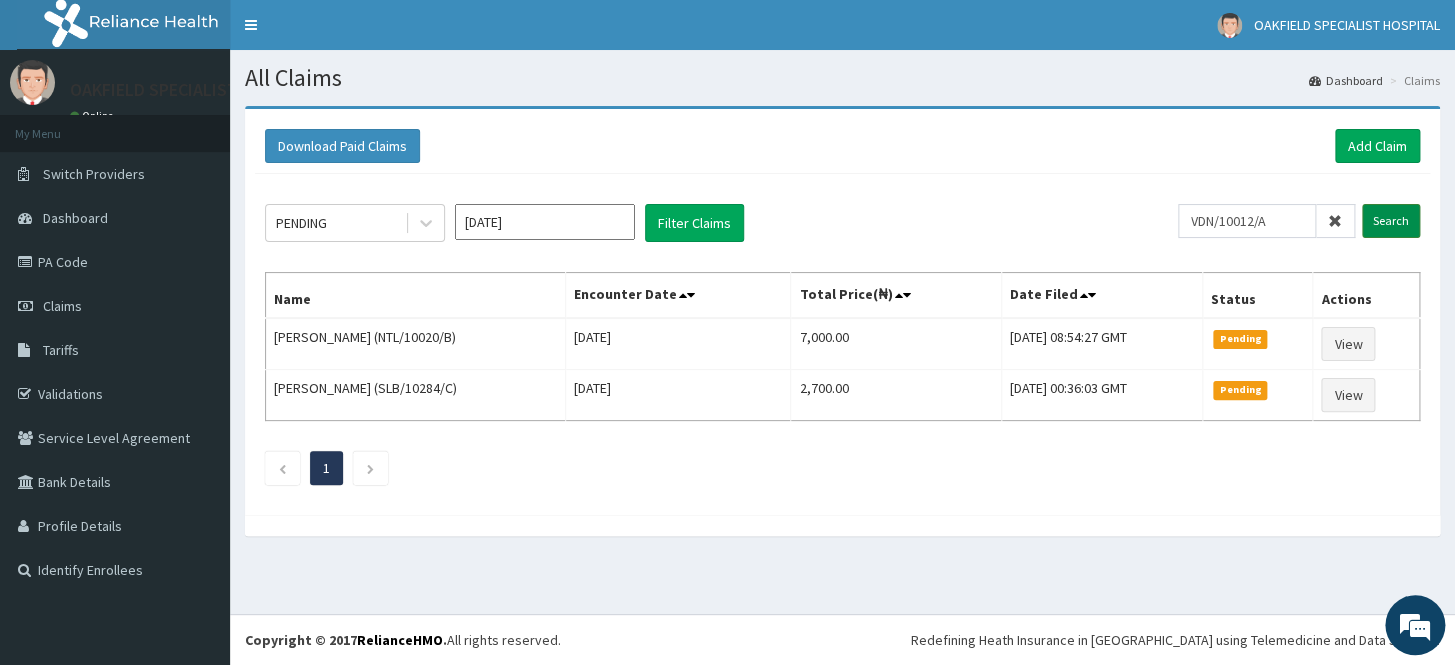 click on "Search" at bounding box center (1391, 221) 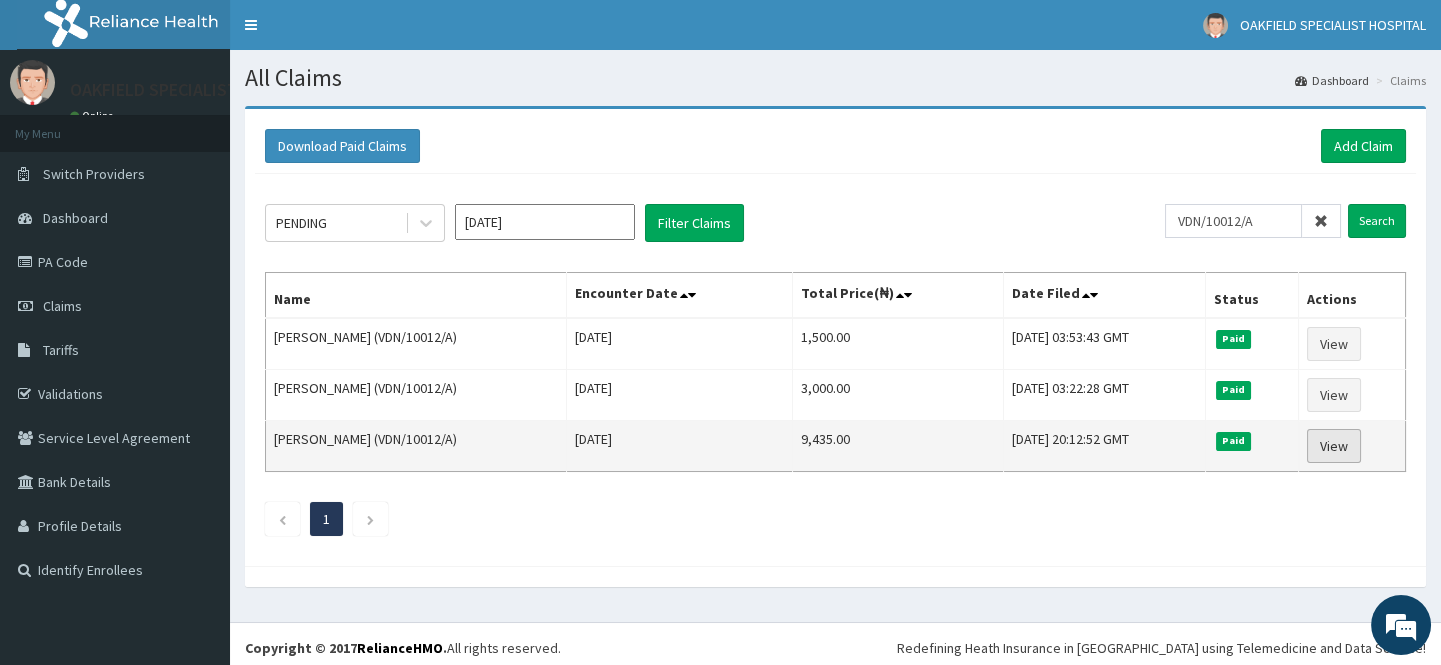 click on "View" at bounding box center (1334, 446) 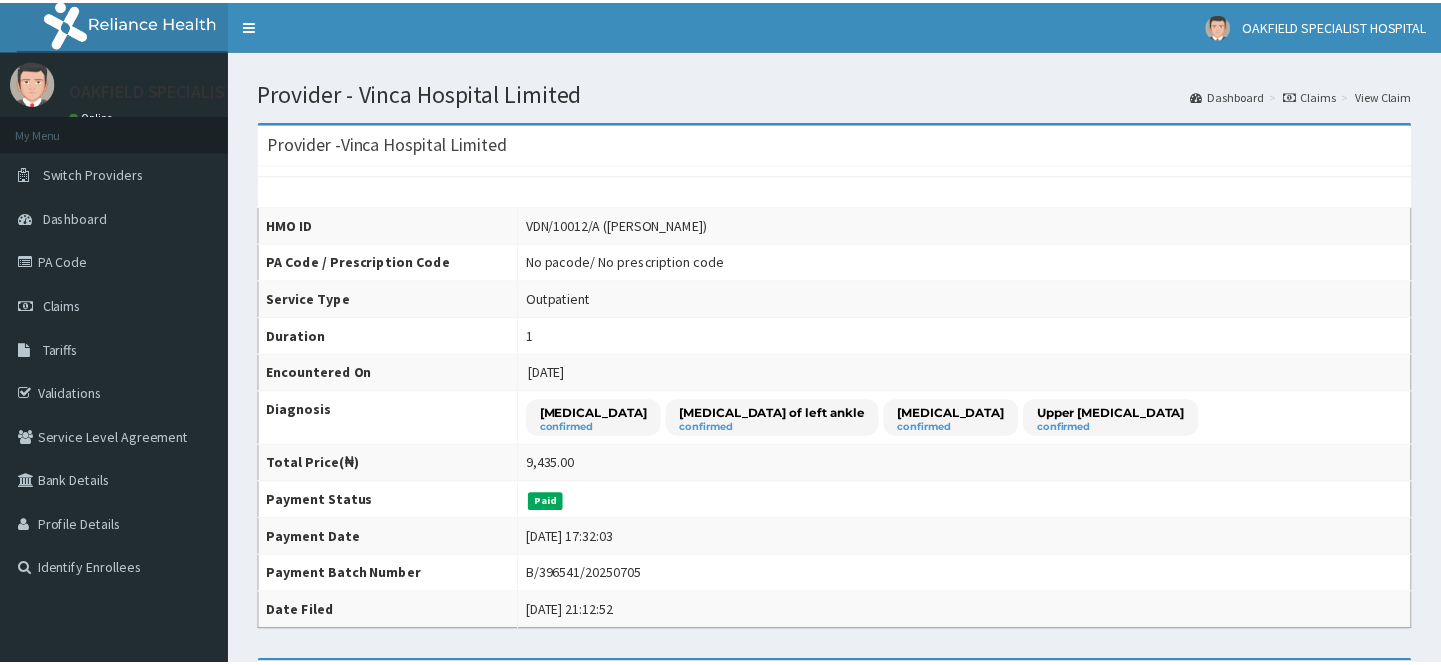 scroll, scrollTop: 0, scrollLeft: 0, axis: both 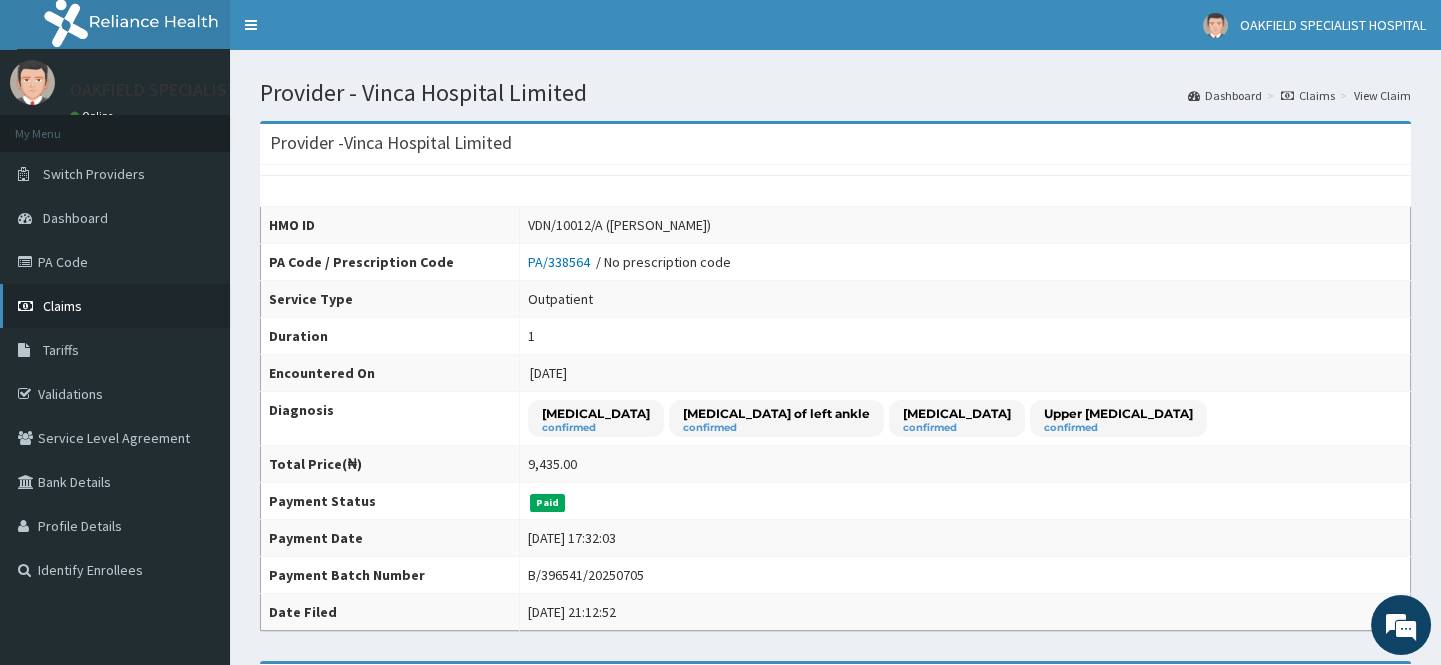 click on "Claims" at bounding box center [62, 306] 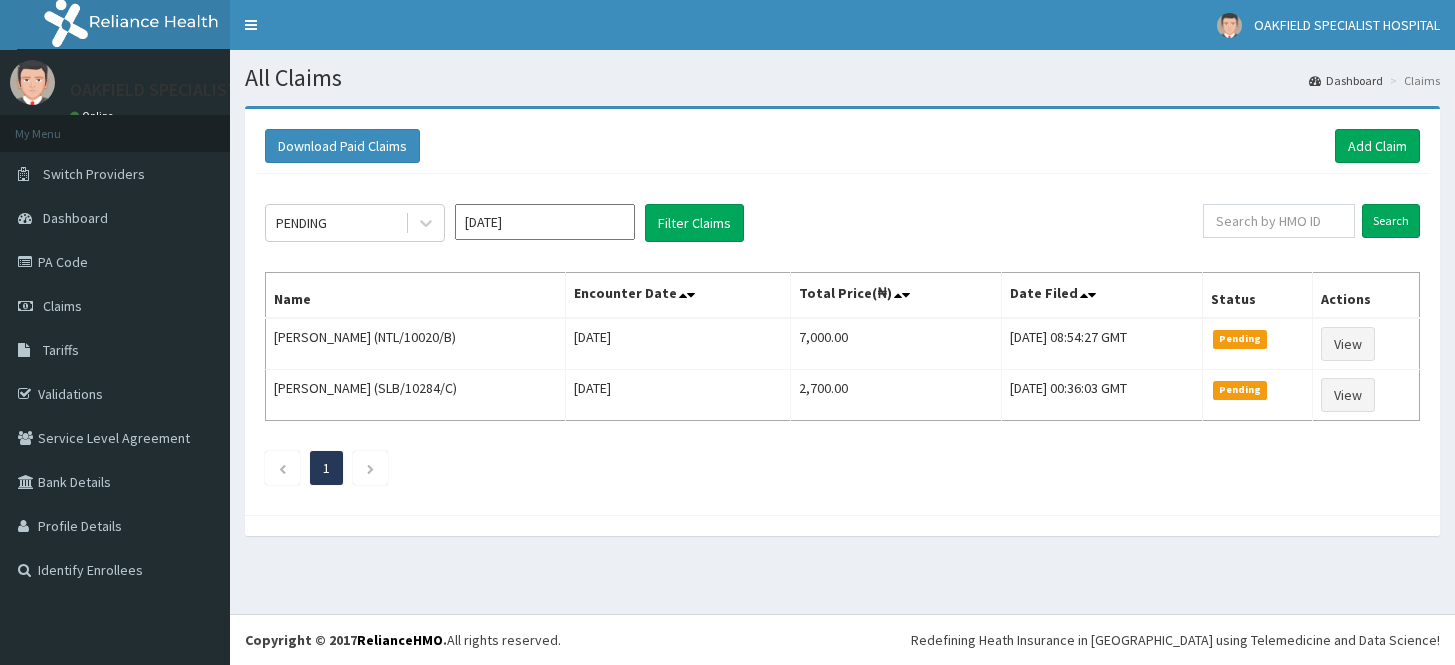scroll, scrollTop: 0, scrollLeft: 0, axis: both 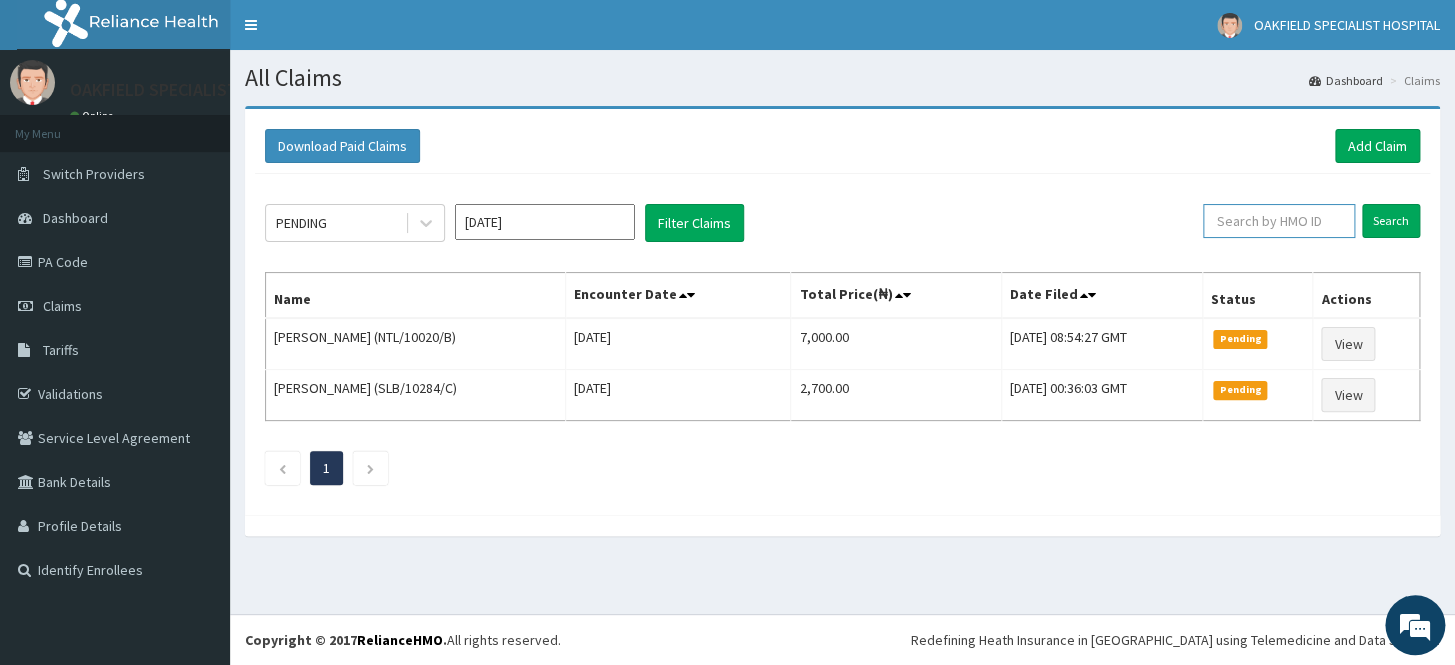 click at bounding box center (1279, 221) 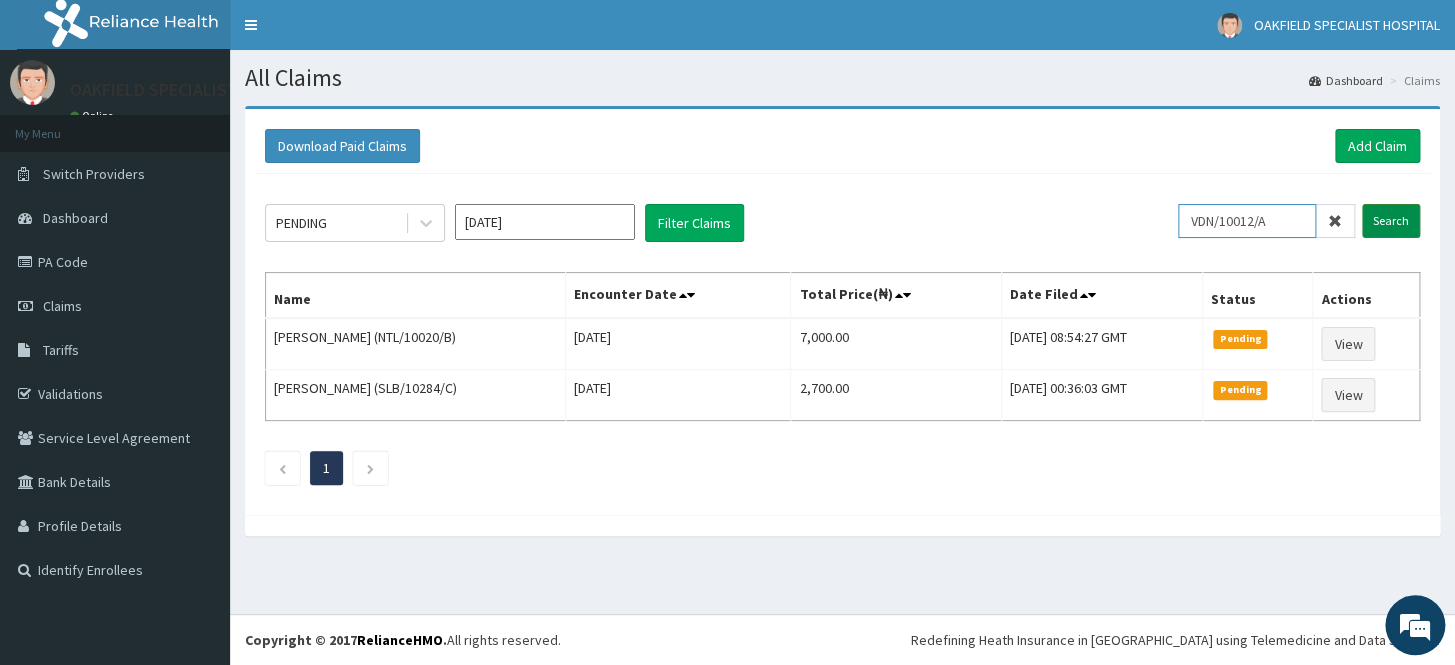type on "VDN/10012/A" 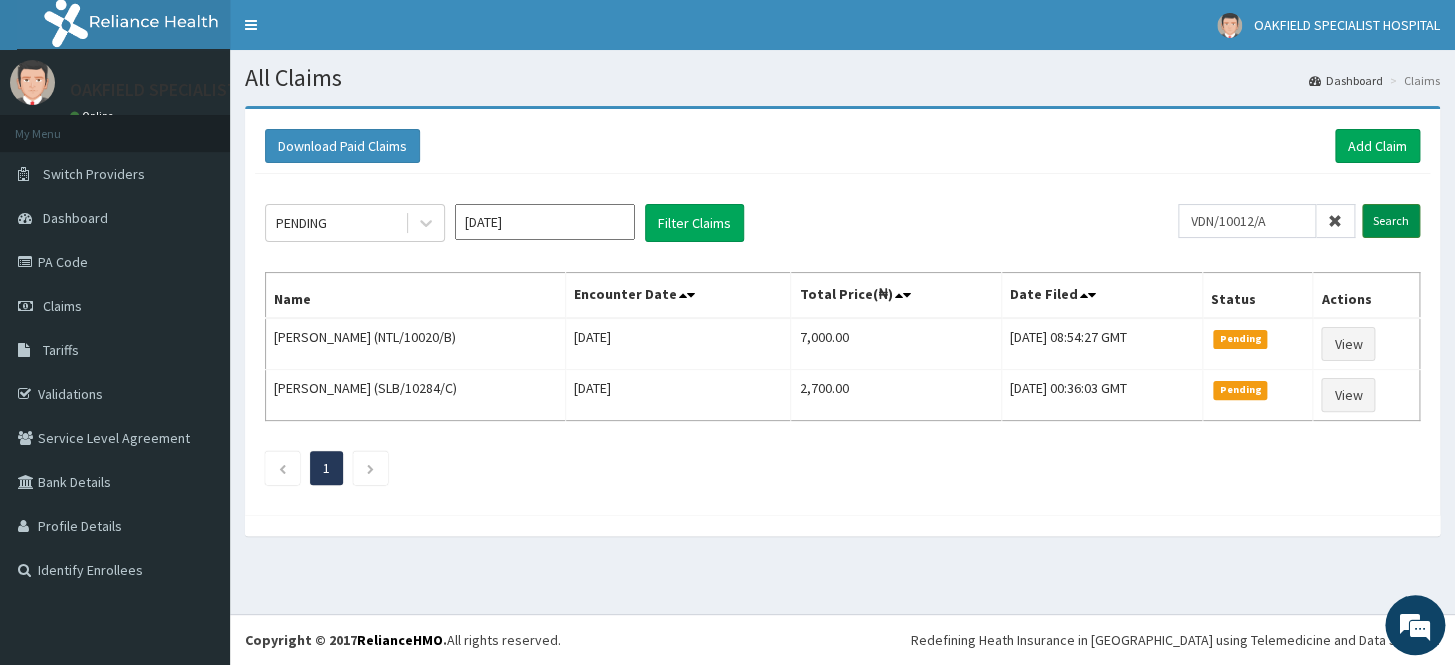 click on "Search" at bounding box center (1391, 221) 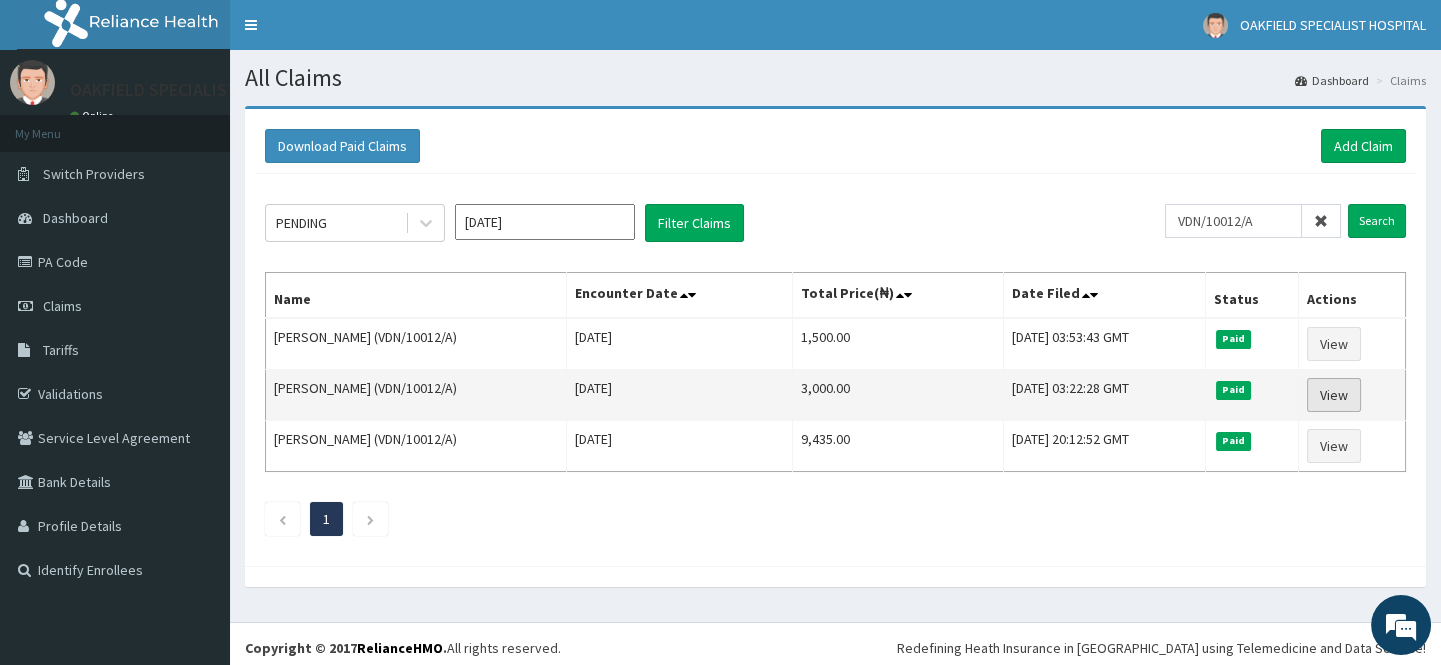 click on "View" at bounding box center [1334, 395] 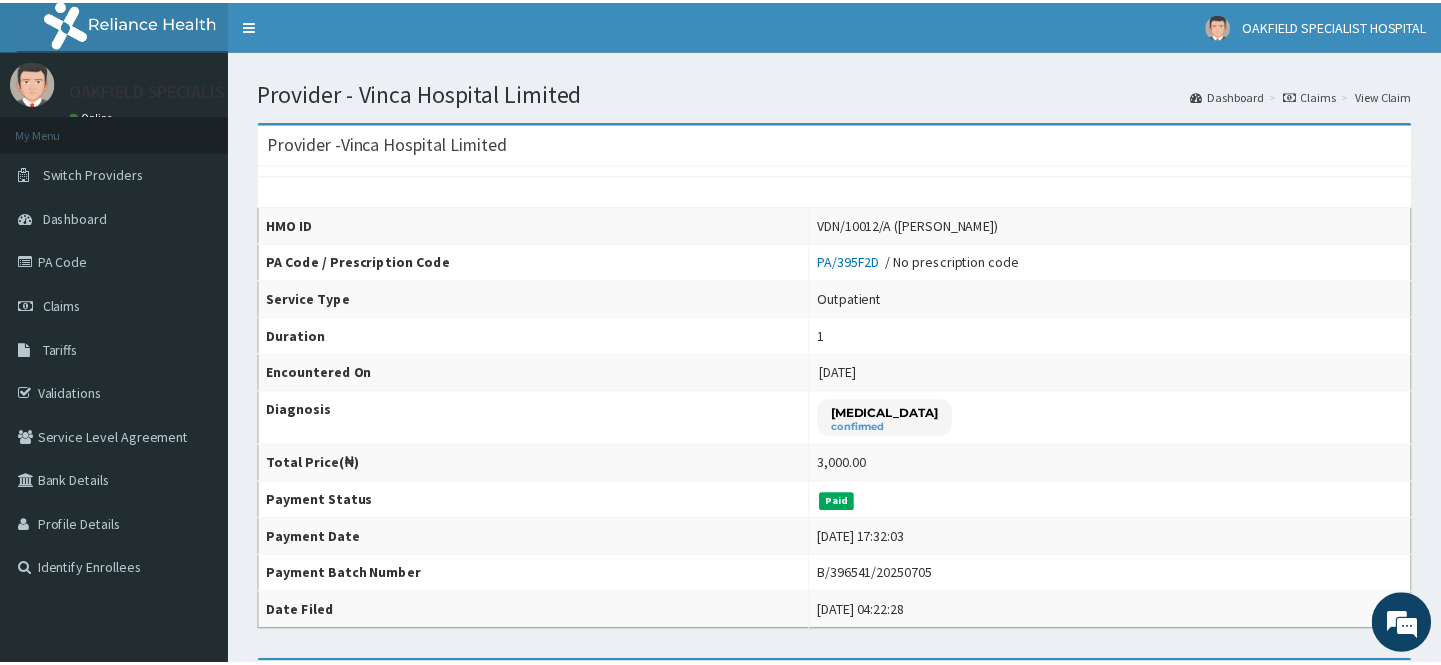 scroll, scrollTop: 0, scrollLeft: 0, axis: both 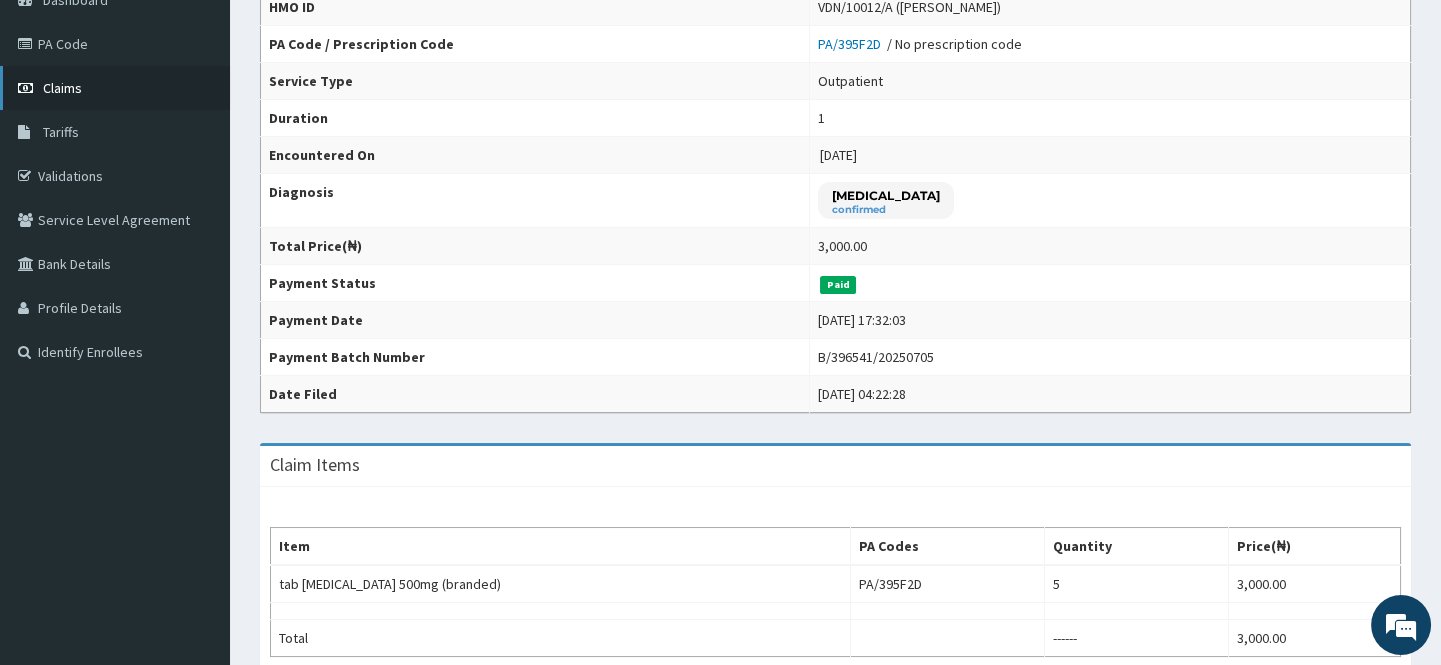click on "Claims" at bounding box center (62, 88) 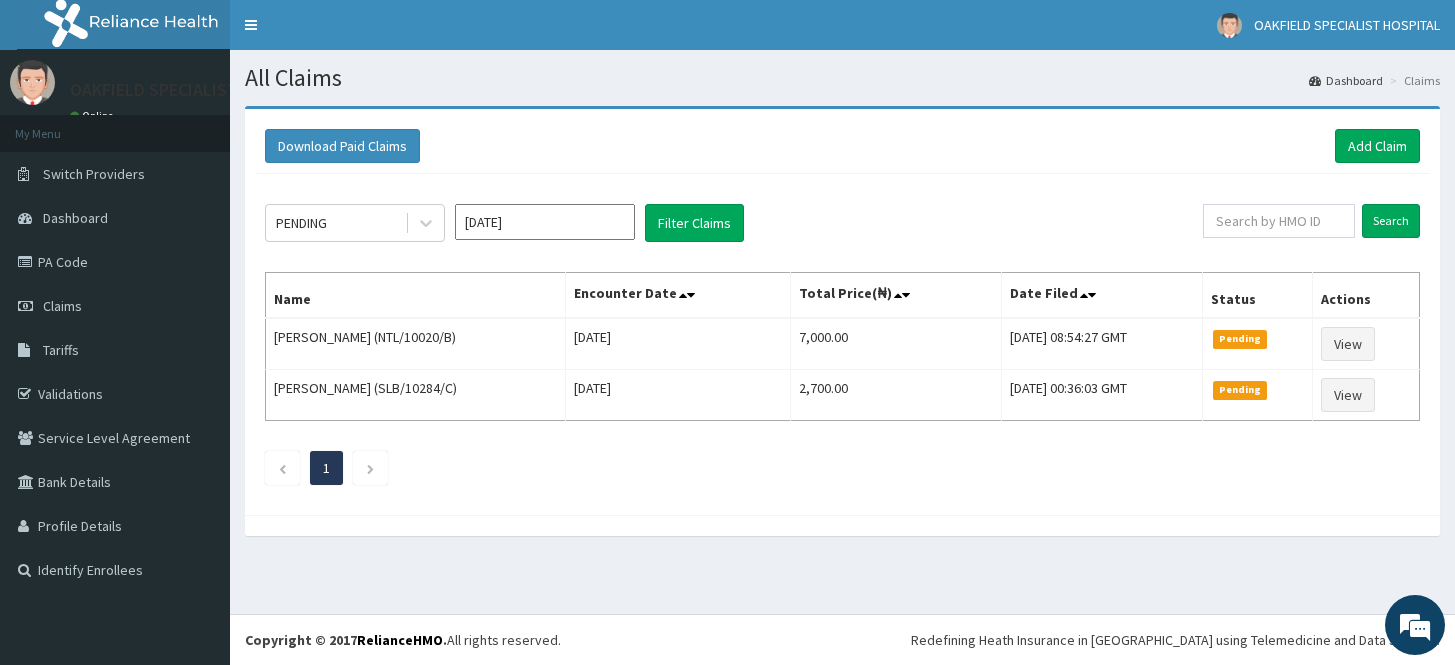 scroll, scrollTop: 0, scrollLeft: 0, axis: both 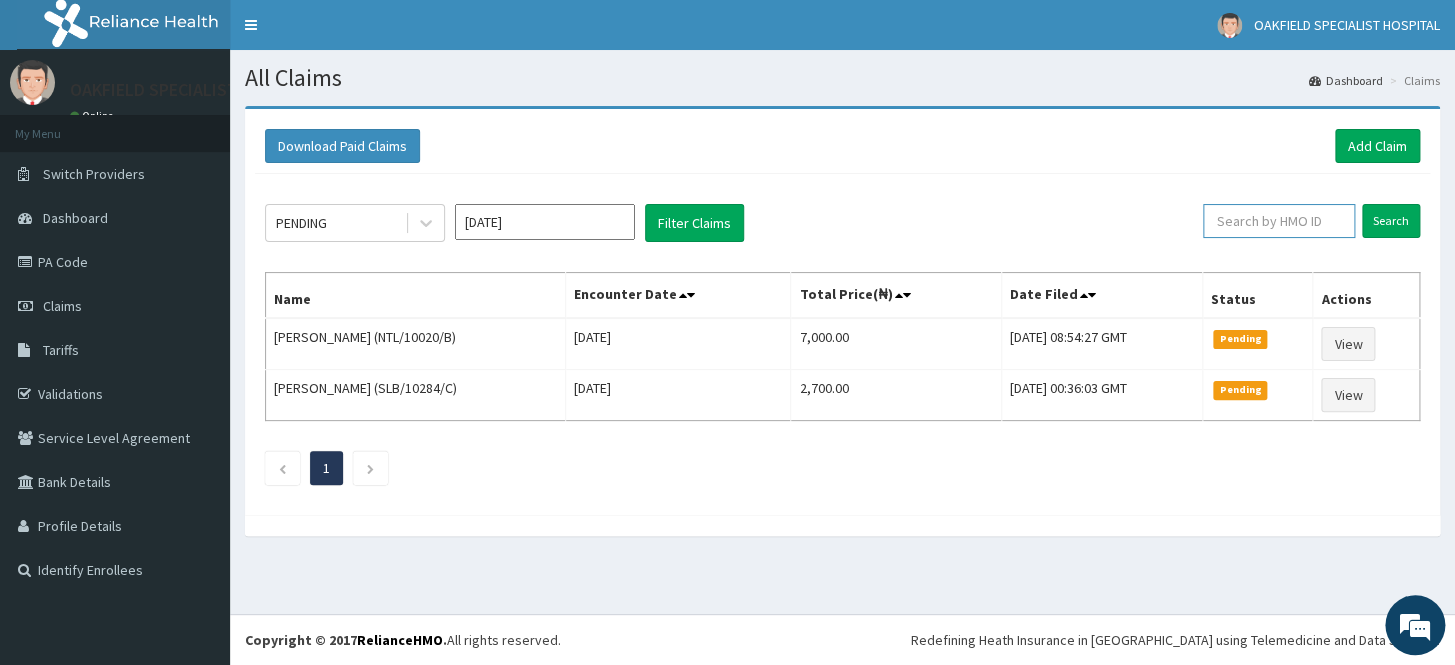 click at bounding box center [1279, 221] 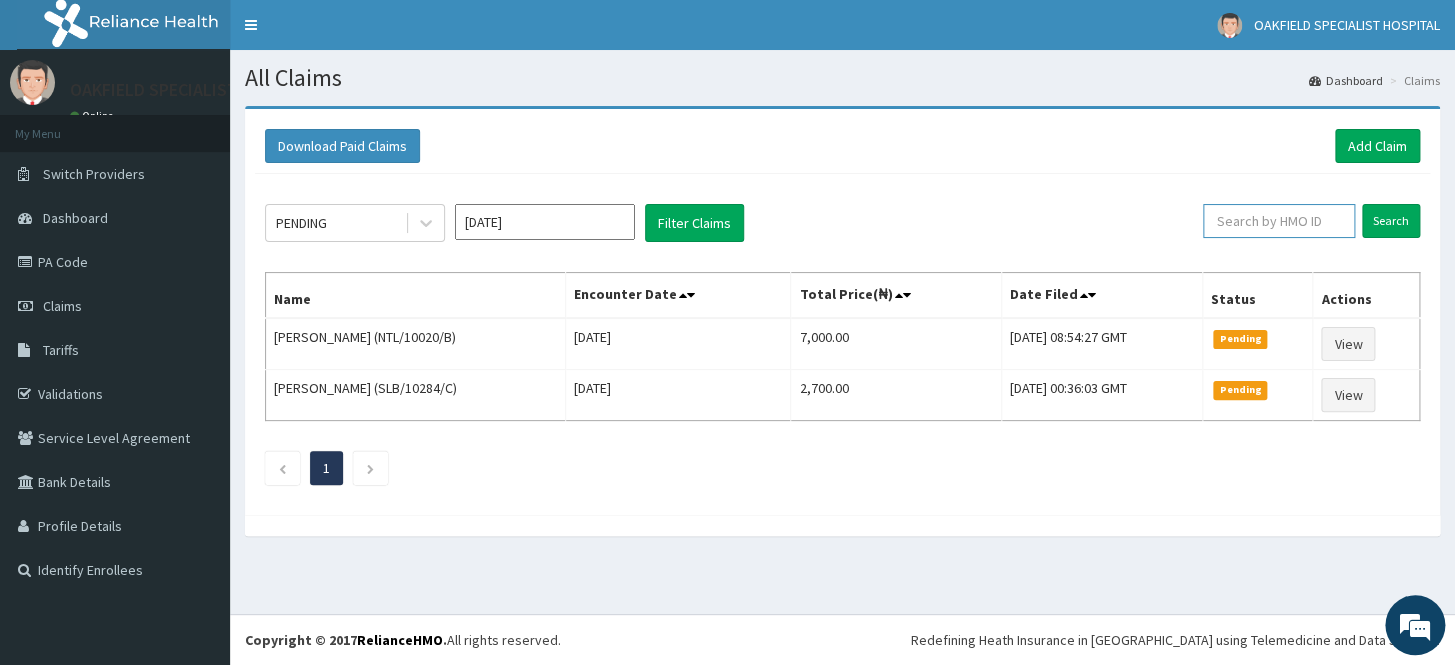 paste on "VDN/10012/A" 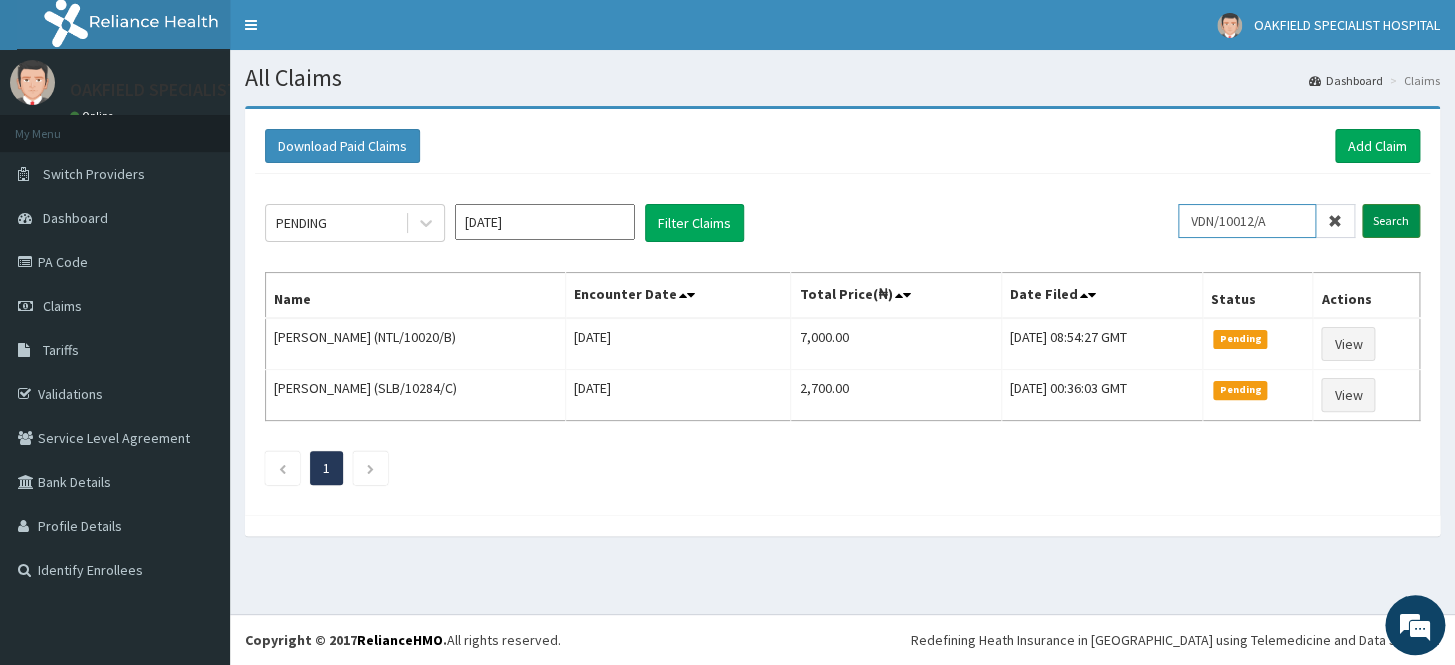 type on "VDN/10012/A" 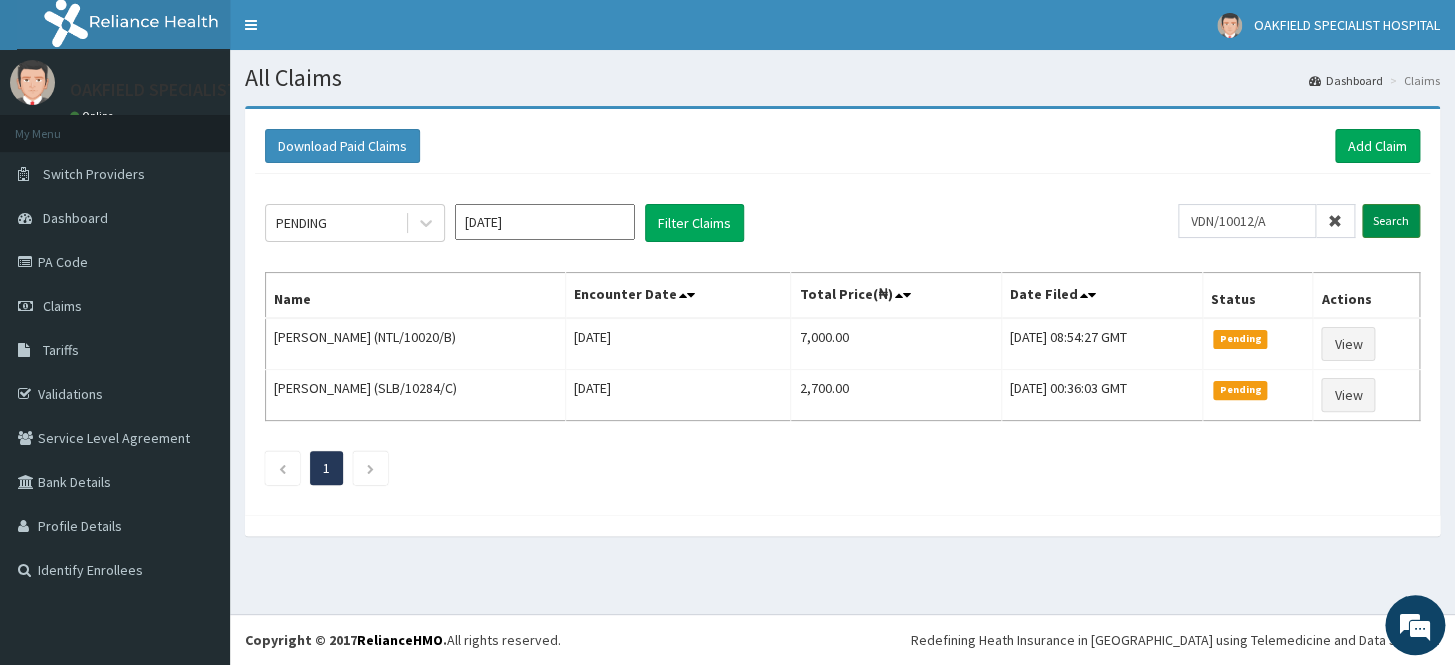 click on "Search" at bounding box center [1391, 221] 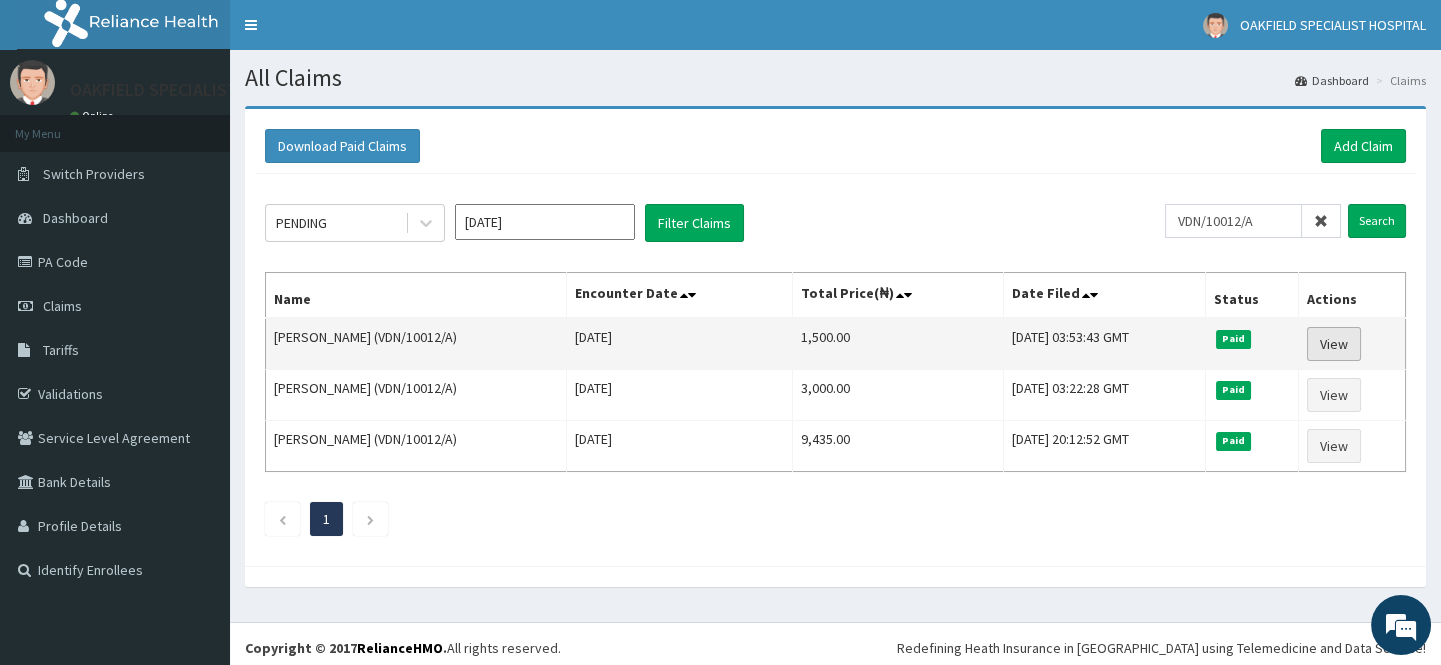 click on "View" at bounding box center (1334, 344) 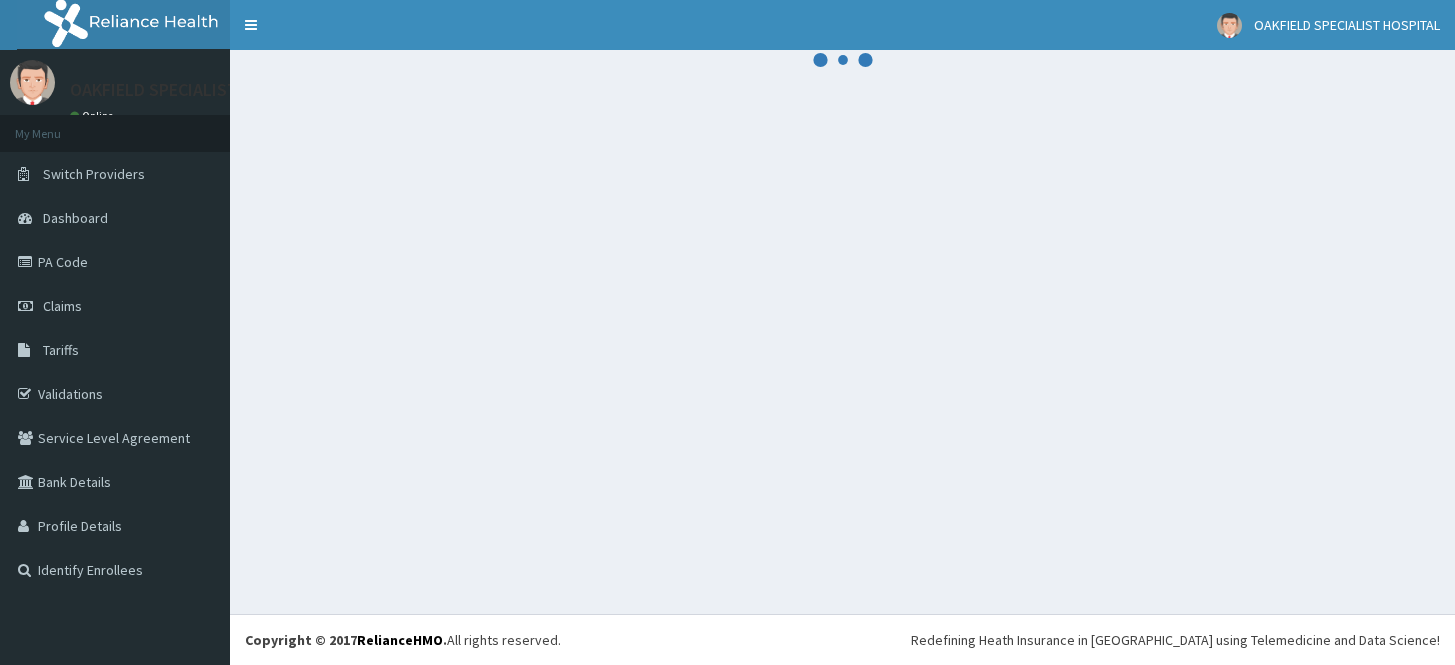 scroll, scrollTop: 0, scrollLeft: 0, axis: both 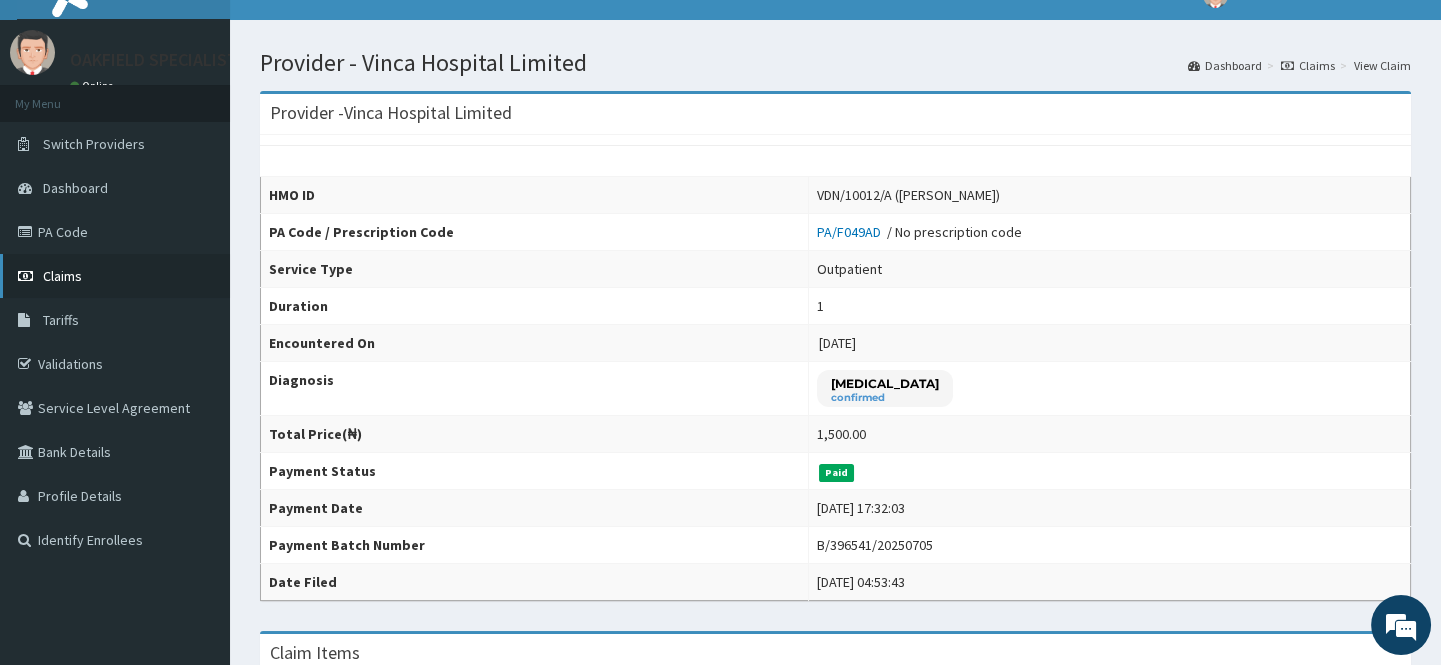 click on "Claims" at bounding box center (62, 276) 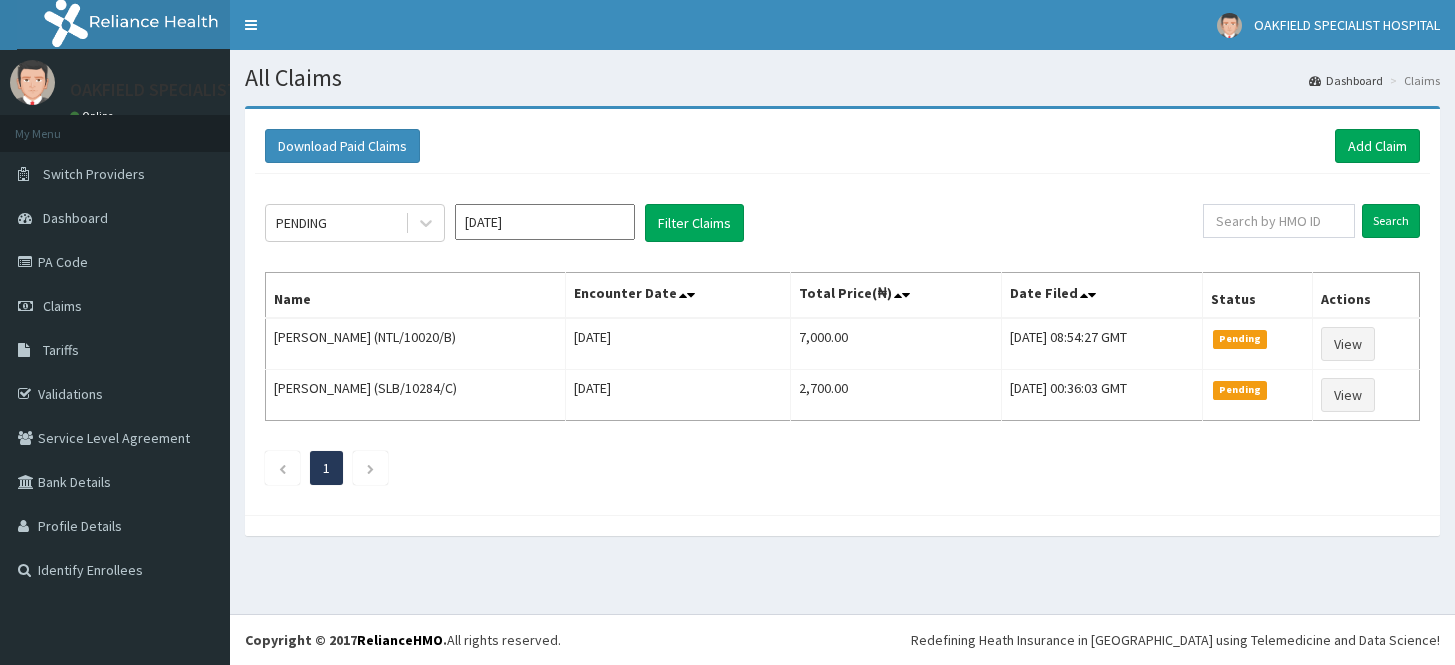 scroll, scrollTop: 0, scrollLeft: 0, axis: both 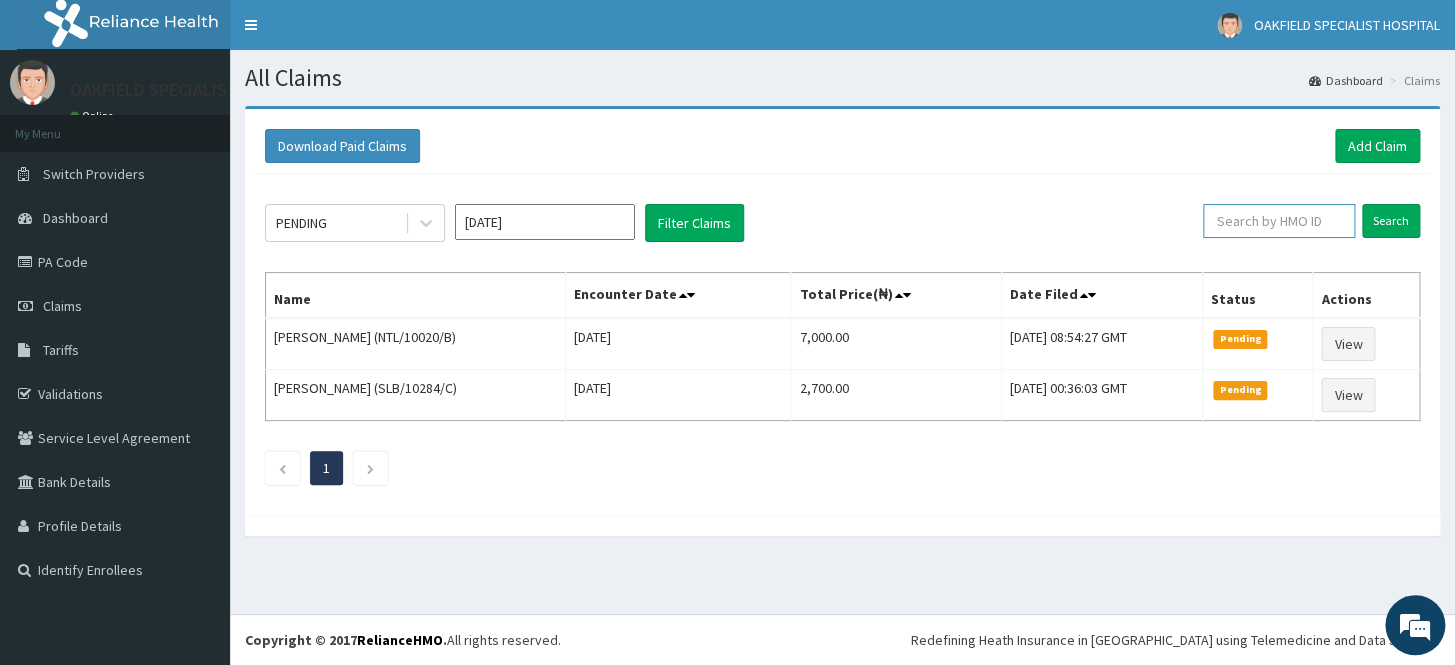 click at bounding box center (1279, 221) 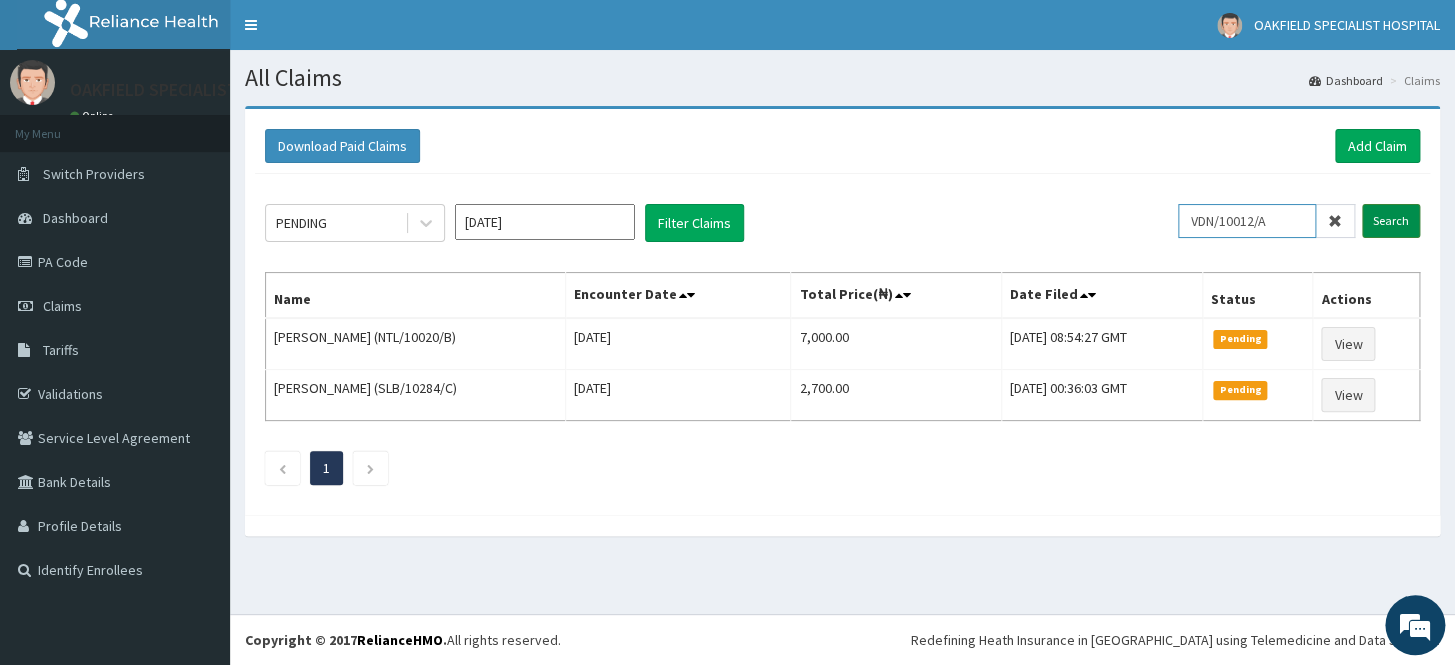 type on "VDN/10012/A" 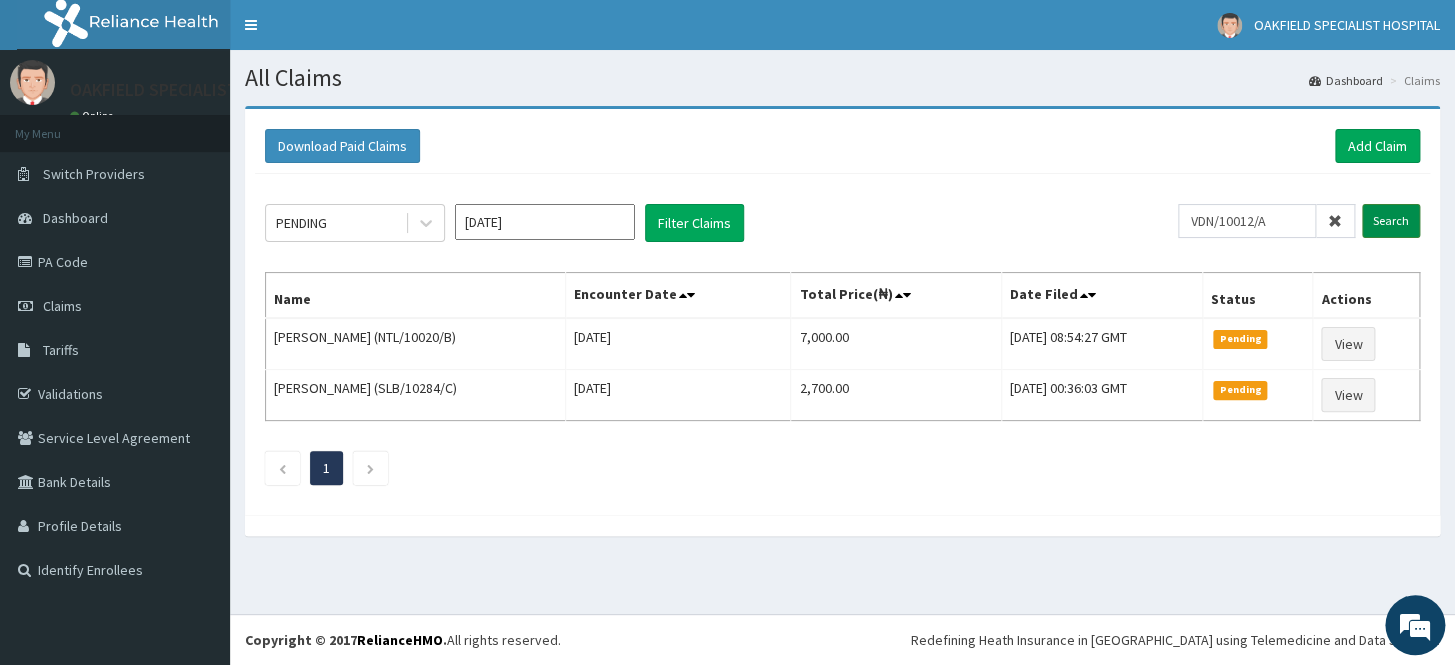 click on "Search" at bounding box center (1391, 221) 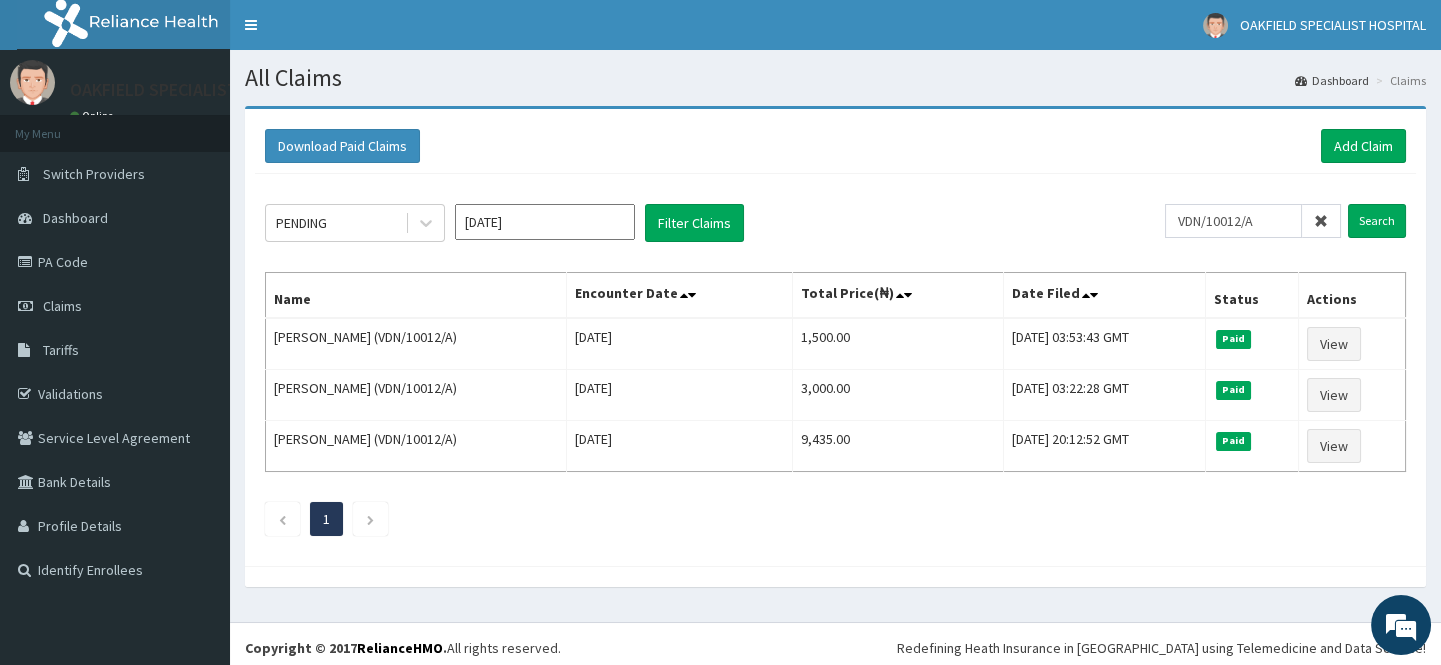 click at bounding box center [1321, 221] 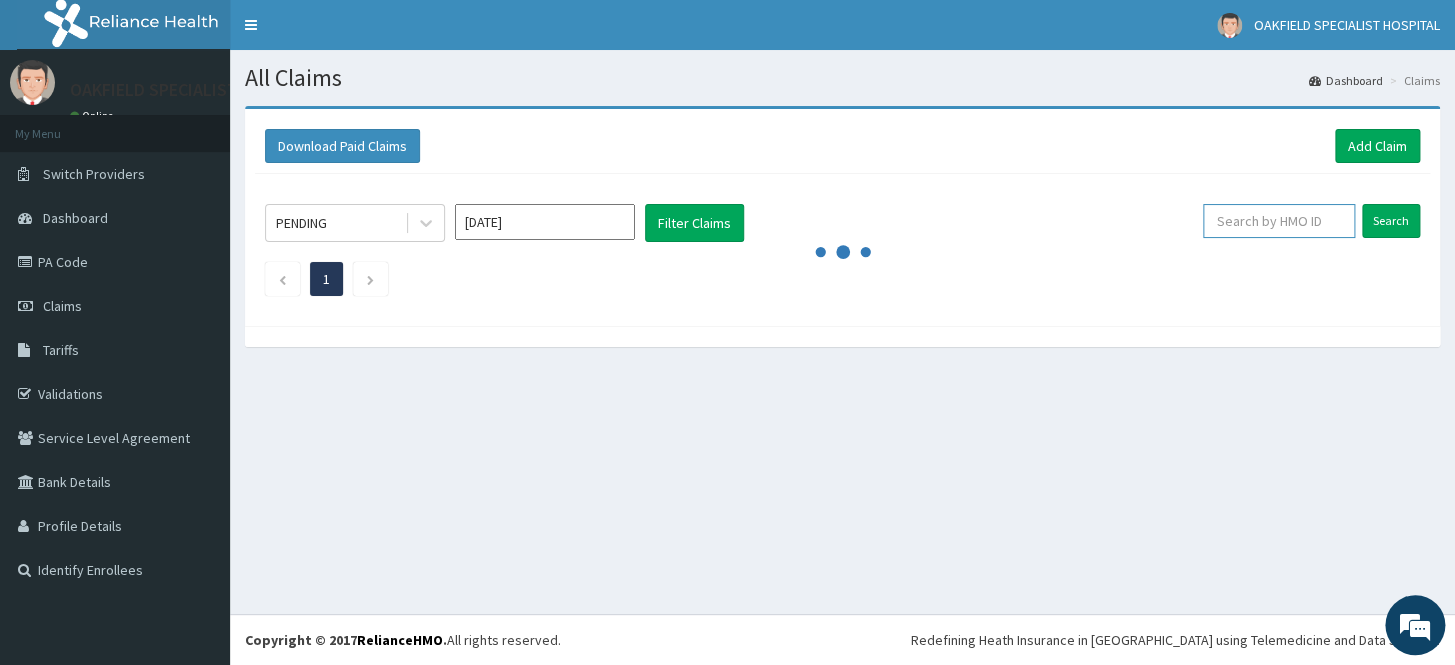 click at bounding box center [1279, 221] 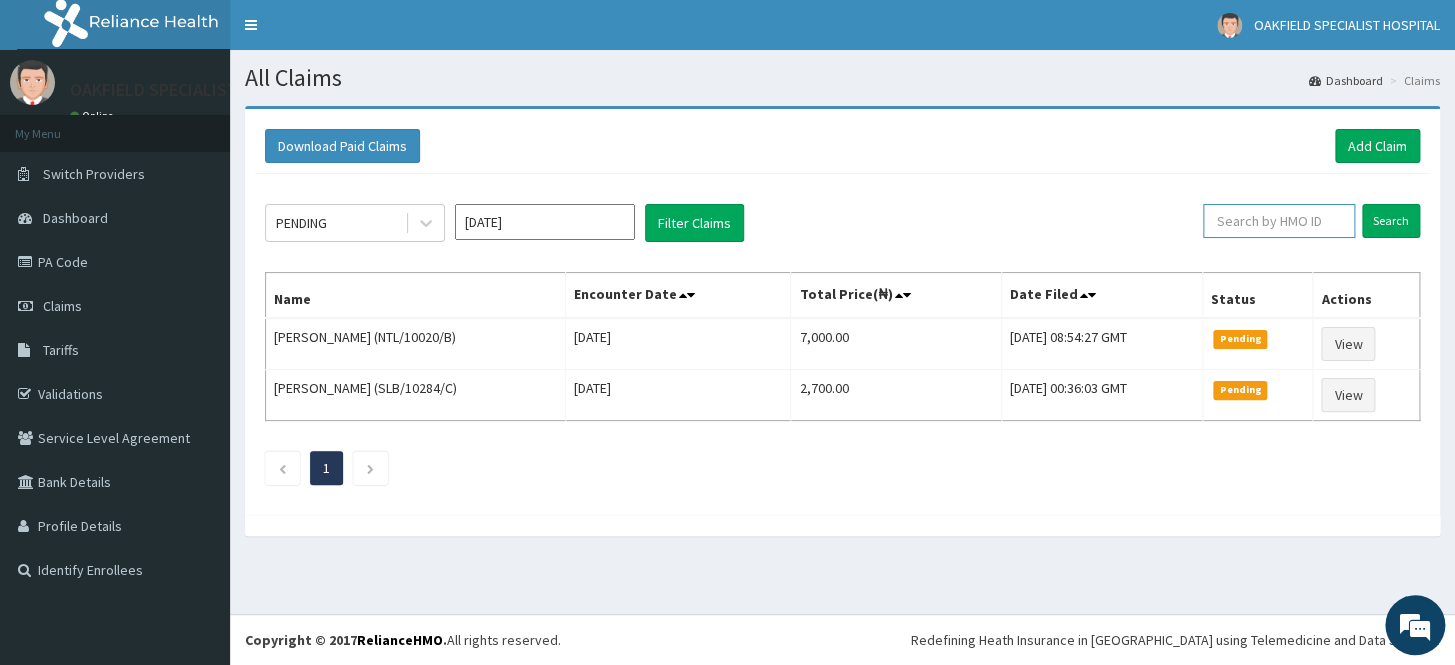 paste on "NTD/10004/E" 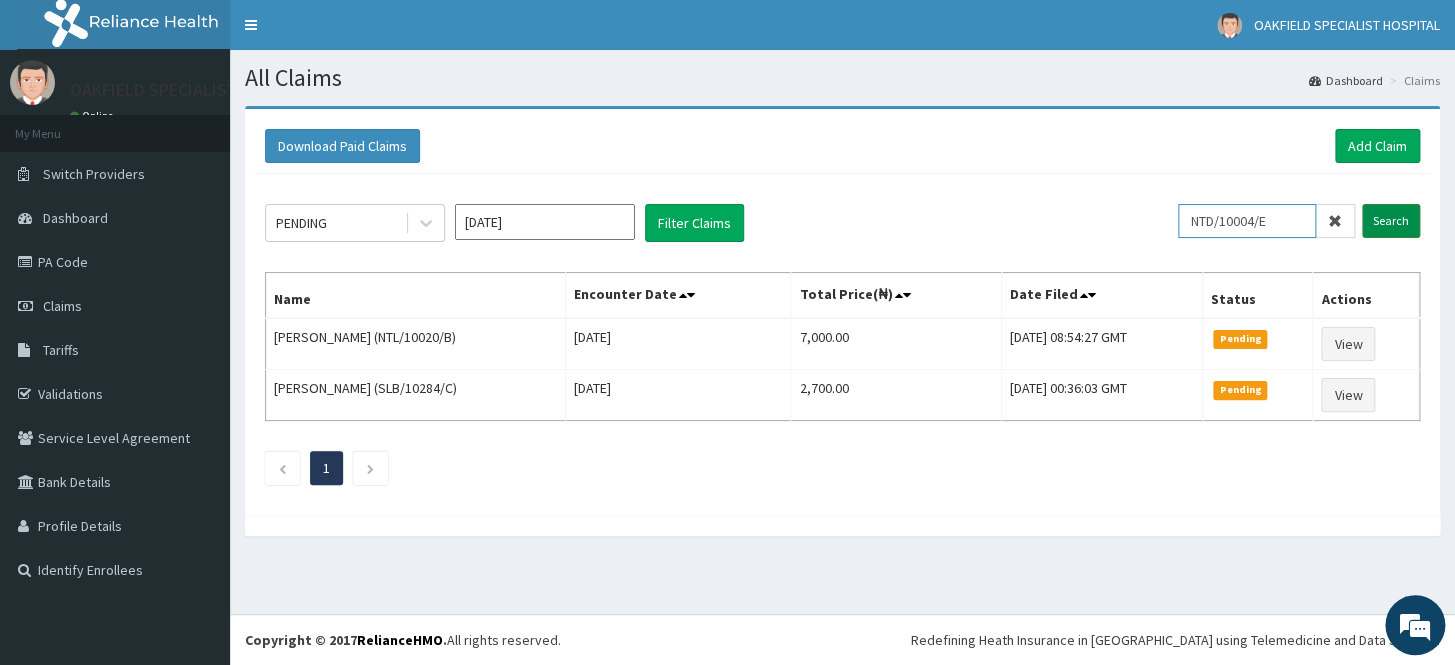 type on "NTD/10004/E" 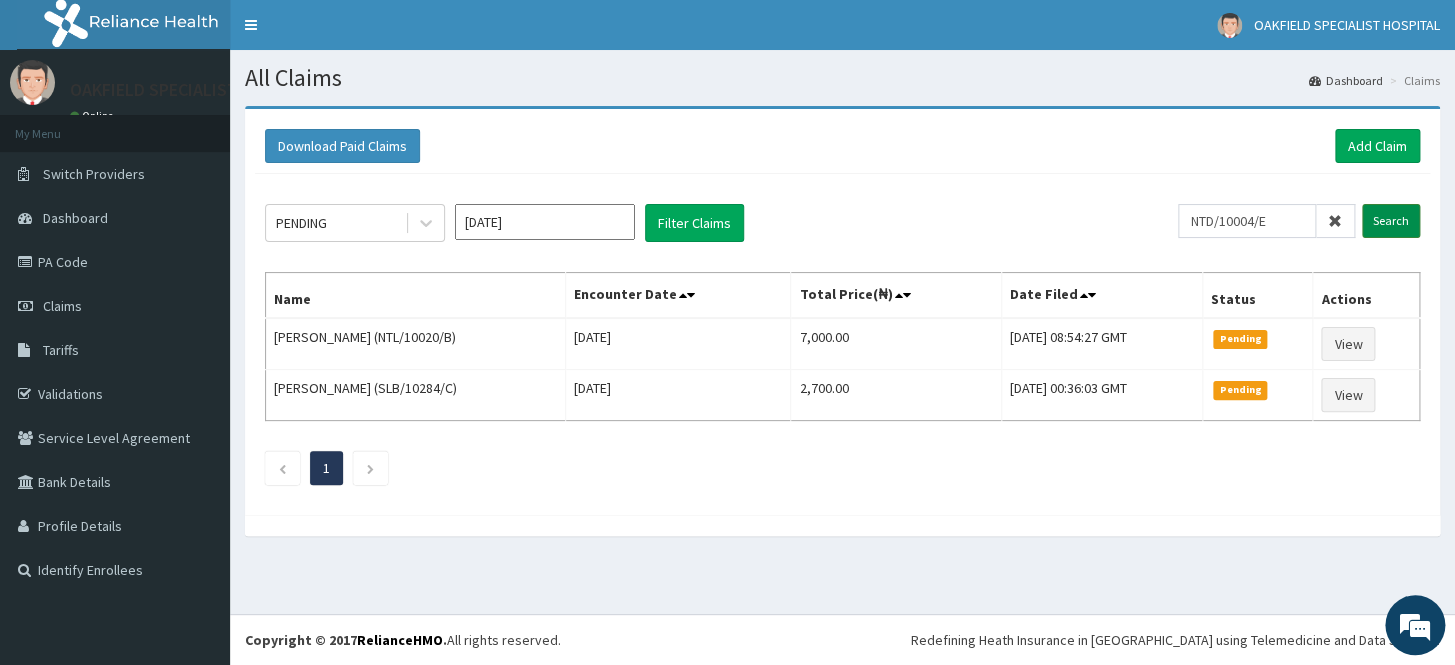 click on "Search" at bounding box center [1391, 221] 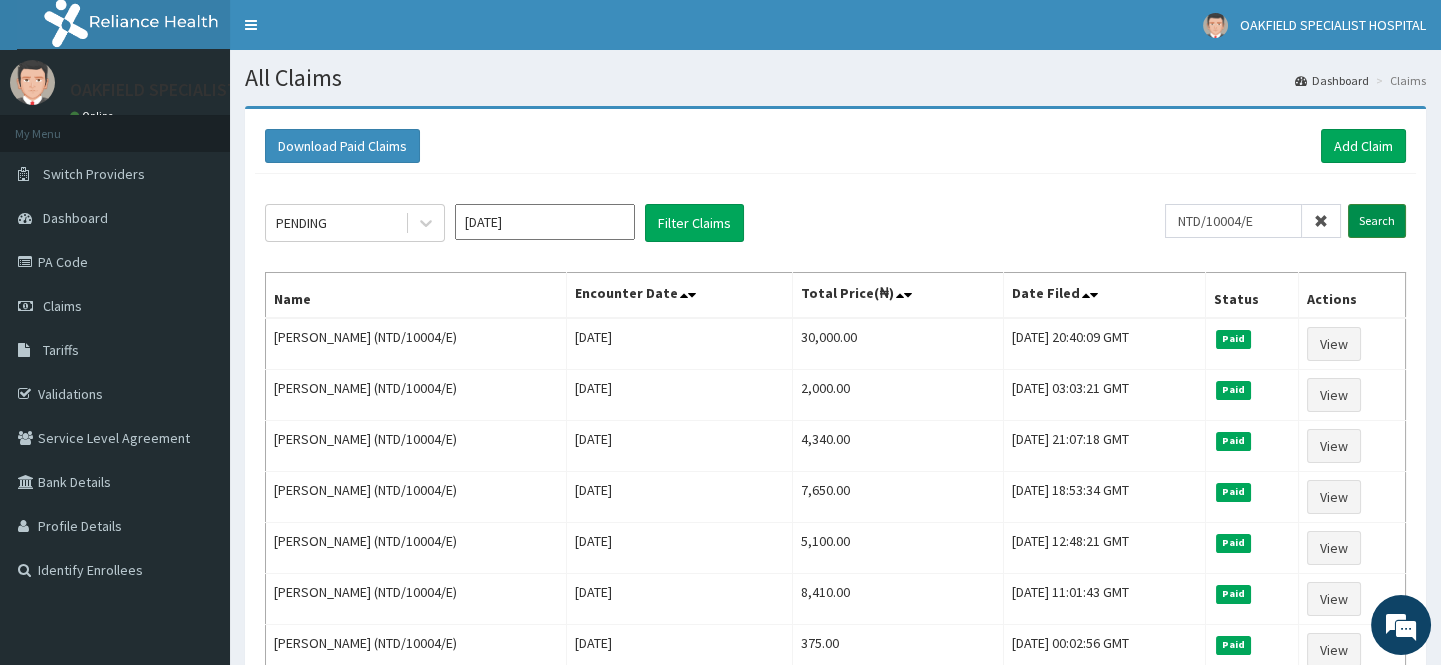 click on "Search" at bounding box center (1377, 221) 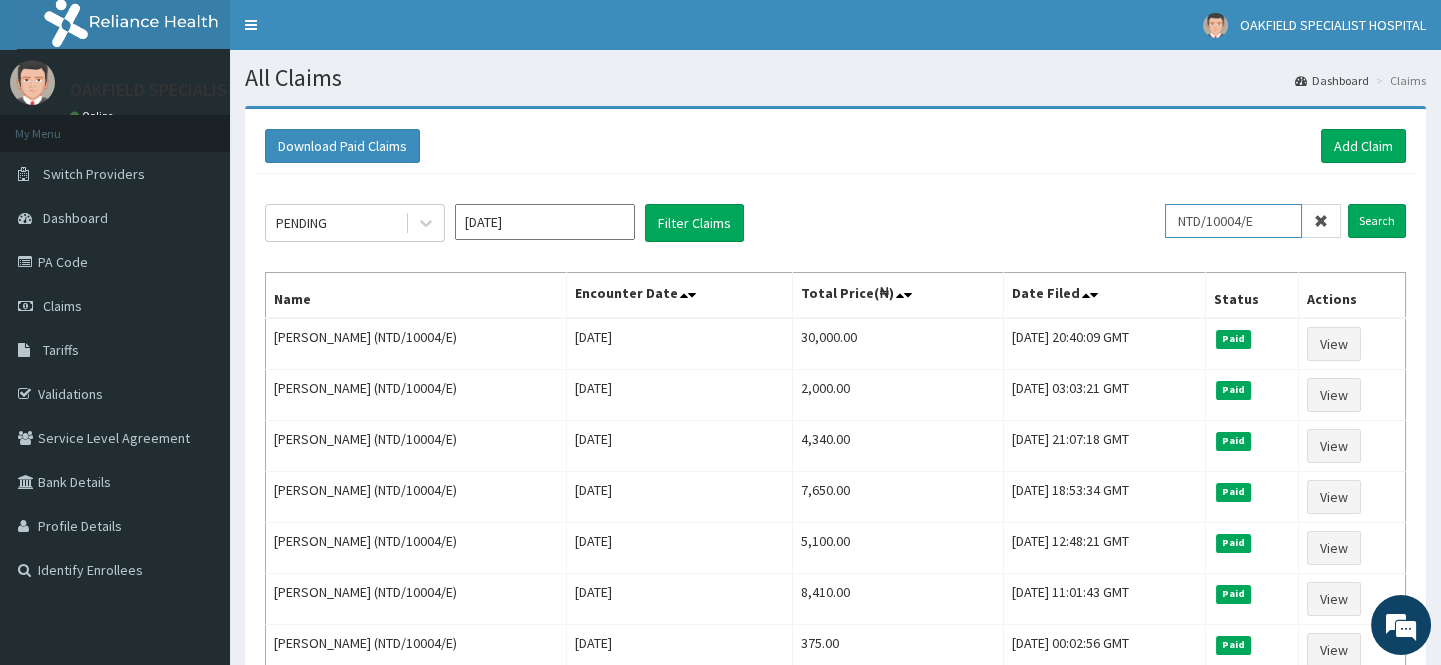 click on "NTD/10004/E" at bounding box center [1233, 221] 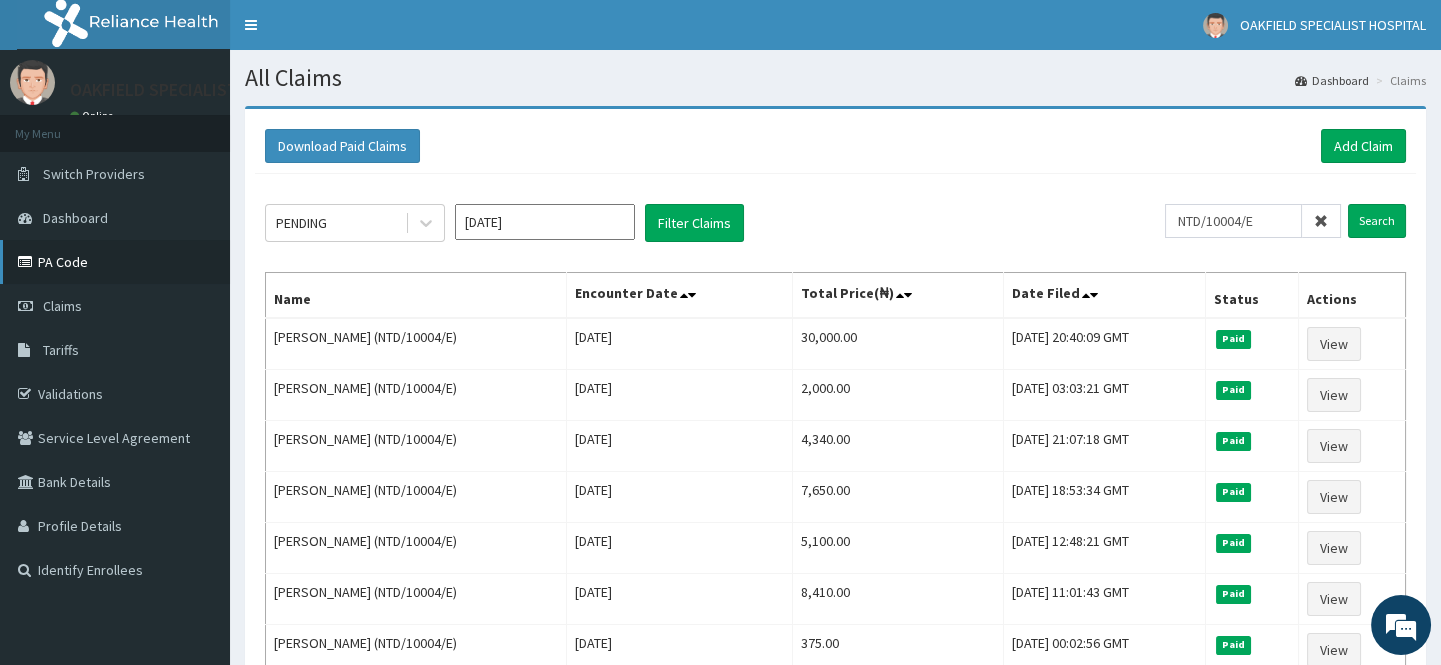 click on "PA Code" at bounding box center [115, 262] 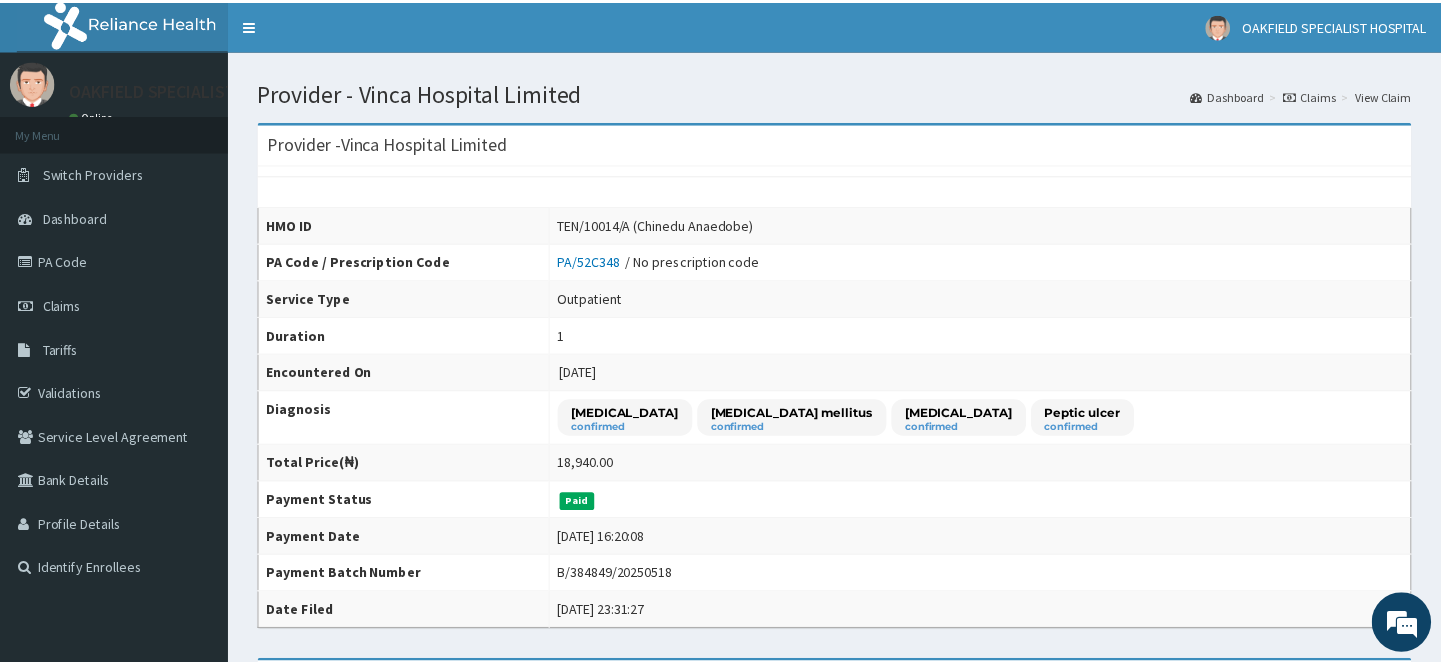 scroll, scrollTop: 0, scrollLeft: 0, axis: both 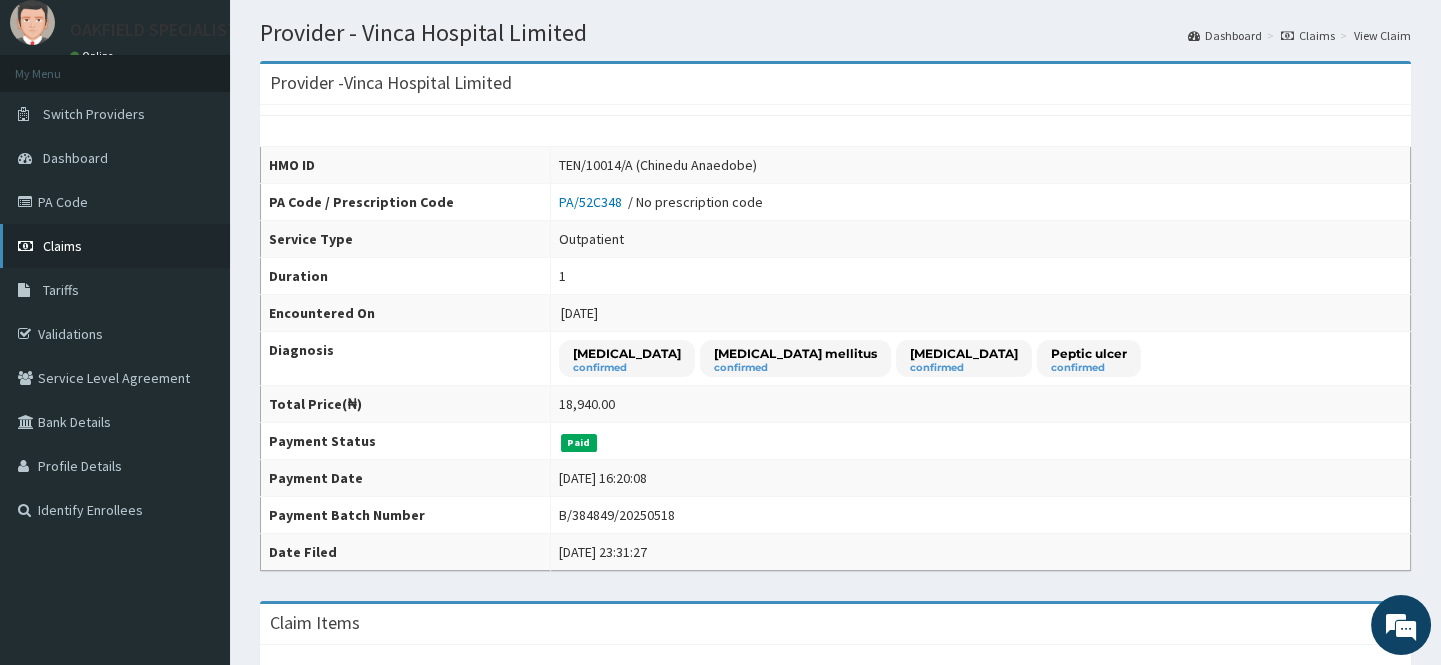 click on "Claims" at bounding box center [62, 246] 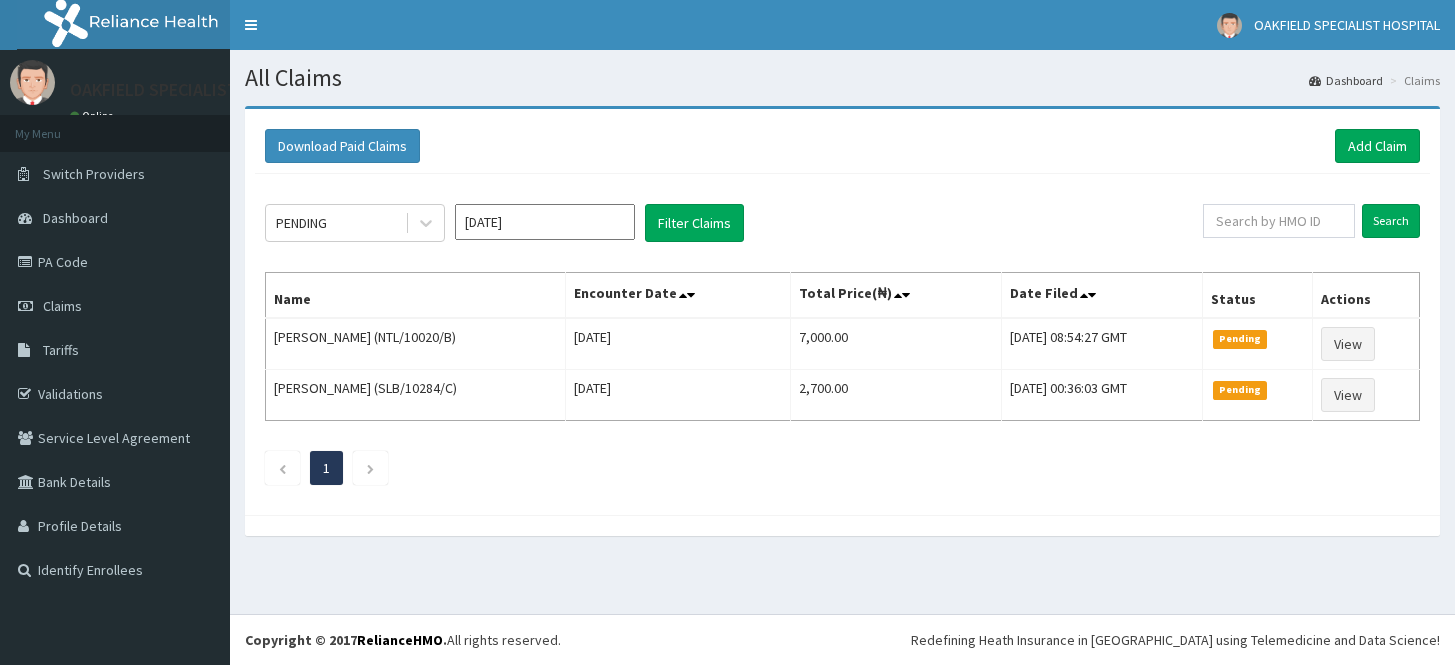 scroll, scrollTop: 0, scrollLeft: 0, axis: both 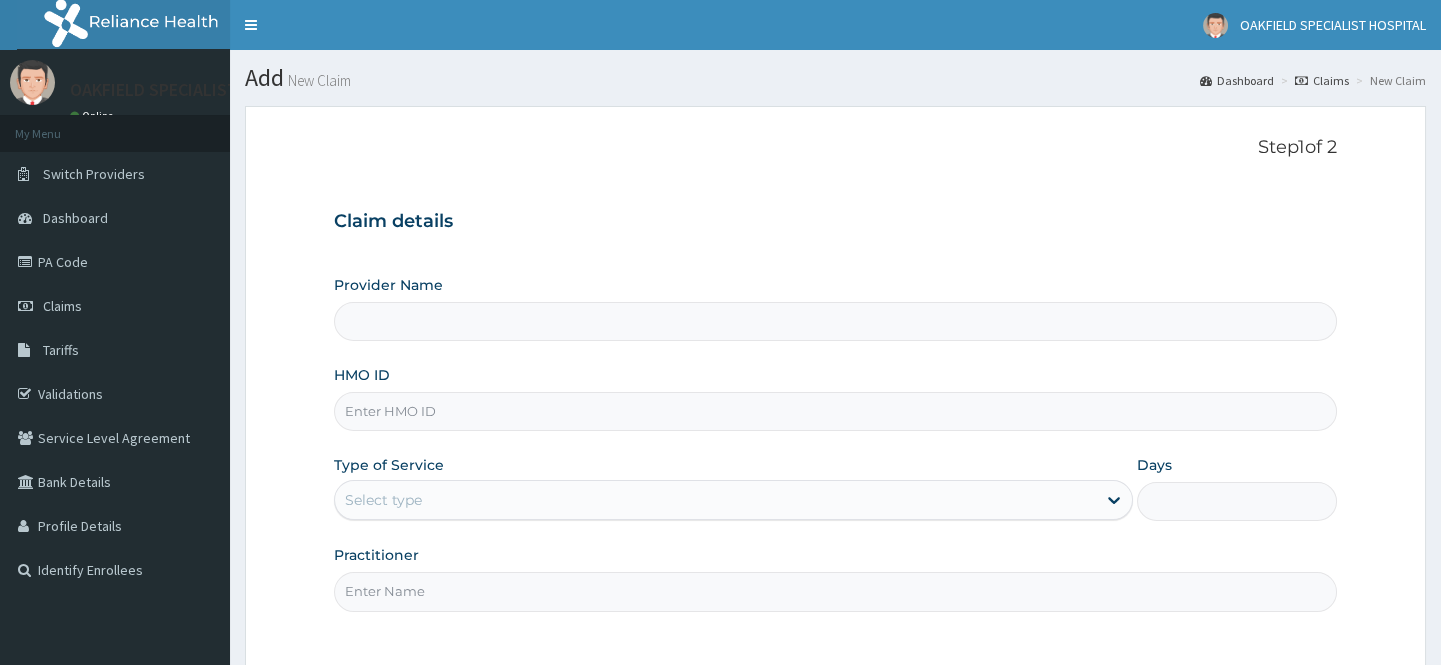 click on "Provider Name" at bounding box center [835, 321] 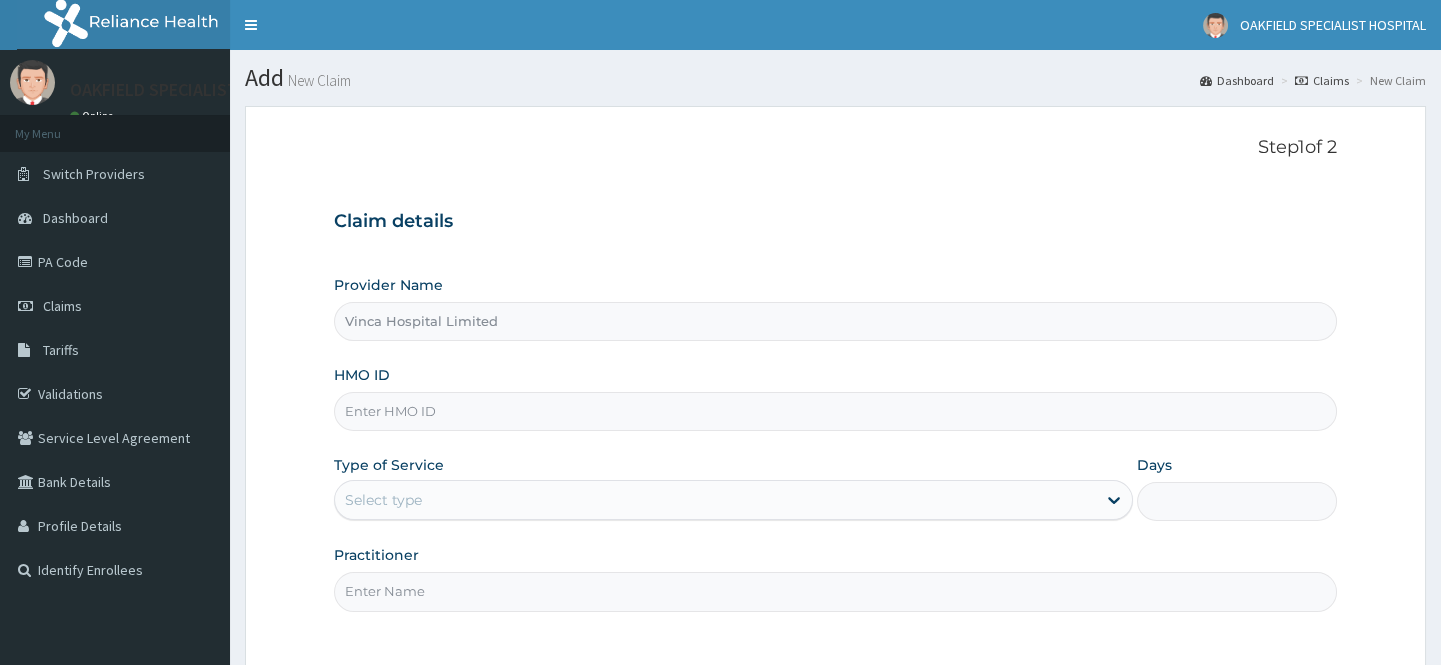 click on "HMO ID" at bounding box center [835, 411] 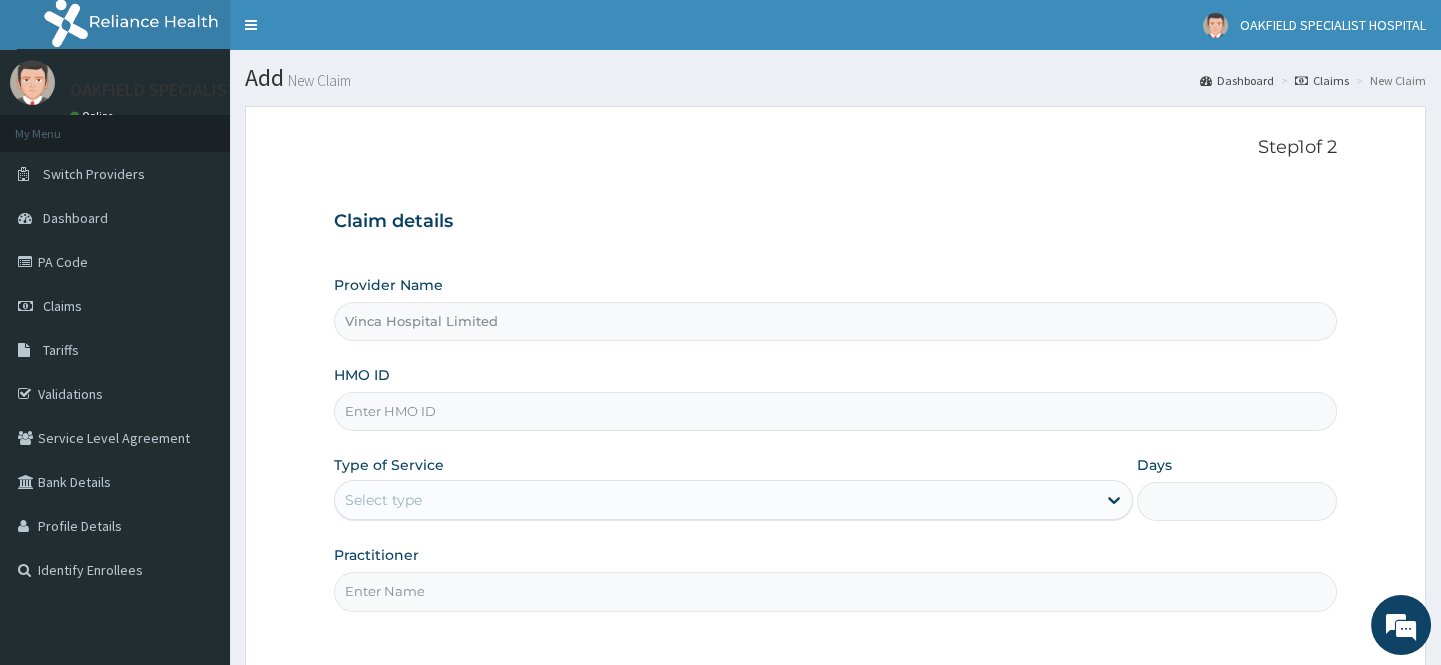 paste on "NTD/10004/E" 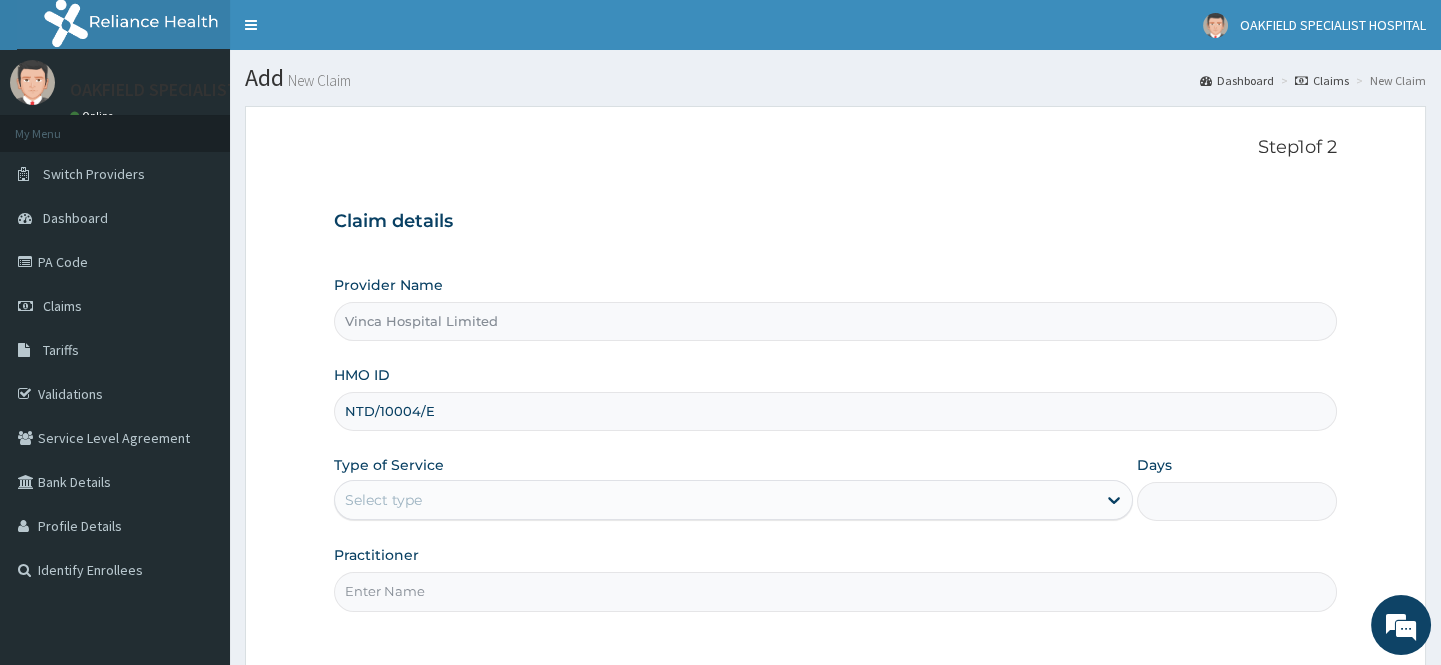 type on "NTD/10004/E" 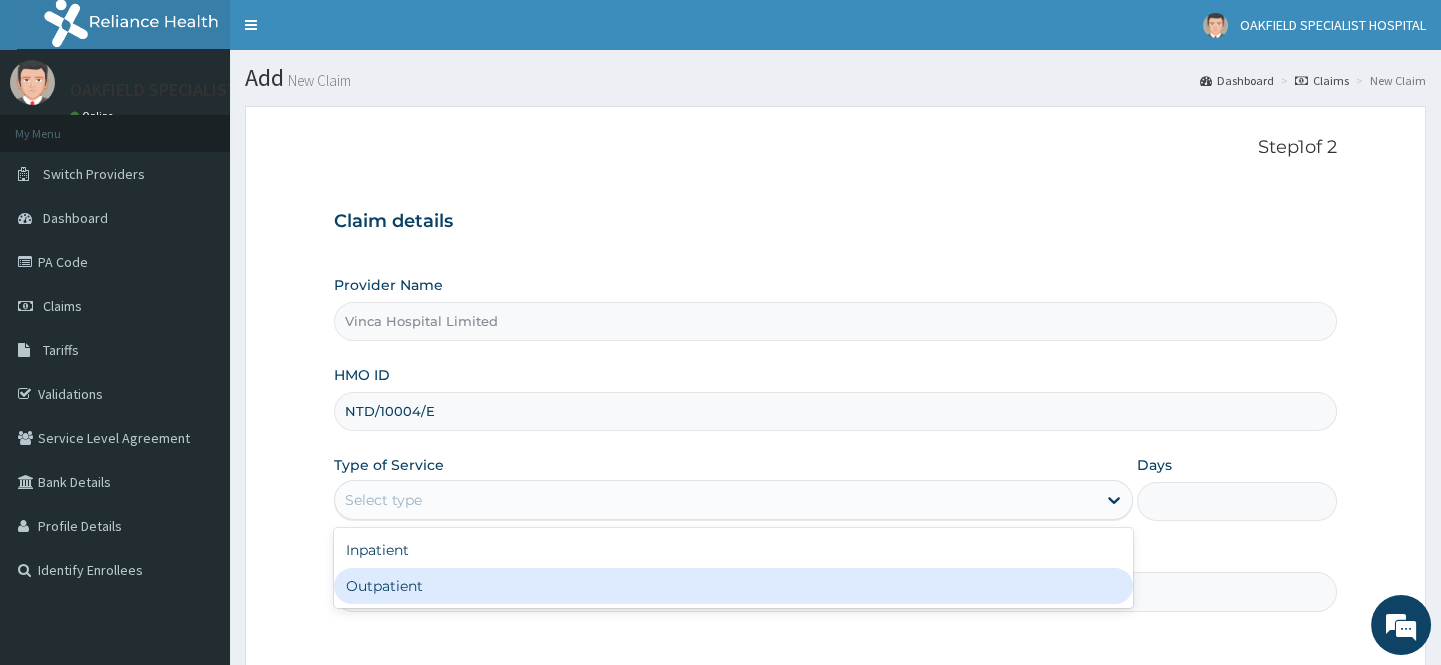 click on "Outpatient" at bounding box center (733, 586) 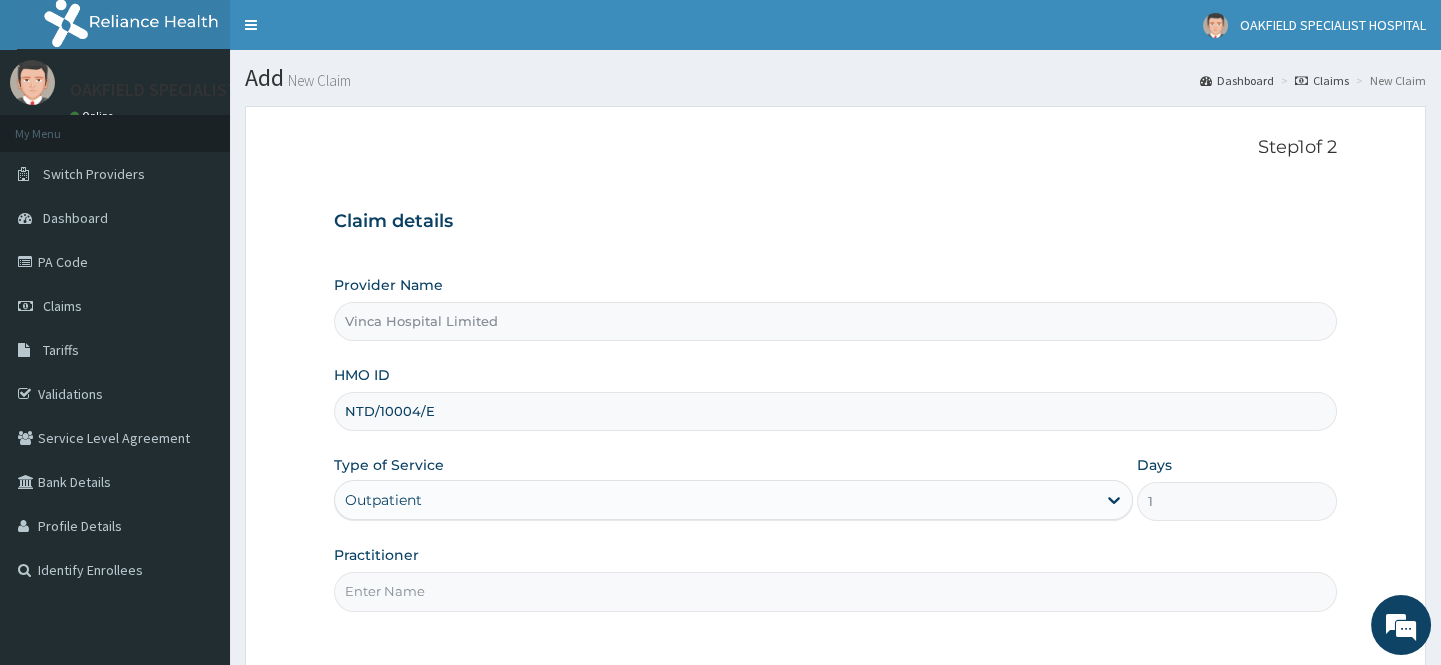 click on "Practitioner" at bounding box center [835, 591] 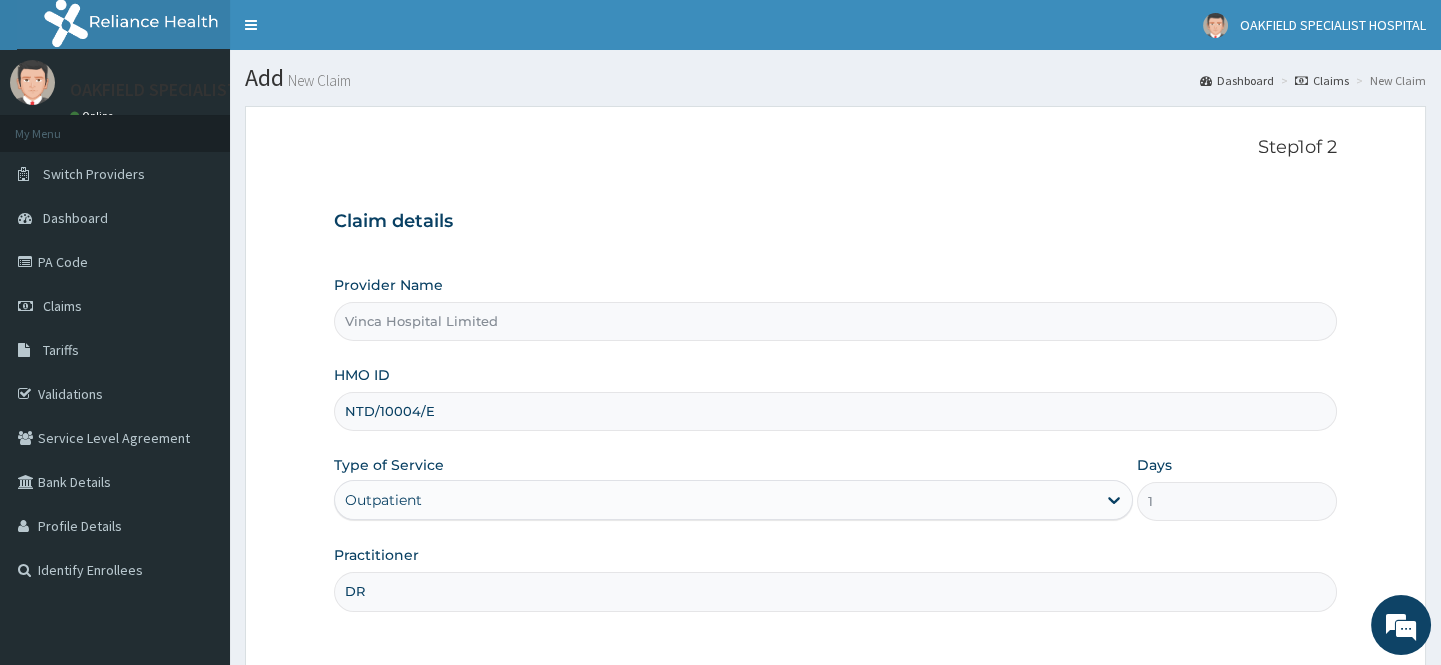 scroll, scrollTop: 0, scrollLeft: 0, axis: both 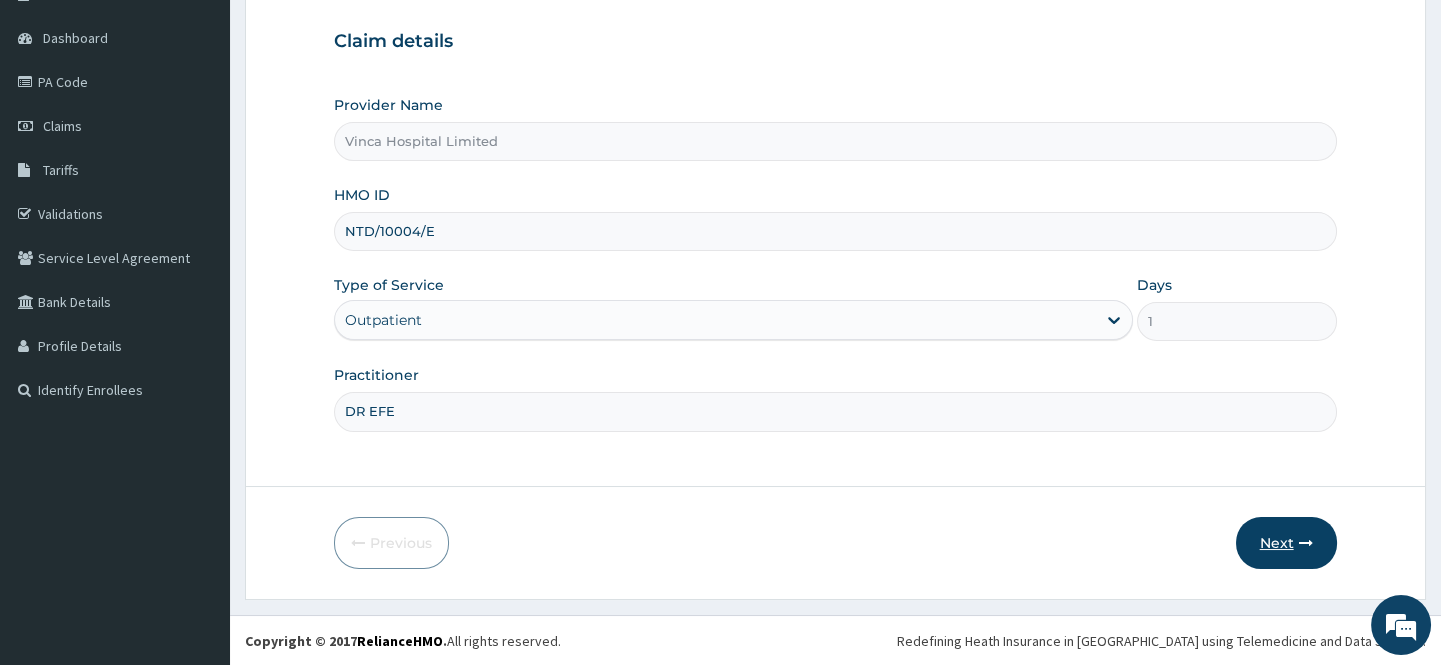 type on "DR EFE" 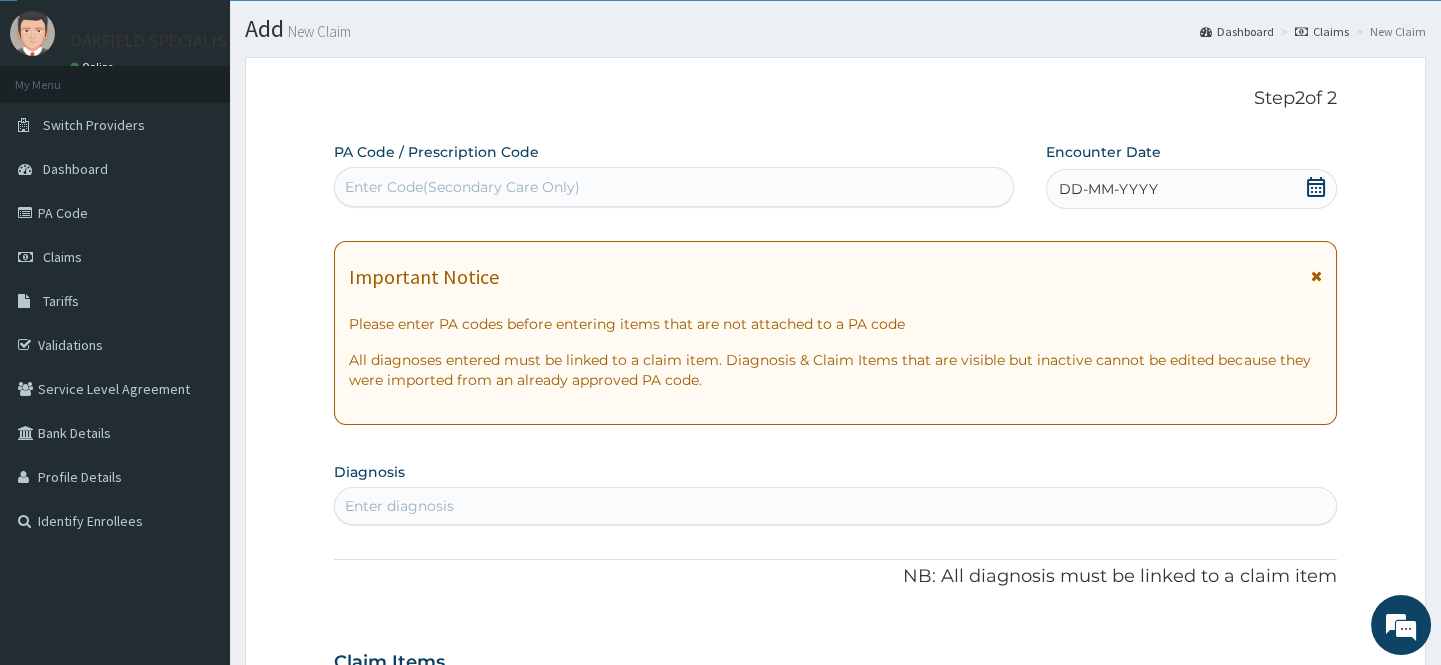 scroll, scrollTop: 29, scrollLeft: 0, axis: vertical 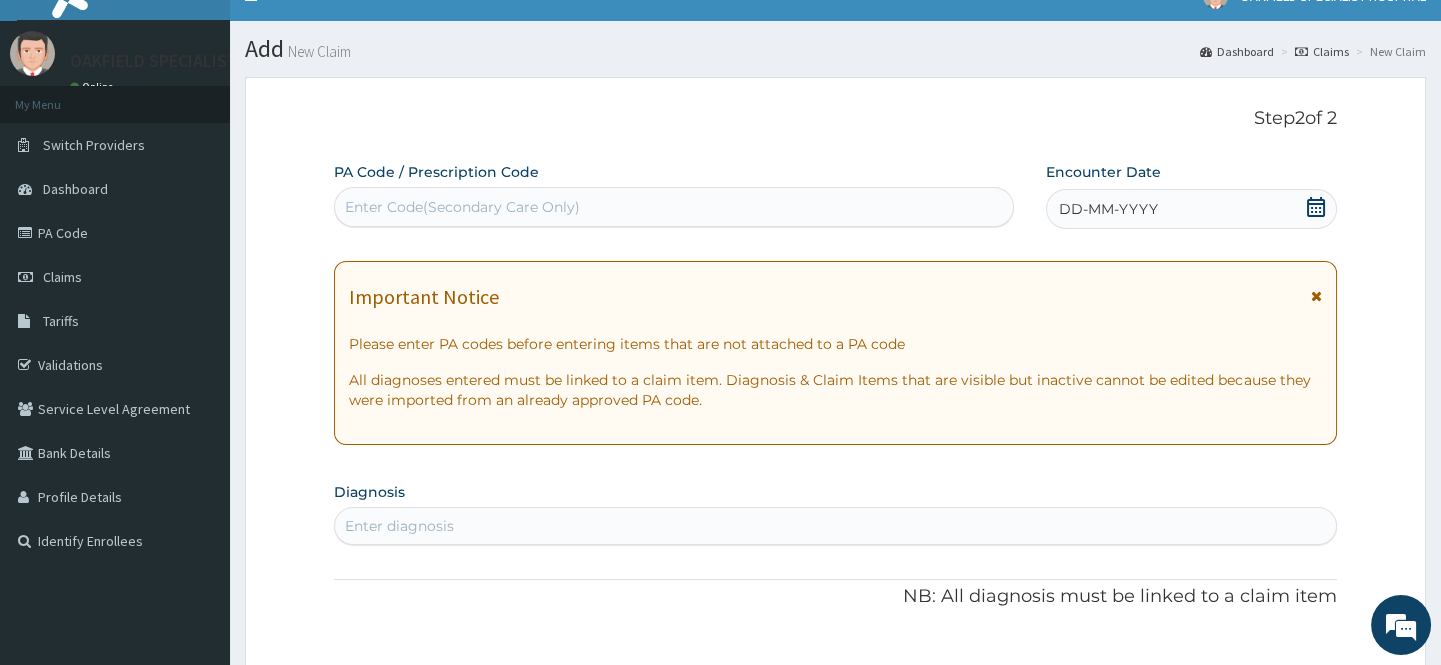 click on "Enter Code(Secondary Care Only)" at bounding box center [462, 207] 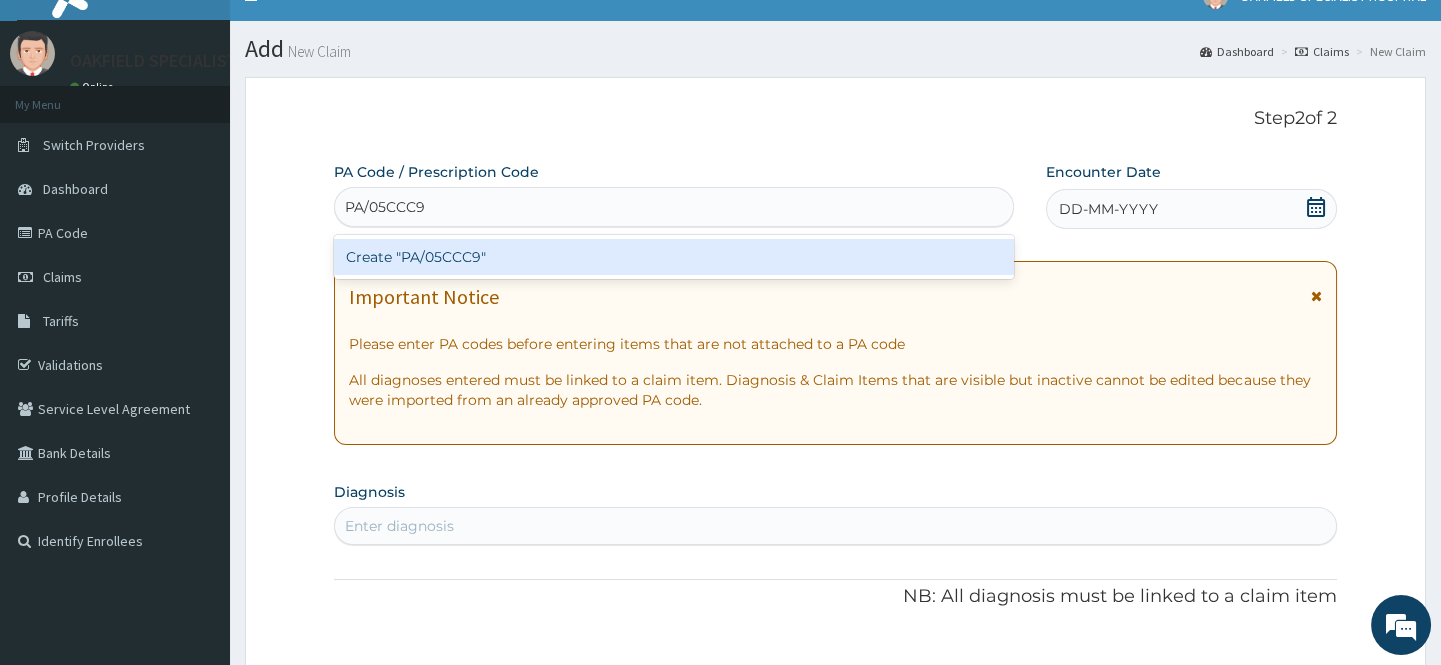 click on "Create "PA/05CCC9"" at bounding box center [673, 257] 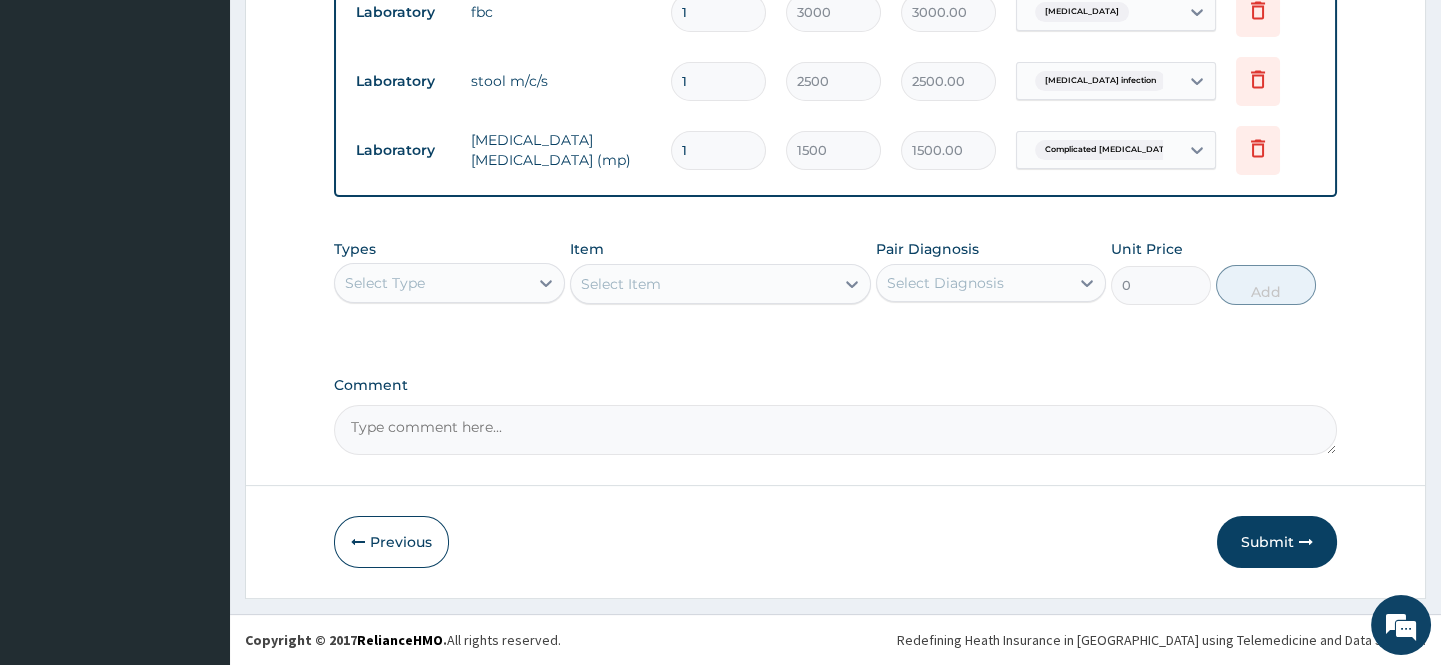 scroll, scrollTop: 1250, scrollLeft: 0, axis: vertical 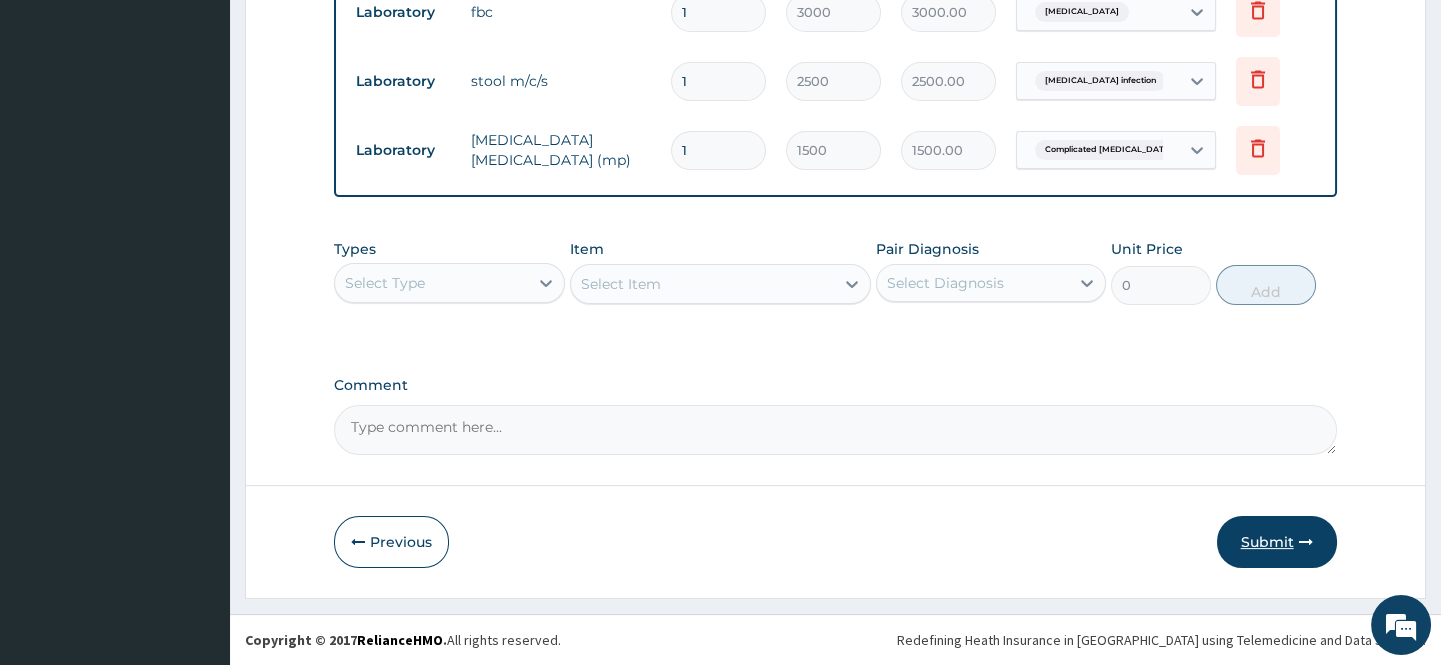 click on "Submit" at bounding box center (1277, 542) 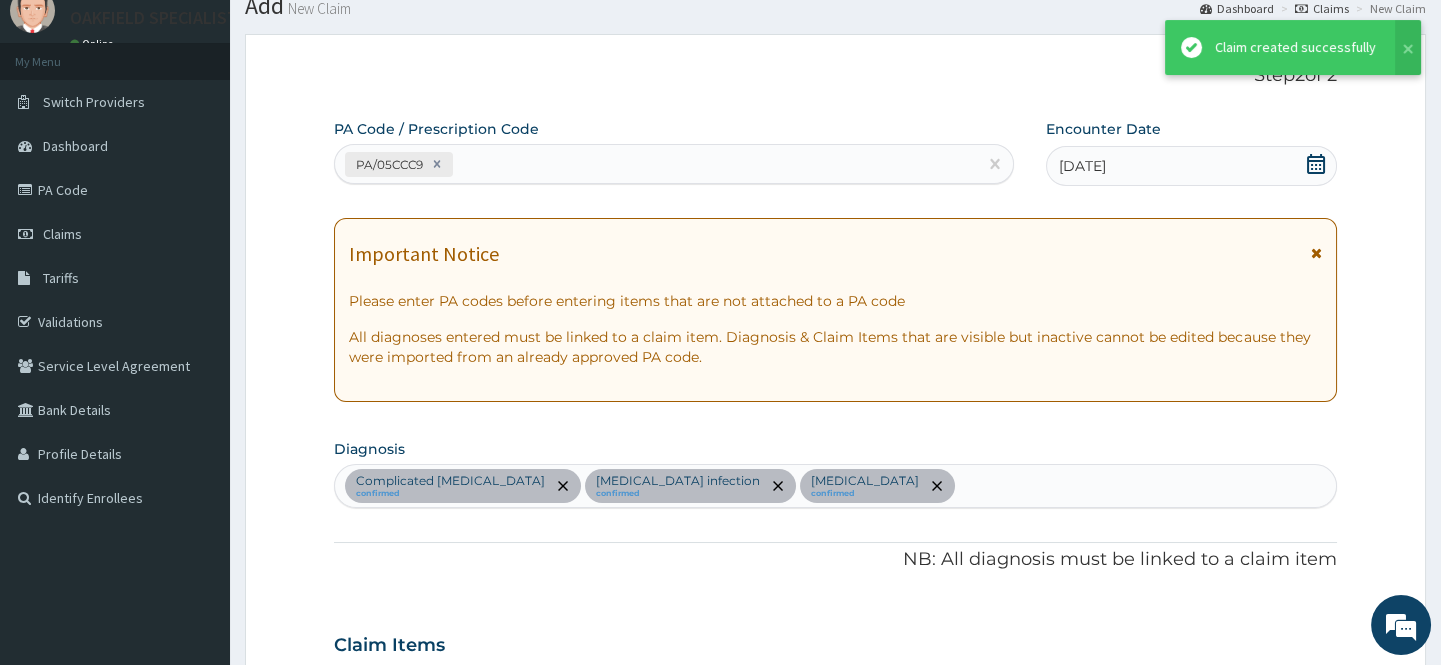 scroll, scrollTop: 1250, scrollLeft: 0, axis: vertical 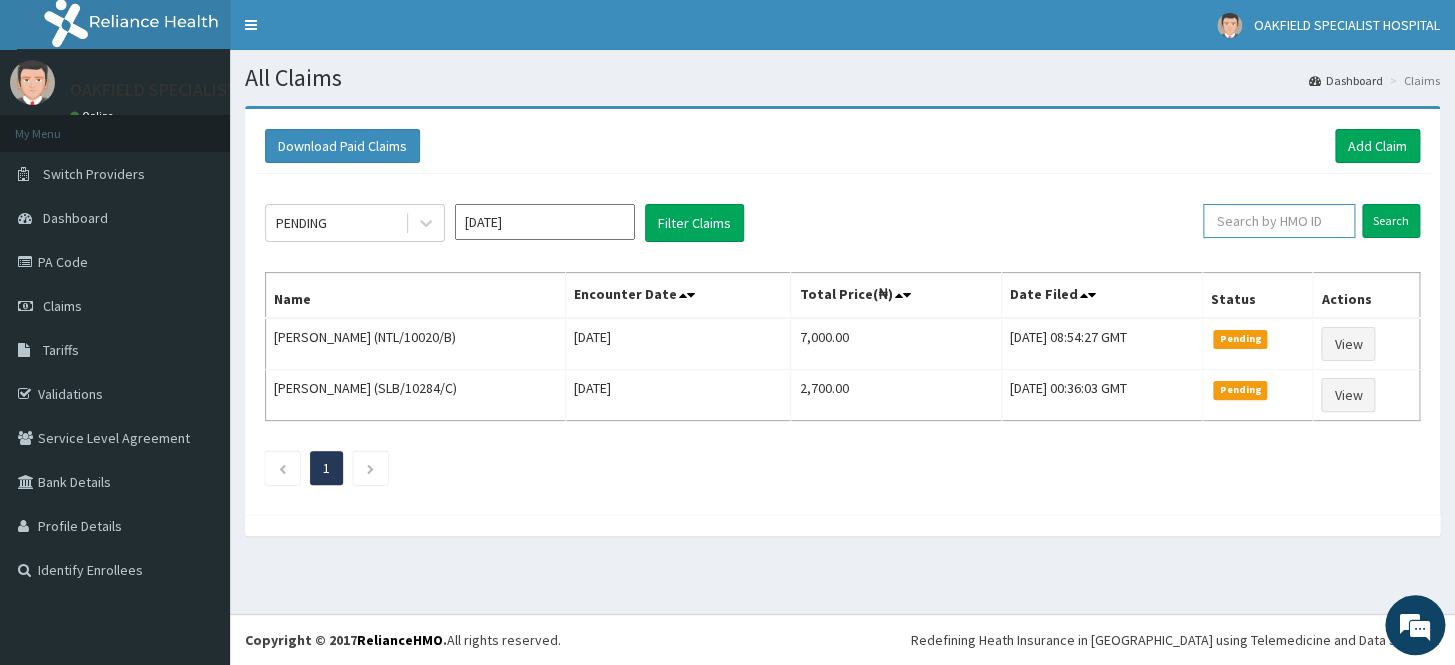 click at bounding box center [1279, 221] 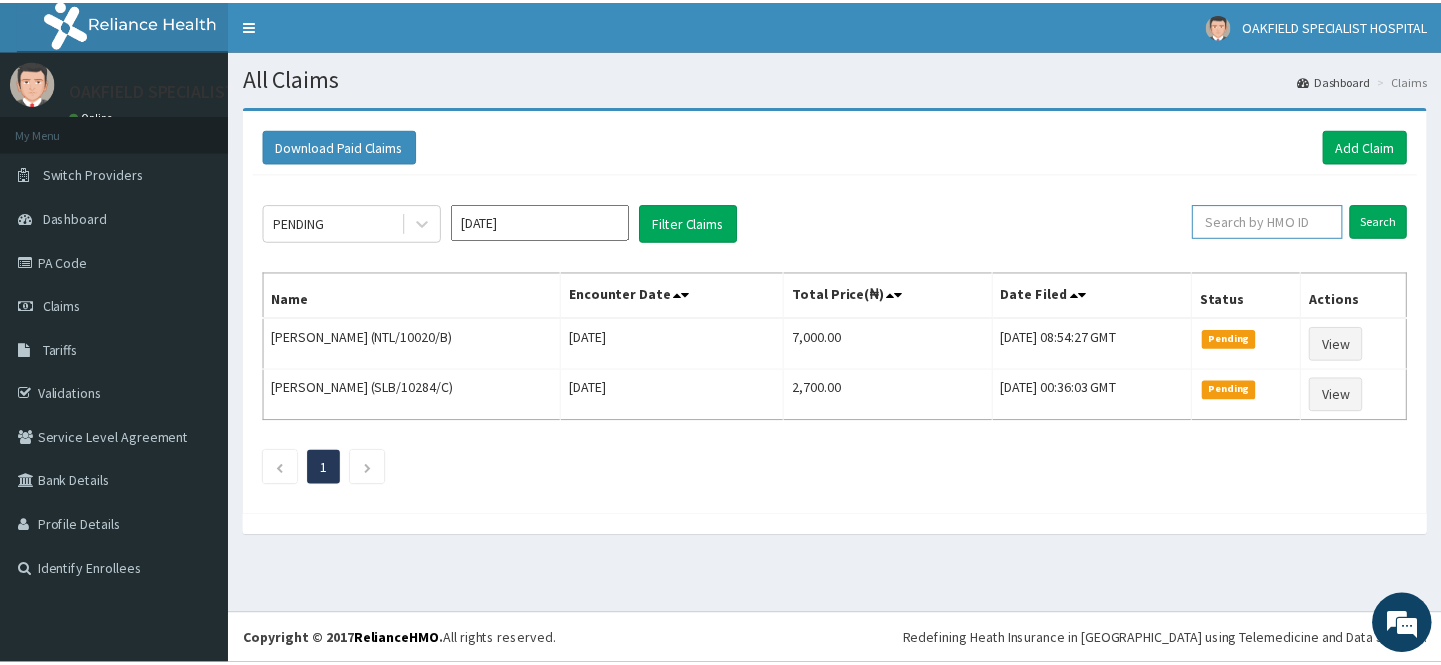 scroll, scrollTop: 0, scrollLeft: 0, axis: both 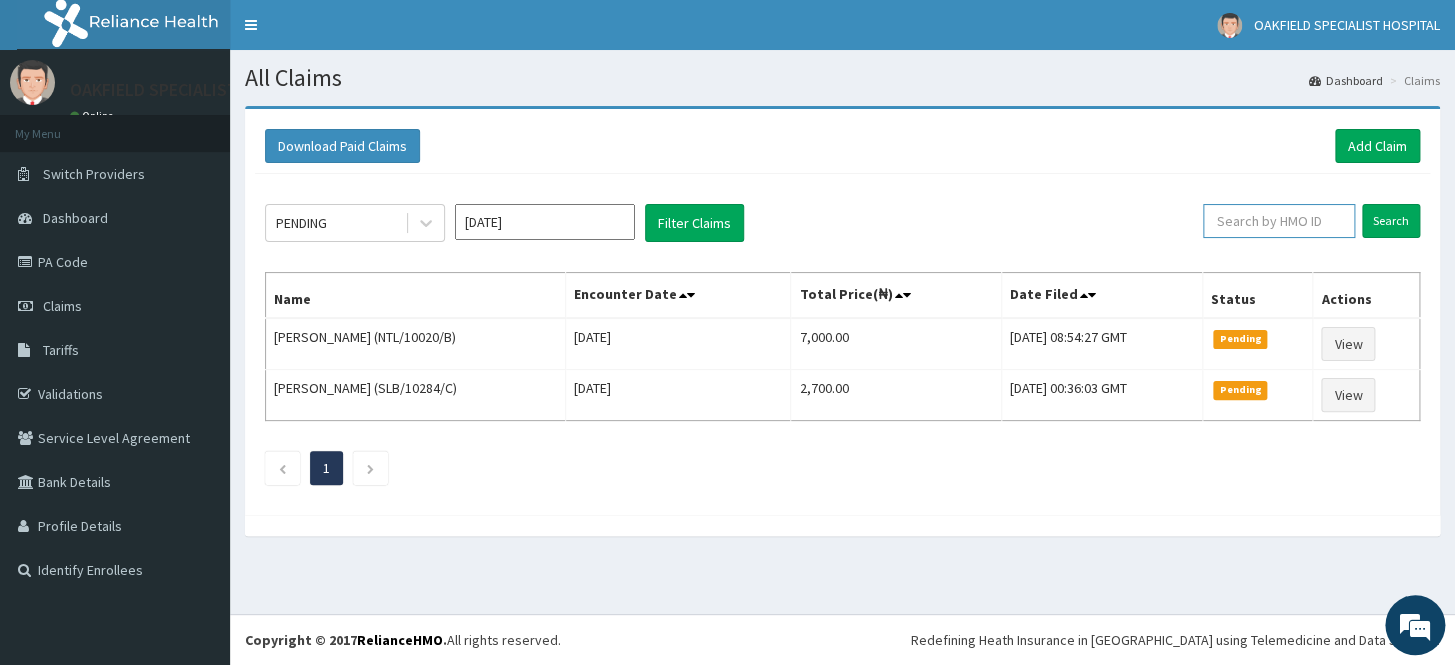 click at bounding box center [1279, 221] 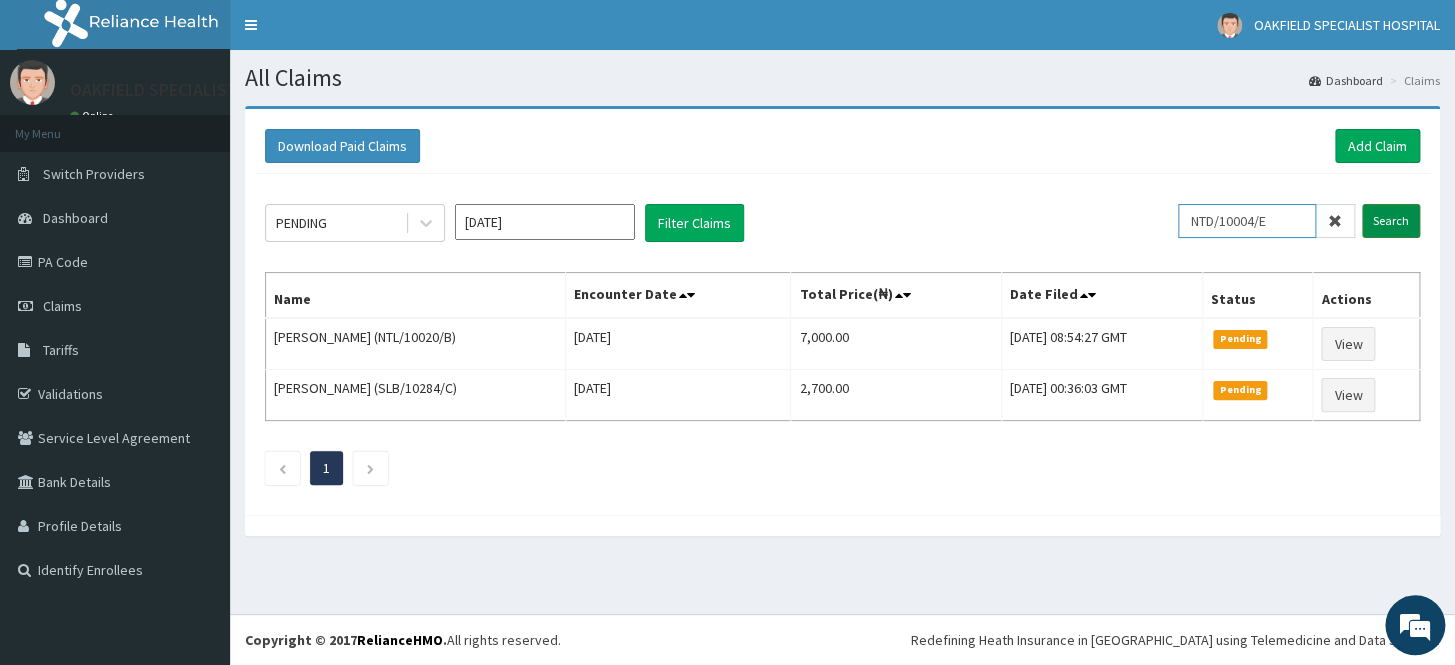 type on "NTD/10004/E" 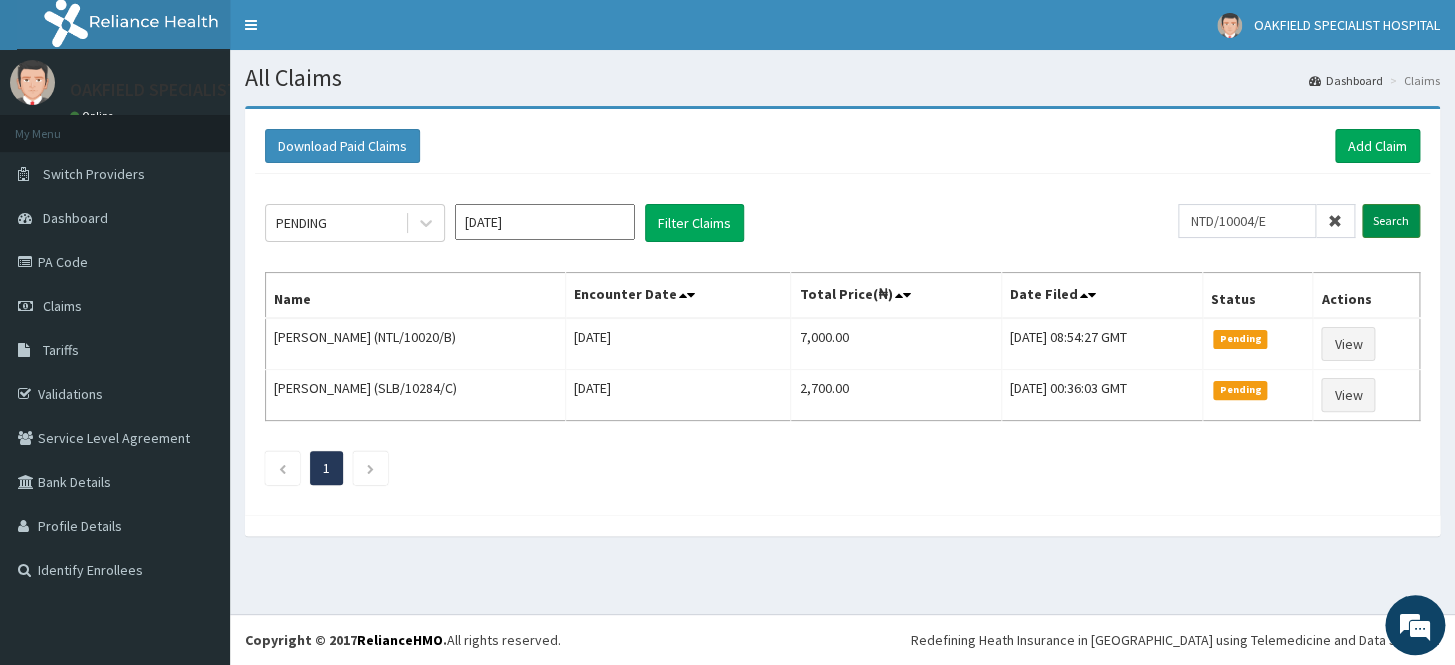 click on "Search" at bounding box center [1391, 221] 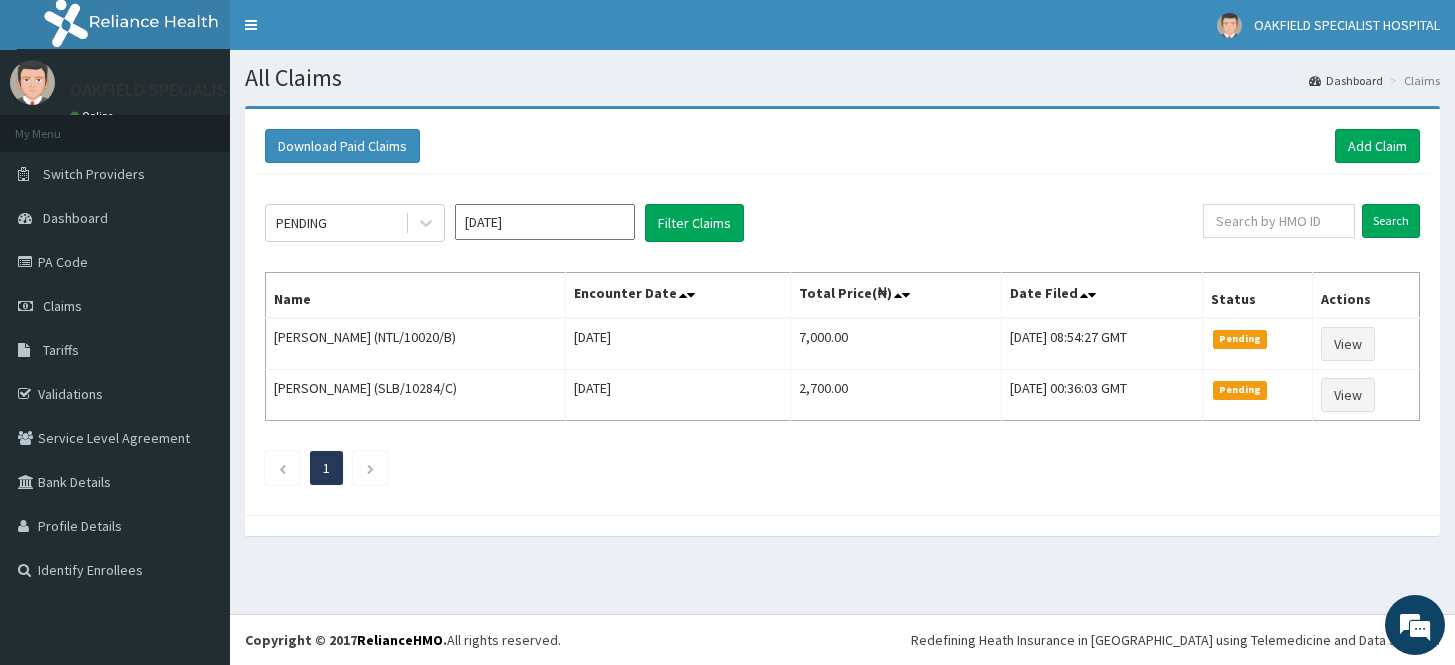 scroll, scrollTop: 0, scrollLeft: 0, axis: both 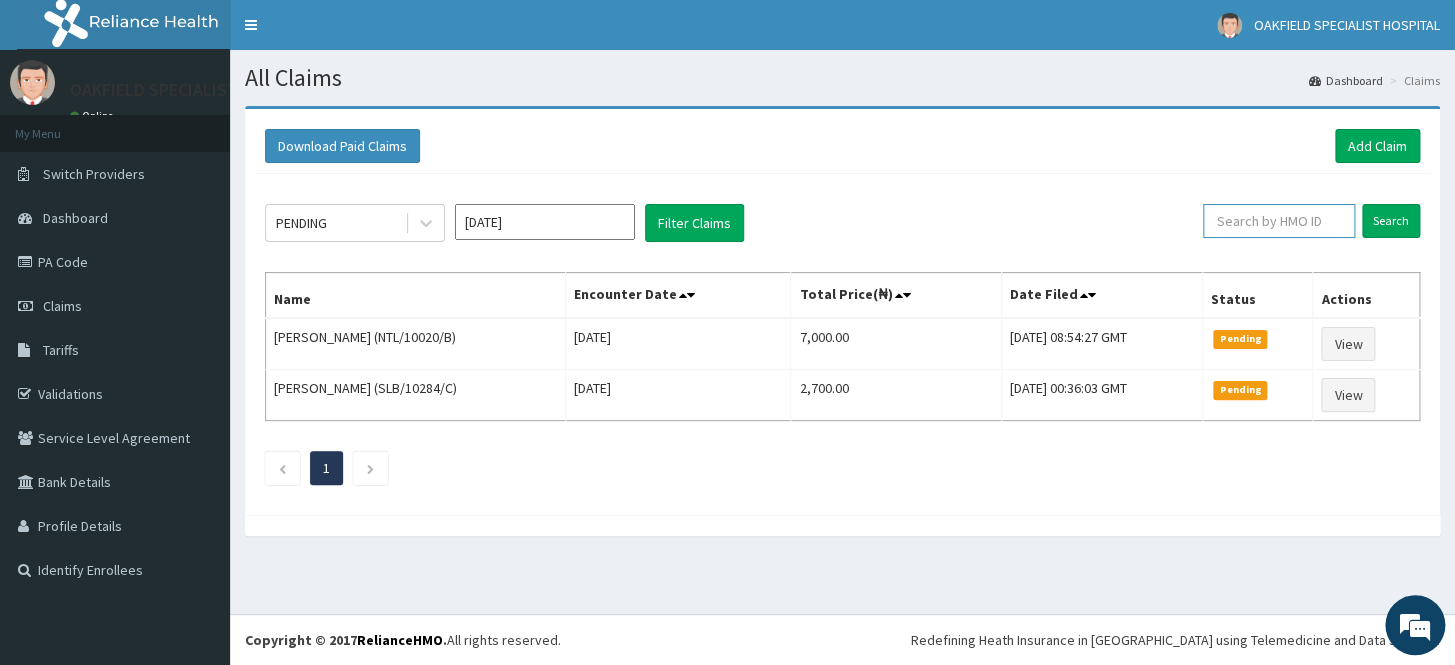 click at bounding box center [1279, 221] 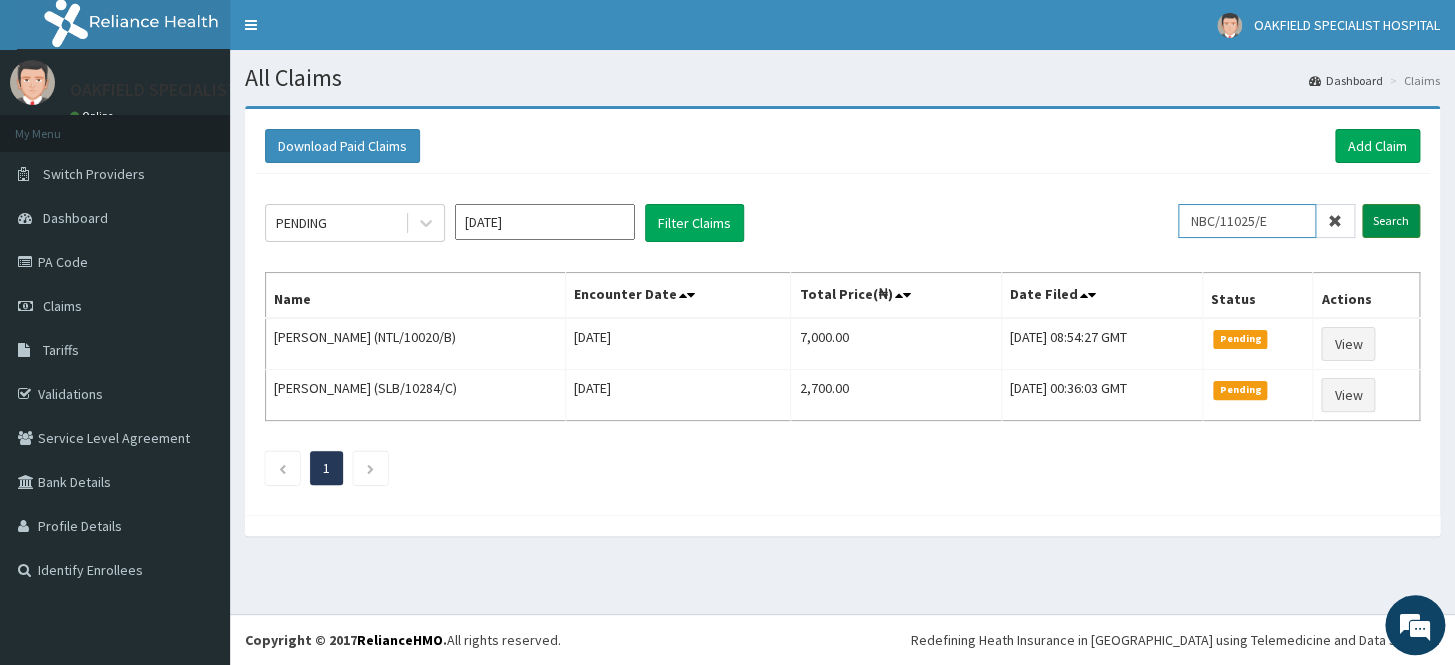 type on "NBC/11025/E" 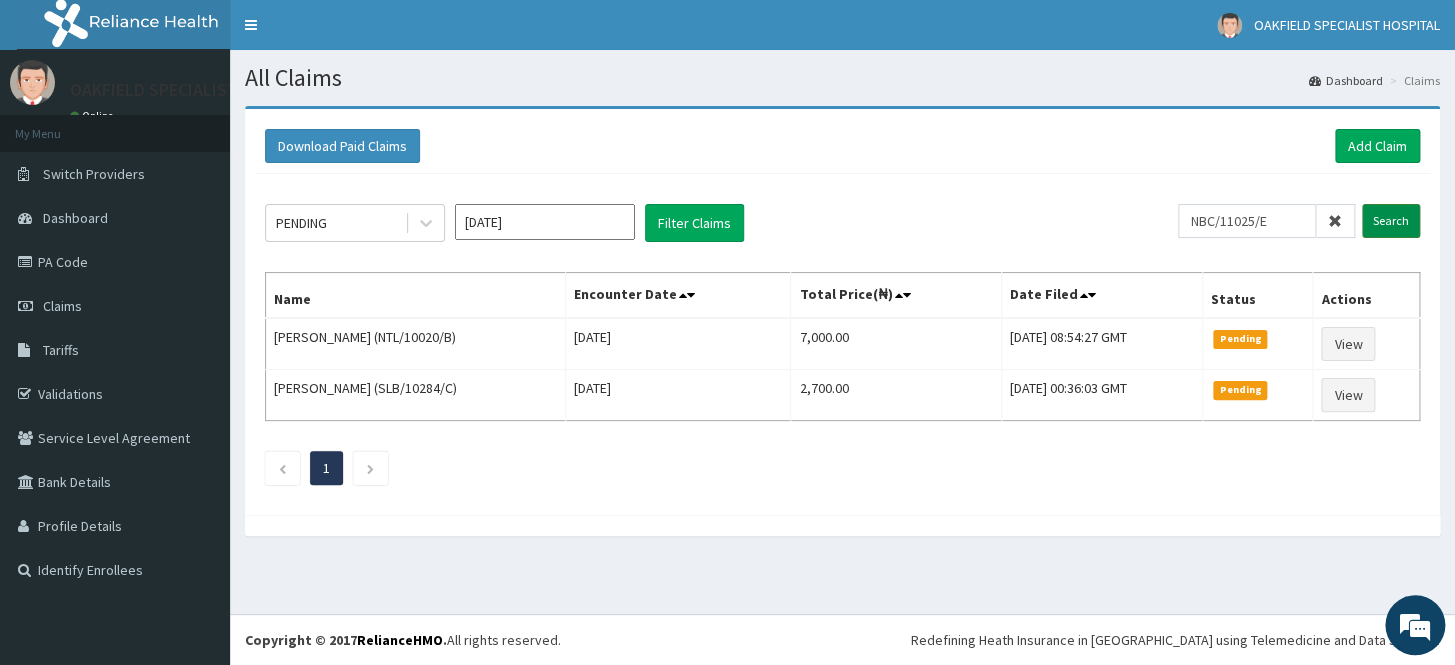 click on "Search" at bounding box center (1391, 221) 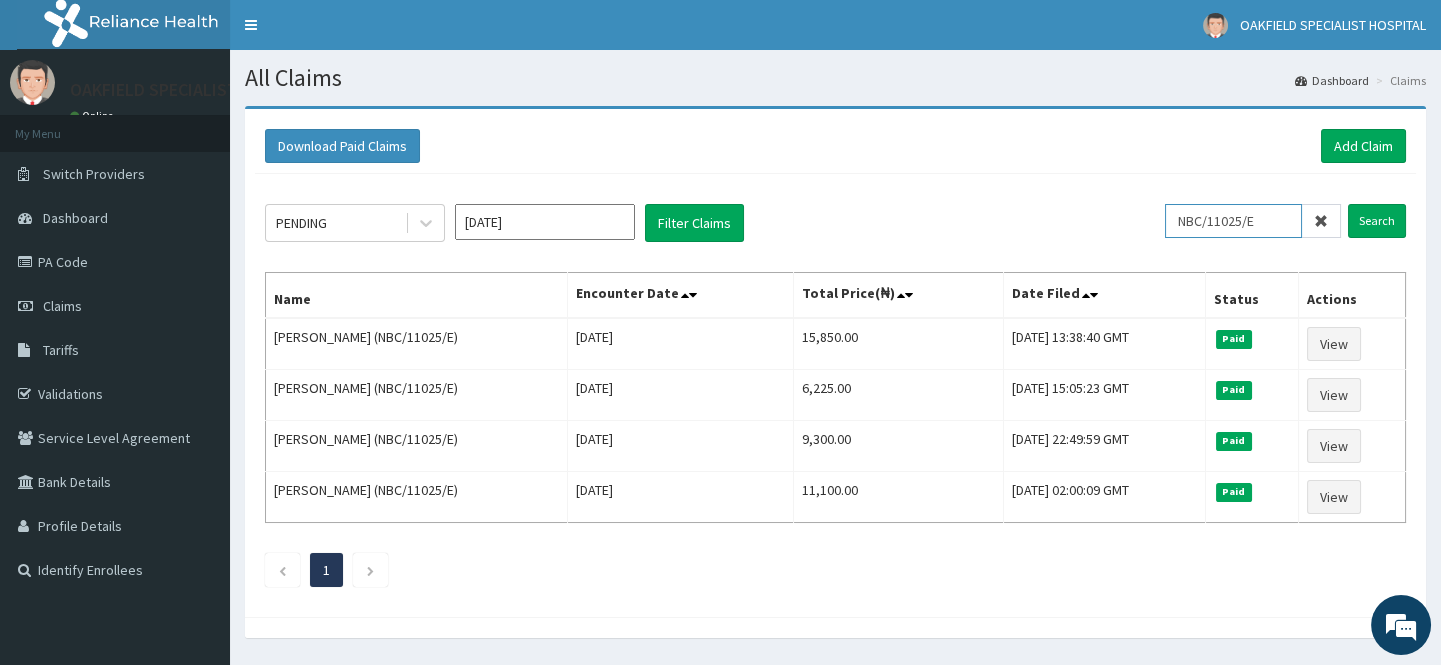 click on "NBC/11025/E" at bounding box center (1233, 221) 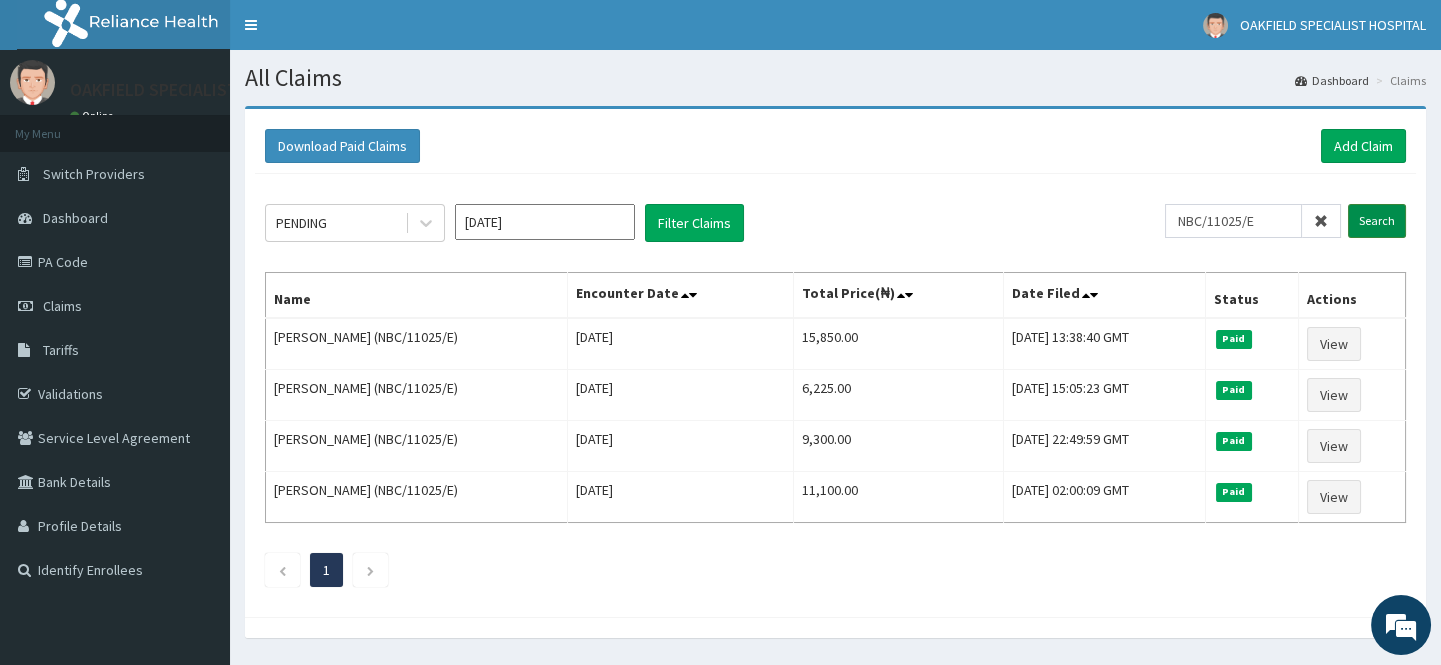 click on "Search" at bounding box center [1377, 221] 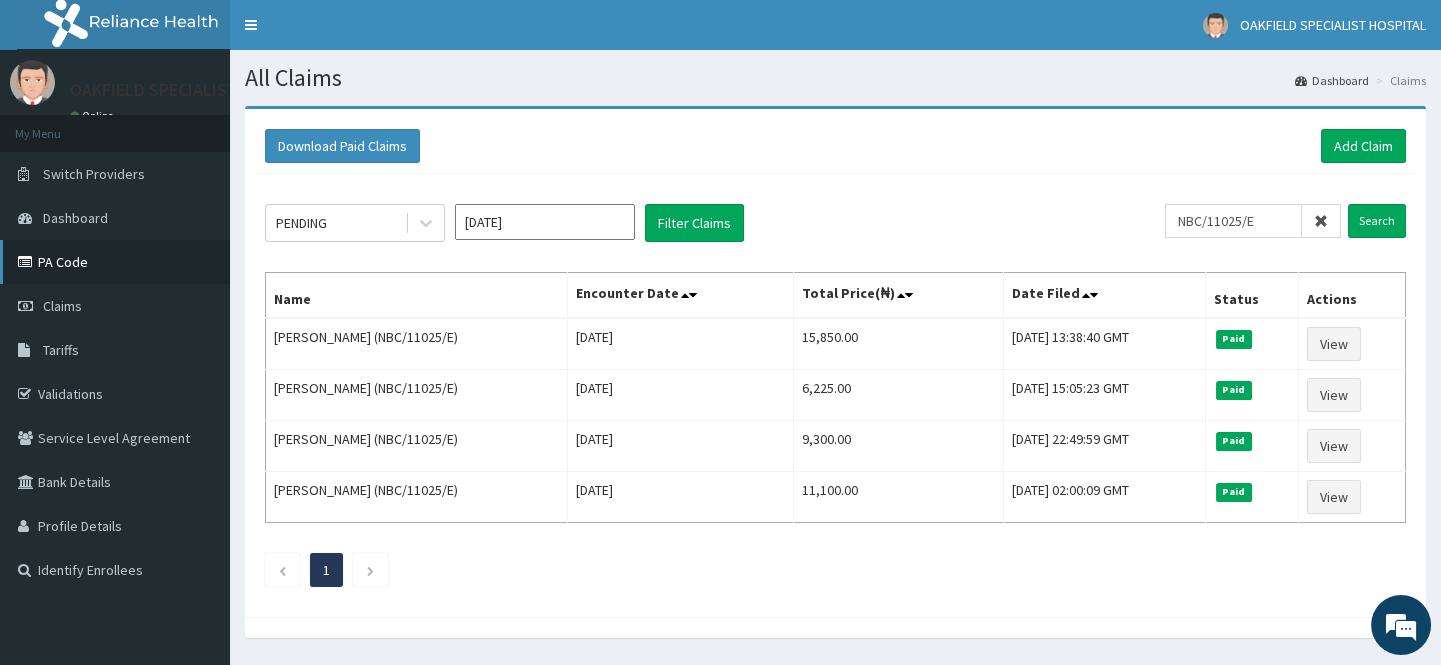 click on "PA Code" at bounding box center (115, 262) 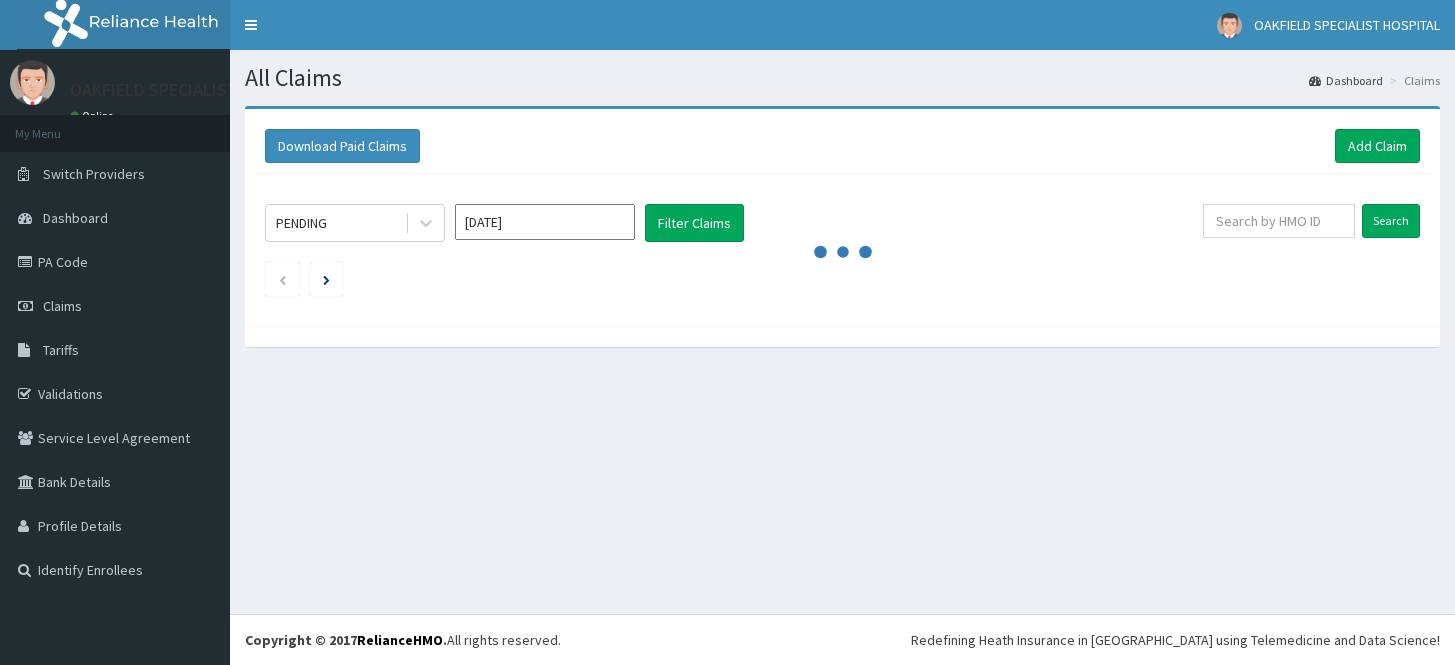 scroll, scrollTop: 0, scrollLeft: 0, axis: both 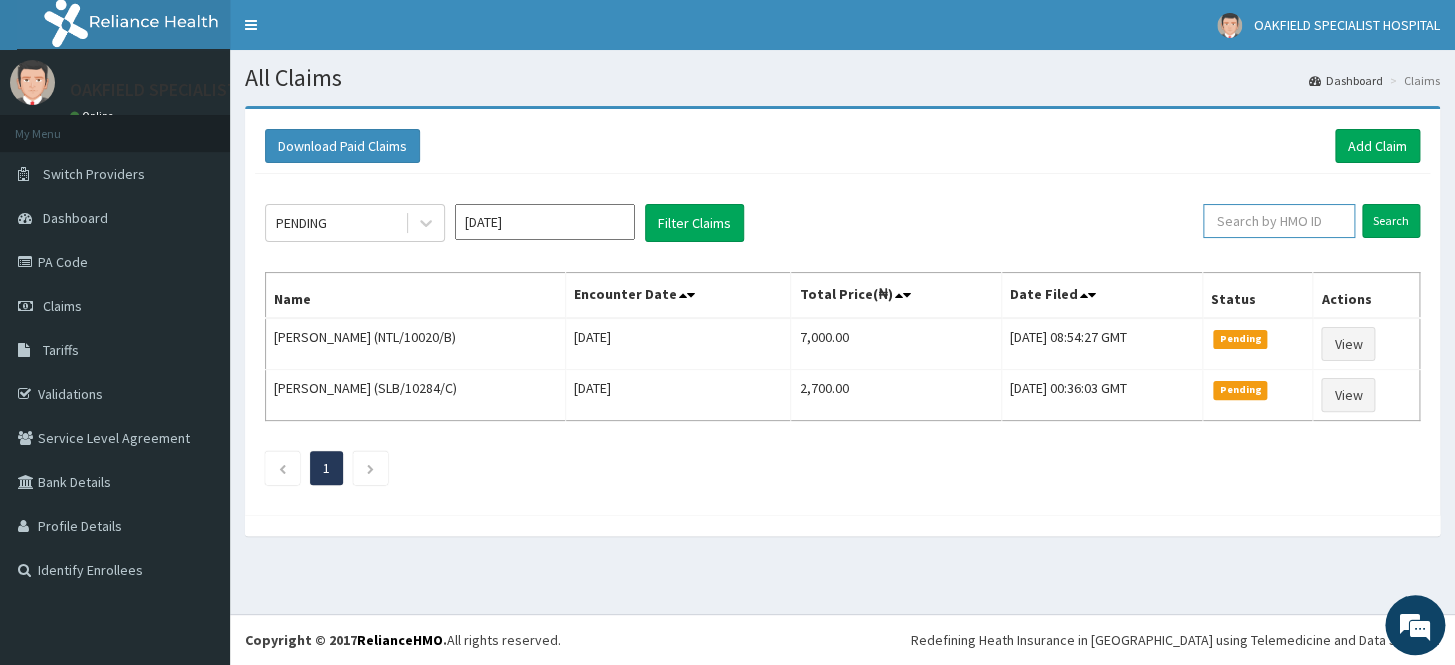 click at bounding box center [1279, 221] 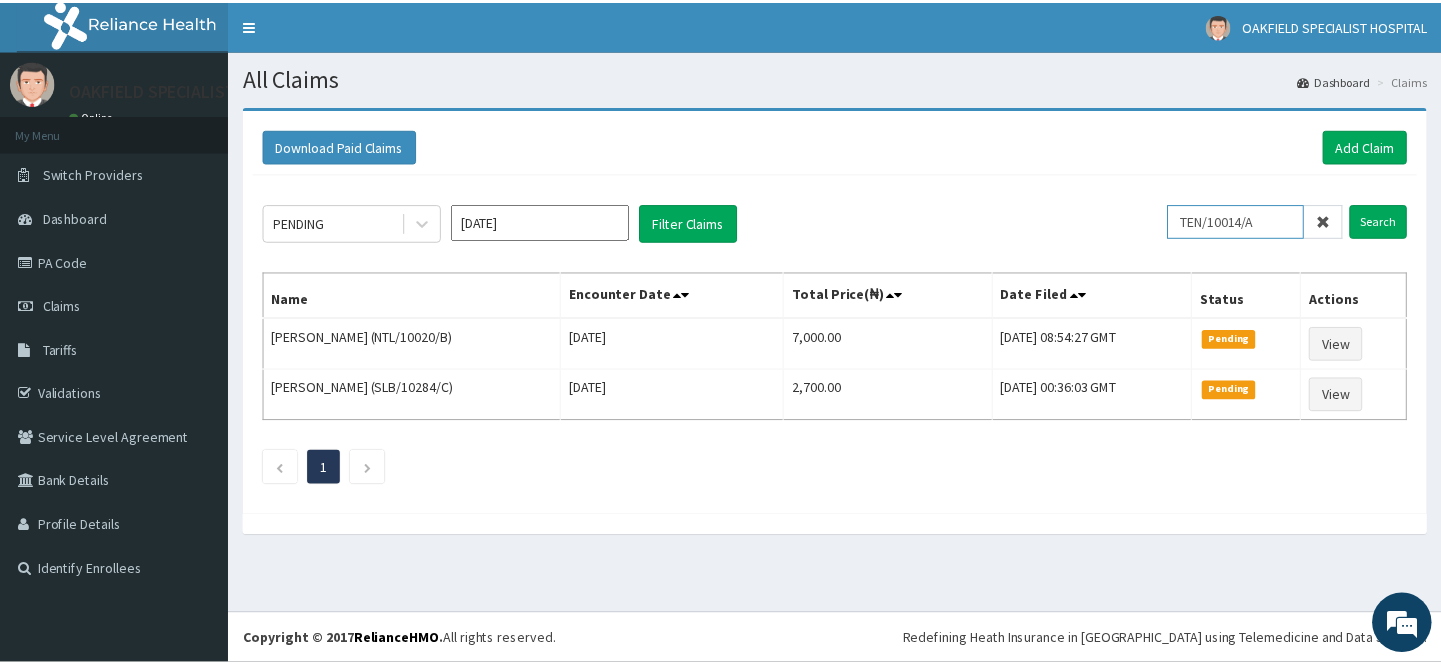 scroll, scrollTop: 0, scrollLeft: 0, axis: both 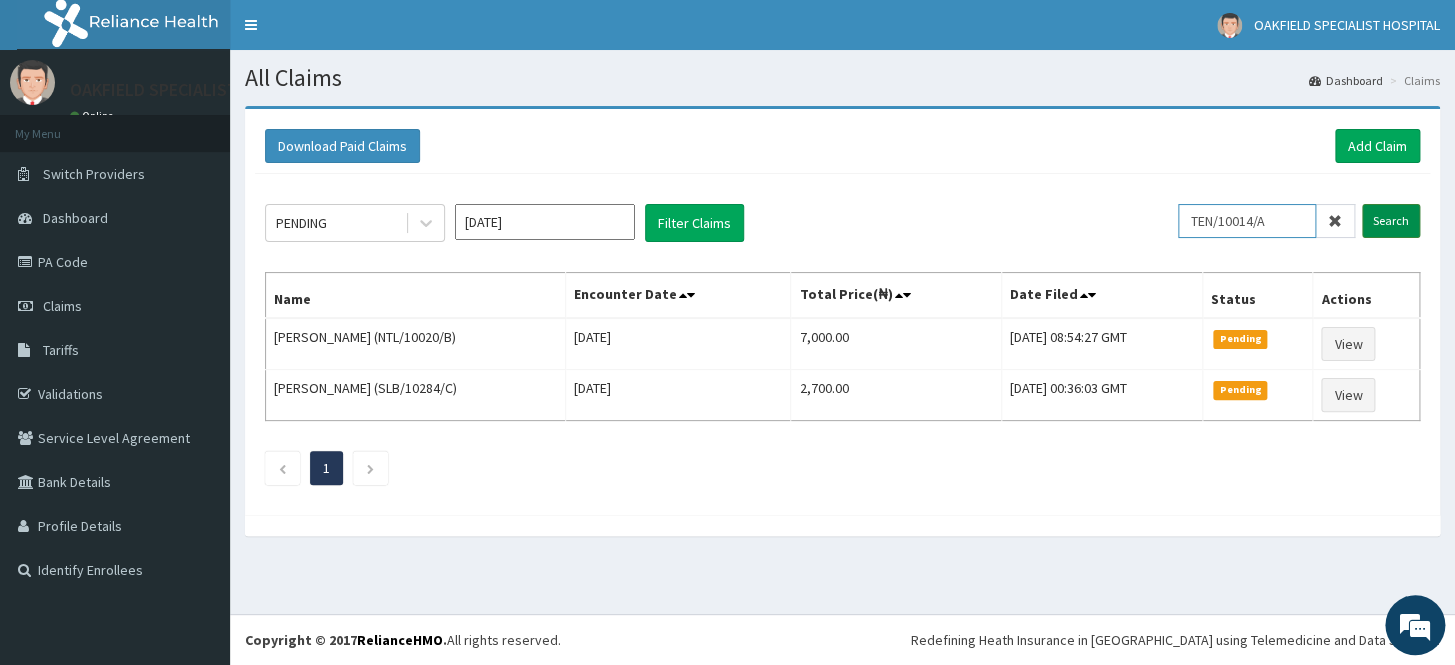type on "TEN/10014/A" 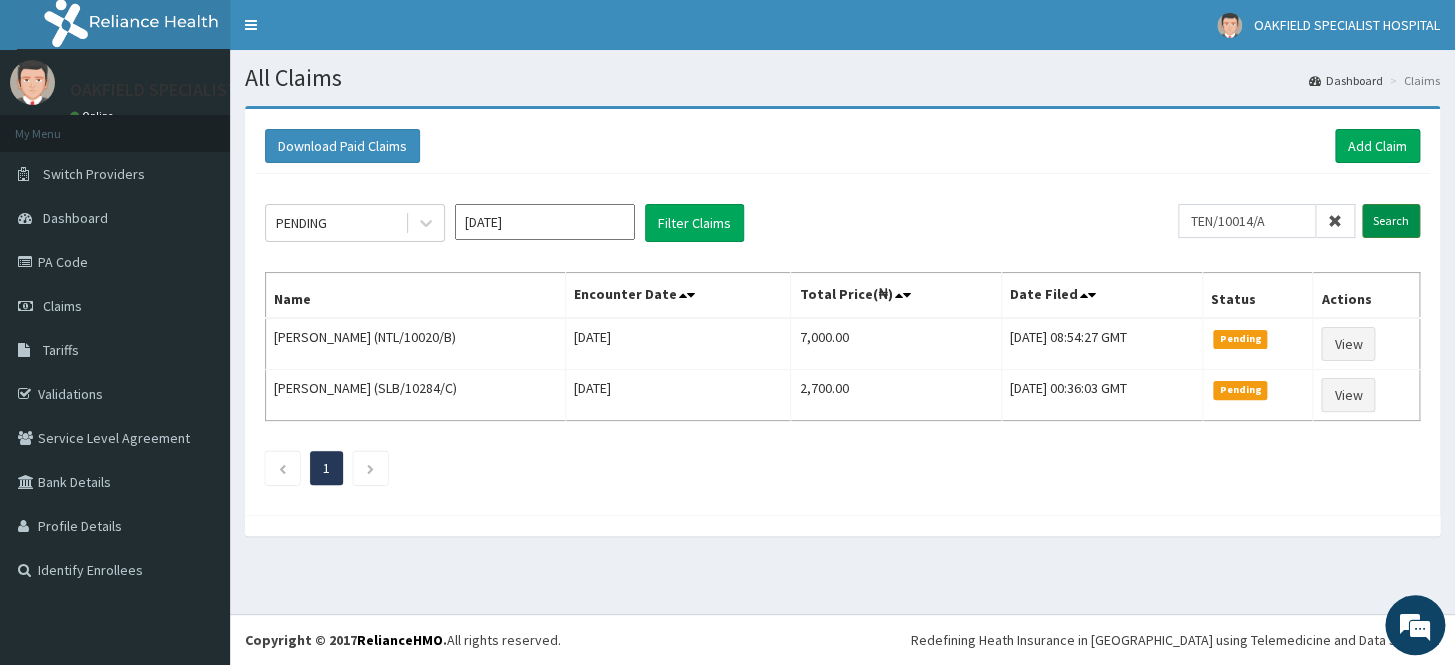 click on "Search" at bounding box center (1391, 221) 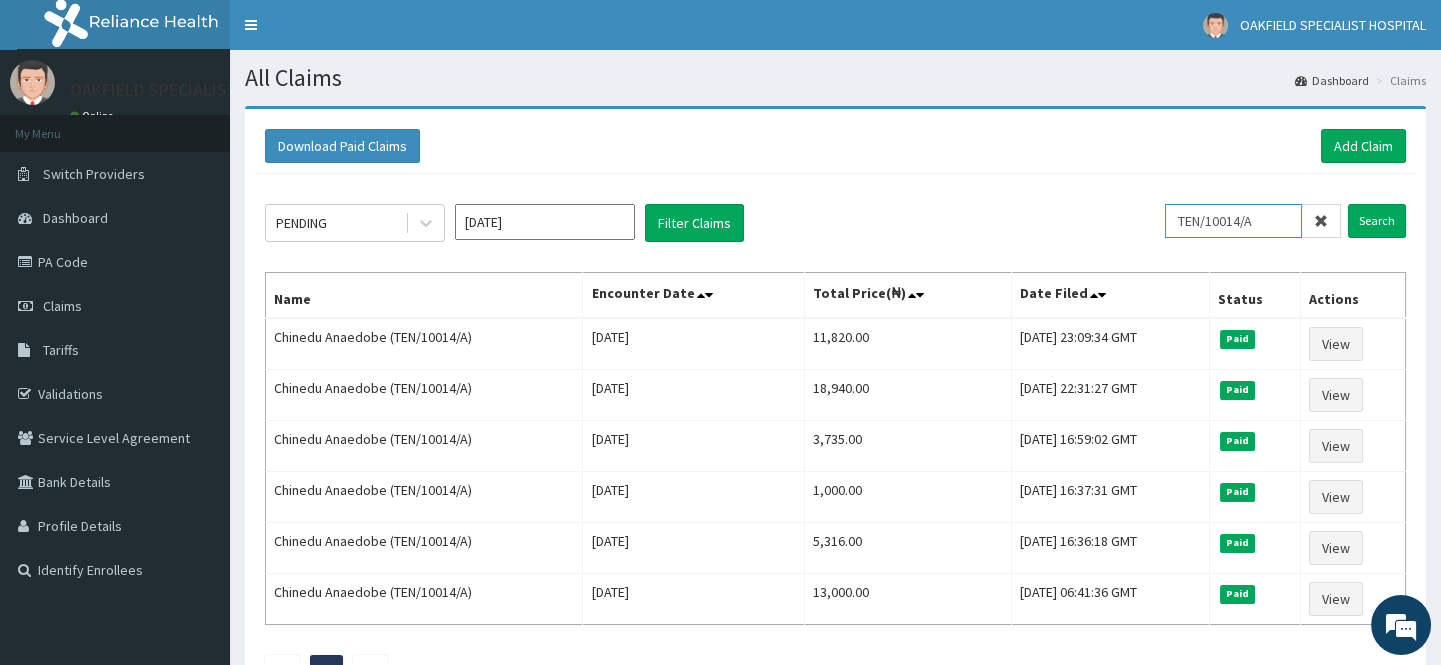 drag, startPoint x: 1264, startPoint y: 222, endPoint x: 1168, endPoint y: 224, distance: 96.02083 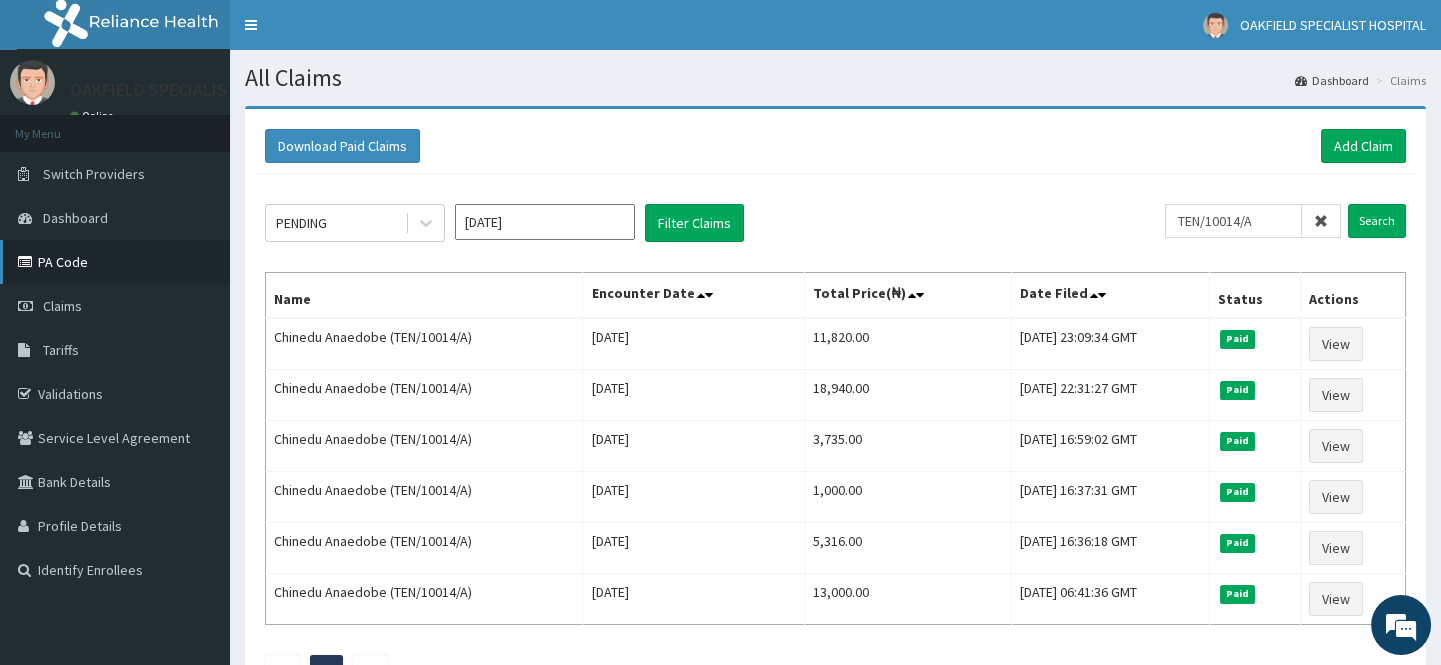 click on "PA Code" at bounding box center (115, 262) 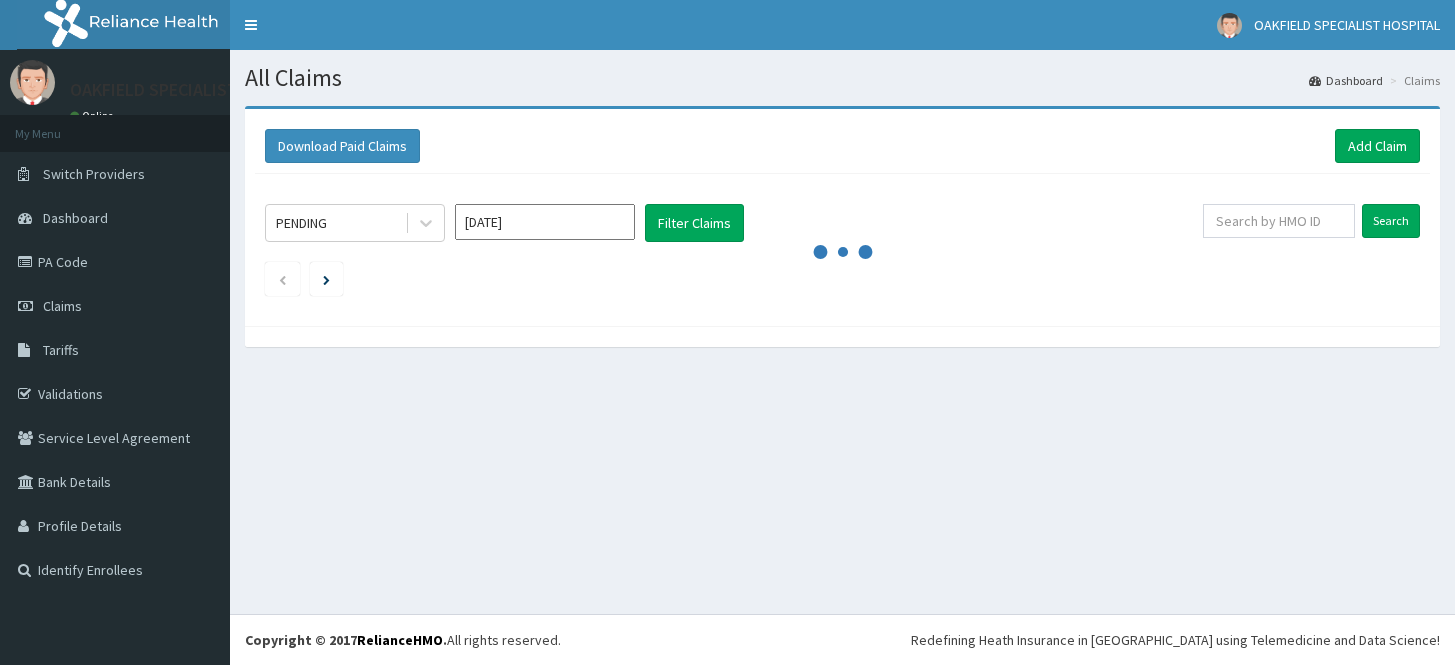 scroll, scrollTop: 0, scrollLeft: 0, axis: both 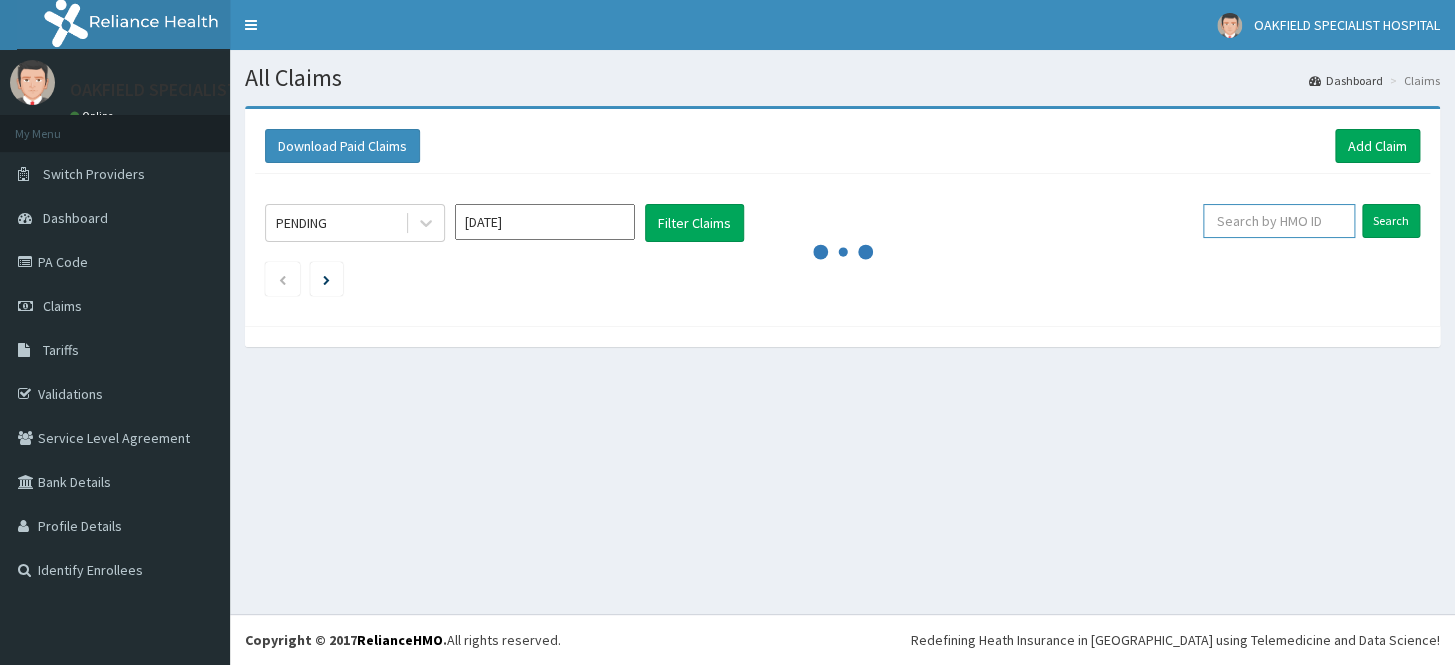 click at bounding box center [1279, 221] 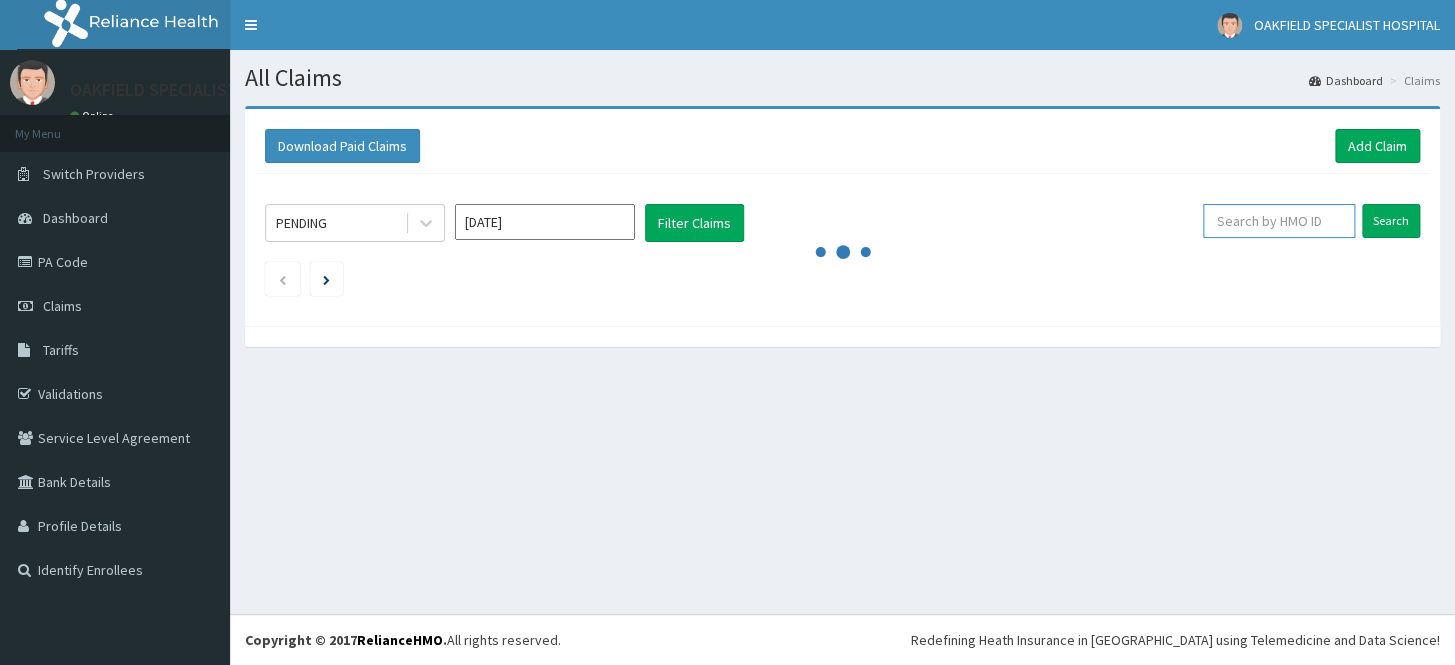 paste on "NBC/11025/C" 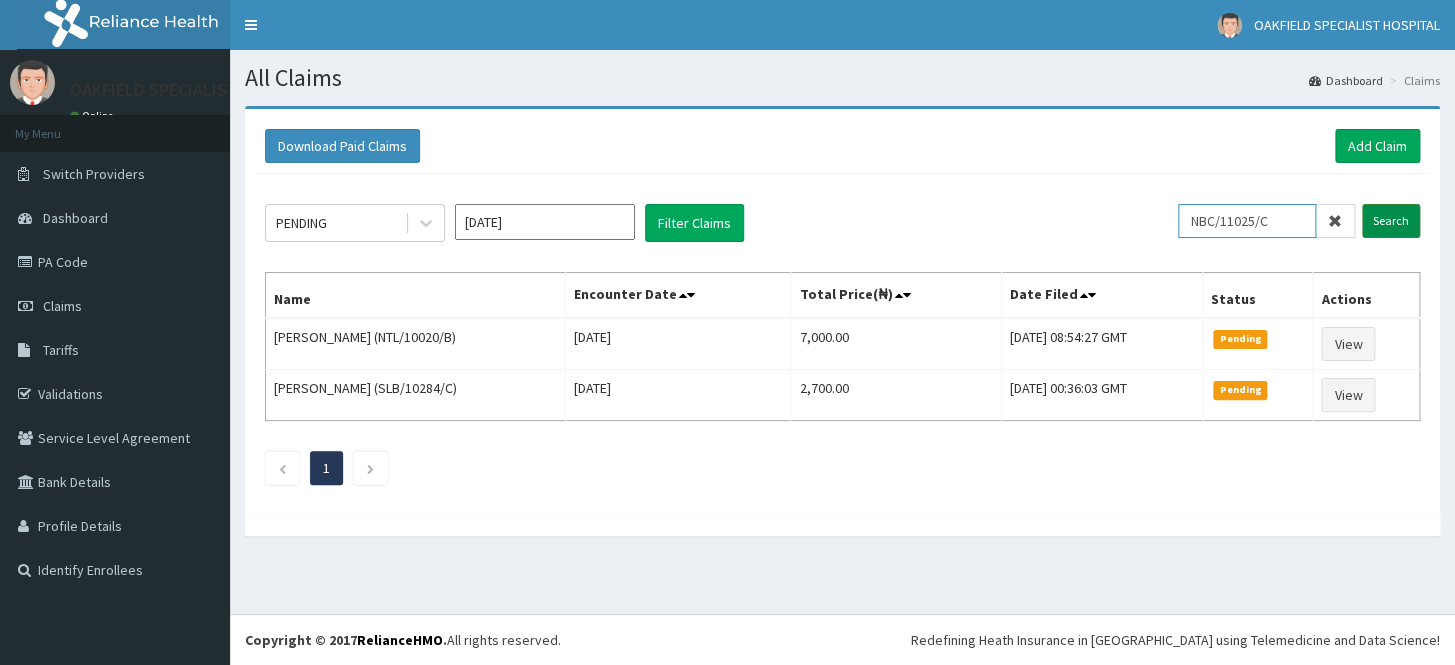 type on "NBC/11025/C" 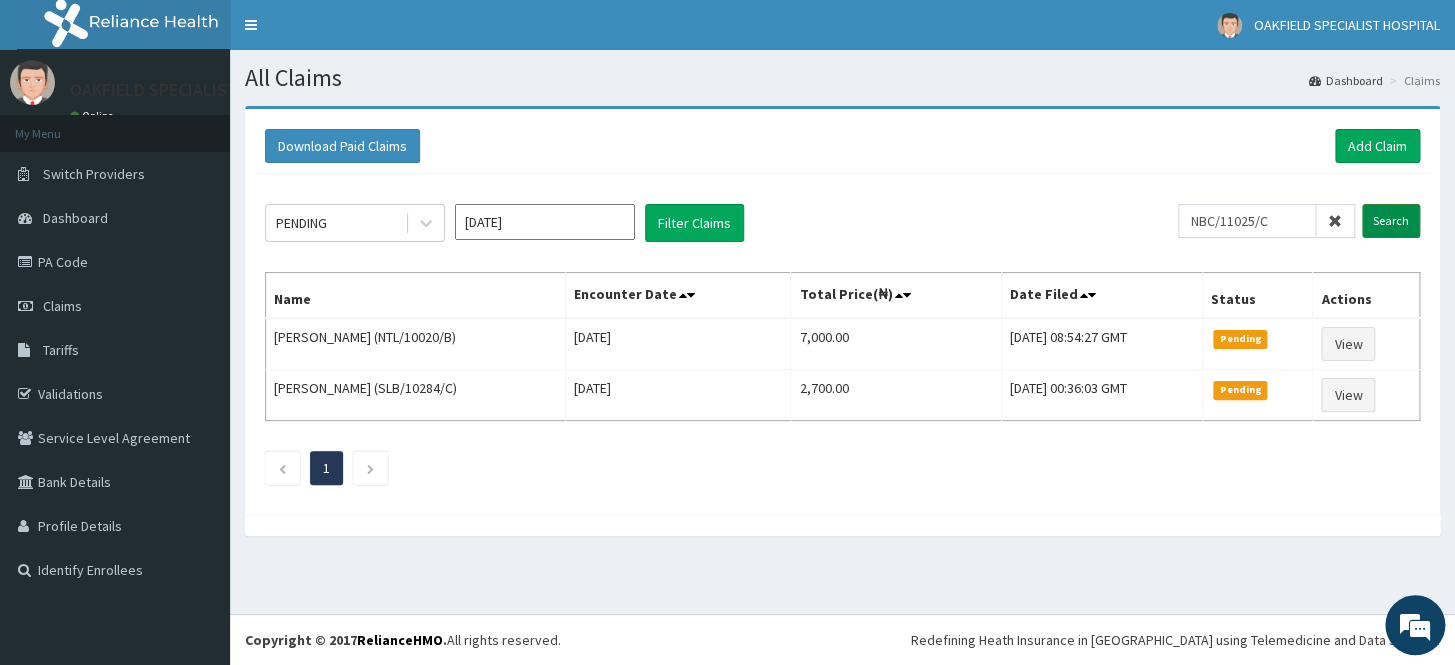 click on "Search" at bounding box center (1391, 221) 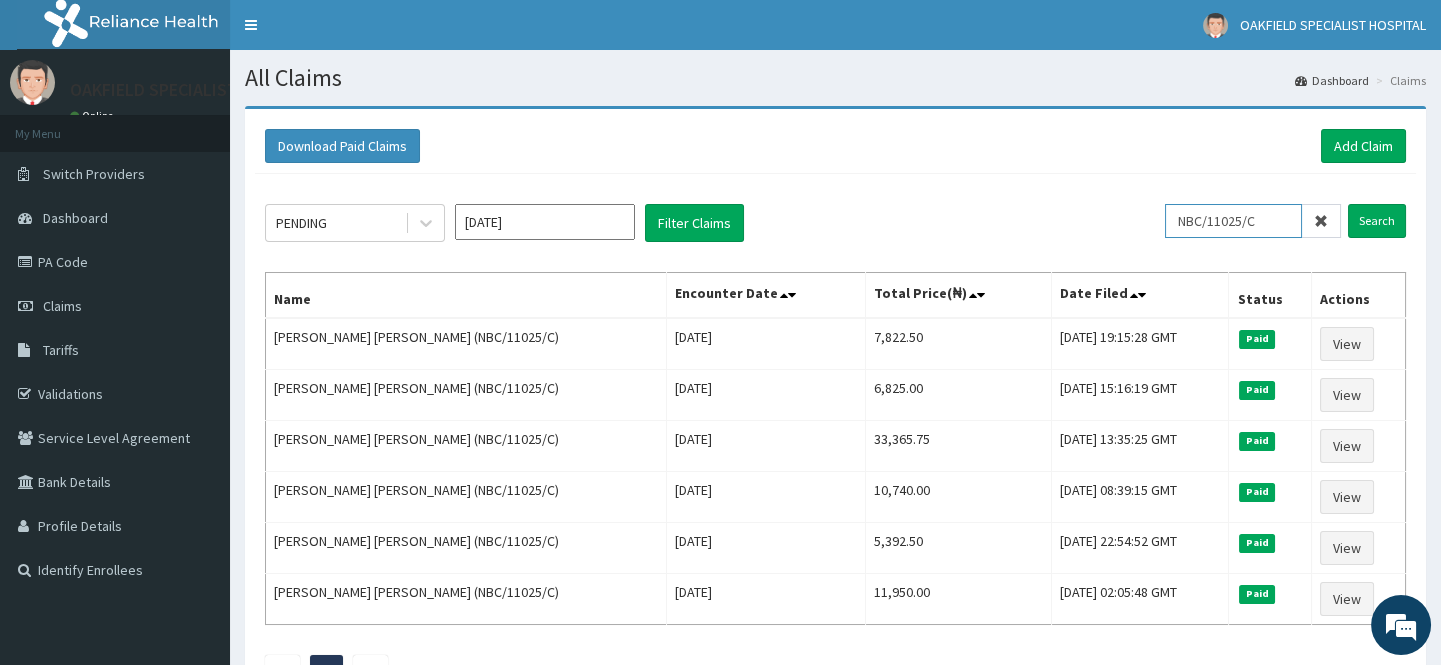click on "NBC/11025/C" at bounding box center [1233, 221] 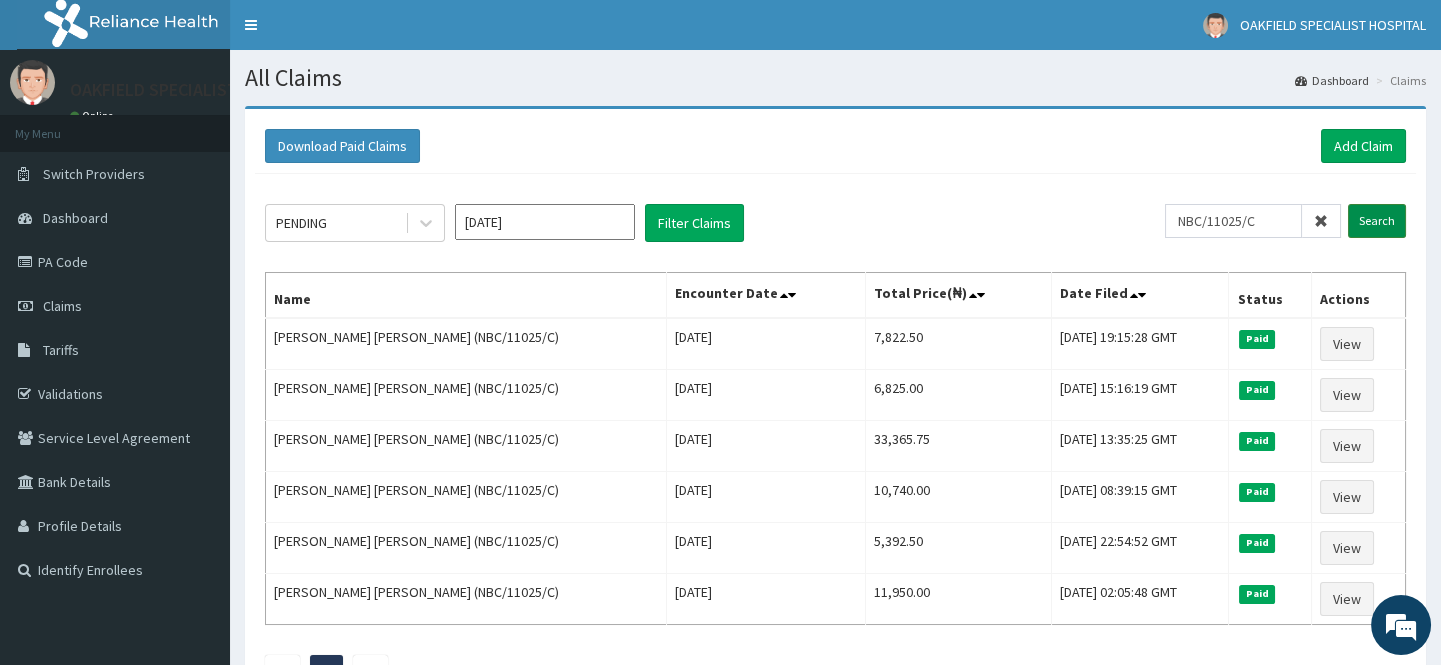 scroll, scrollTop: 0, scrollLeft: 0, axis: both 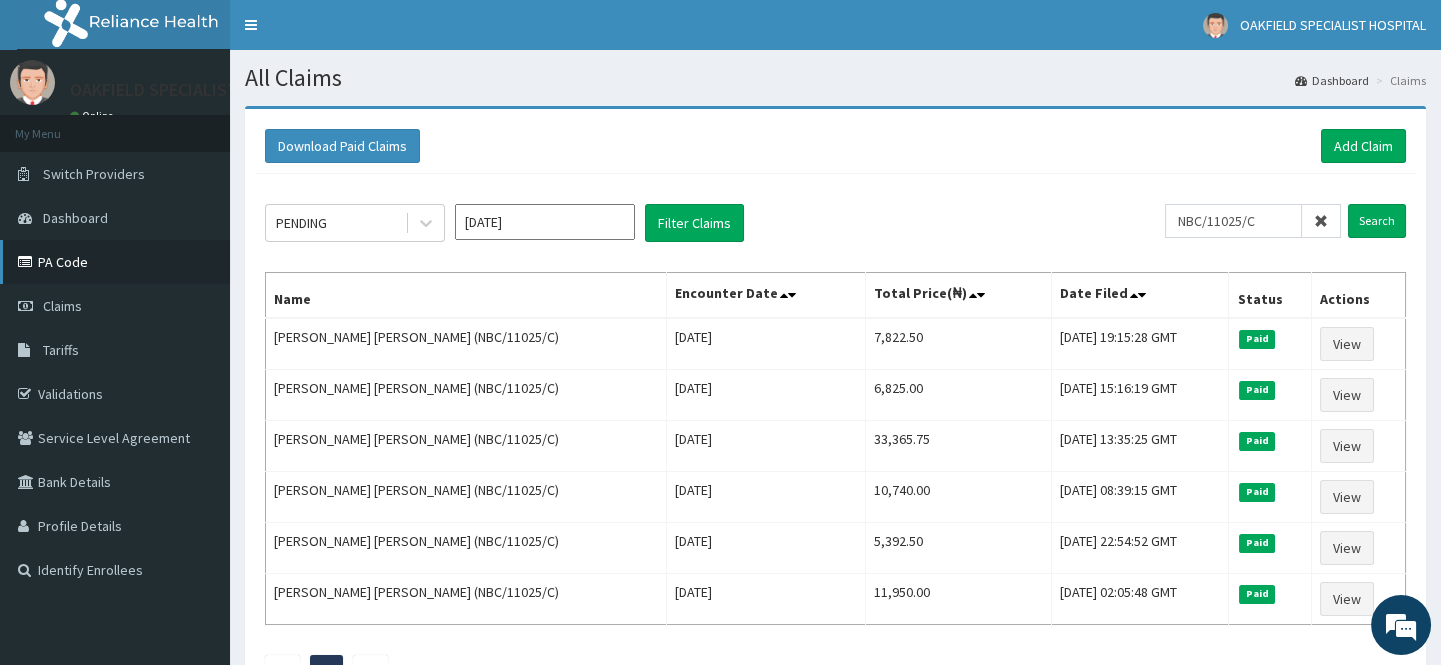 click on "PA Code" at bounding box center [115, 262] 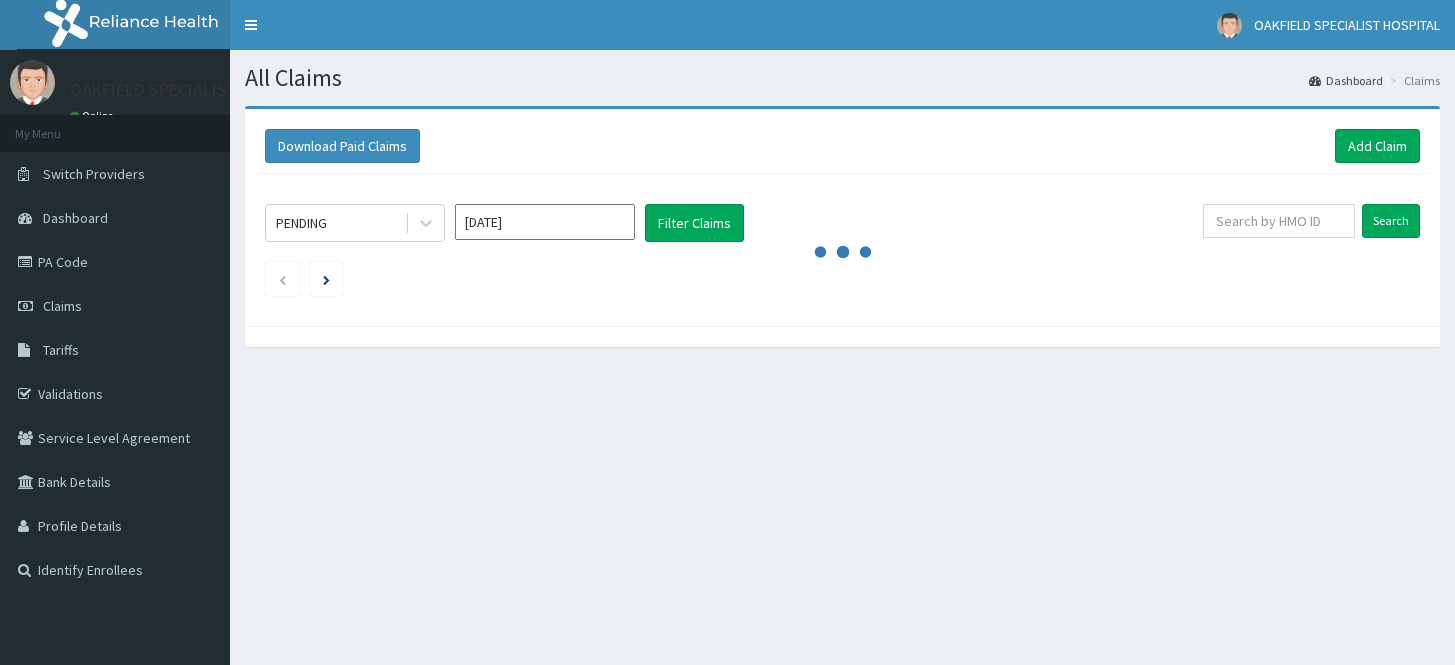 scroll, scrollTop: 0, scrollLeft: 0, axis: both 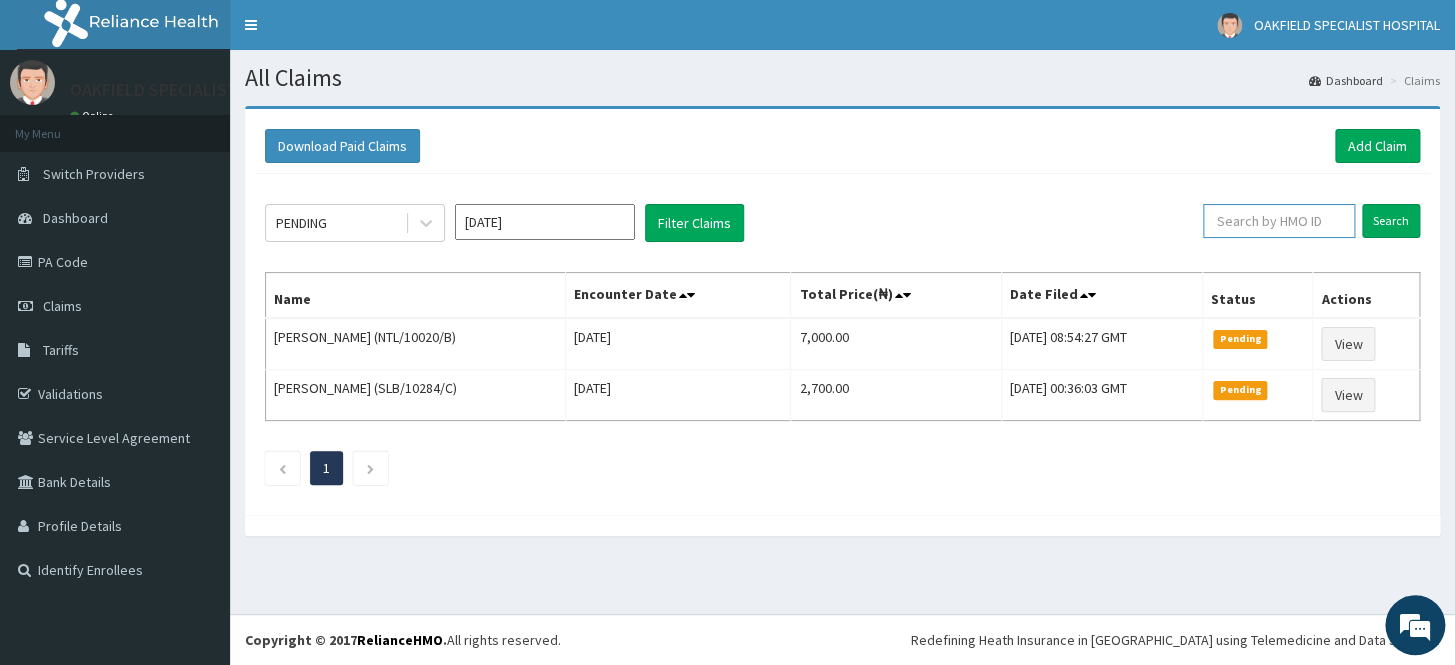 click at bounding box center (1279, 221) 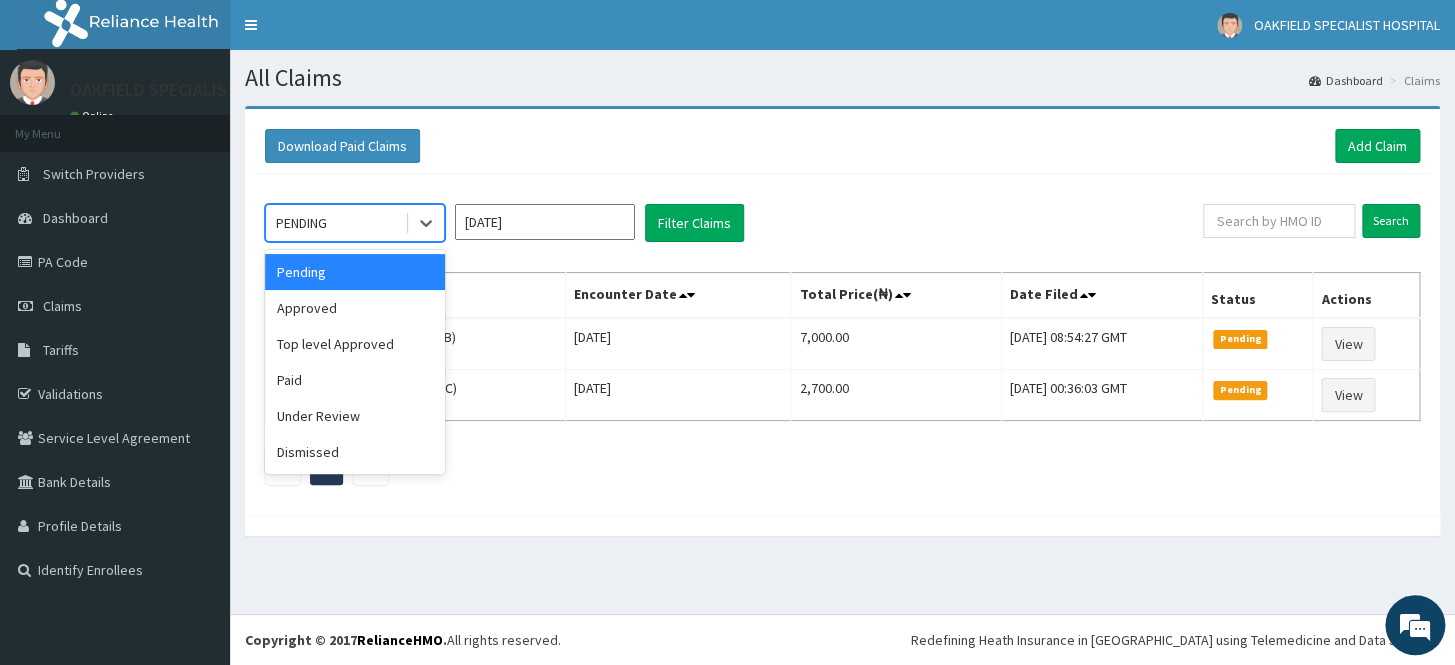 click on "PENDING" at bounding box center (335, 223) 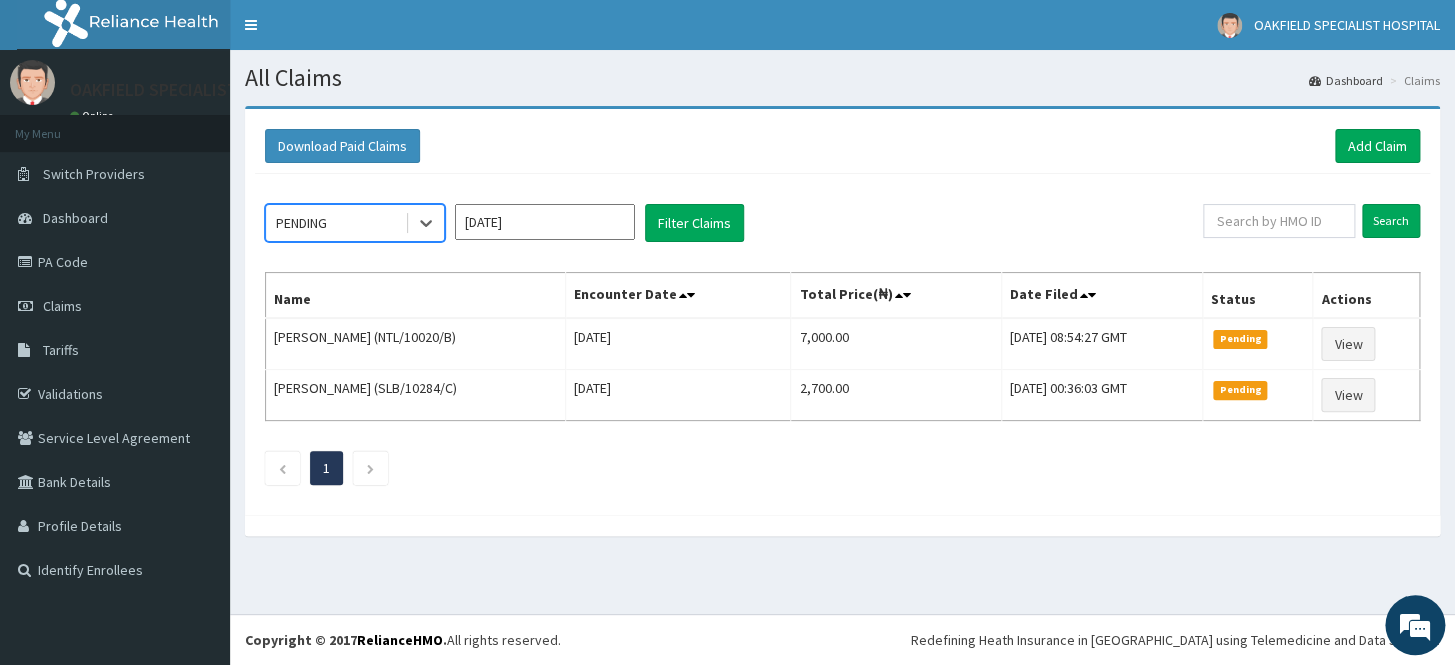 click on "PENDING" at bounding box center [335, 223] 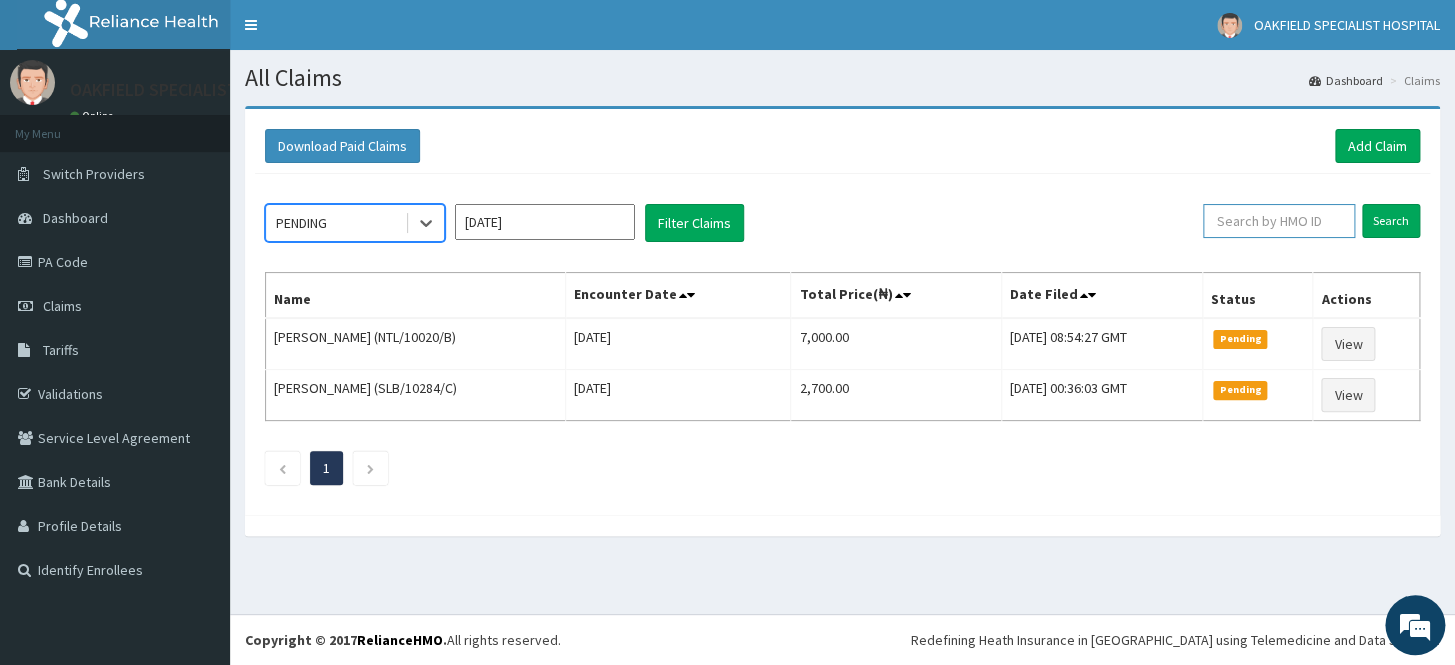 click at bounding box center [1279, 221] 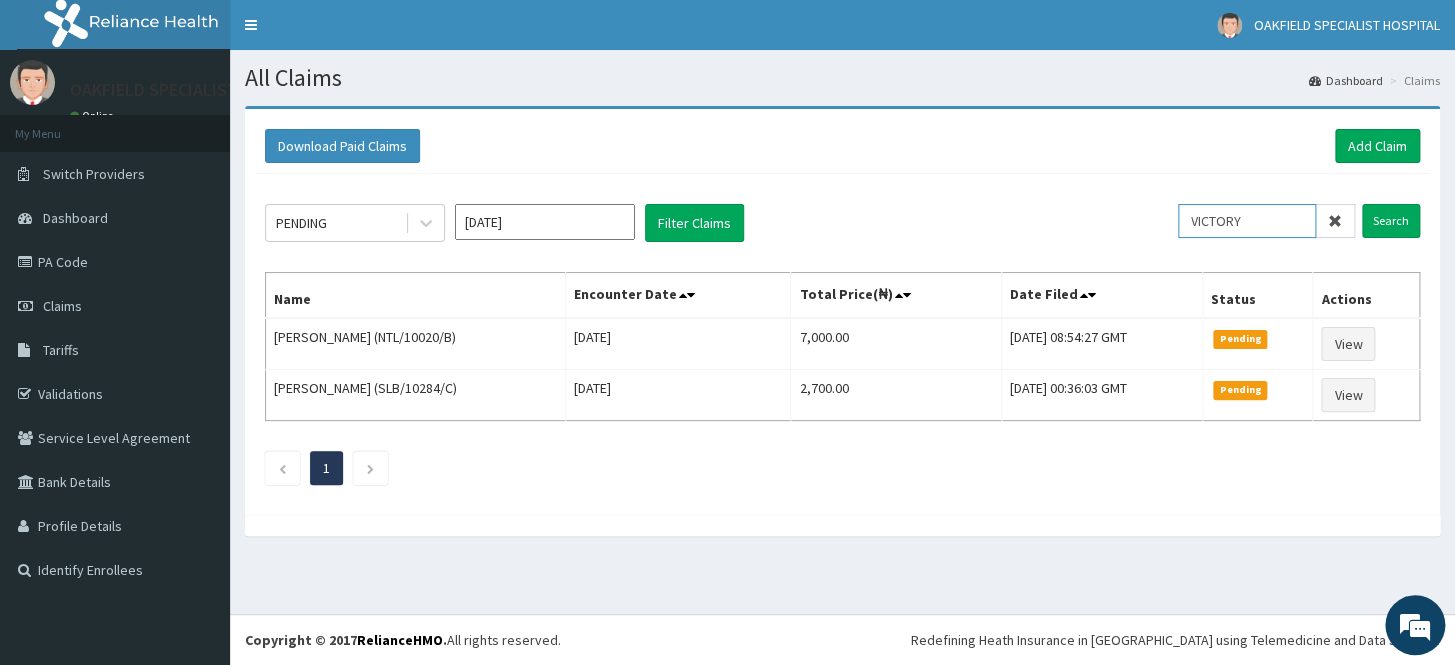 type on "VICTORY" 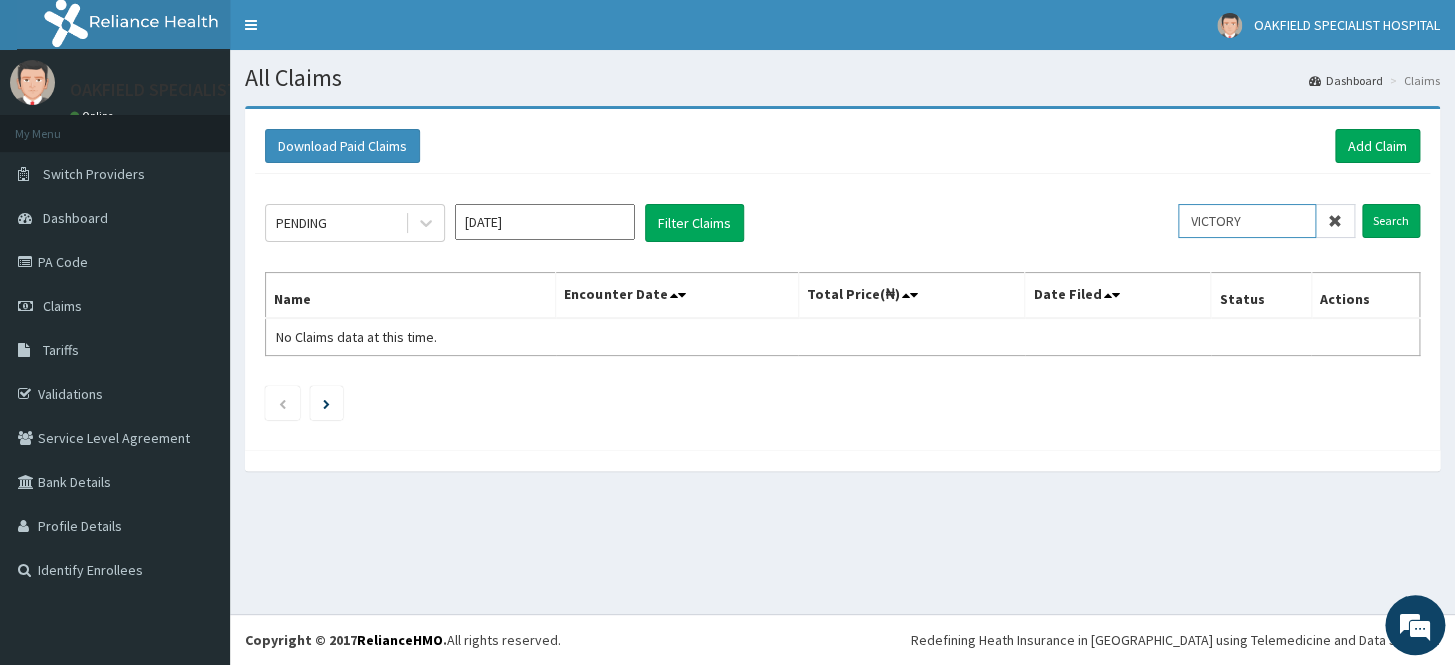 click on "VICTORY" at bounding box center [1247, 221] 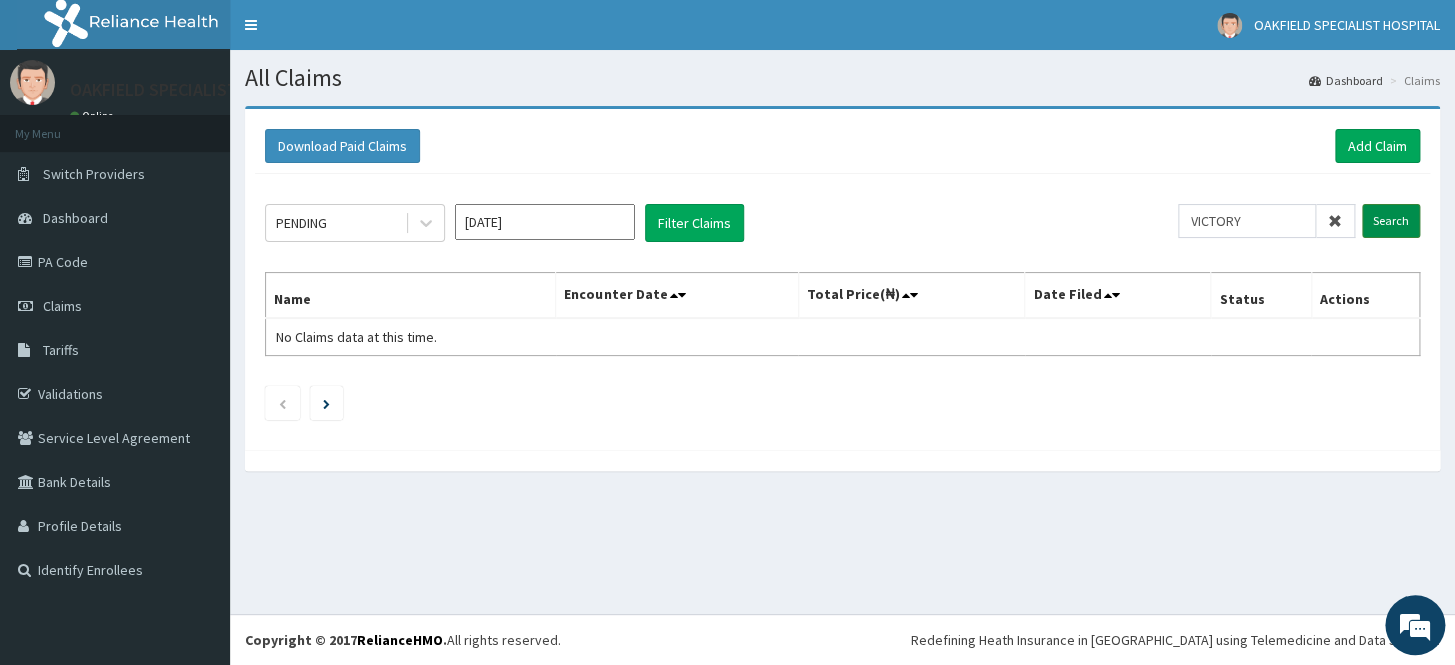 click on "Search" at bounding box center [1391, 221] 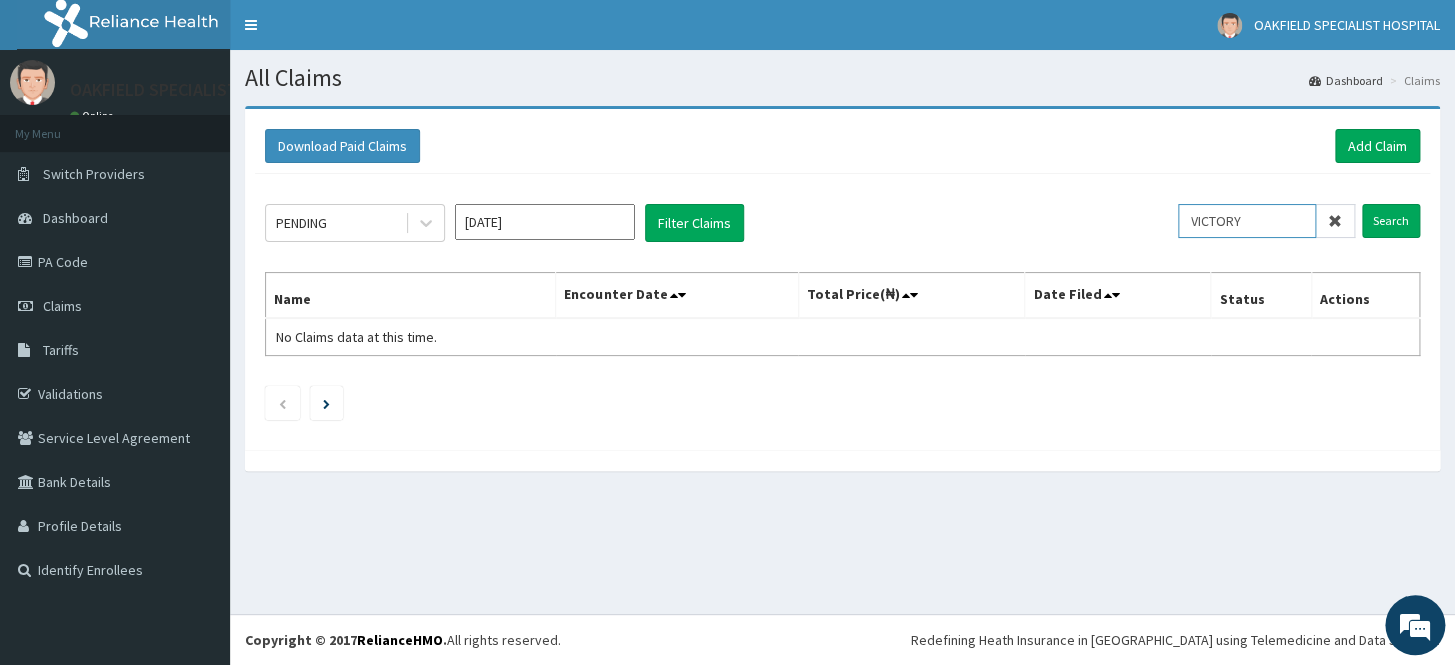 click on "VICTORY" at bounding box center (1247, 221) 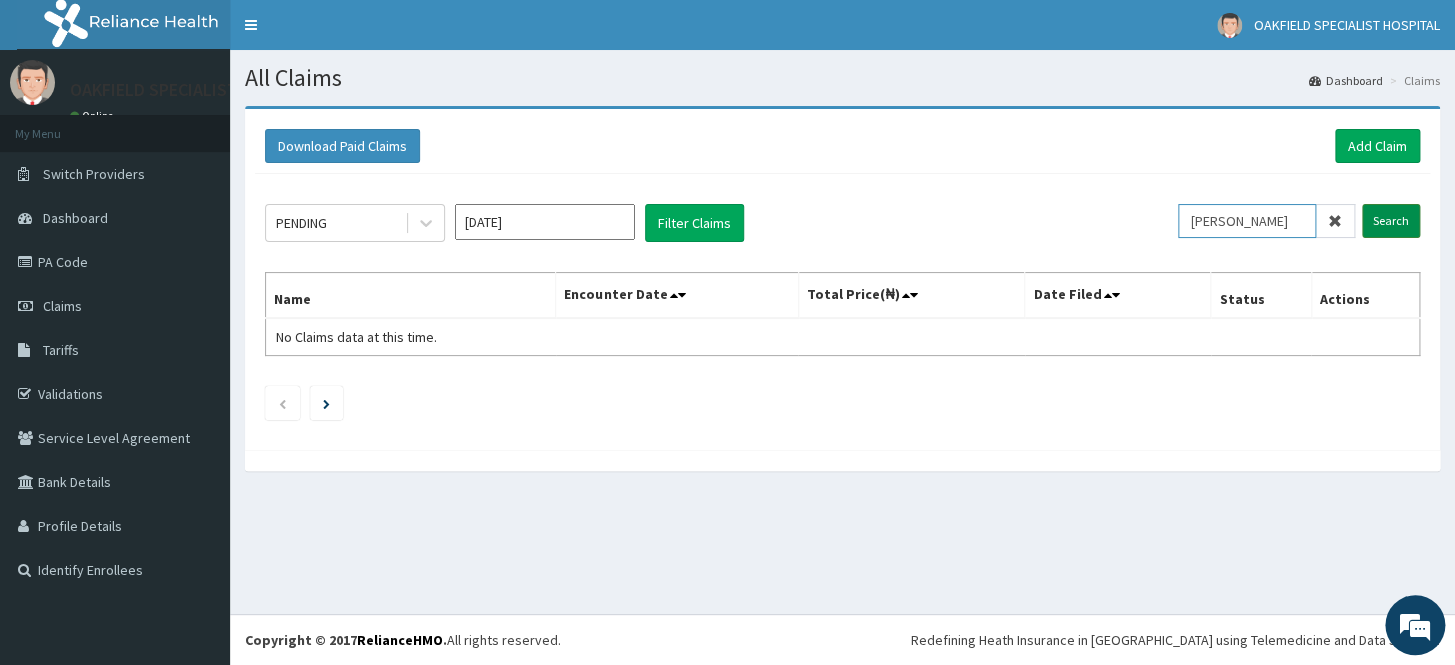 type on "NAOMI" 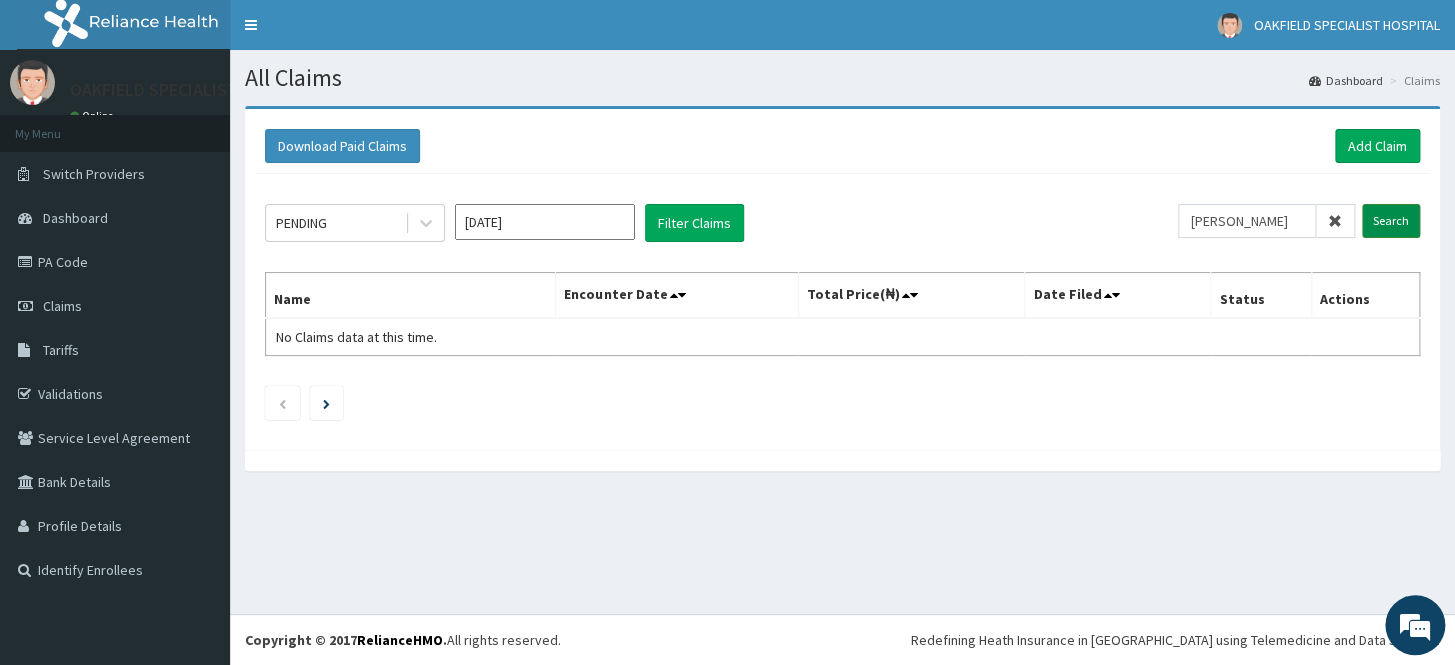 click on "Search" at bounding box center [1391, 221] 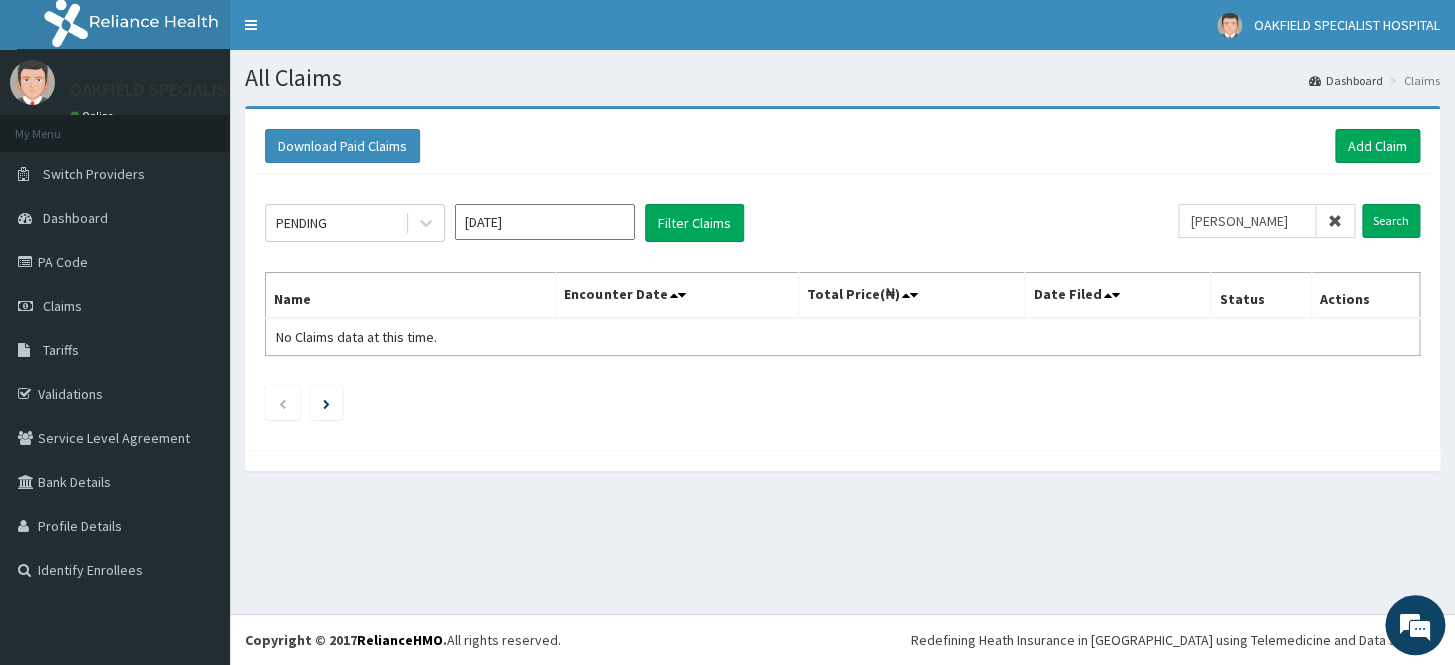 click at bounding box center [1335, 221] 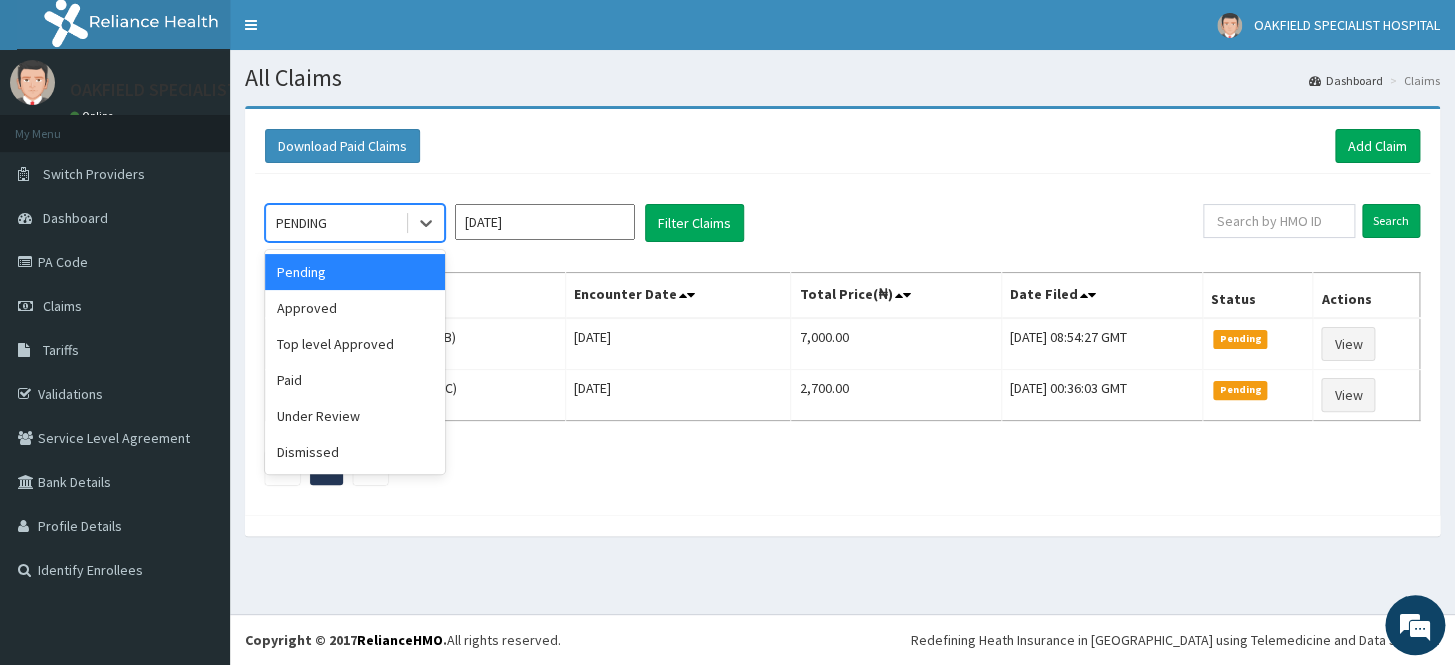 click on "PENDING" at bounding box center [335, 223] 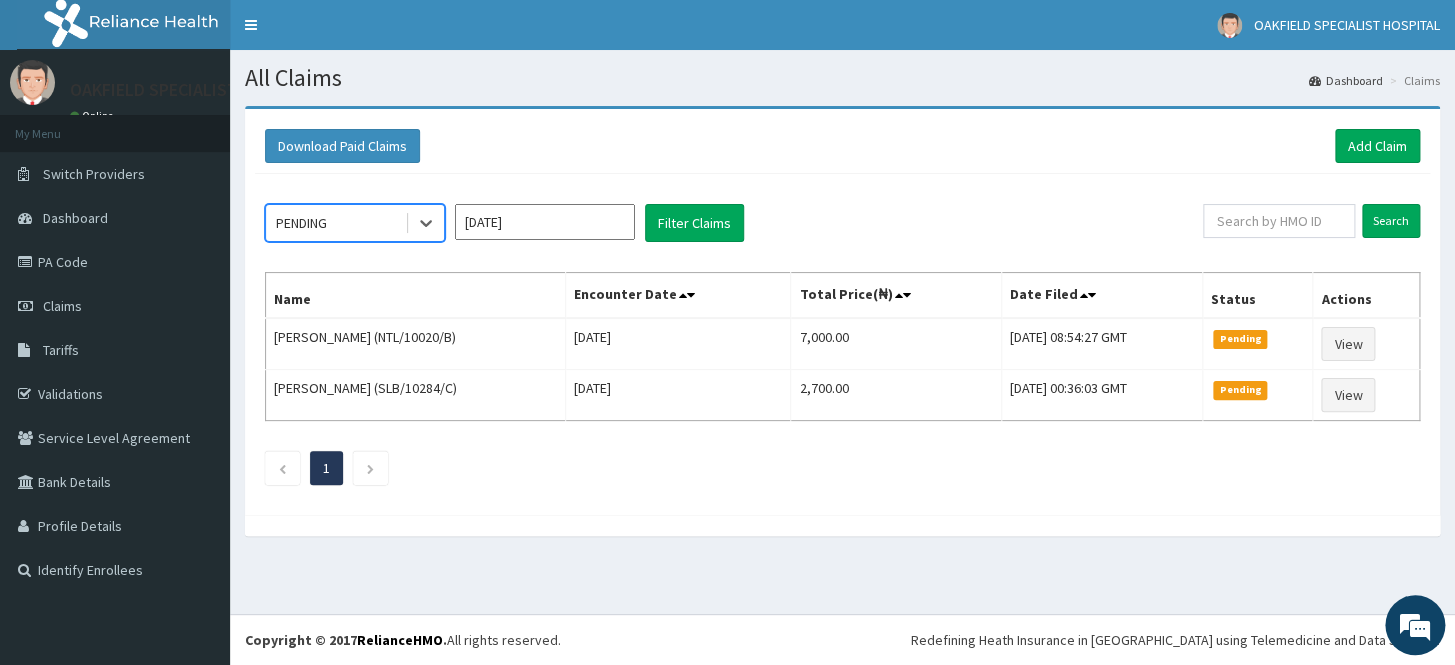 click on "PENDING" at bounding box center [335, 223] 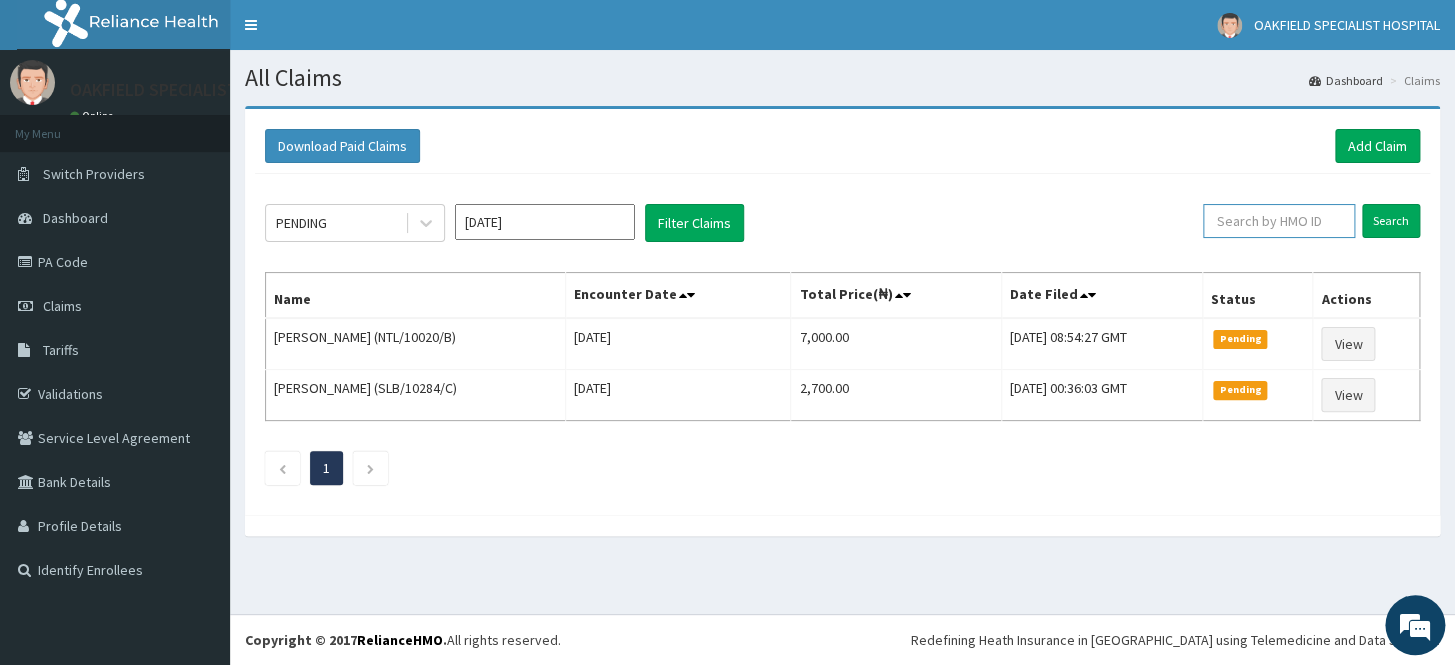 click at bounding box center [1279, 221] 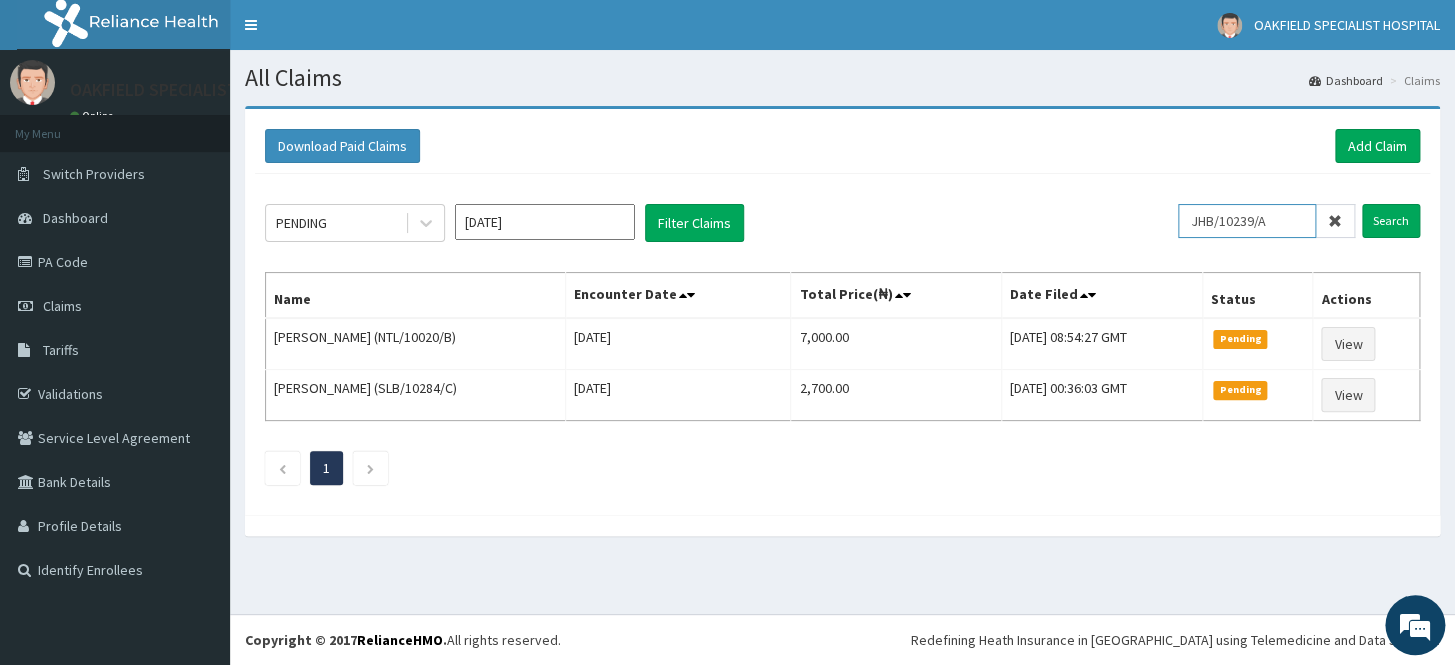type on "JHB/10239/A" 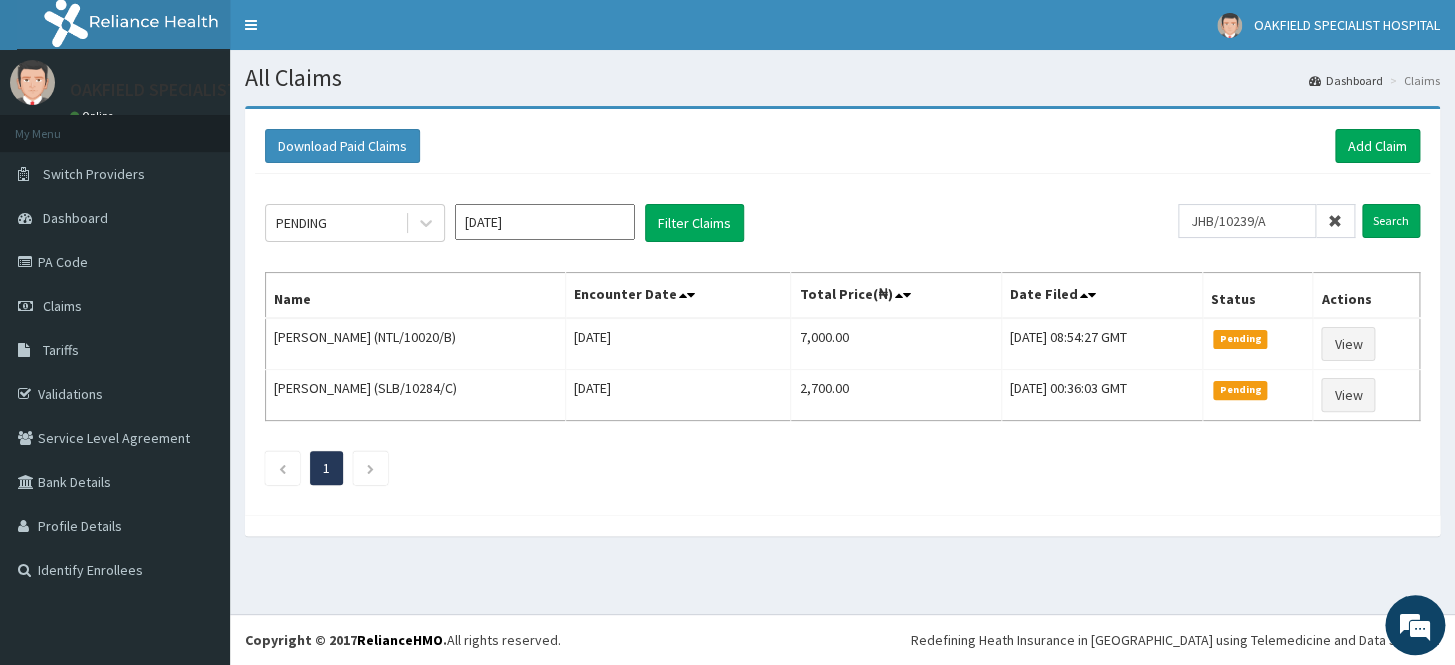 click on "PENDING Jul 2025 Filter Claims JHB/10239/A Search Name Encounter Date Total Price(₦) Date Filed Status Actions Mariam Adepoju (NTL/10020/B) Wed Jul 09 2025 7,000.00 Wed, 09 Jul 2025 08:54:27 GMT Pending View Kayla Patrick (SLB/10284/C) Tue Jul 01 2025 2,700.00 Tue, 01 Jul 2025 00:36:03 GMT Pending View 1" 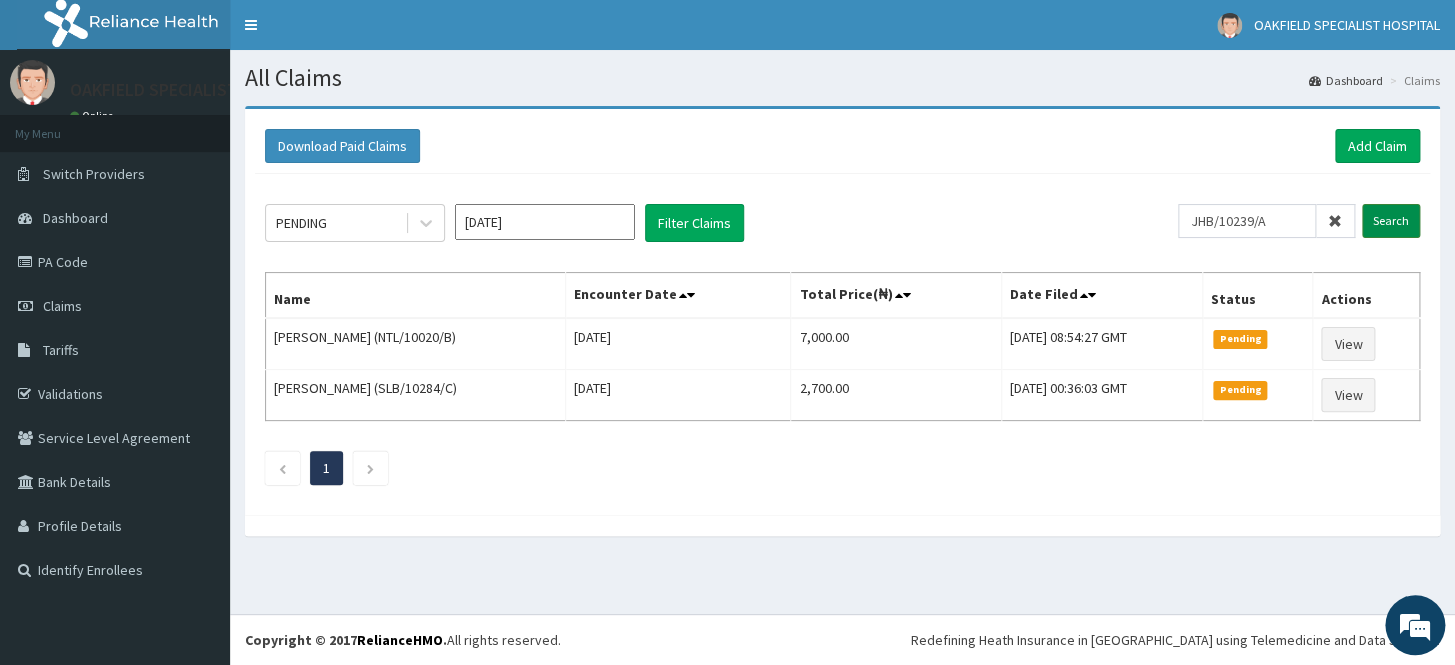 click on "Search" at bounding box center (1391, 221) 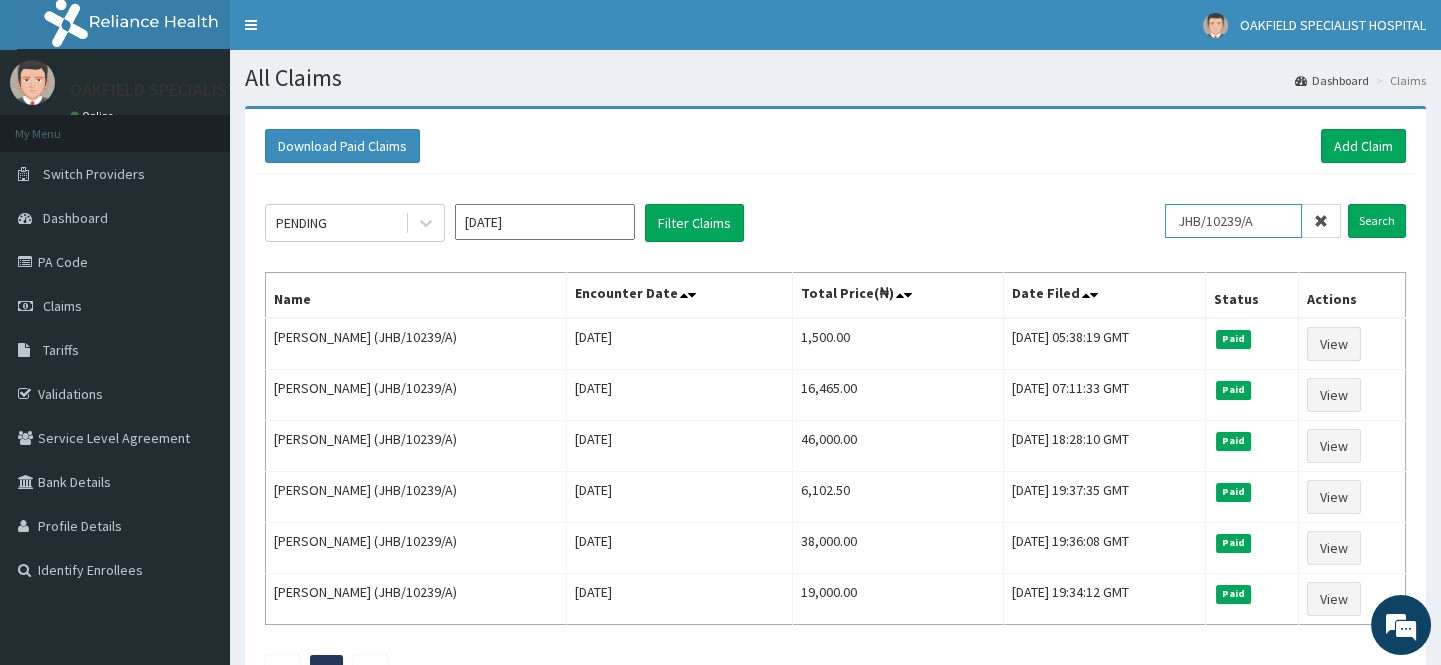 click on "JHB/10239/A" at bounding box center (1233, 221) 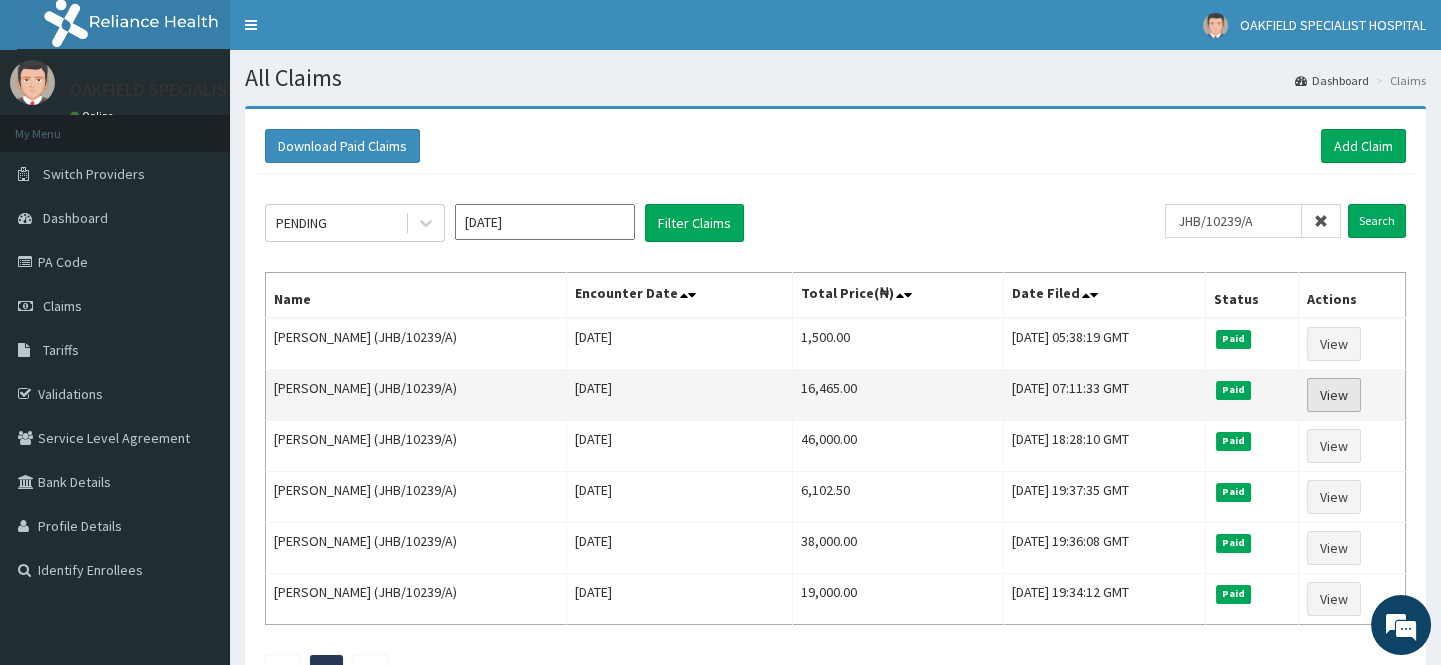 click on "View" at bounding box center [1334, 395] 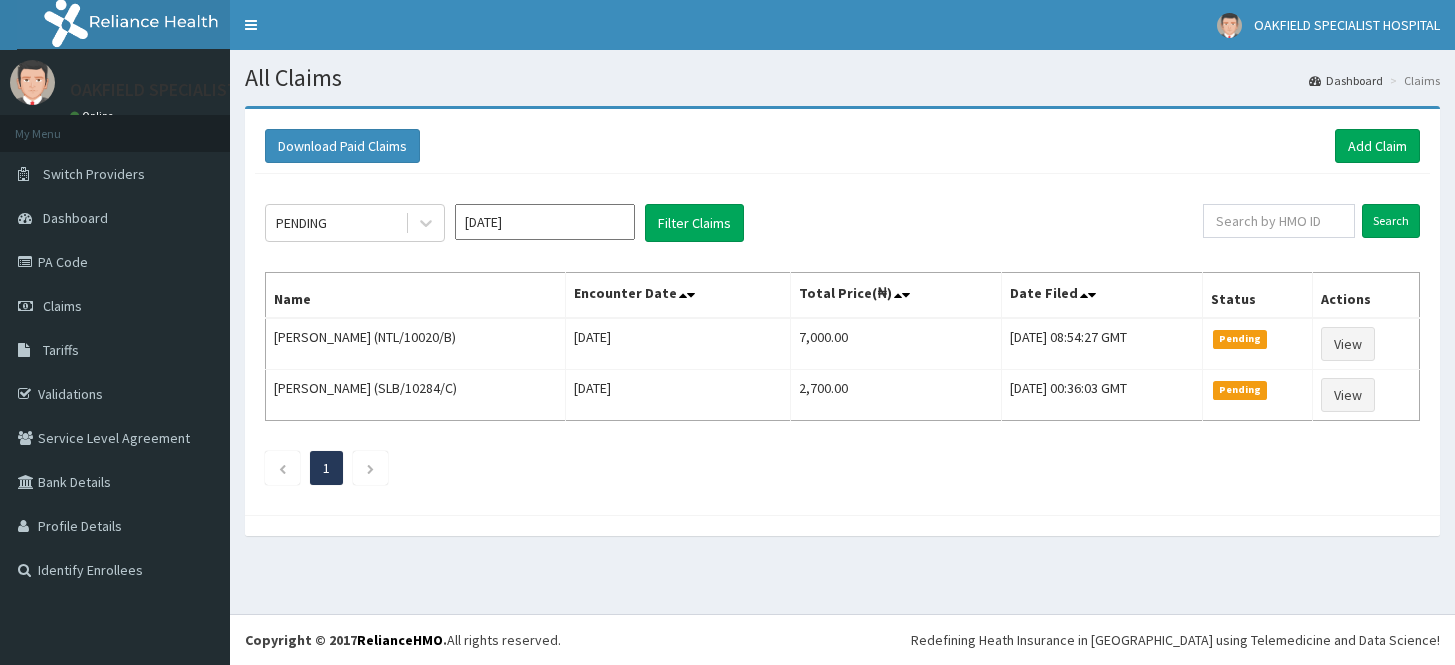 scroll, scrollTop: 0, scrollLeft: 0, axis: both 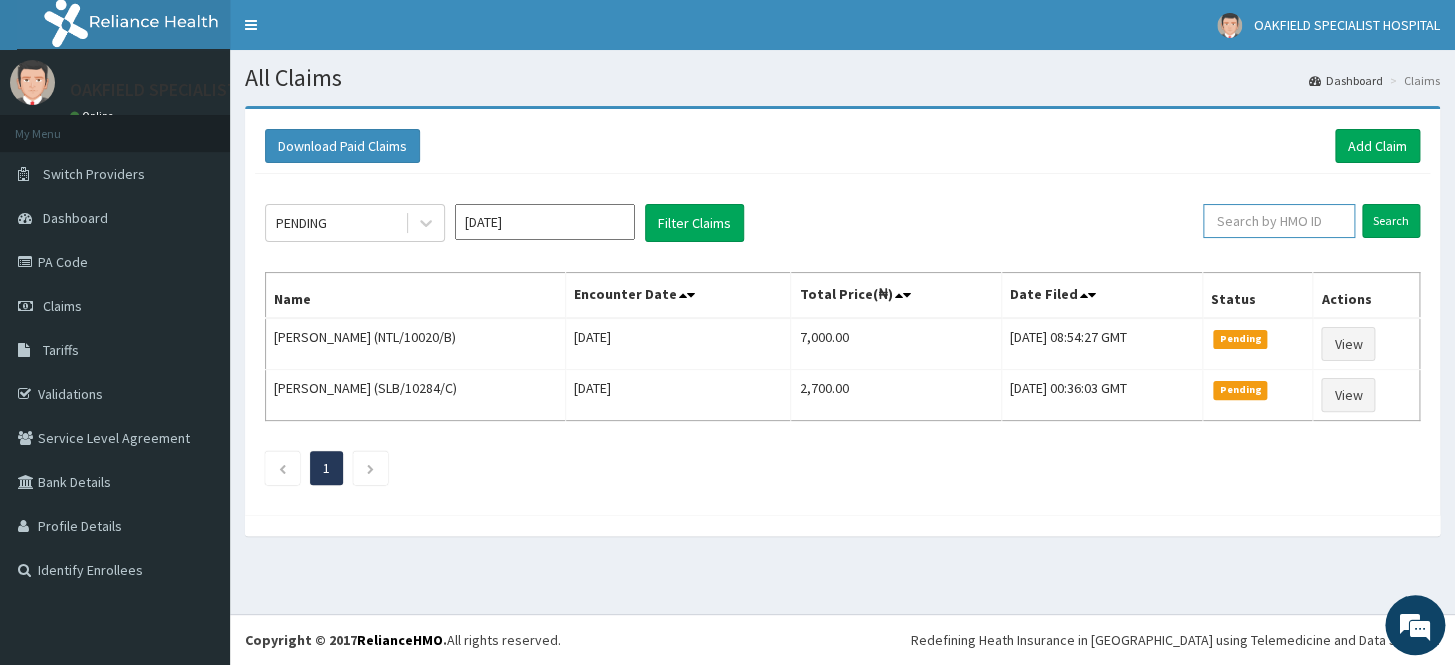 click at bounding box center (1279, 221) 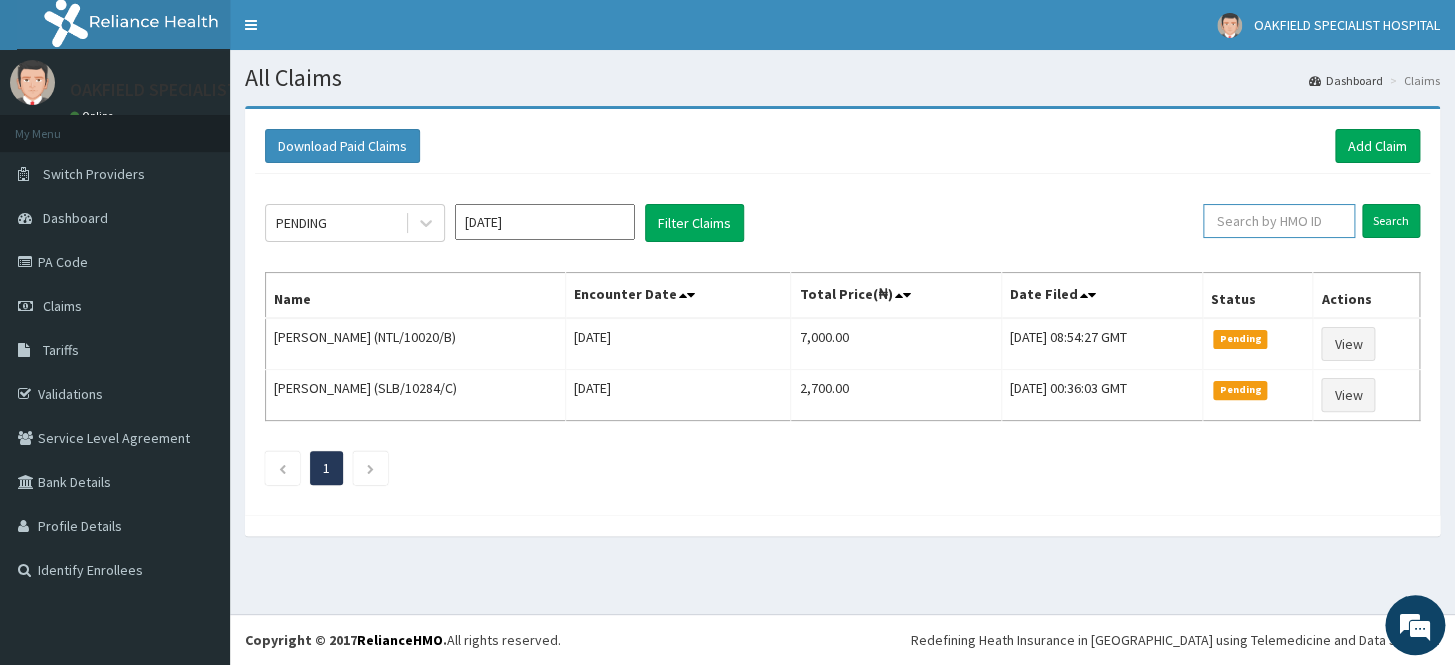 paste on "NBC/11025/E" 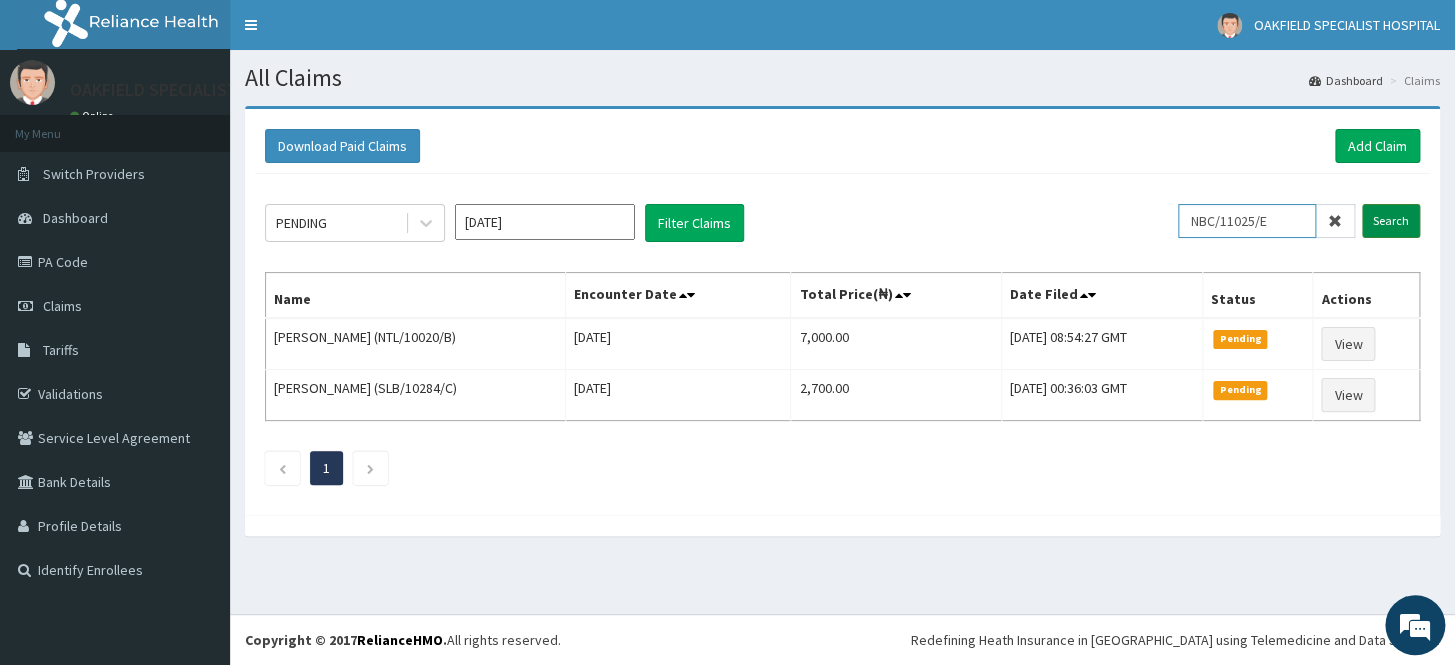 type on "NBC/11025/E" 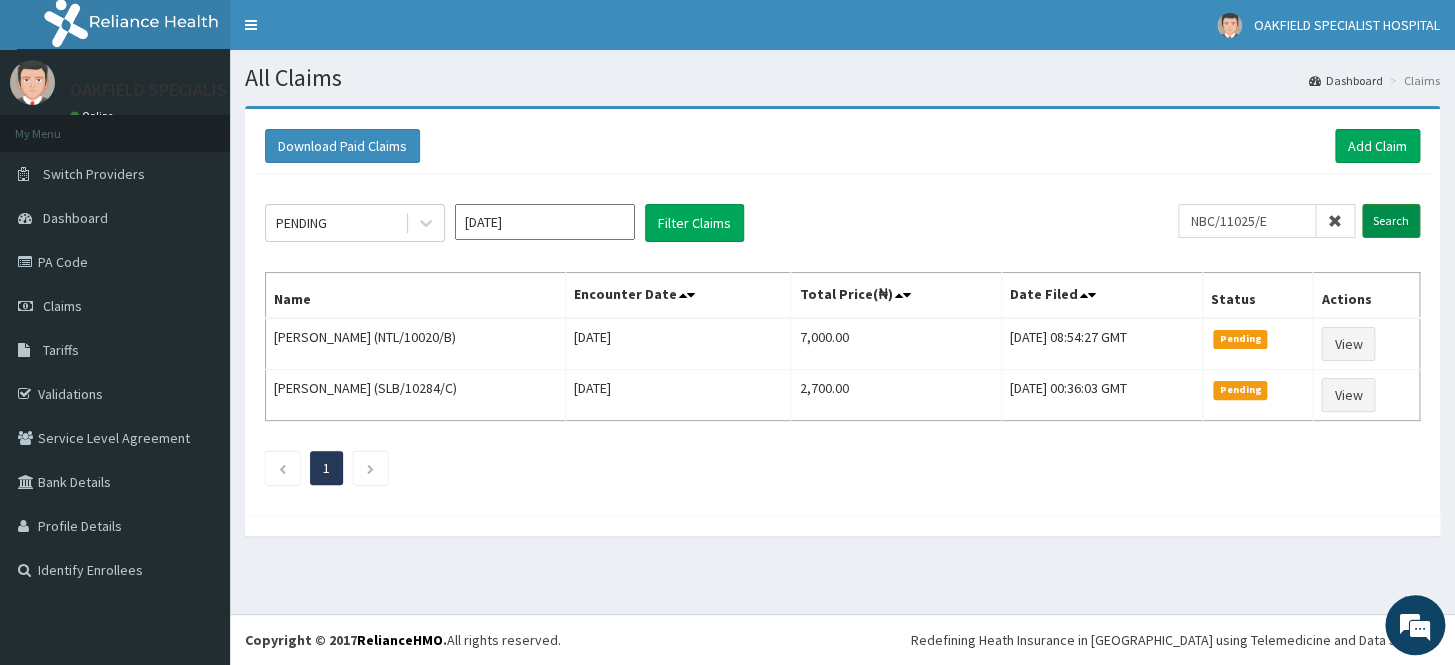 click on "Search" at bounding box center [1391, 221] 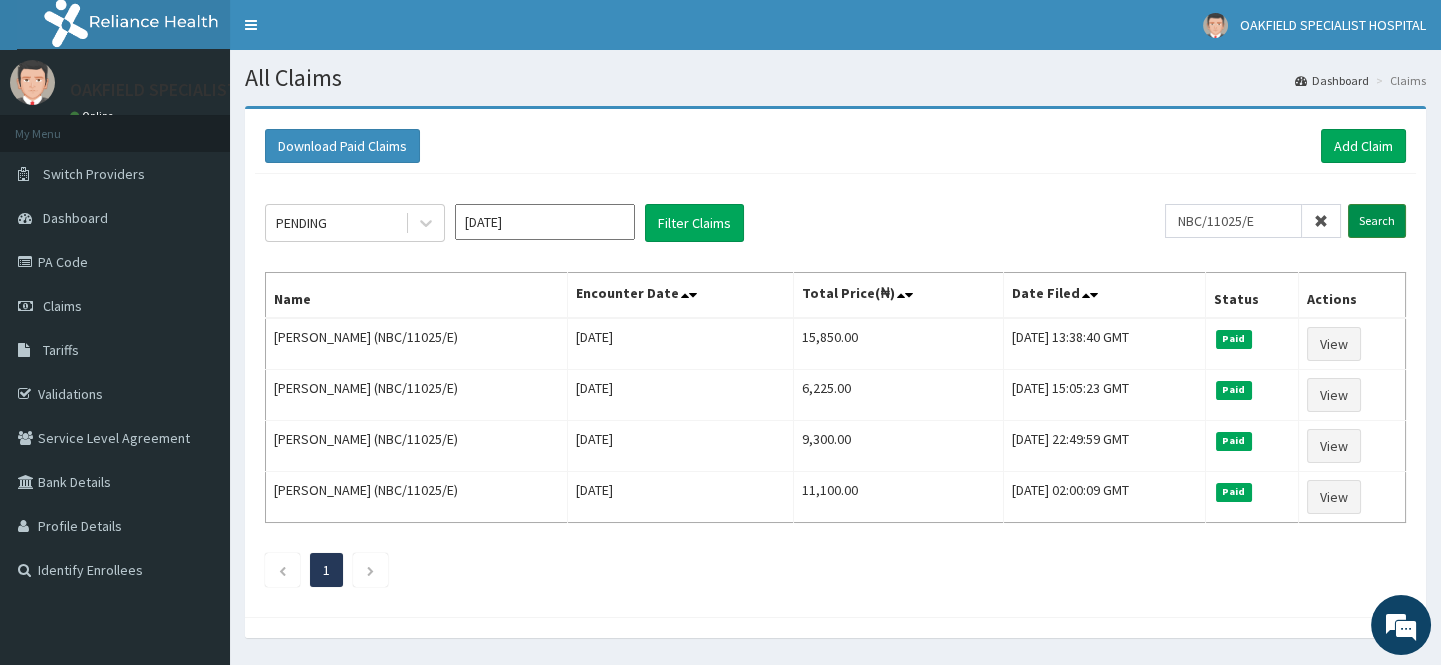 scroll, scrollTop: 0, scrollLeft: 0, axis: both 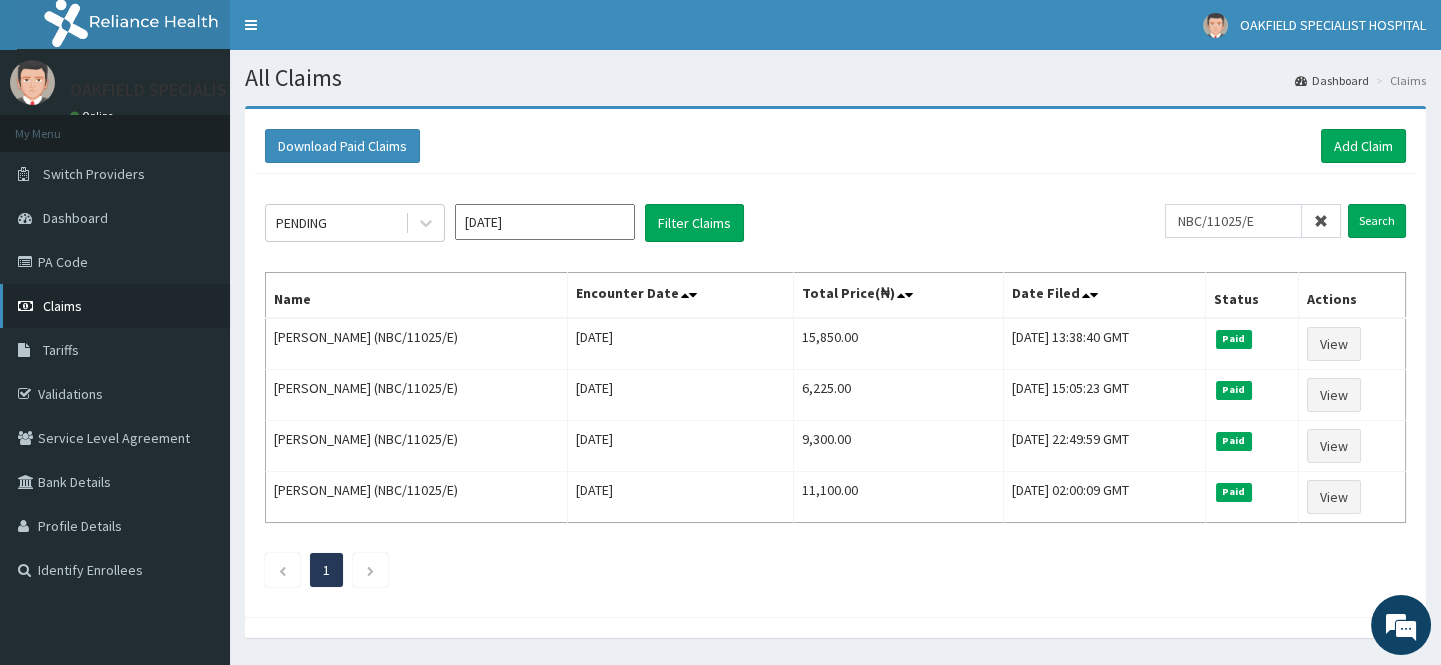 click on "Claims" at bounding box center [62, 306] 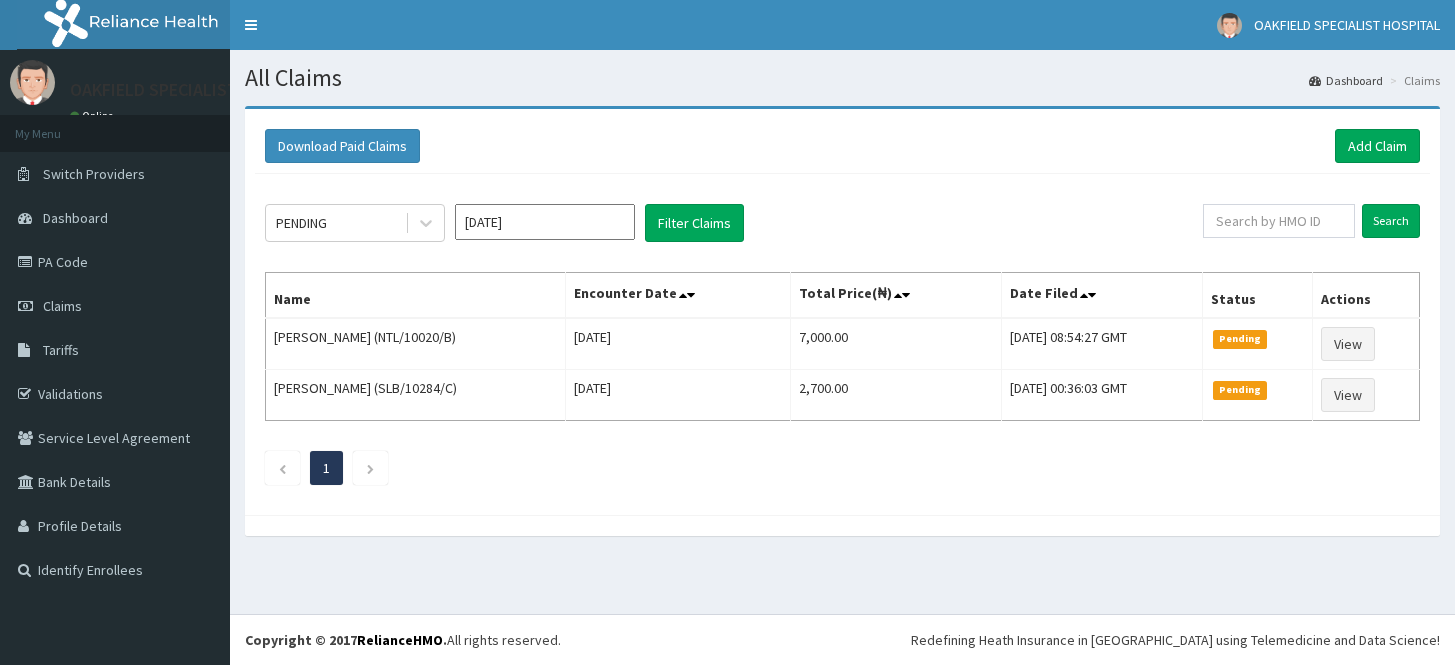 scroll, scrollTop: 0, scrollLeft: 0, axis: both 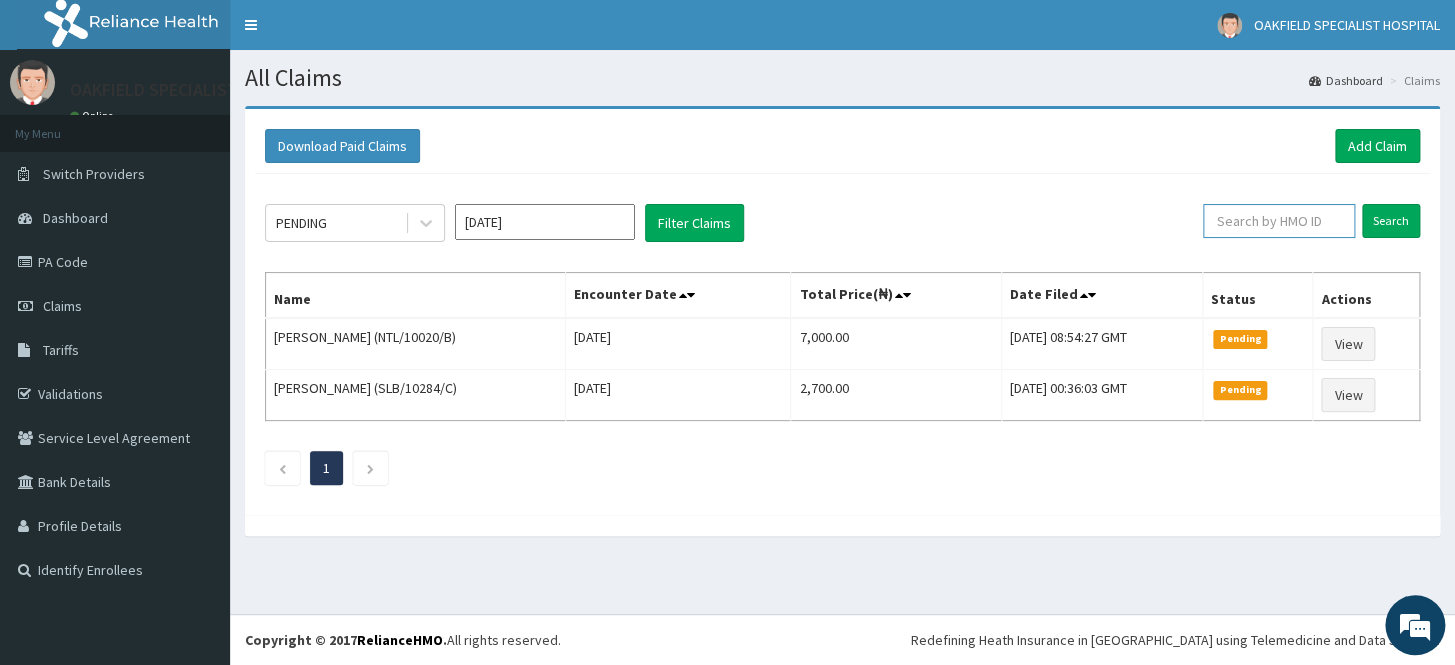 click at bounding box center (1279, 221) 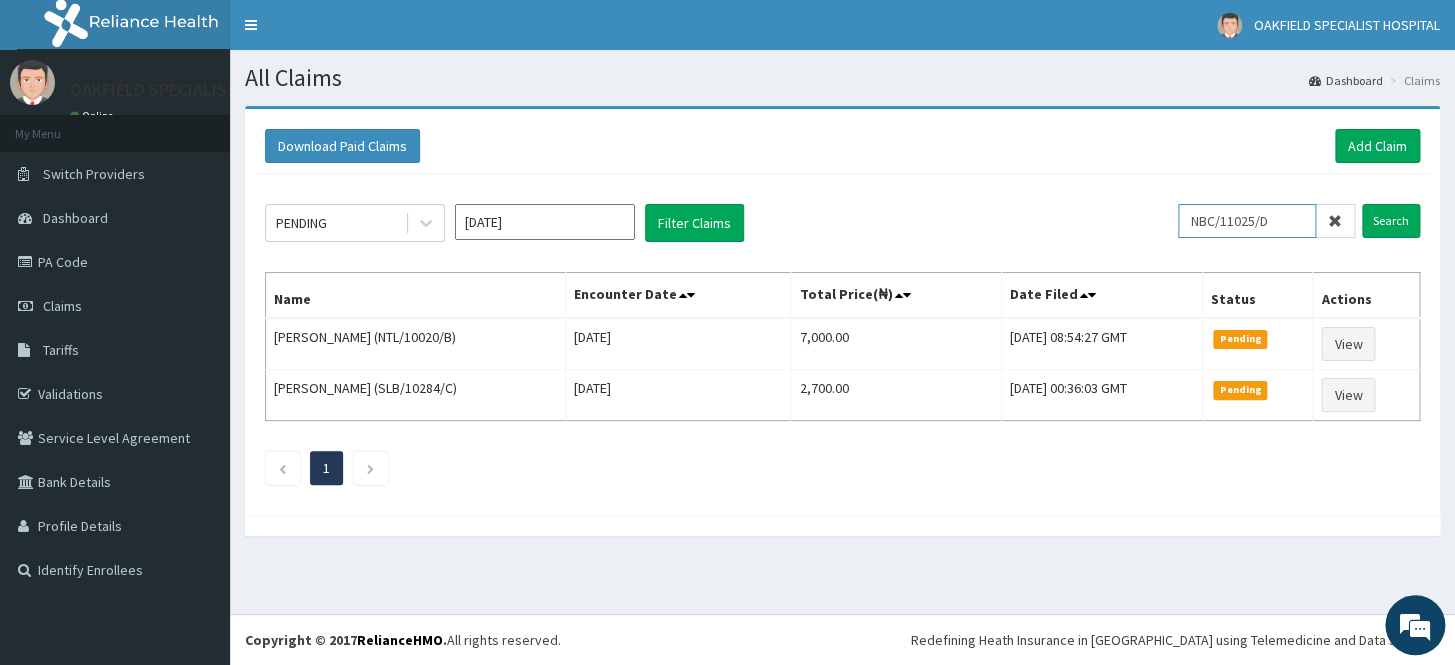 click on "NBC/11025/D" at bounding box center [1247, 221] 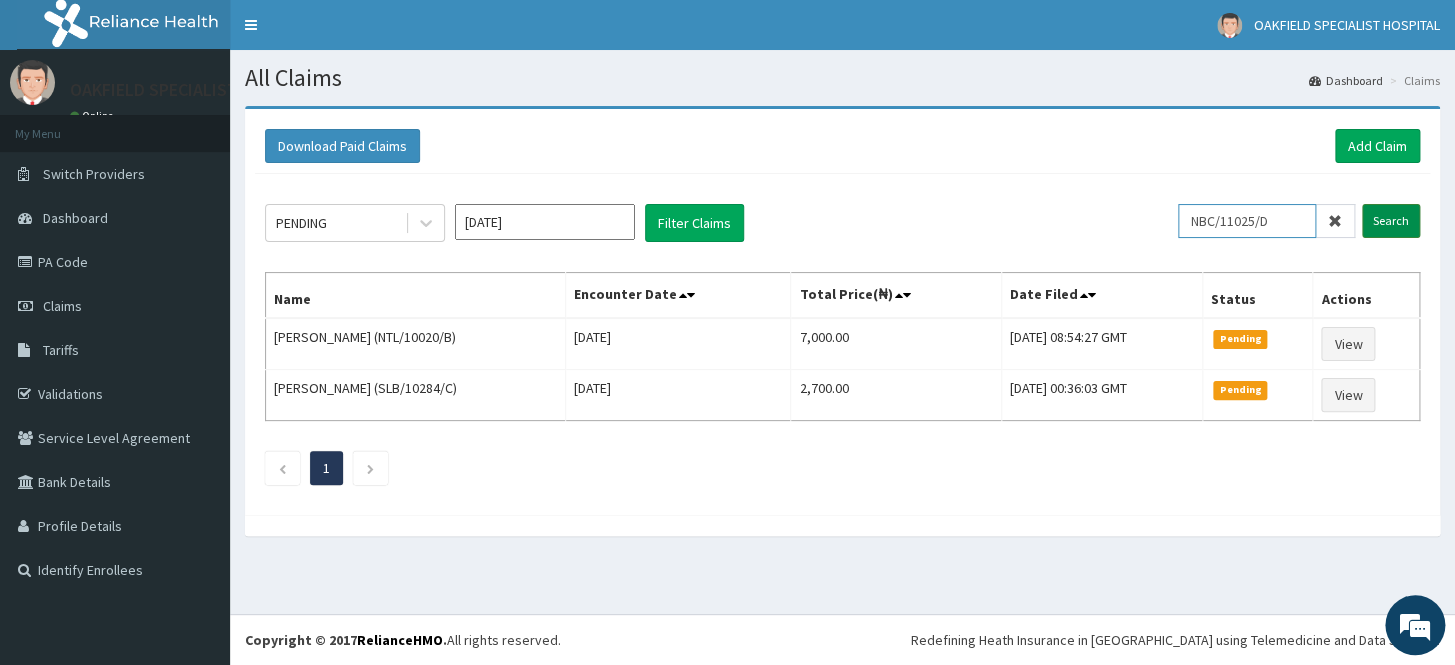 type on "NBC/11025/D" 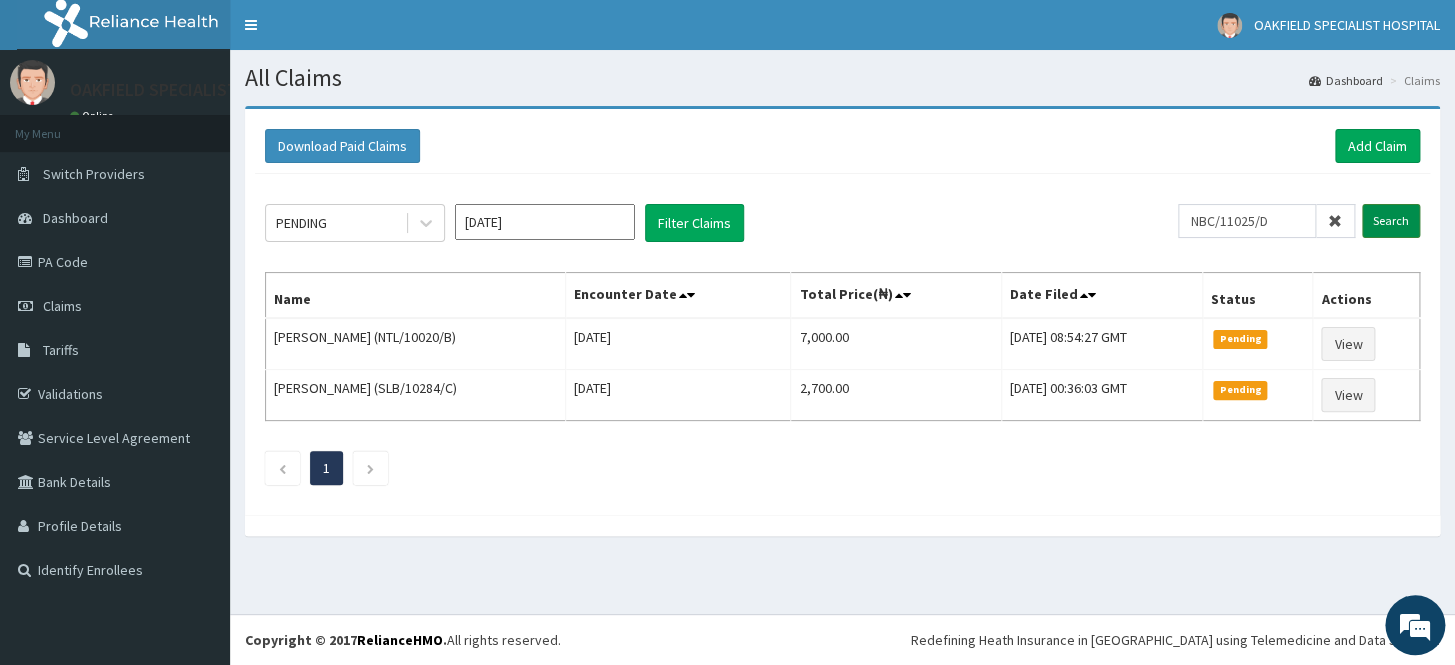 click on "Search" at bounding box center [1391, 221] 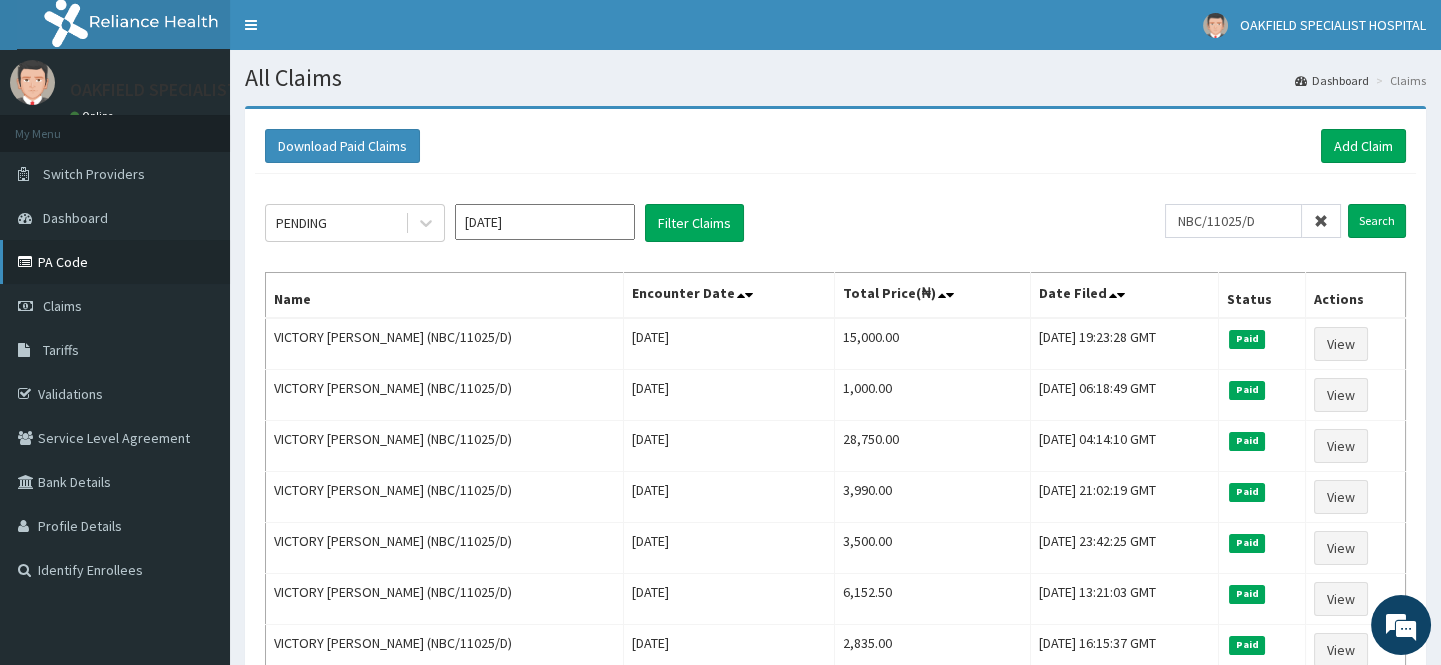 click on "PA Code" at bounding box center (115, 262) 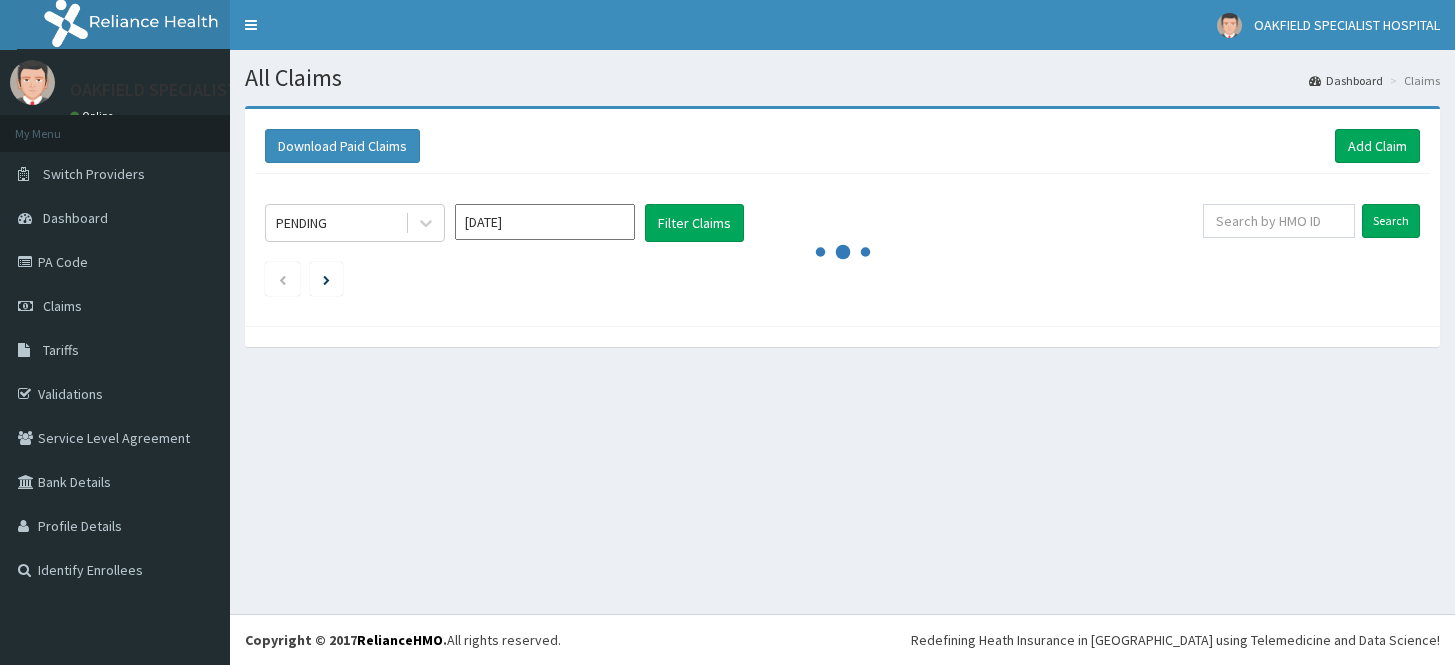 scroll, scrollTop: 0, scrollLeft: 0, axis: both 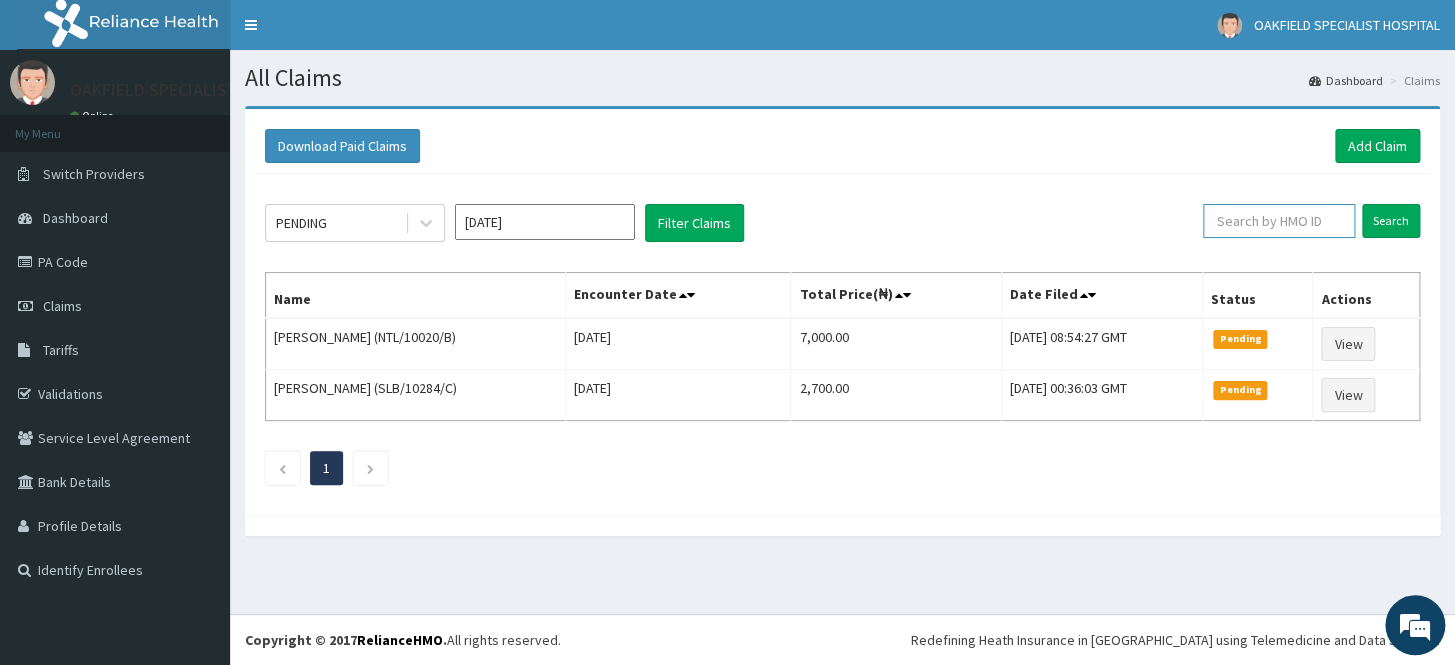 click at bounding box center [1279, 221] 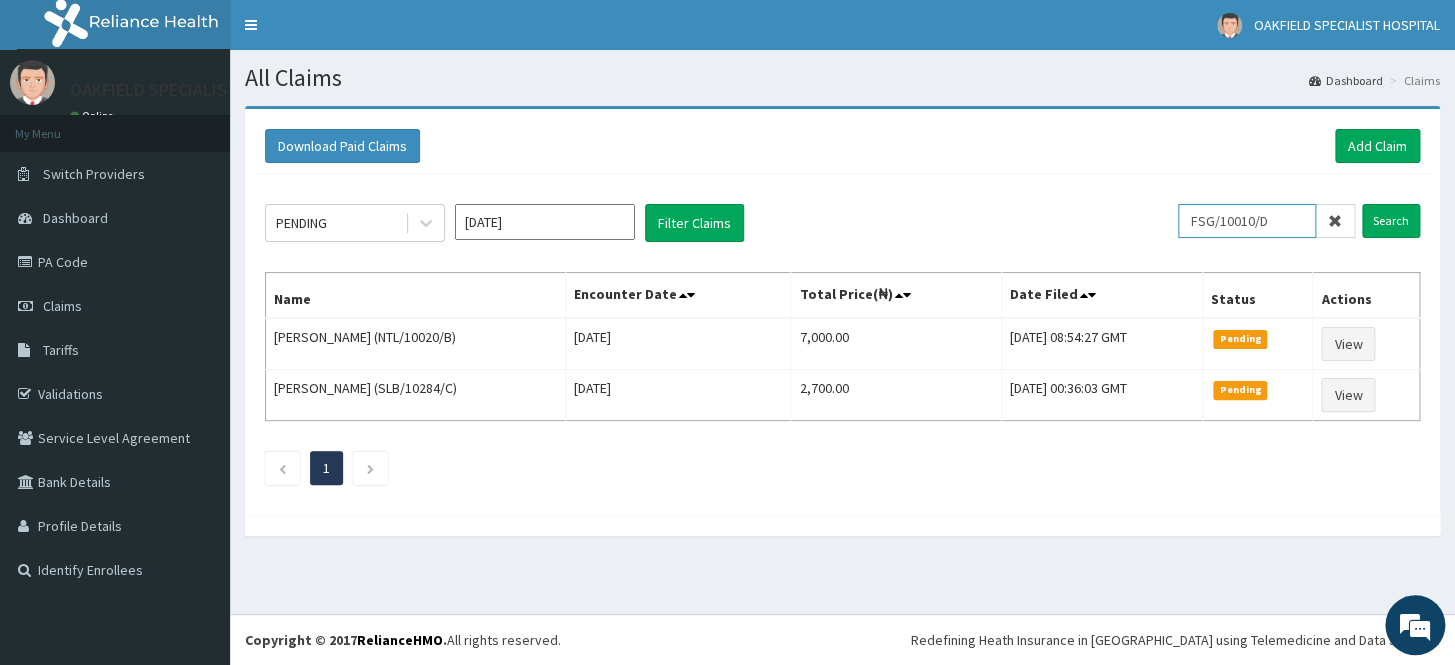 type on "FSG/10010/D" 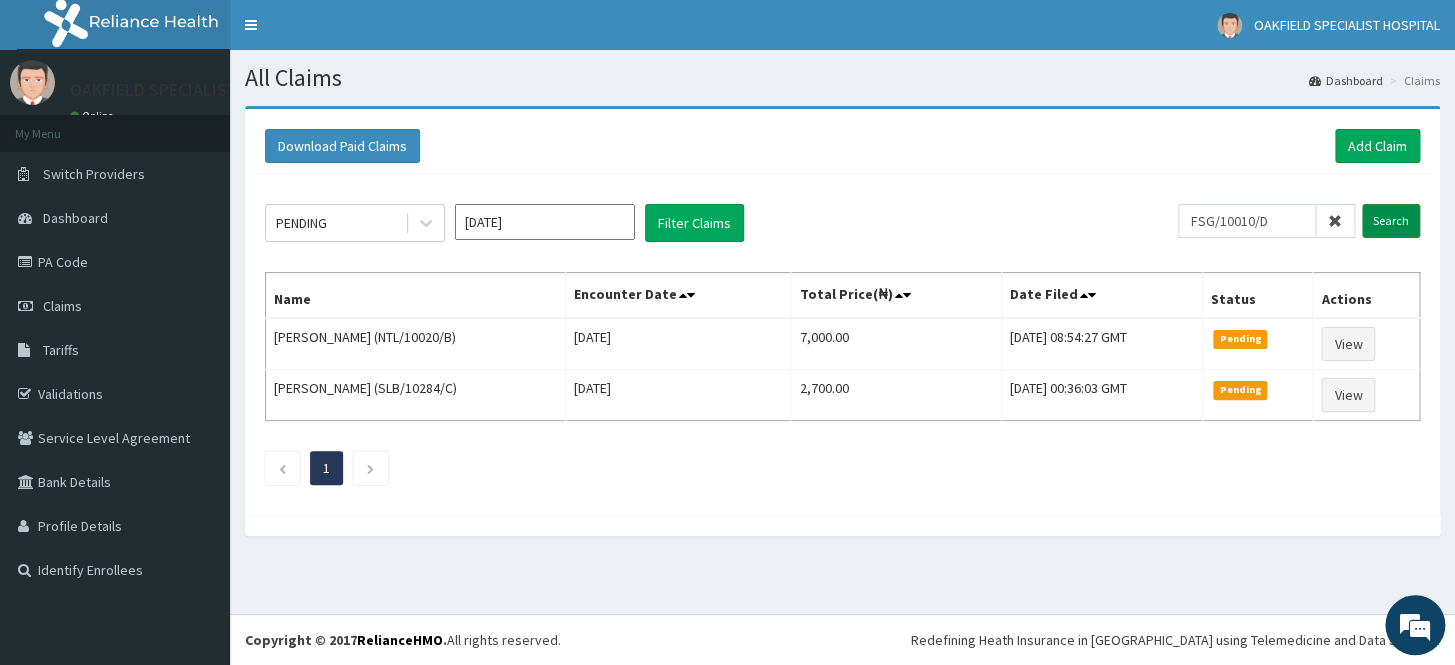 click on "Search" at bounding box center (1391, 221) 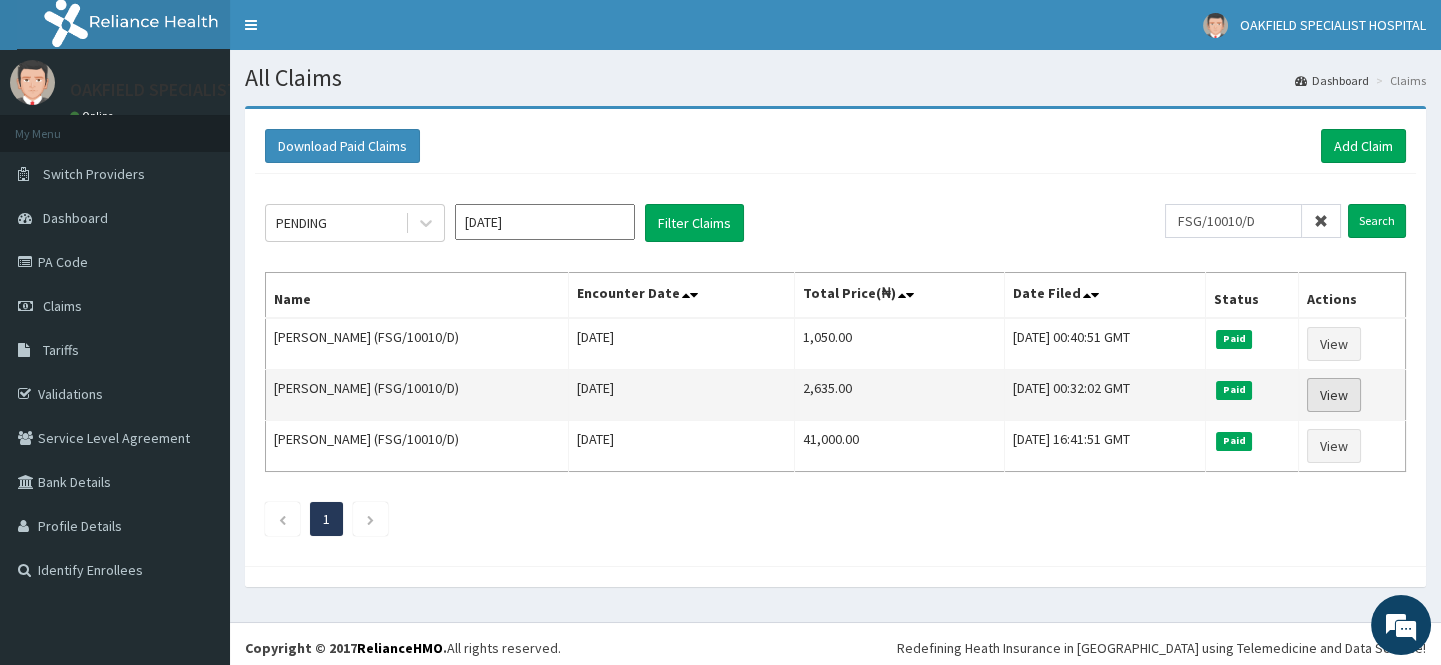 click on "View" at bounding box center [1334, 395] 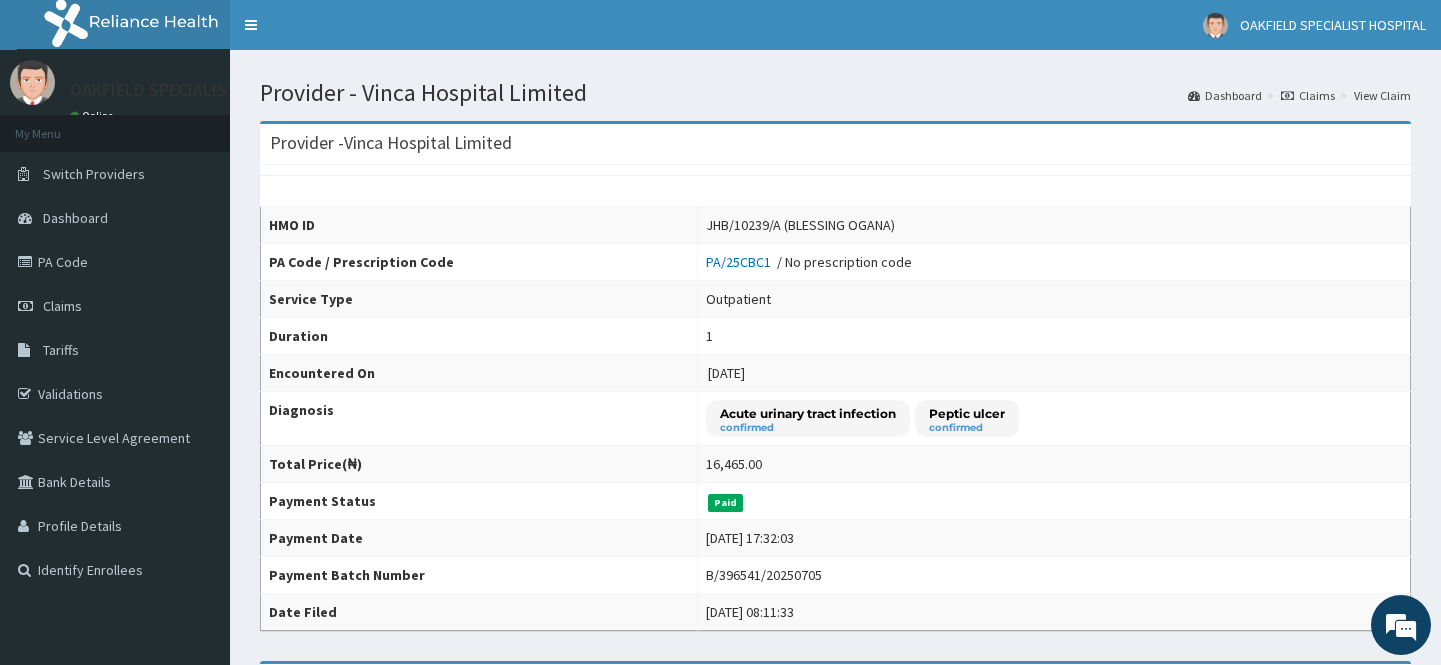 scroll, scrollTop: 0, scrollLeft: 0, axis: both 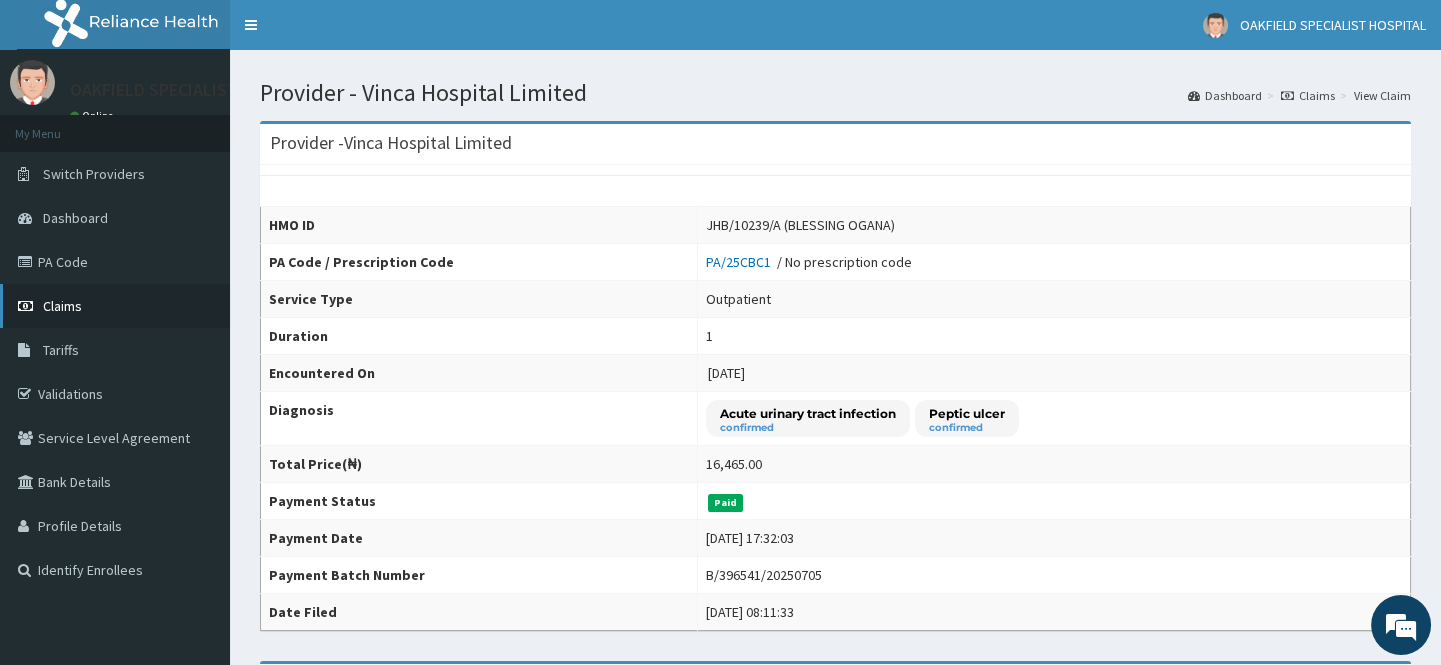 click on "Claims" at bounding box center [62, 306] 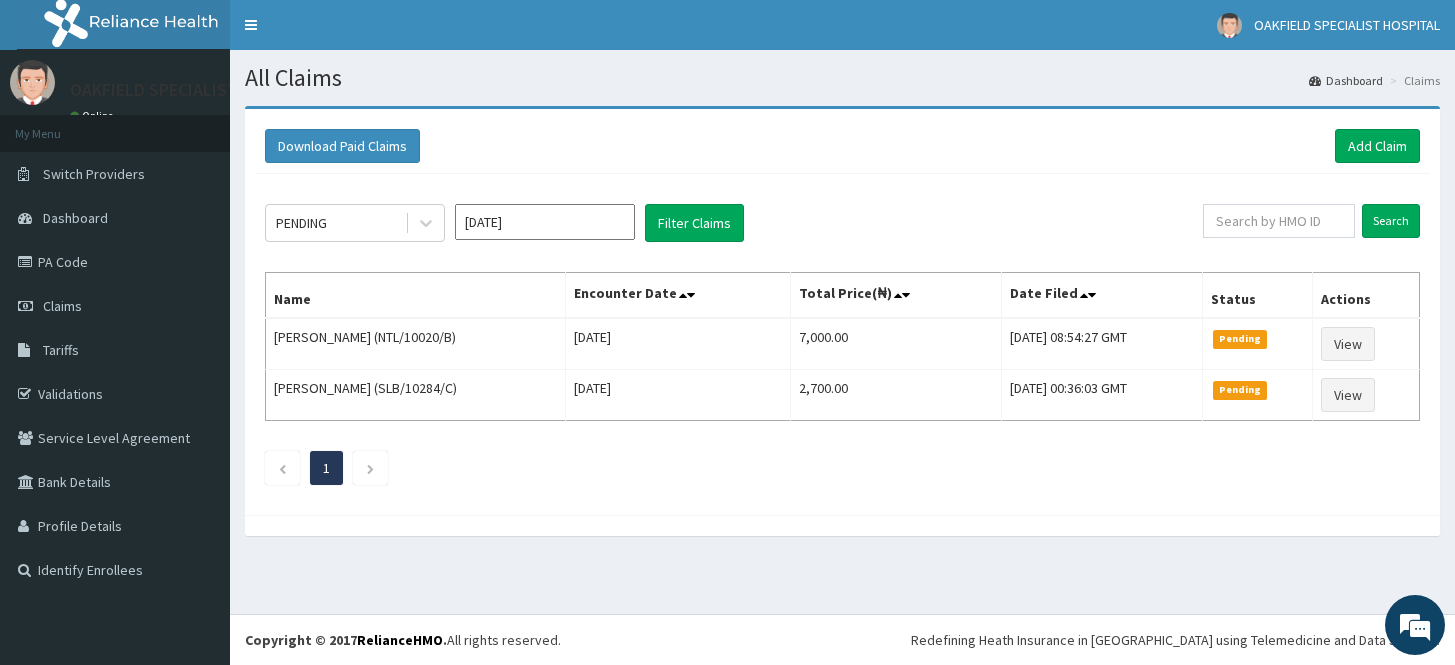 scroll, scrollTop: 0, scrollLeft: 0, axis: both 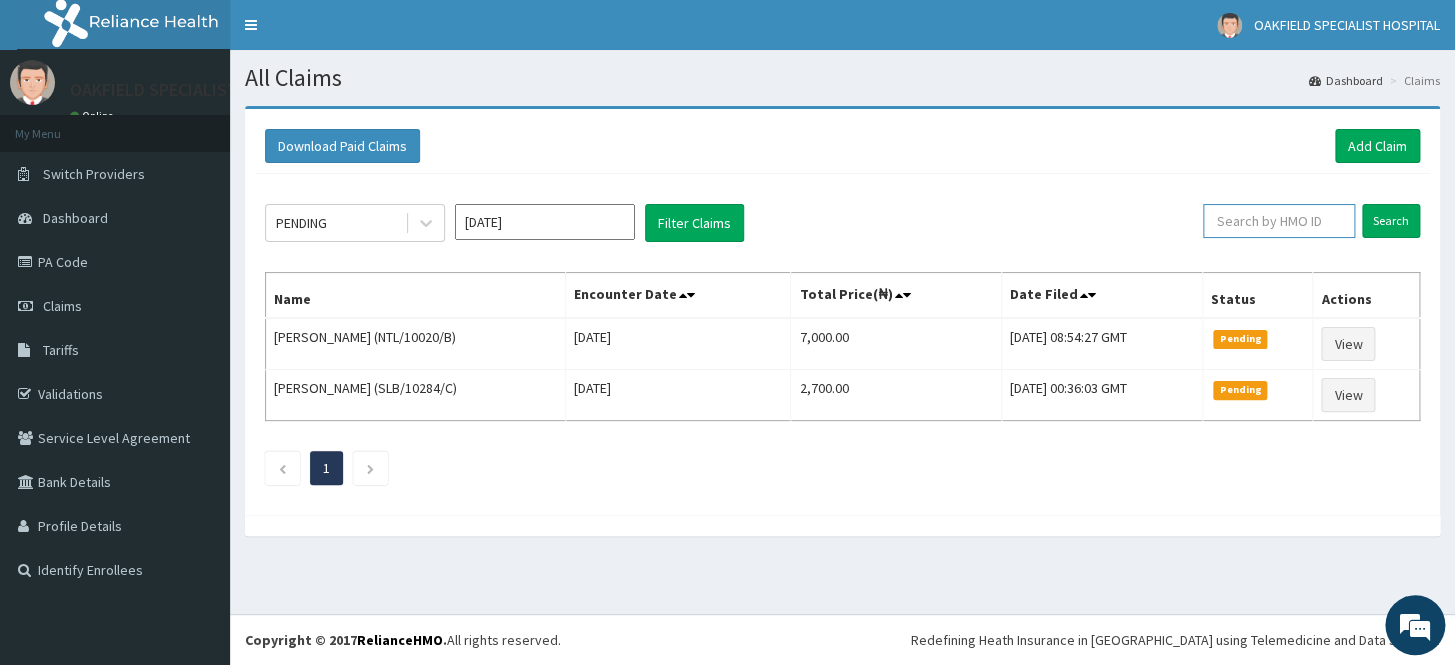 click at bounding box center (1279, 221) 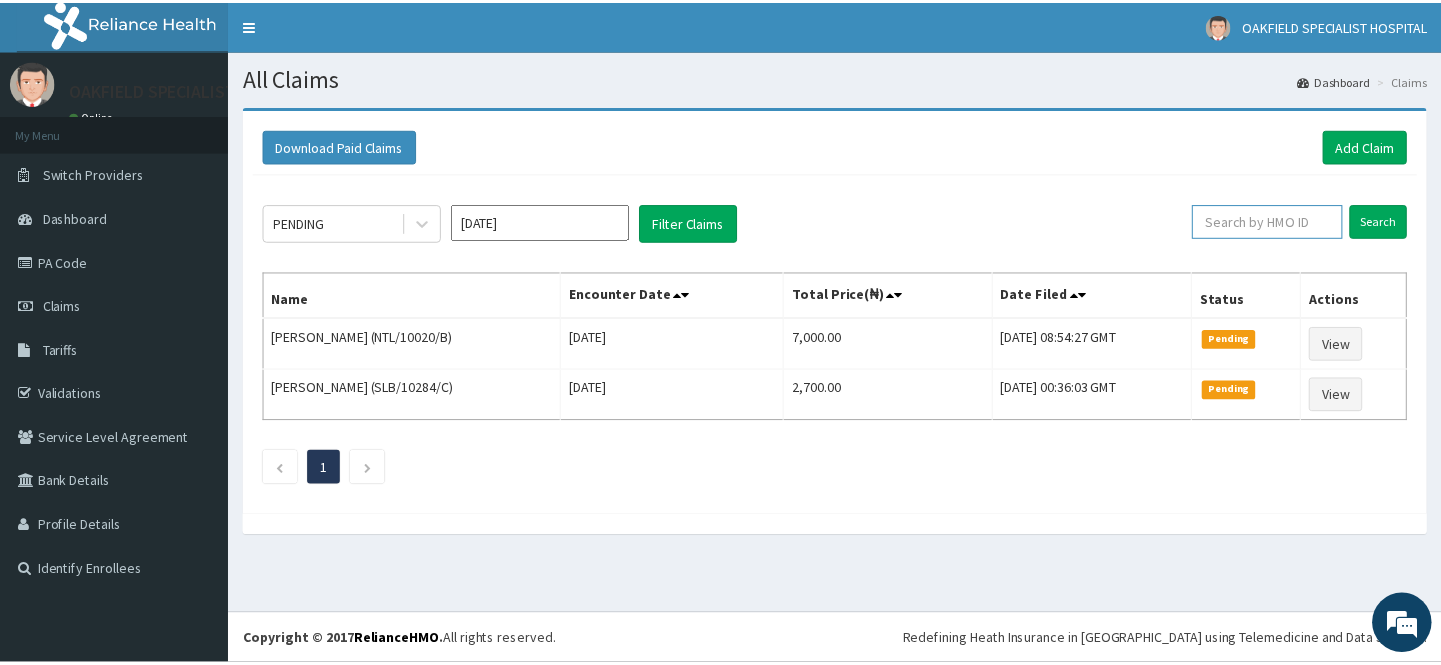 scroll, scrollTop: 0, scrollLeft: 0, axis: both 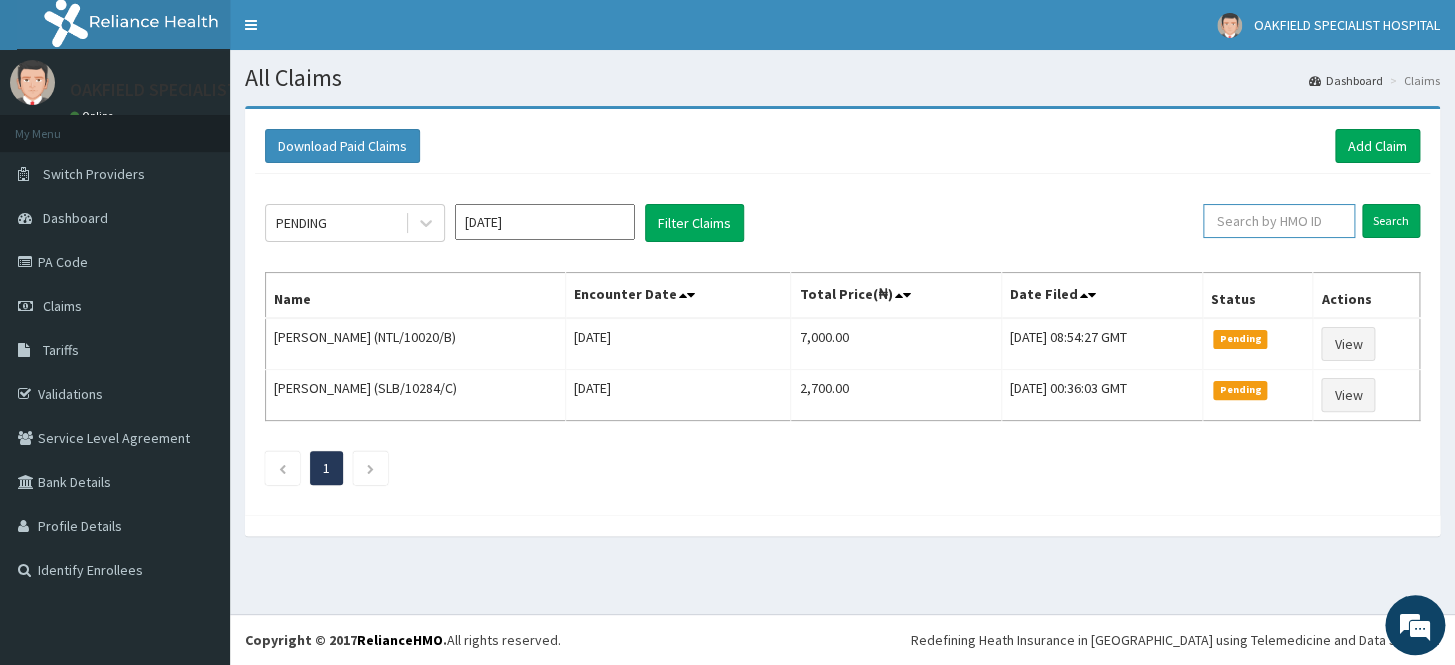 paste on "TRF/10014/A" 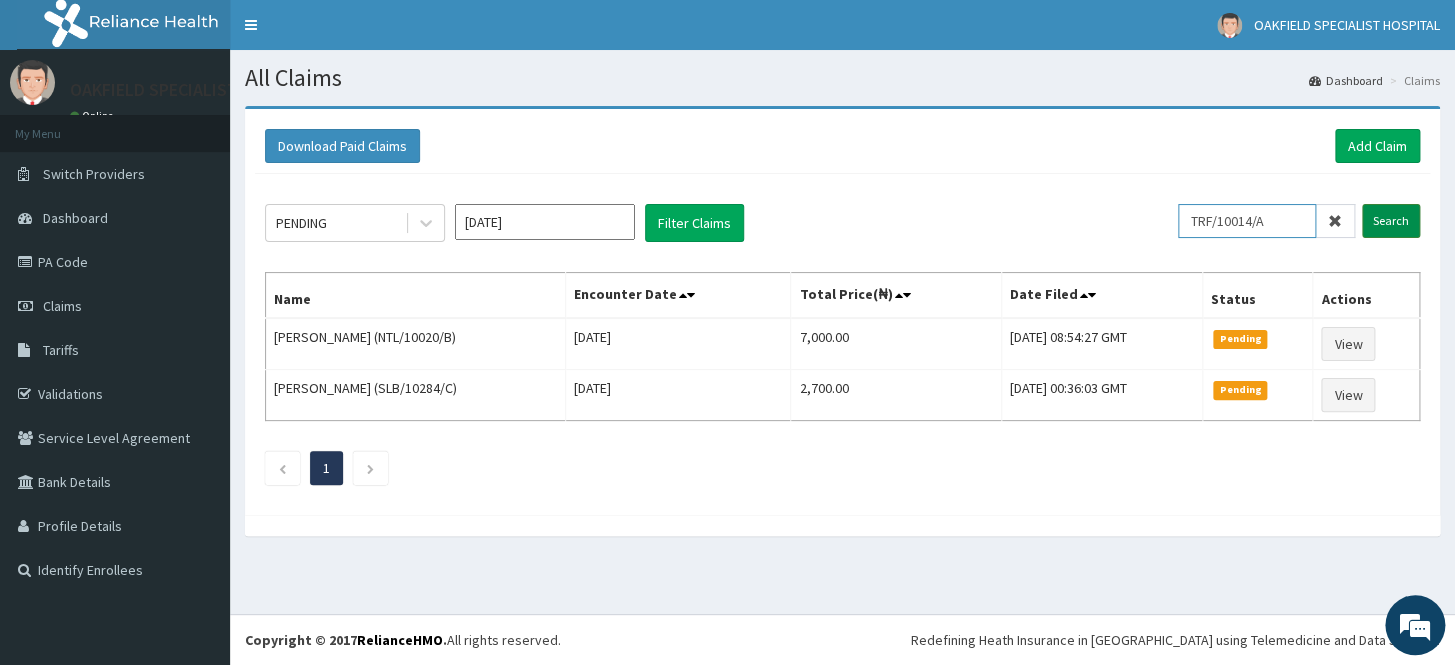 type on "TRF/10014/A" 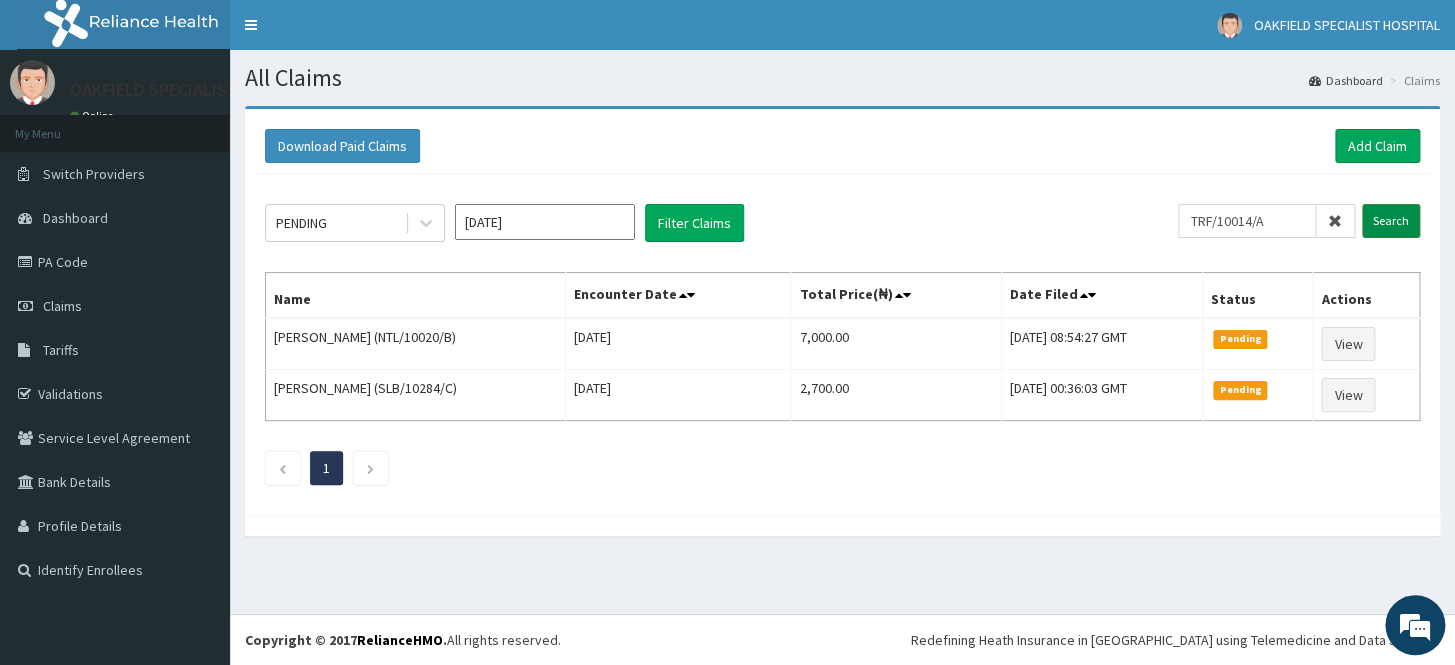 click on "Search" at bounding box center [1391, 221] 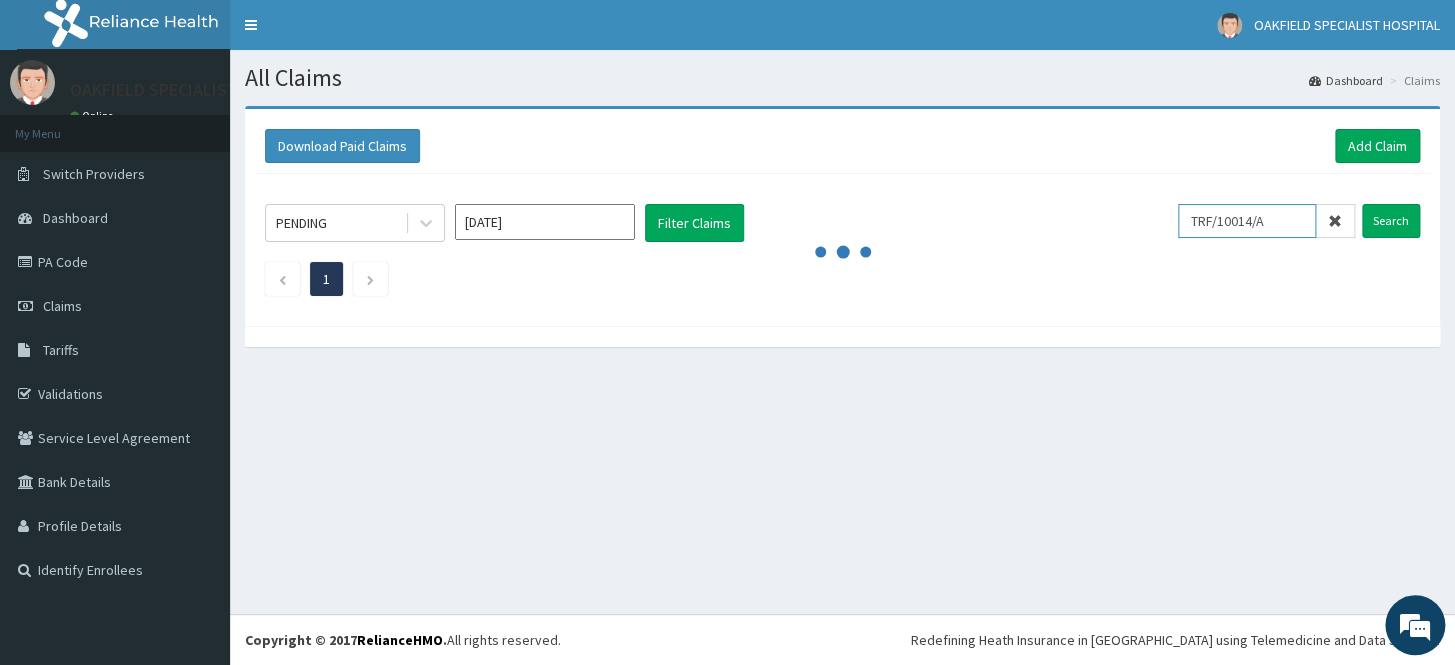 click on "TRF/10014/A" at bounding box center (1247, 221) 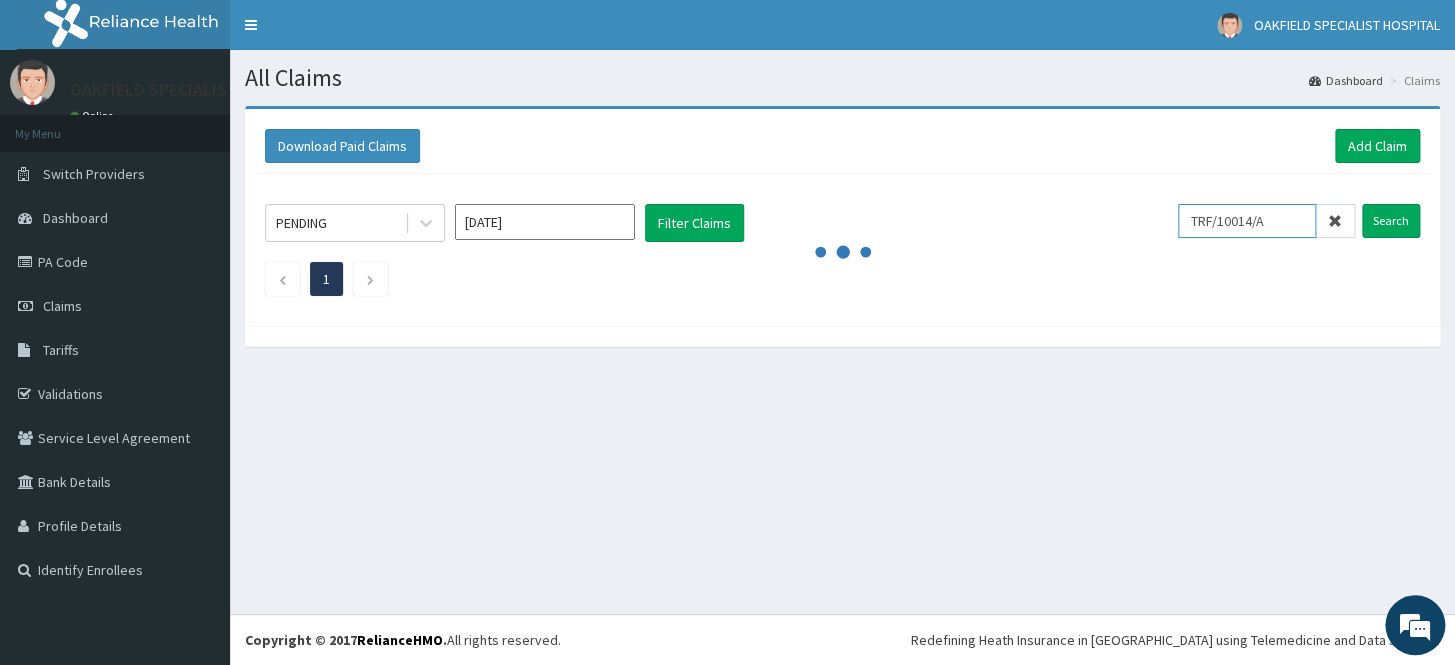 click on "TRF/10014/A" at bounding box center (1247, 221) 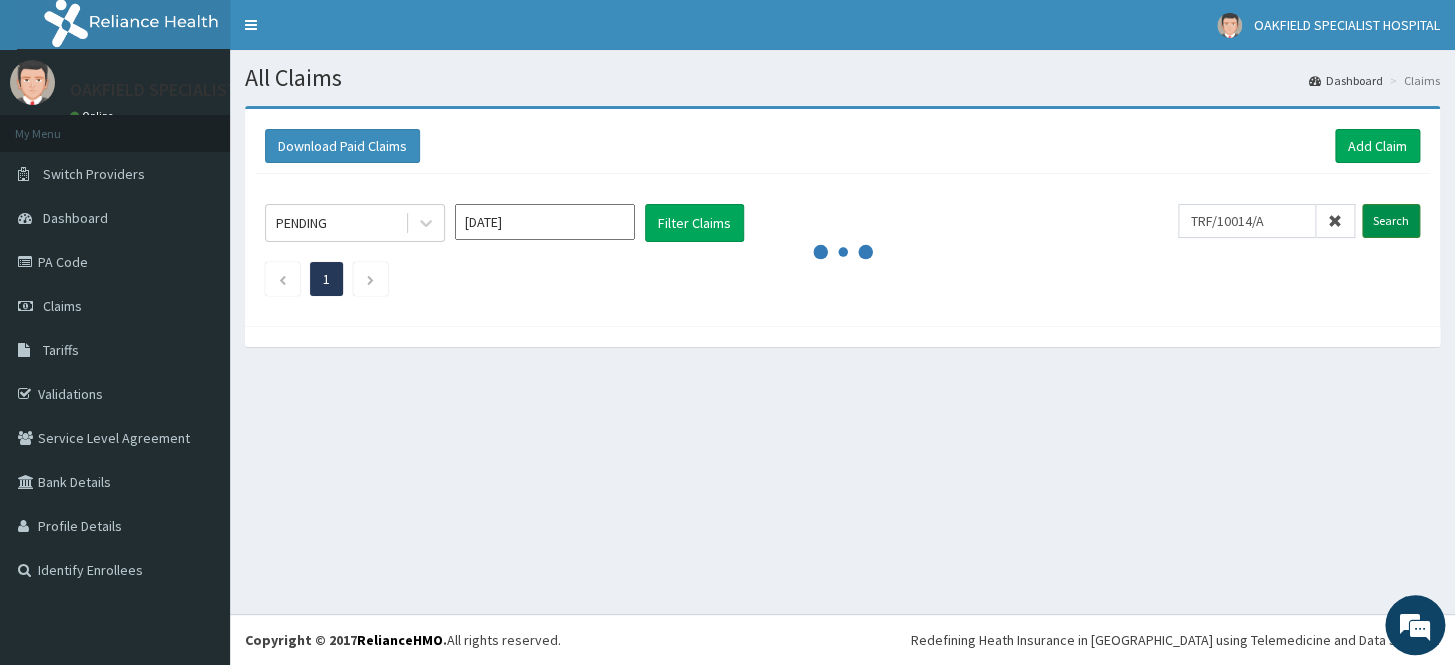 click on "Search" at bounding box center [1391, 221] 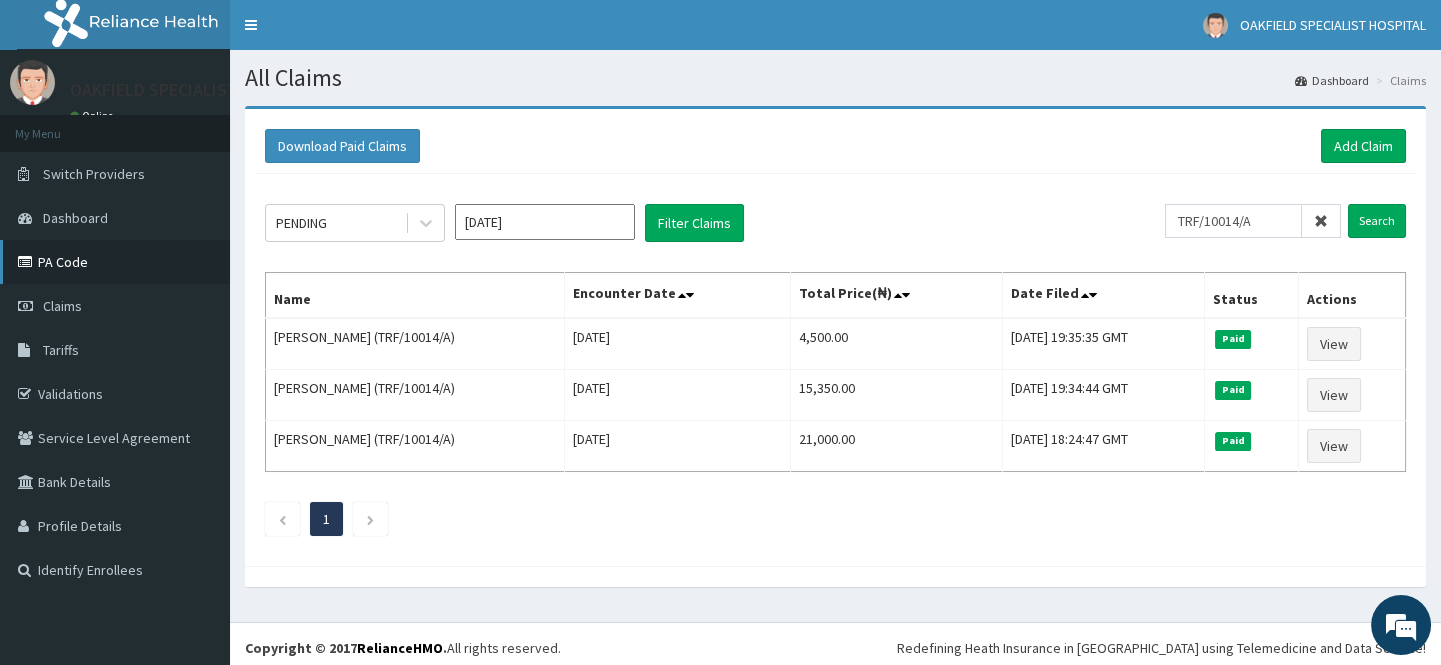 click on "PA Code" at bounding box center (115, 262) 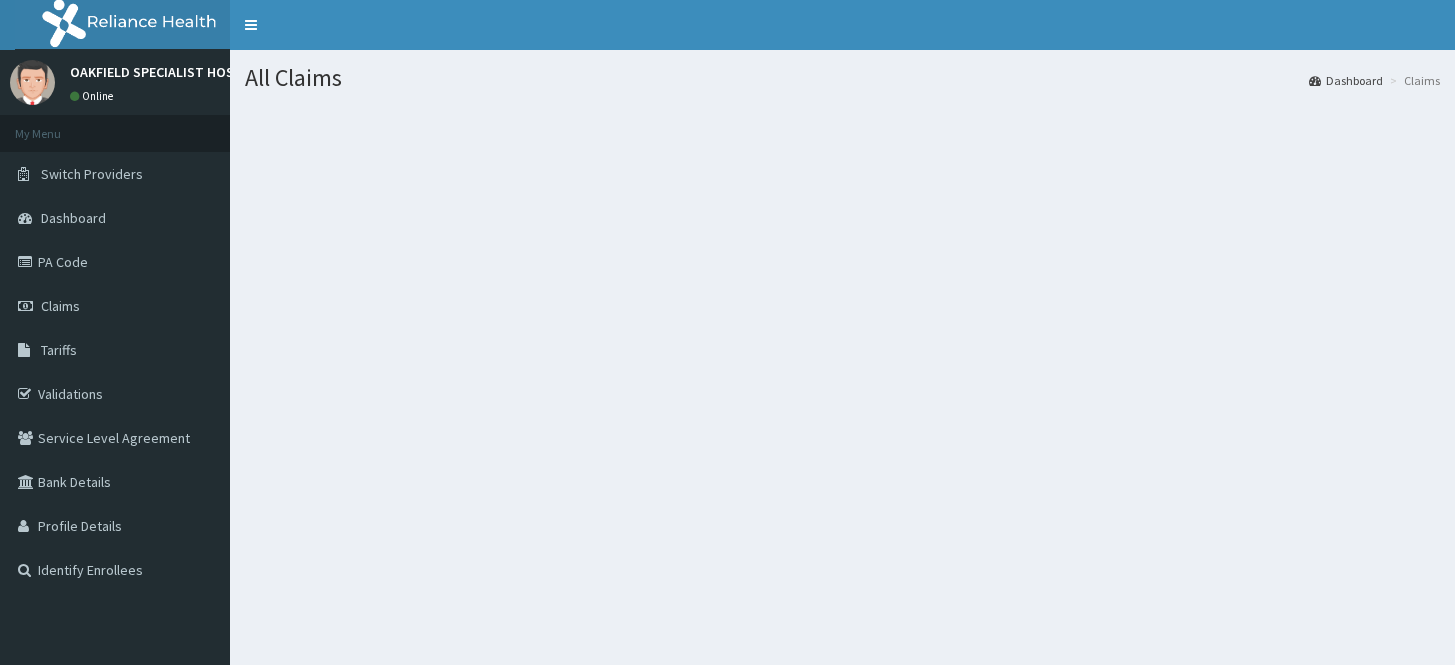 scroll, scrollTop: 0, scrollLeft: 0, axis: both 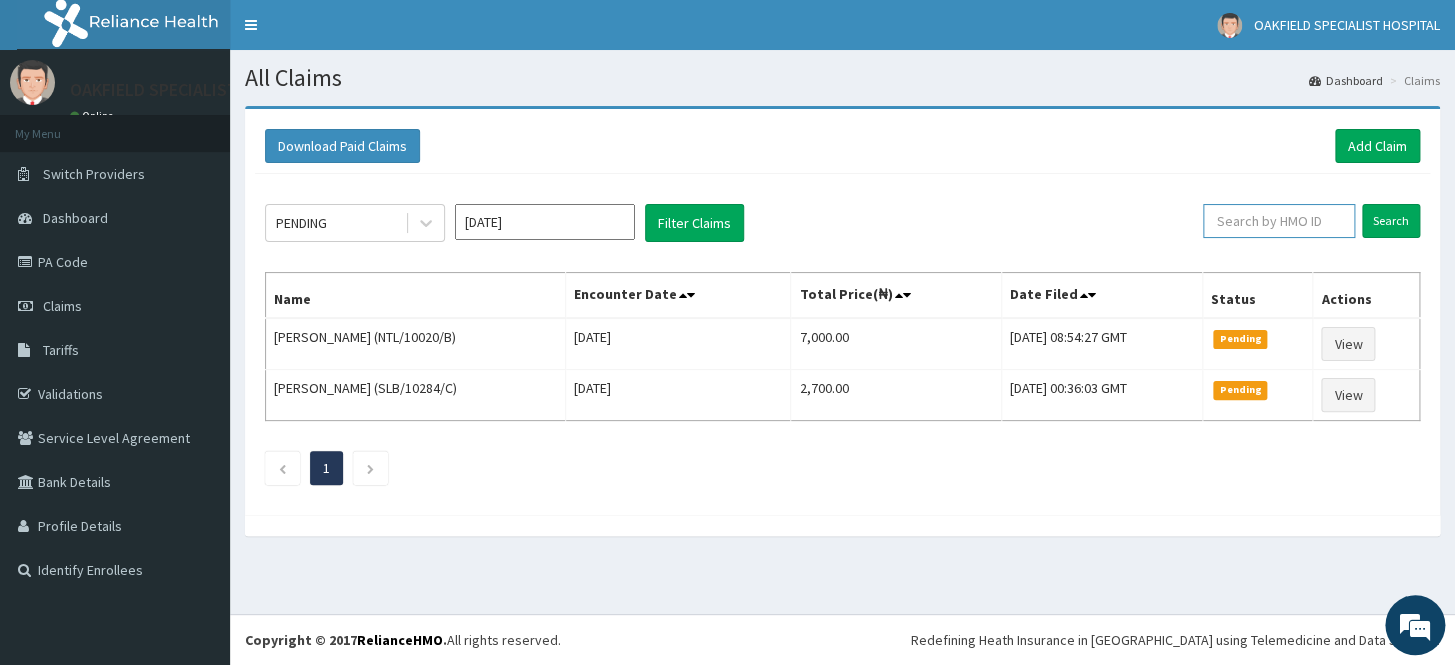click at bounding box center [1279, 221] 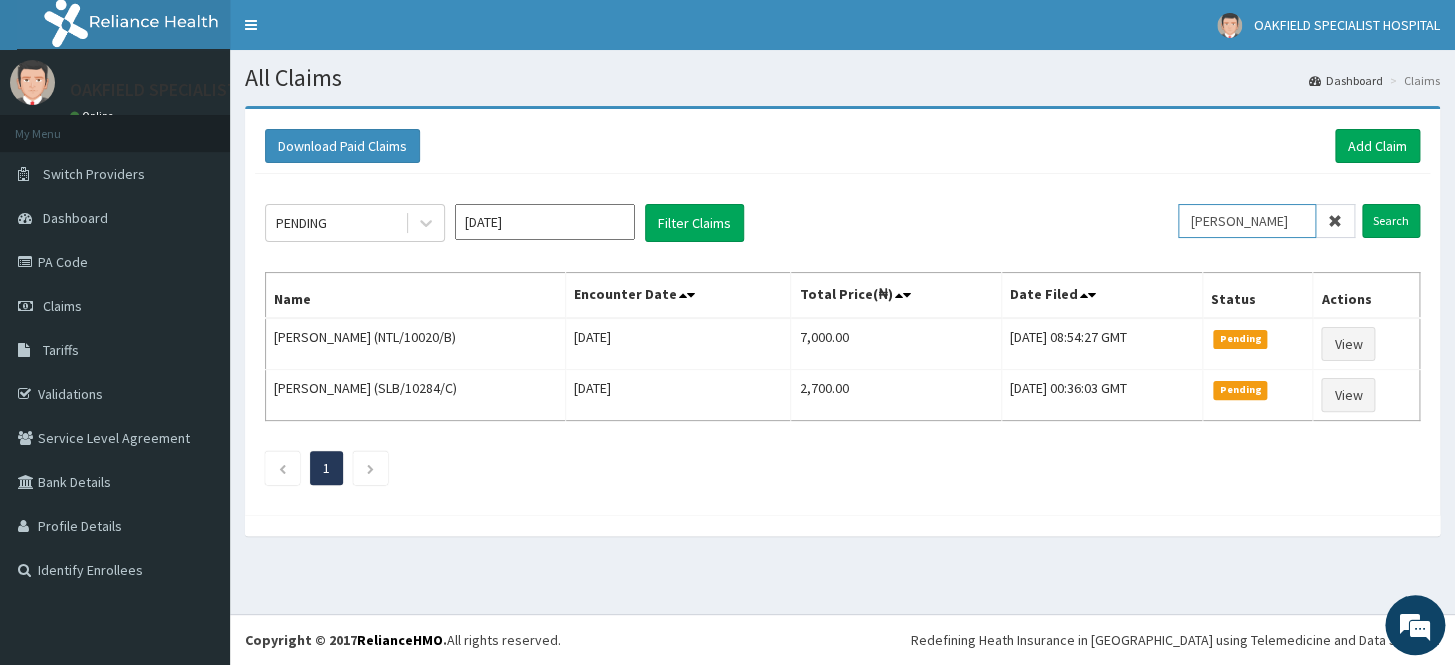 click on "IDRIS RAHMAH" at bounding box center (1247, 221) 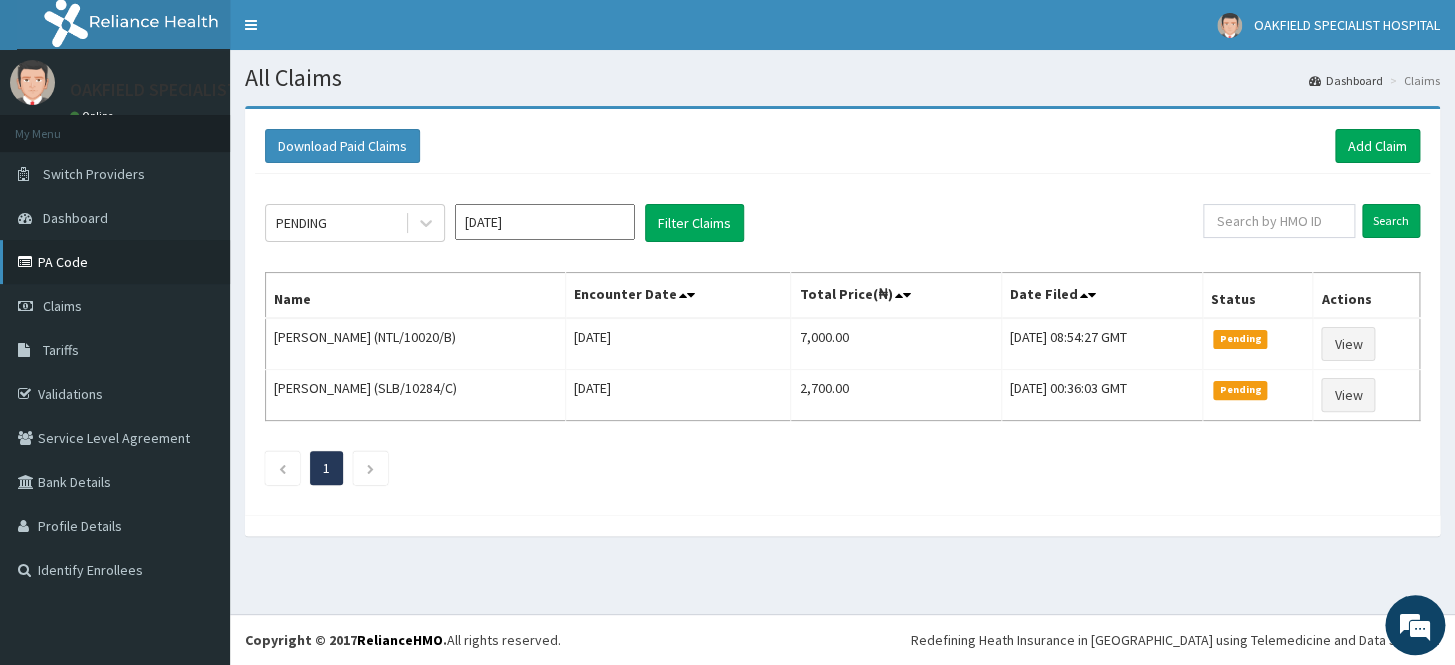 click on "PA Code" at bounding box center (115, 262) 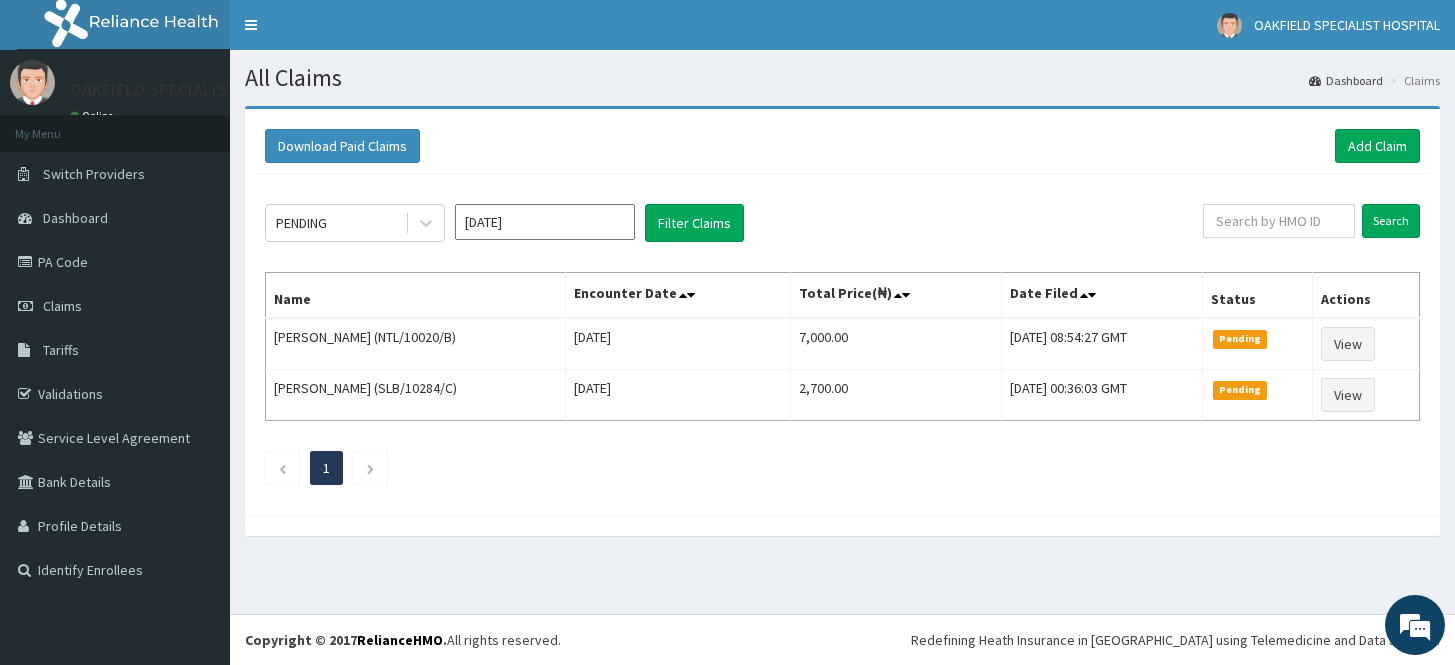 scroll, scrollTop: 0, scrollLeft: 0, axis: both 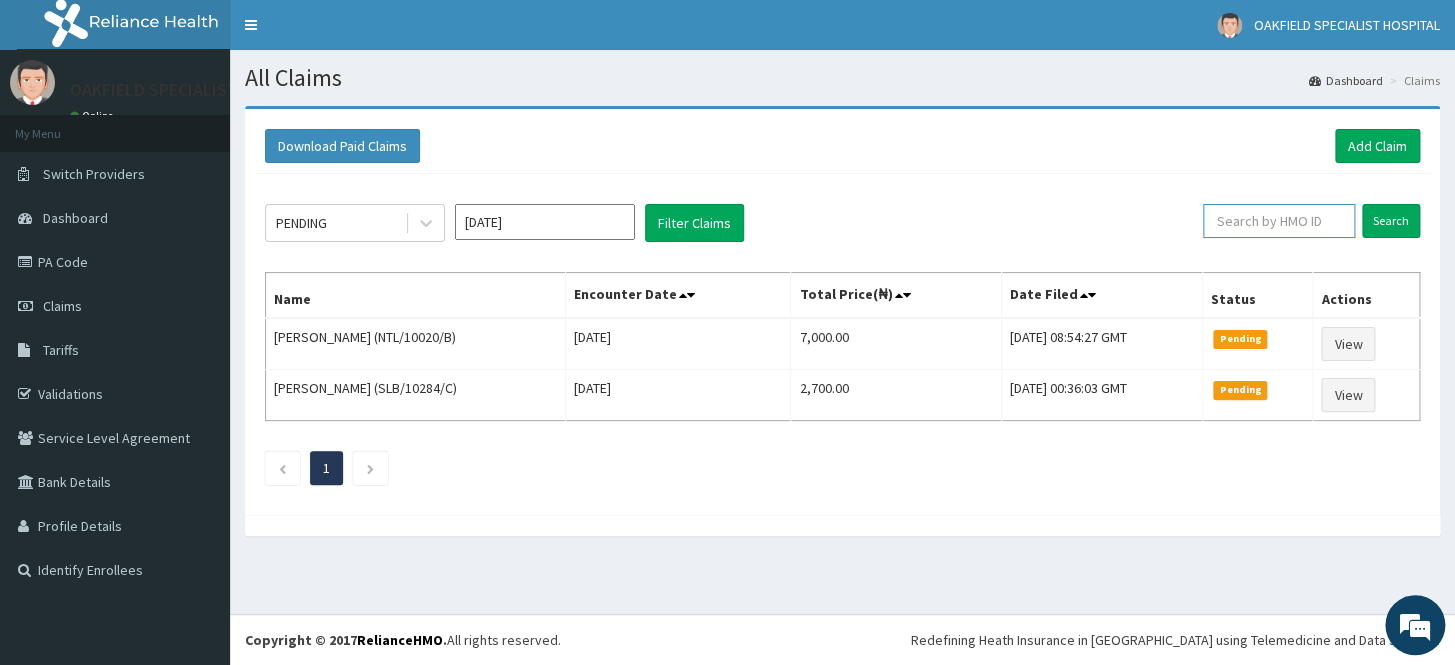 click at bounding box center [1279, 221] 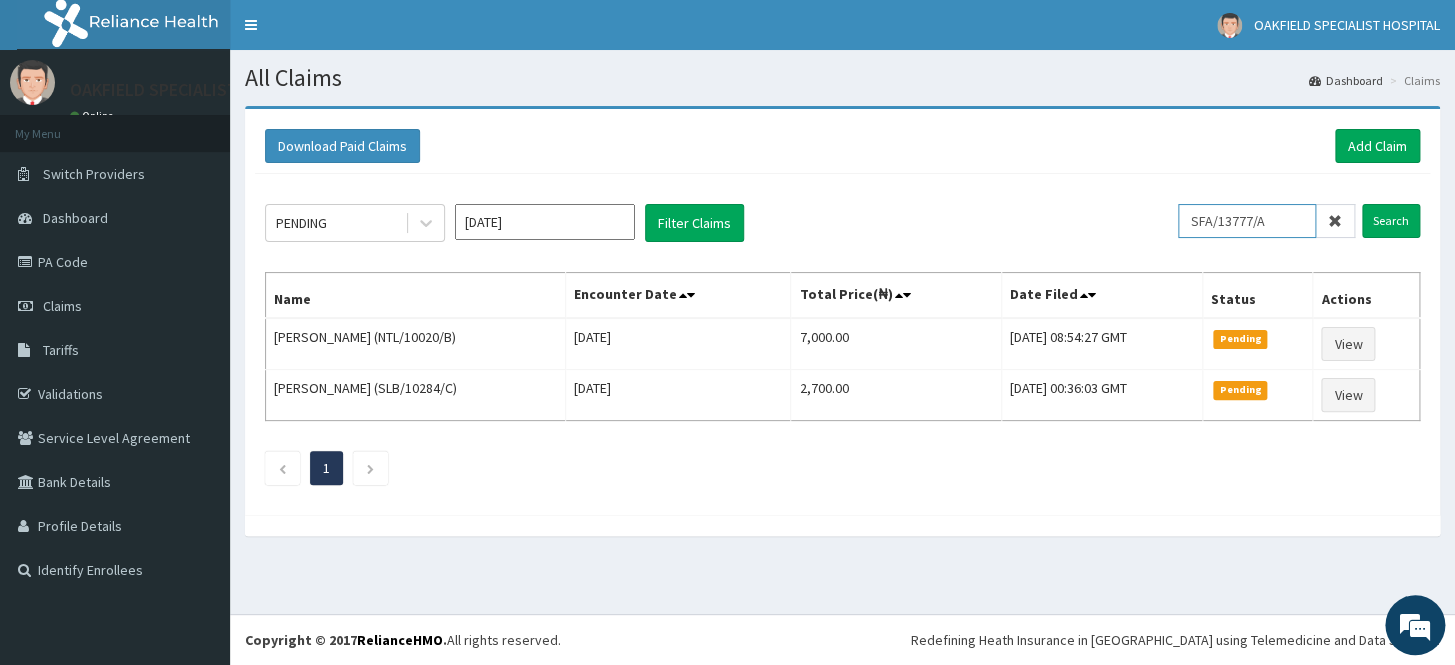 type on "SFA/13777/A" 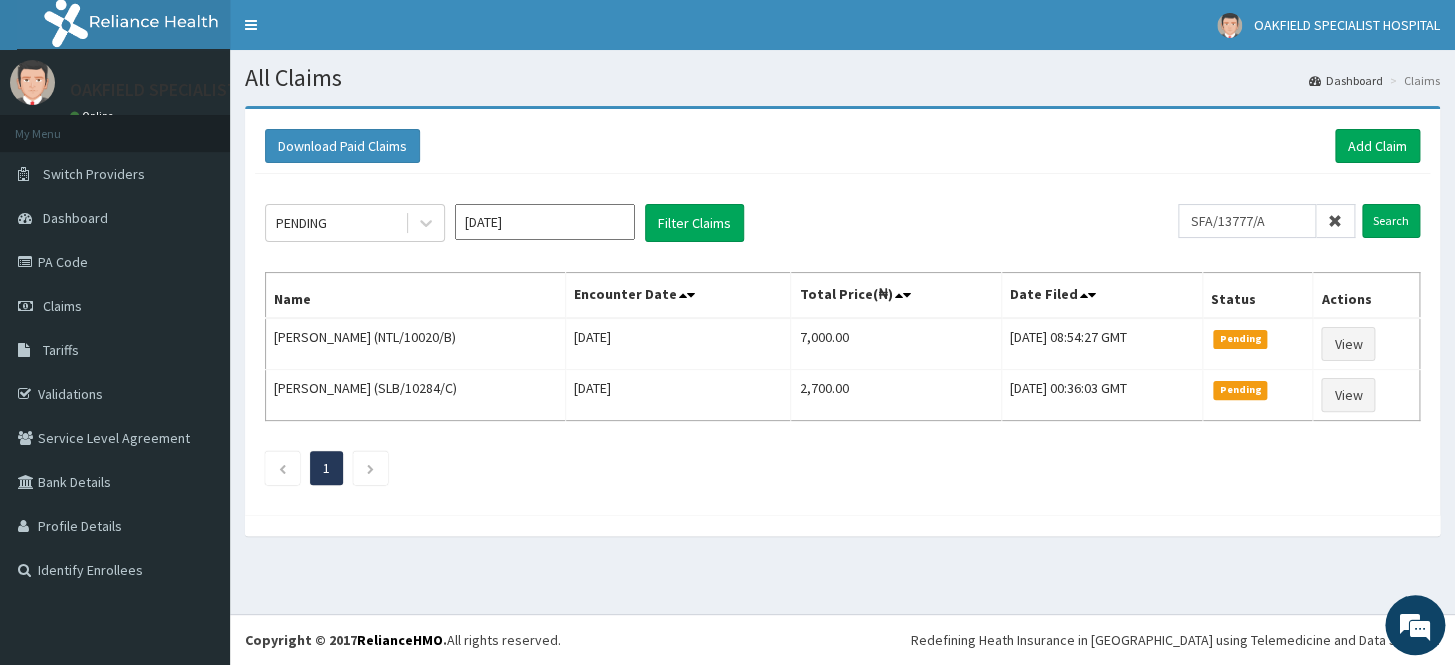click on "SFA/13777/A Search" at bounding box center [1299, 221] 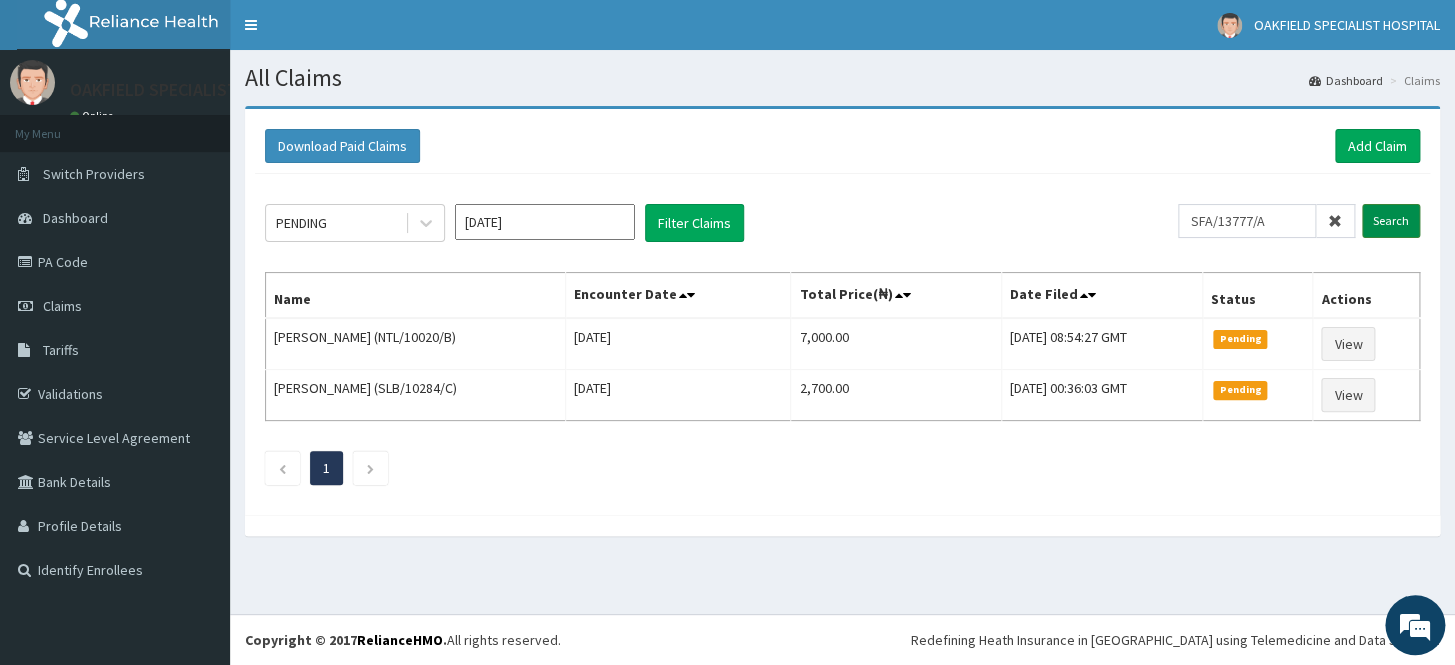 click on "Search" at bounding box center (1391, 221) 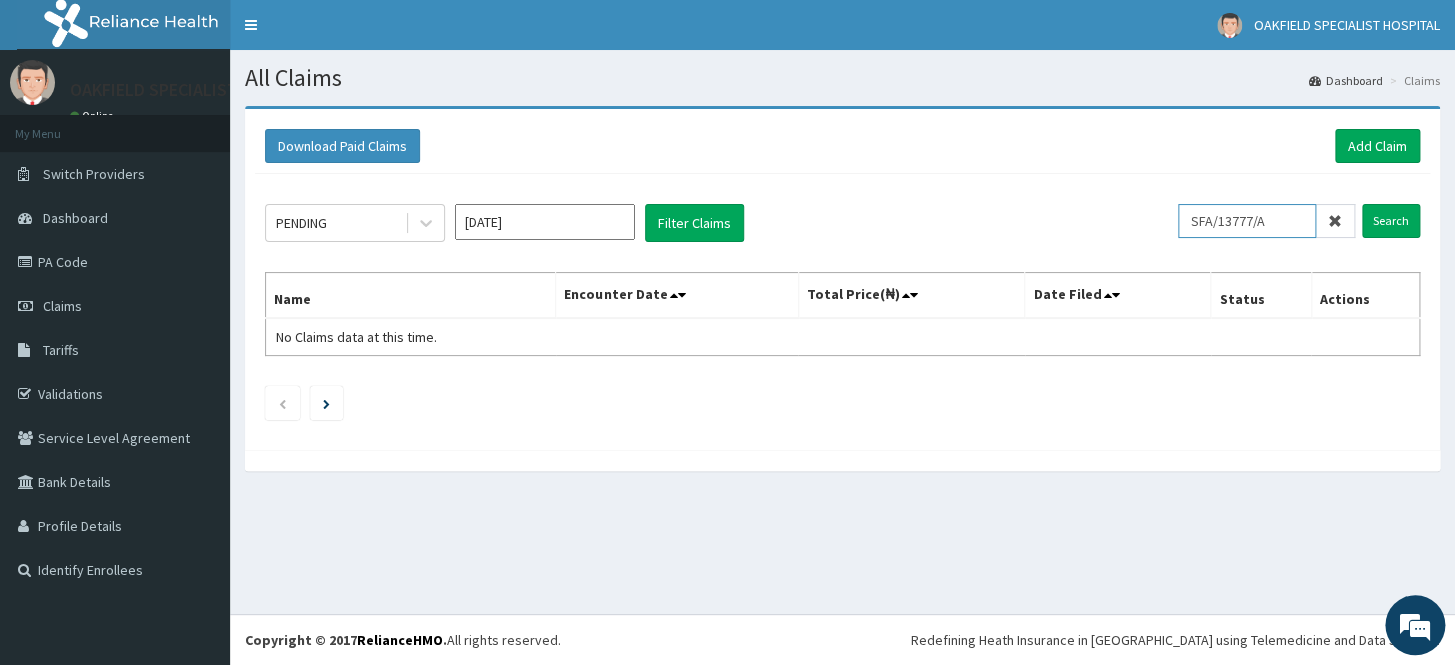 click on "SFA/13777/A" at bounding box center [1247, 221] 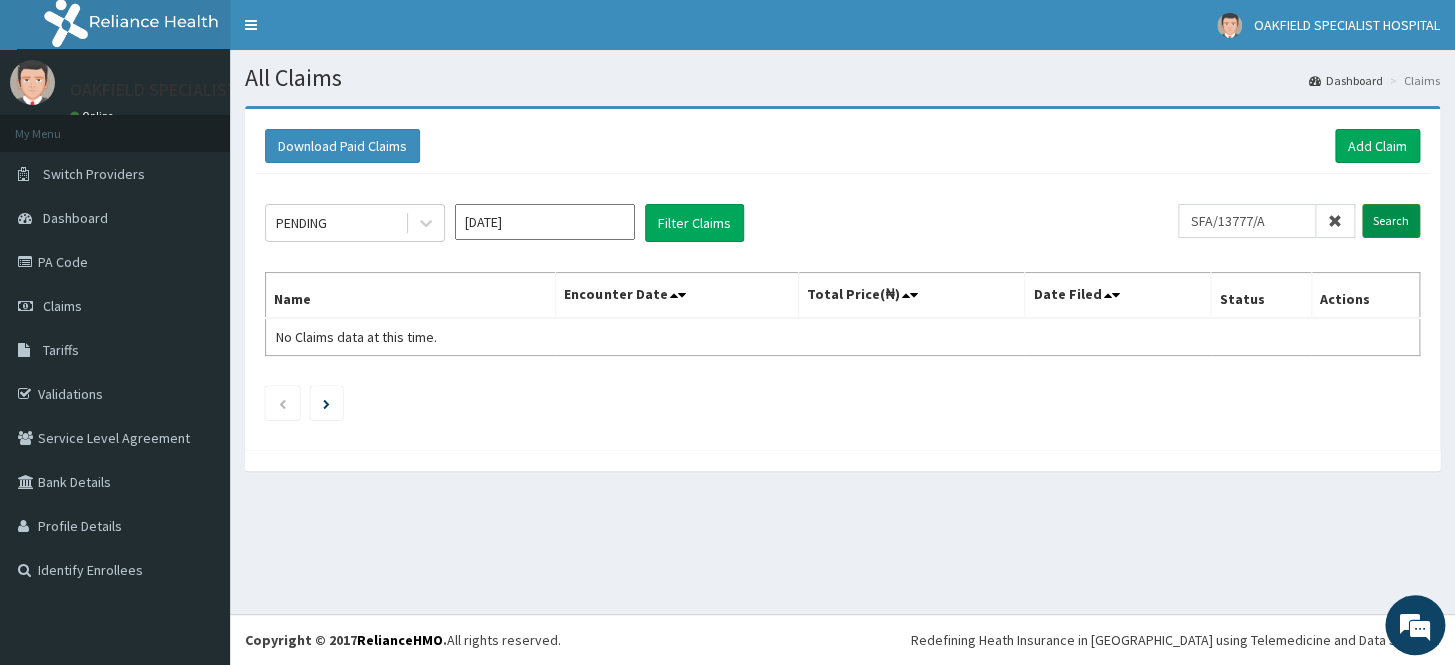 click on "Search" at bounding box center (1391, 221) 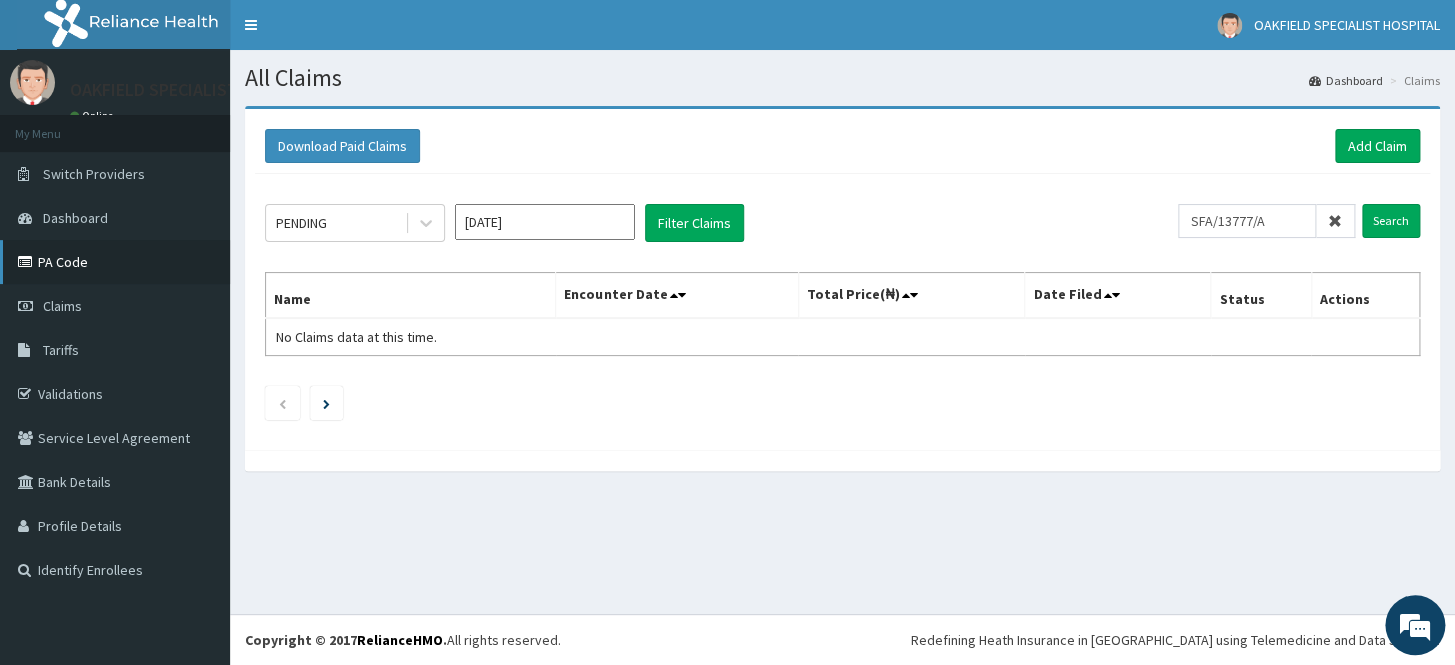 click on "PA Code" at bounding box center [115, 262] 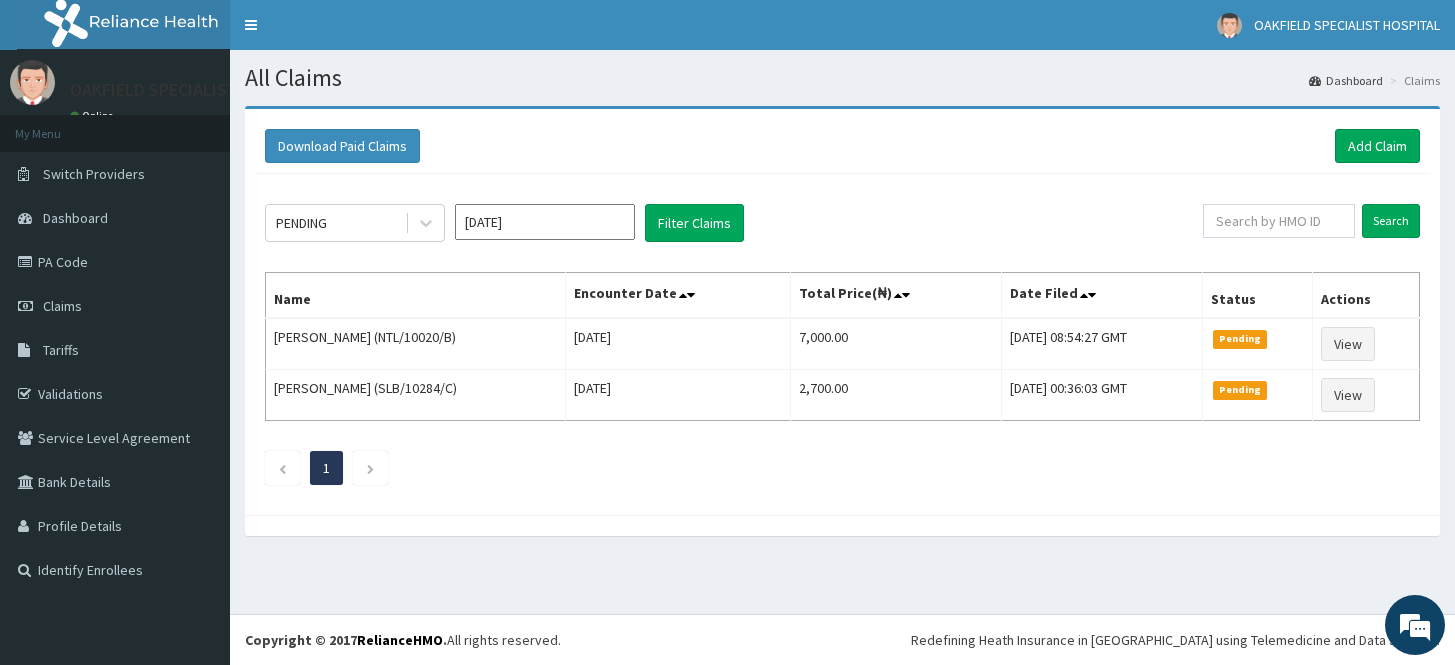 scroll, scrollTop: 0, scrollLeft: 0, axis: both 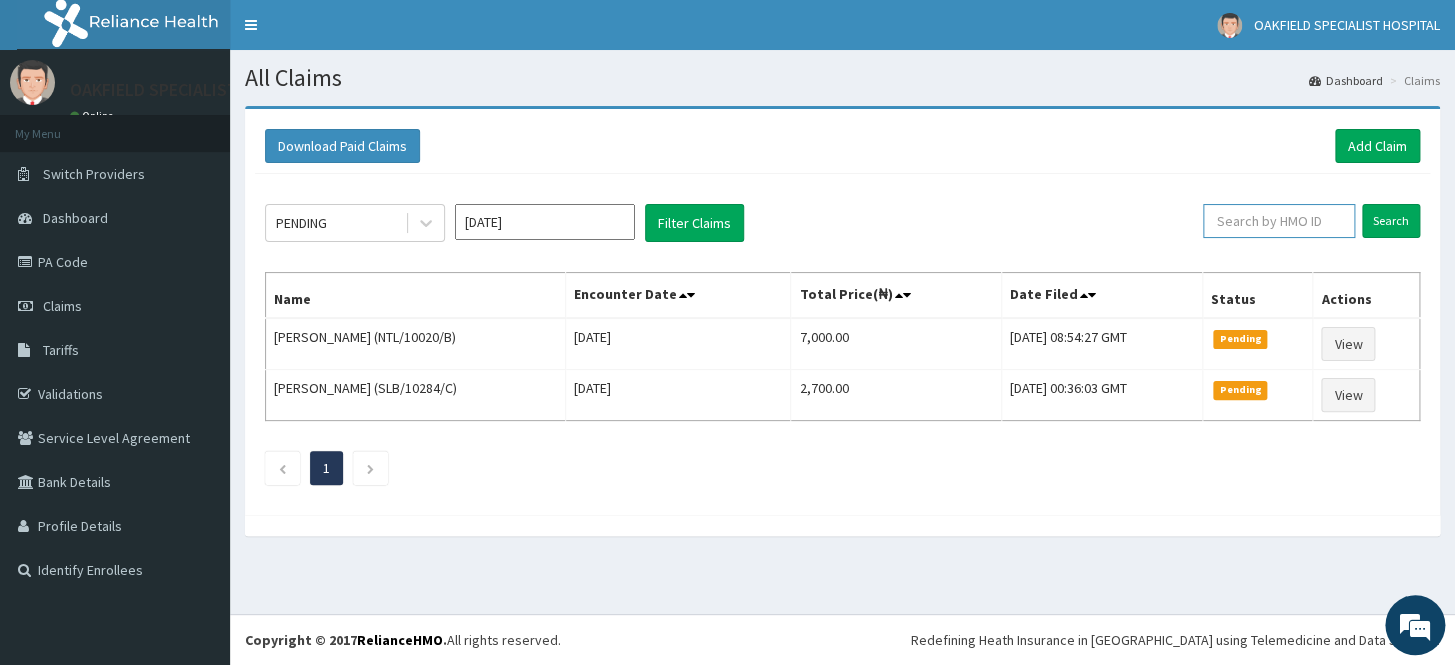click at bounding box center (1279, 221) 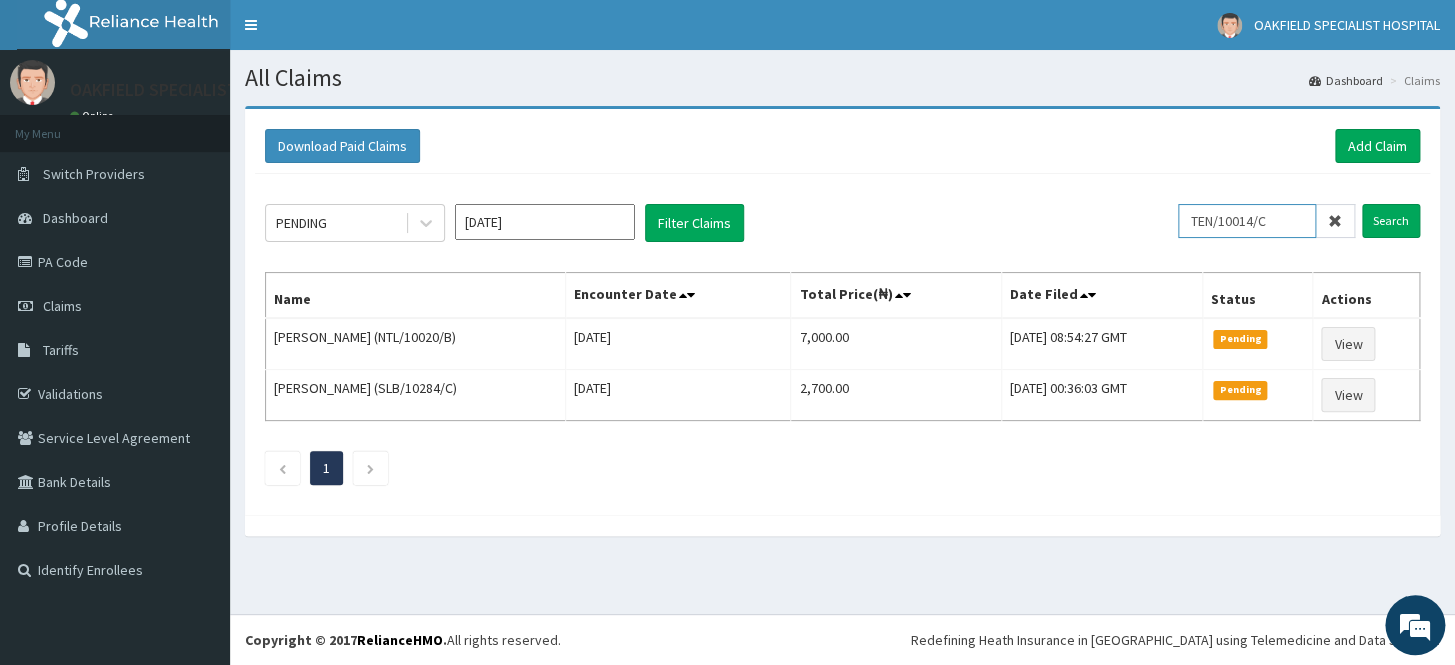 type on "TEN/10014/C" 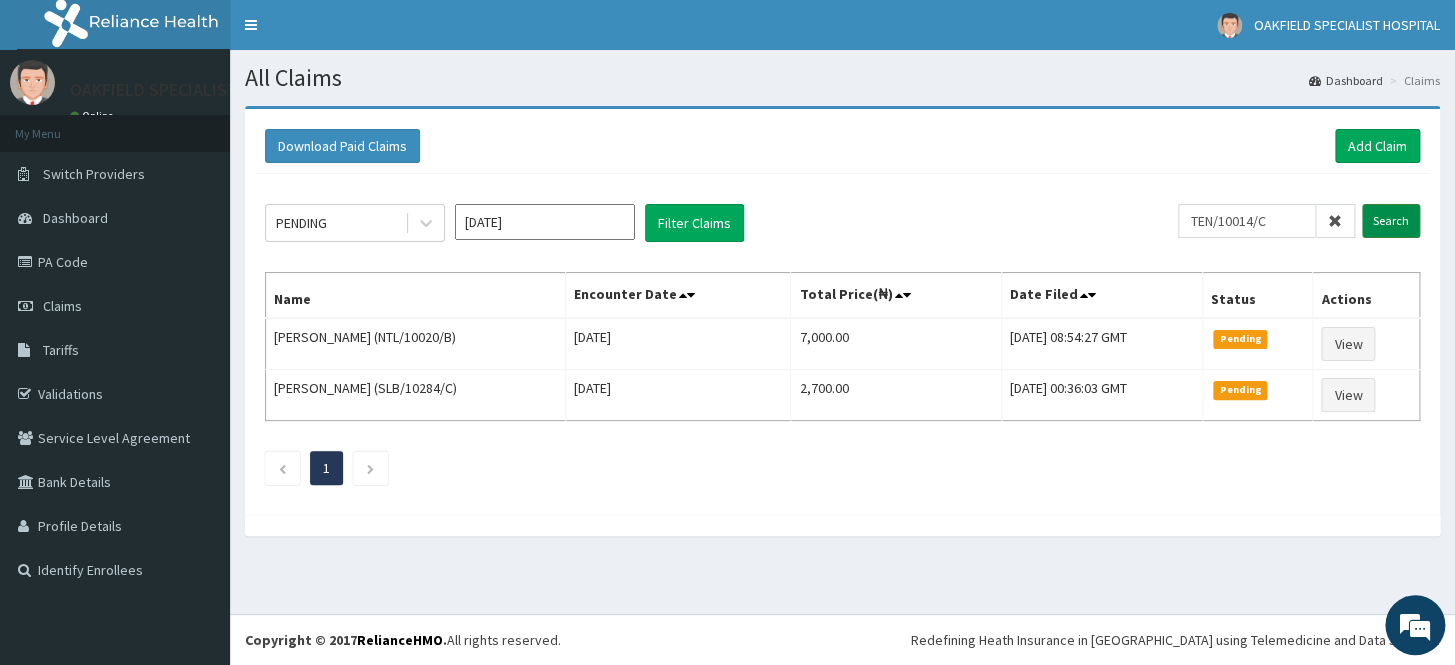 click on "Search" at bounding box center (1391, 221) 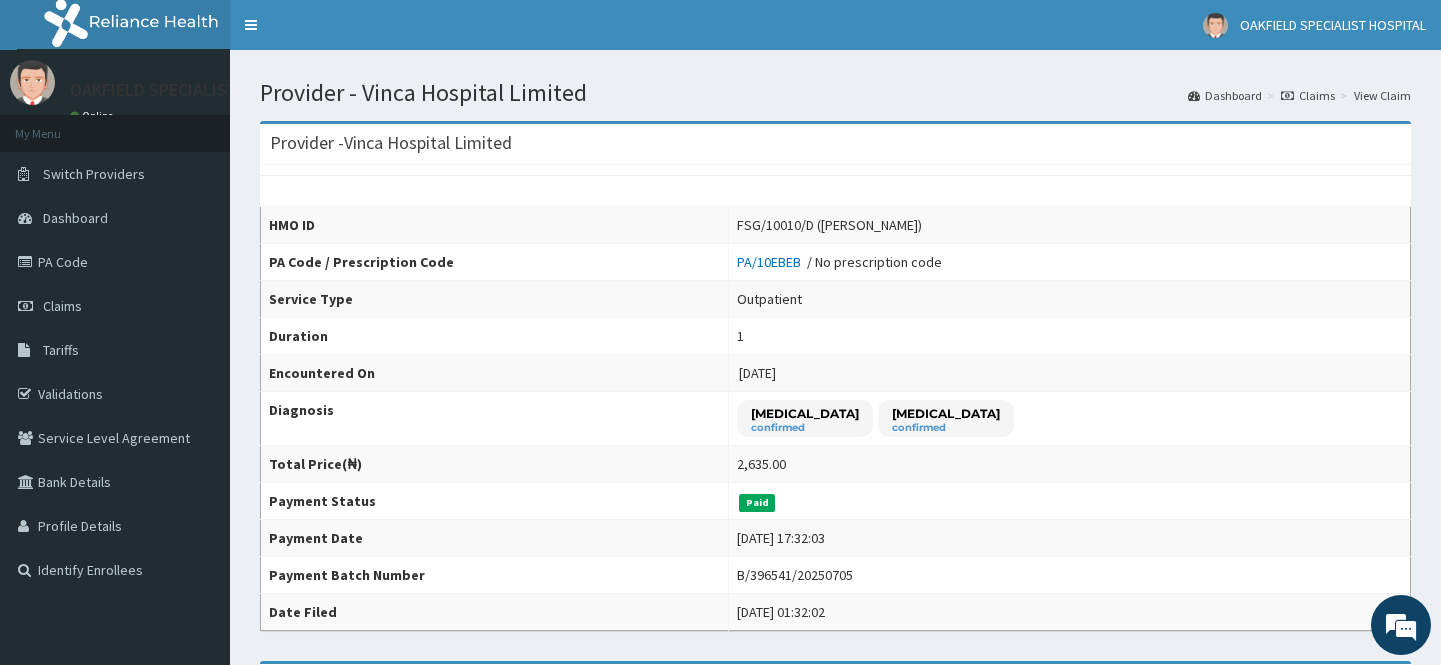 scroll, scrollTop: 0, scrollLeft: 0, axis: both 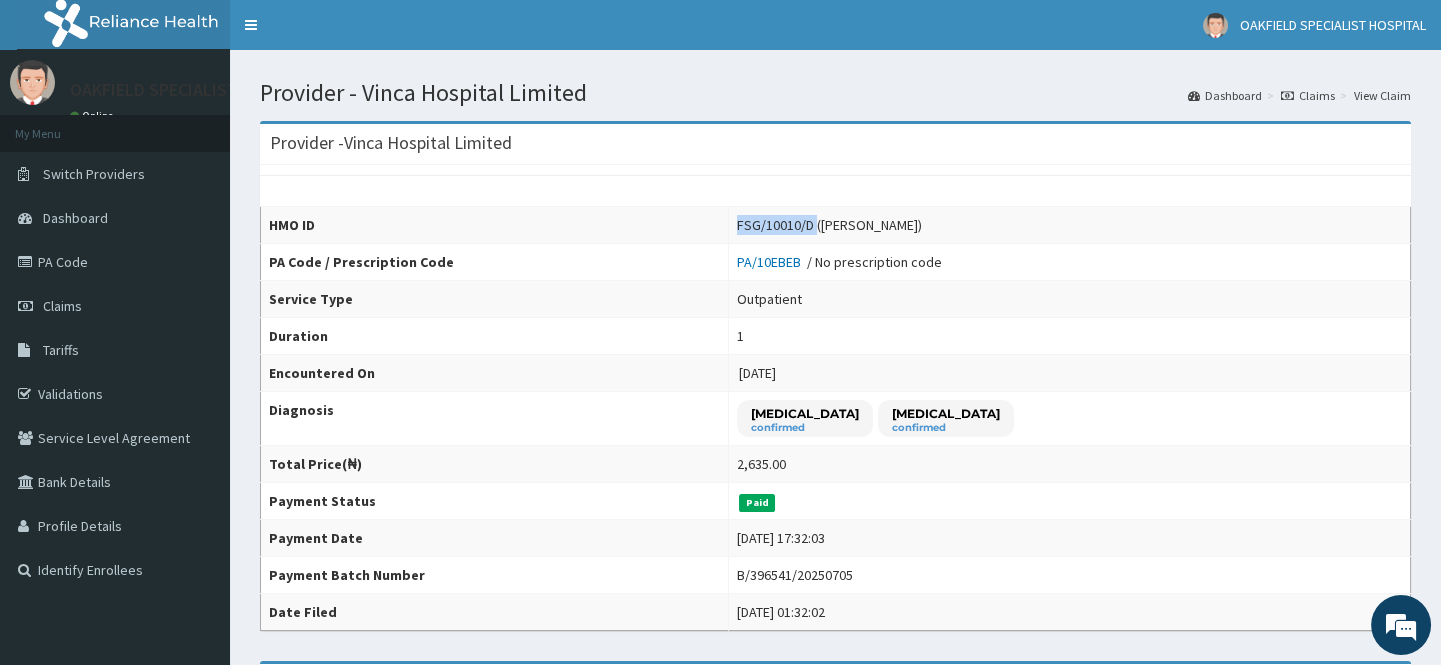 drag, startPoint x: 833, startPoint y: 225, endPoint x: 737, endPoint y: 212, distance: 96.87621 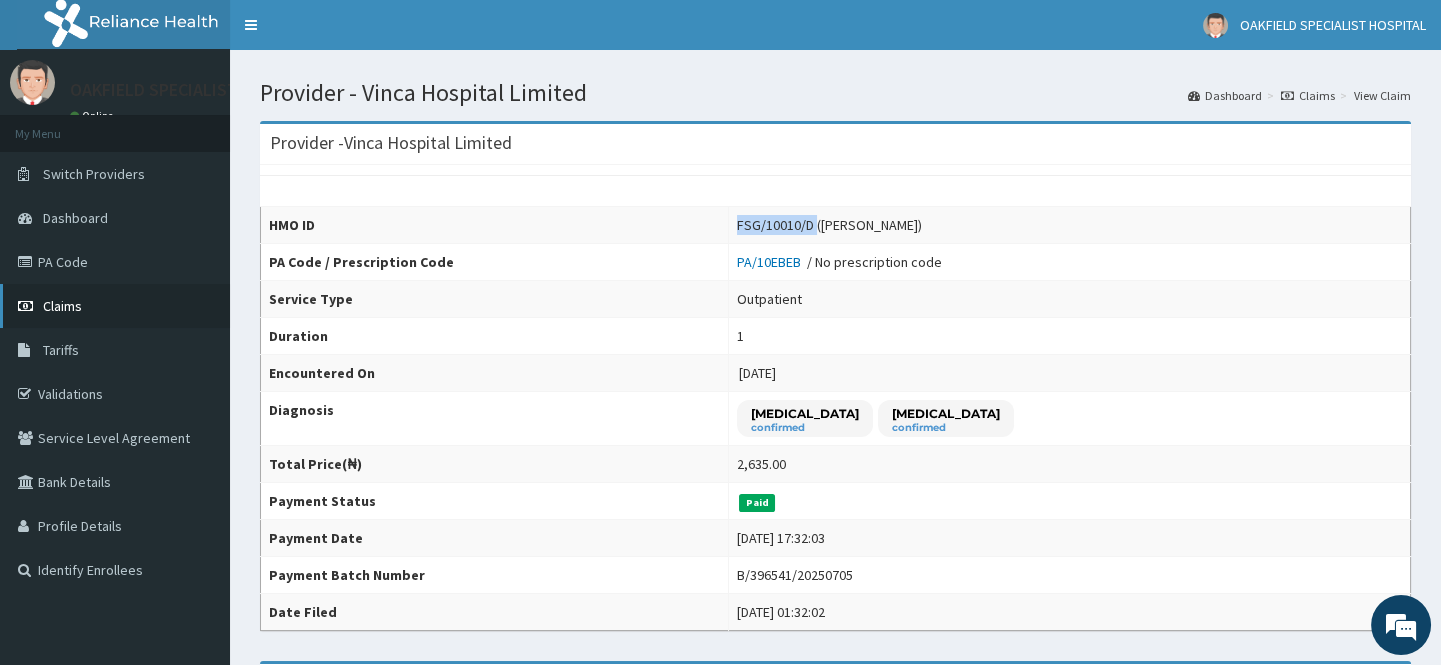 click on "Claims" at bounding box center (62, 306) 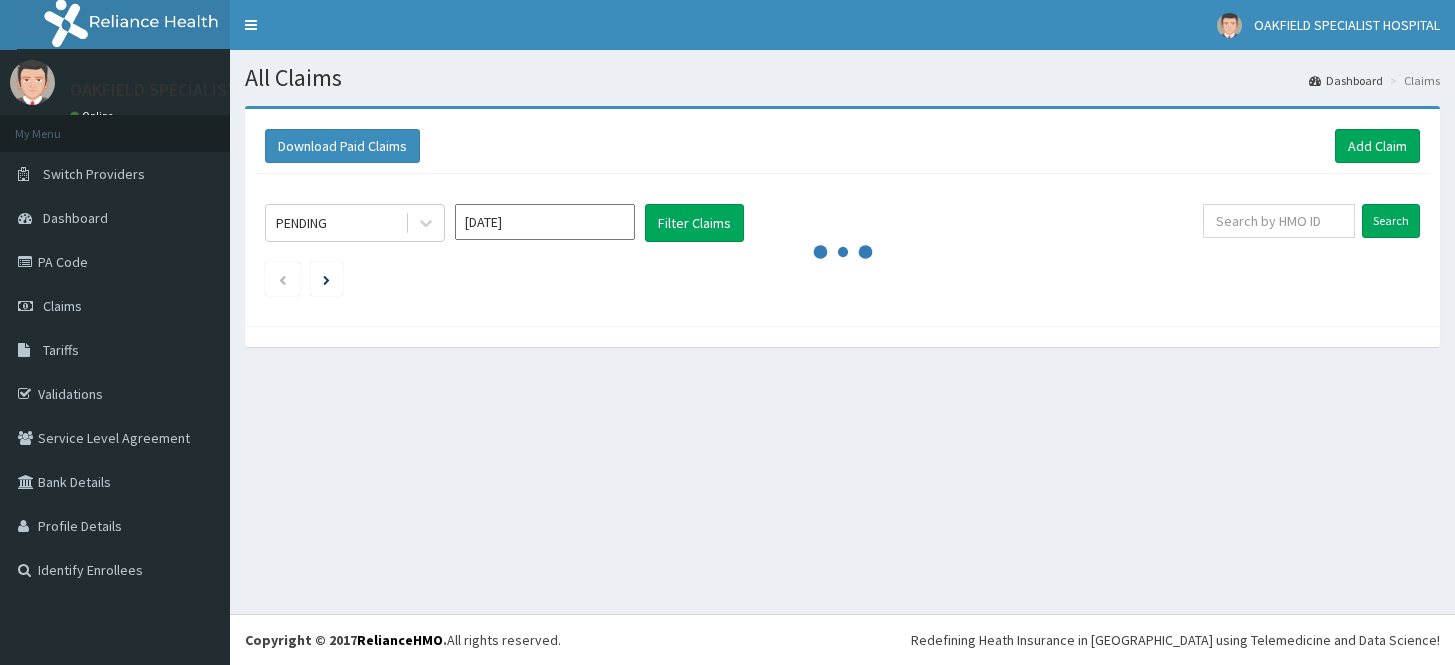 scroll, scrollTop: 0, scrollLeft: 0, axis: both 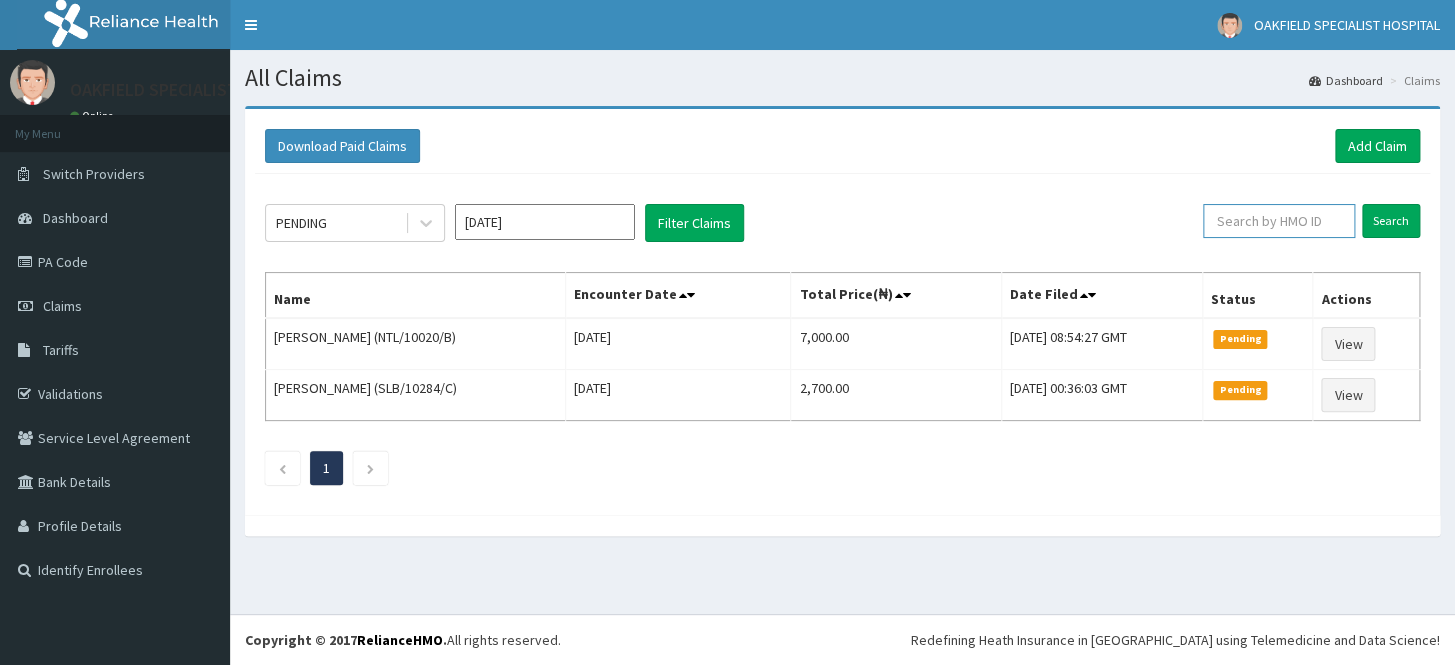 click at bounding box center [1279, 221] 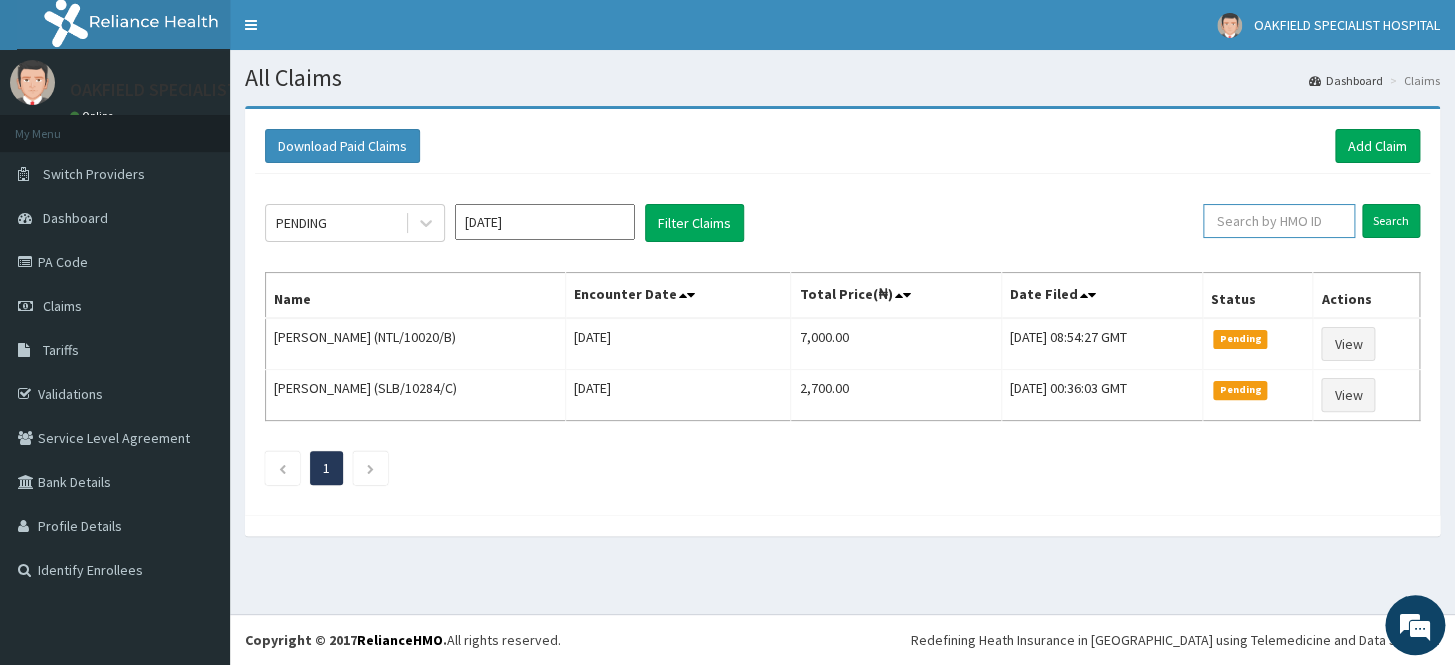 paste on "FSG/10010/D" 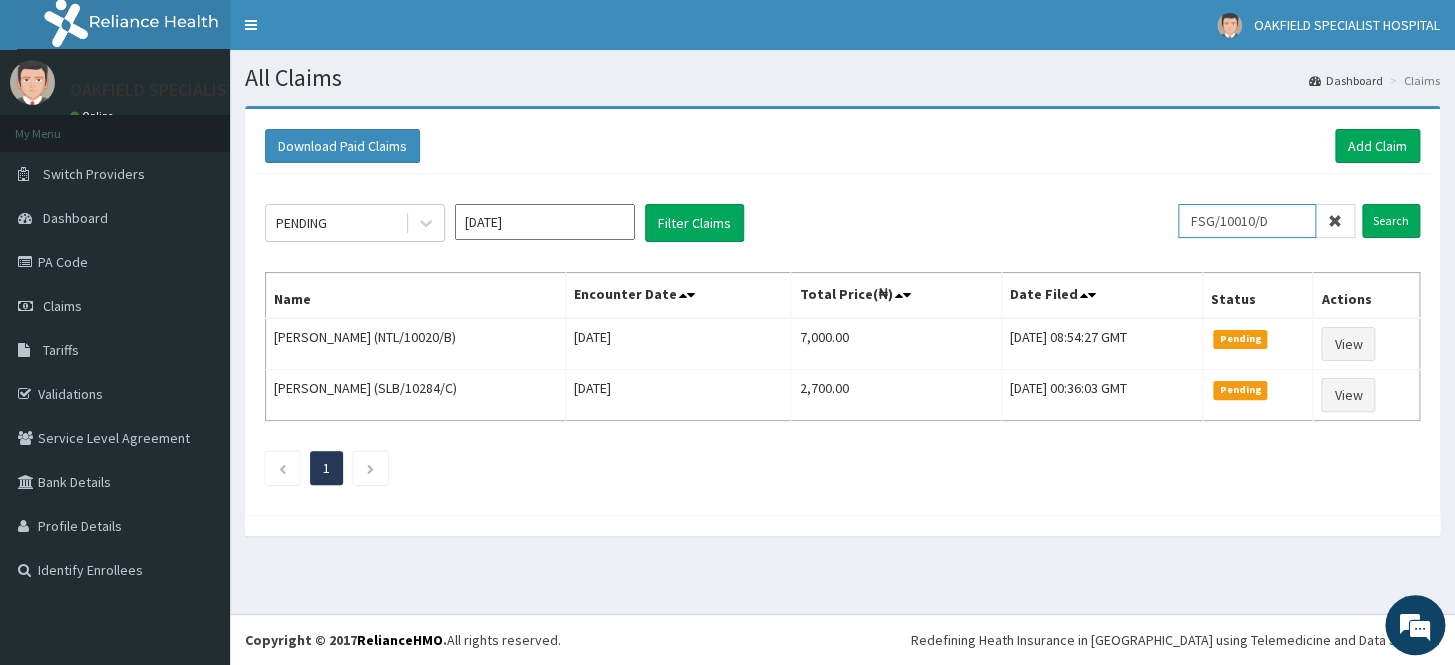 click on "FSG/10010/D" at bounding box center [1247, 221] 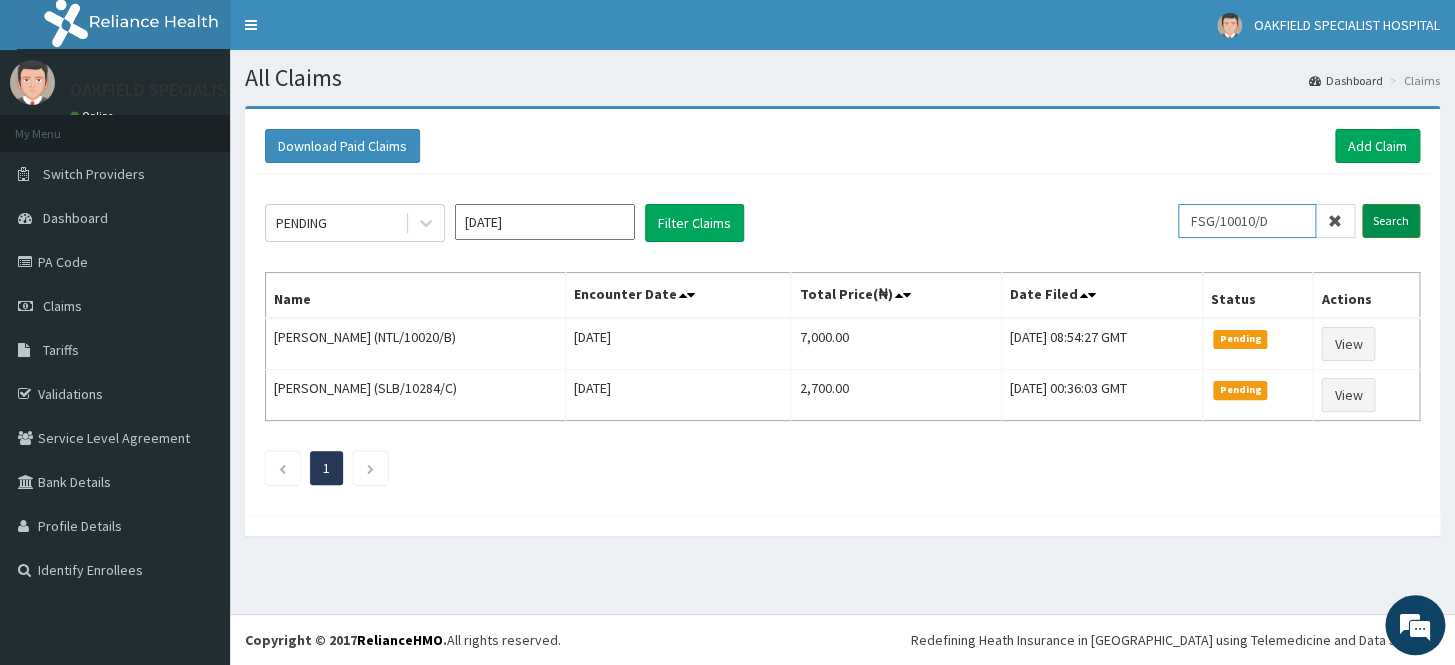 type on "FSG/10010/D" 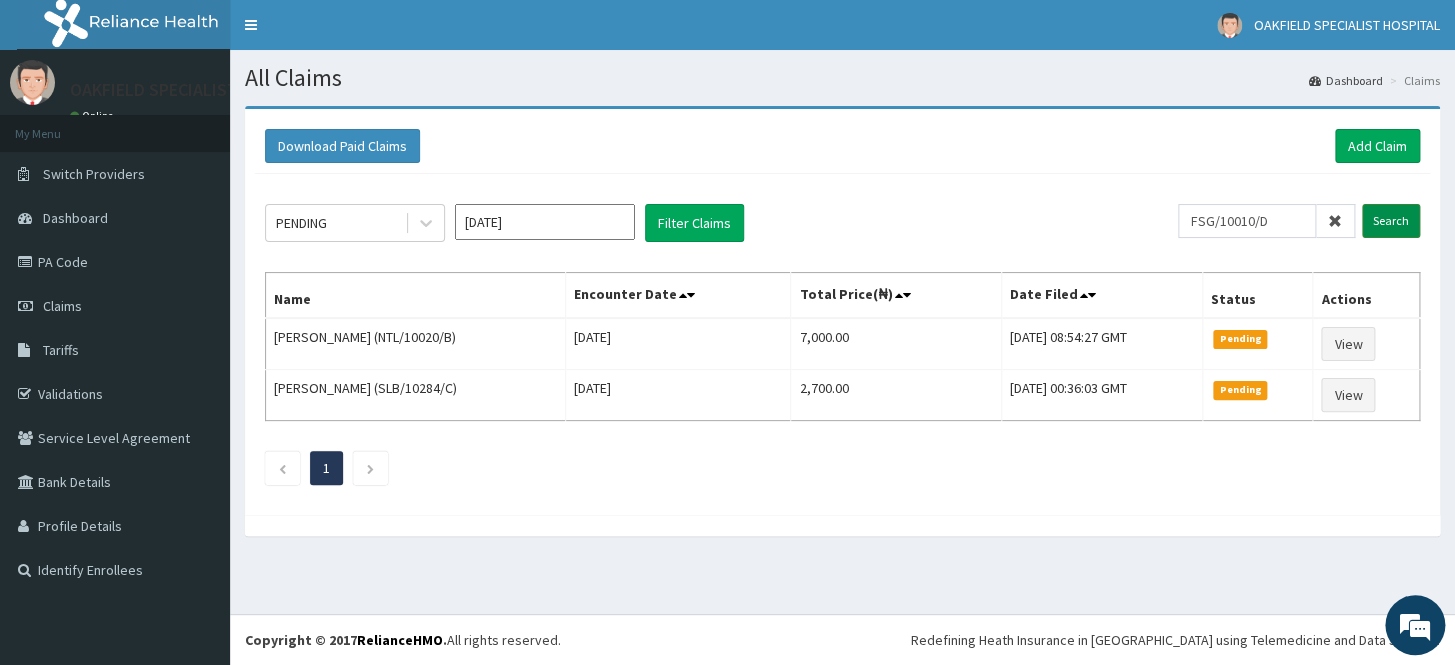 click on "Search" at bounding box center [1391, 221] 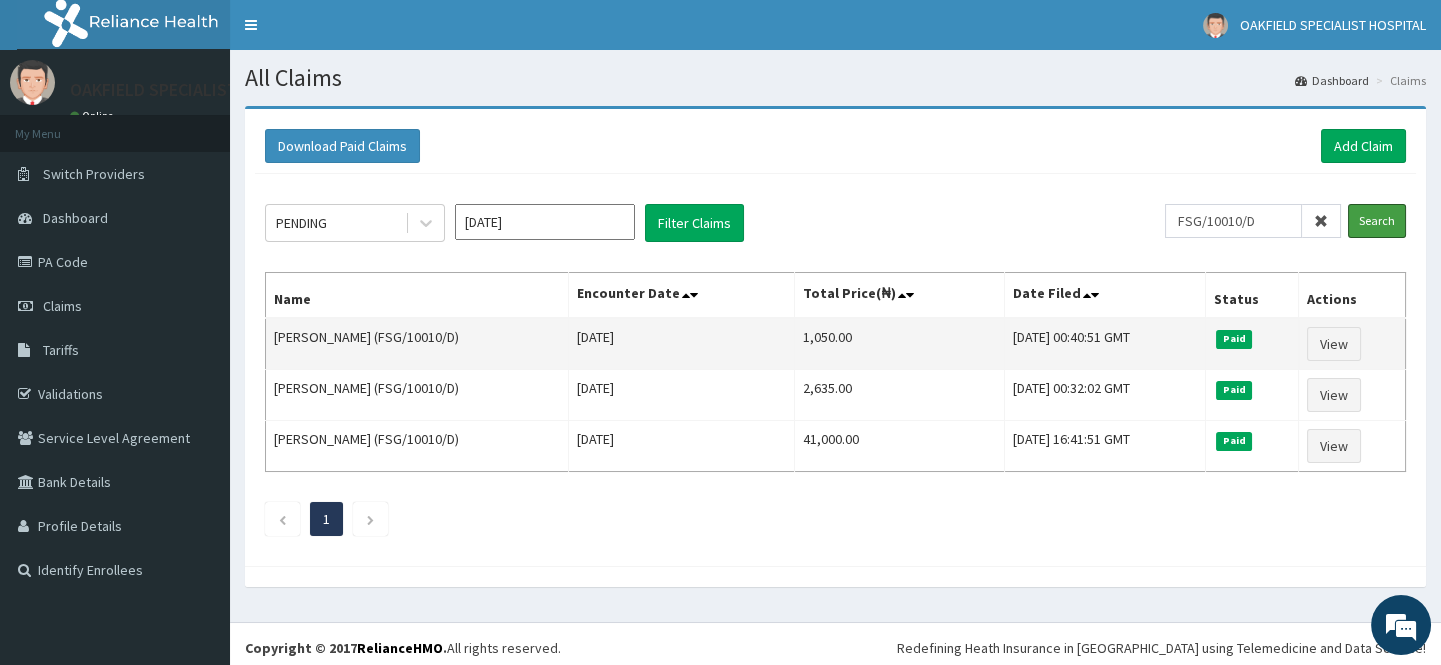 scroll, scrollTop: 0, scrollLeft: 0, axis: both 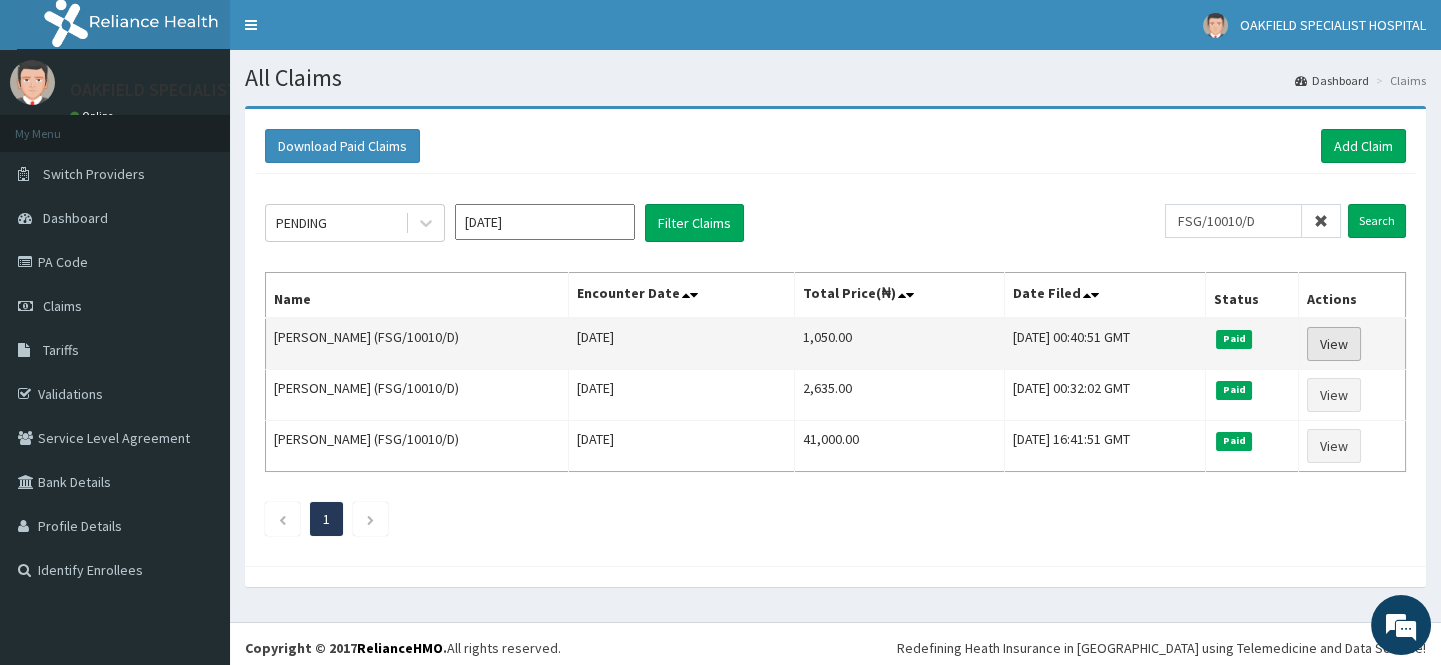 click on "View" at bounding box center (1334, 344) 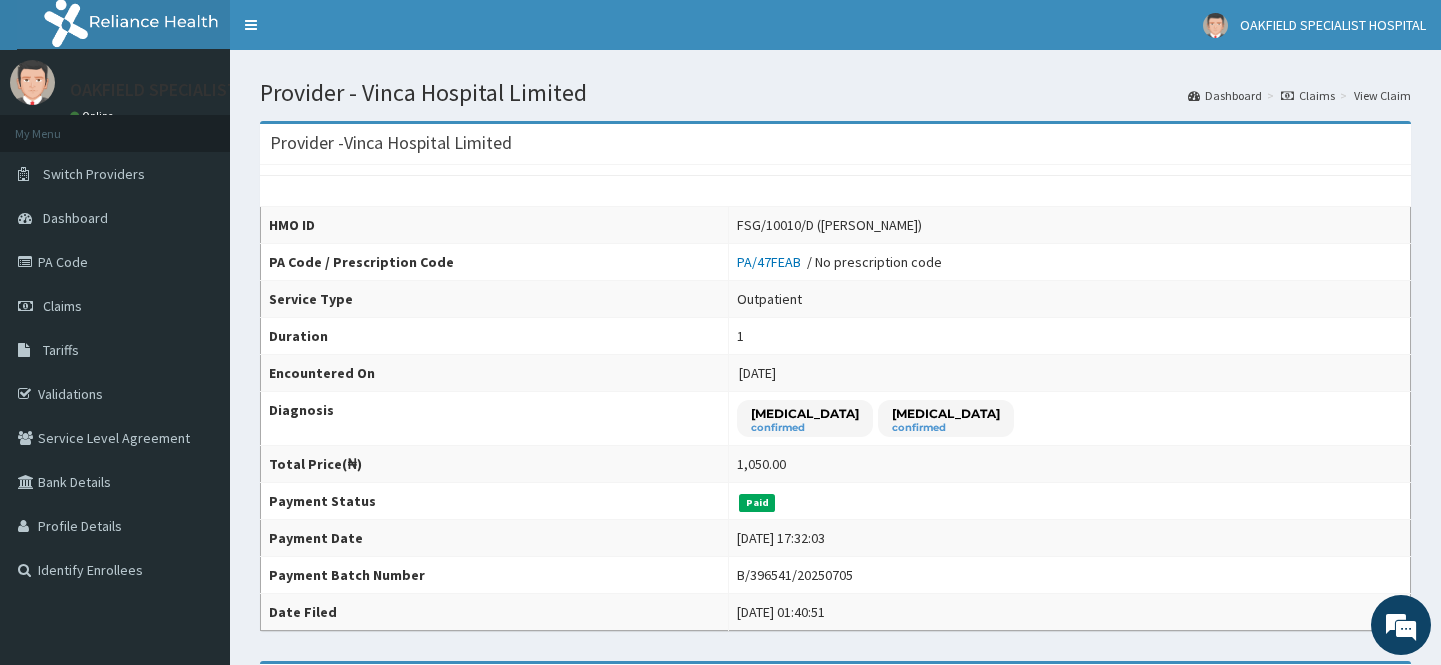 scroll, scrollTop: 0, scrollLeft: 0, axis: both 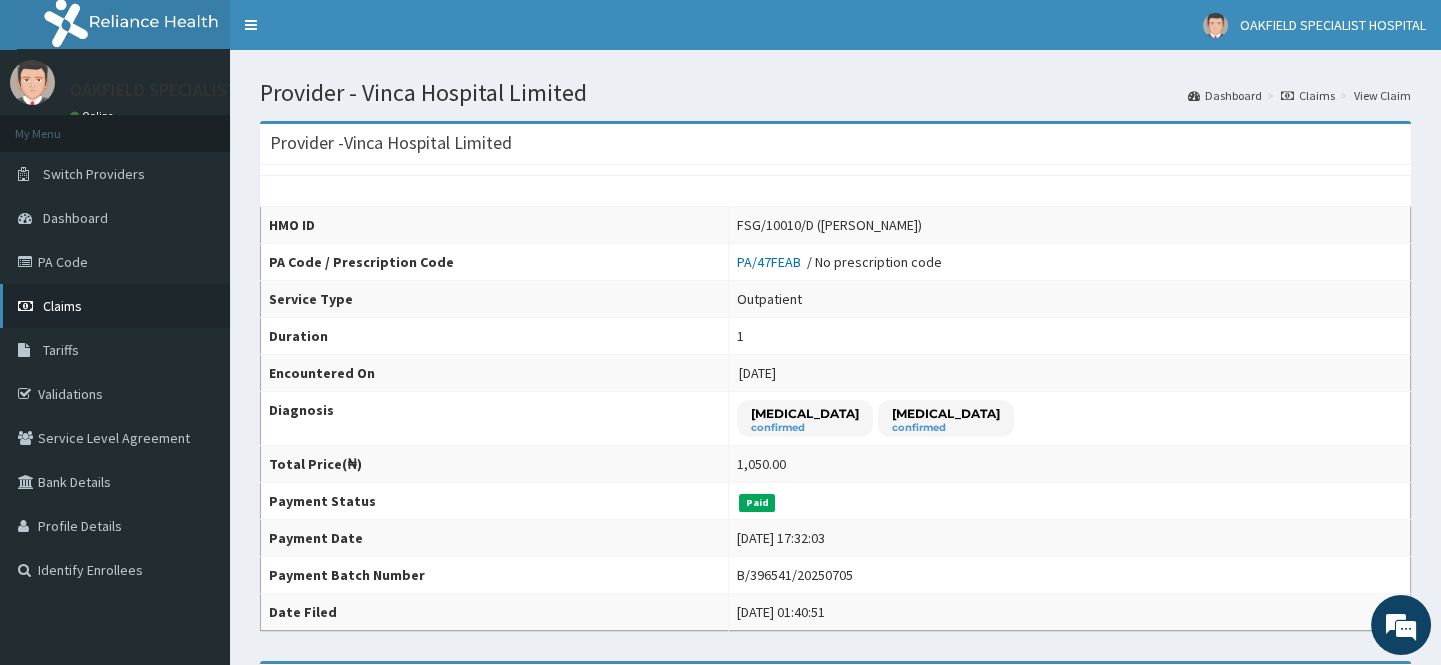 click on "Claims" at bounding box center [62, 306] 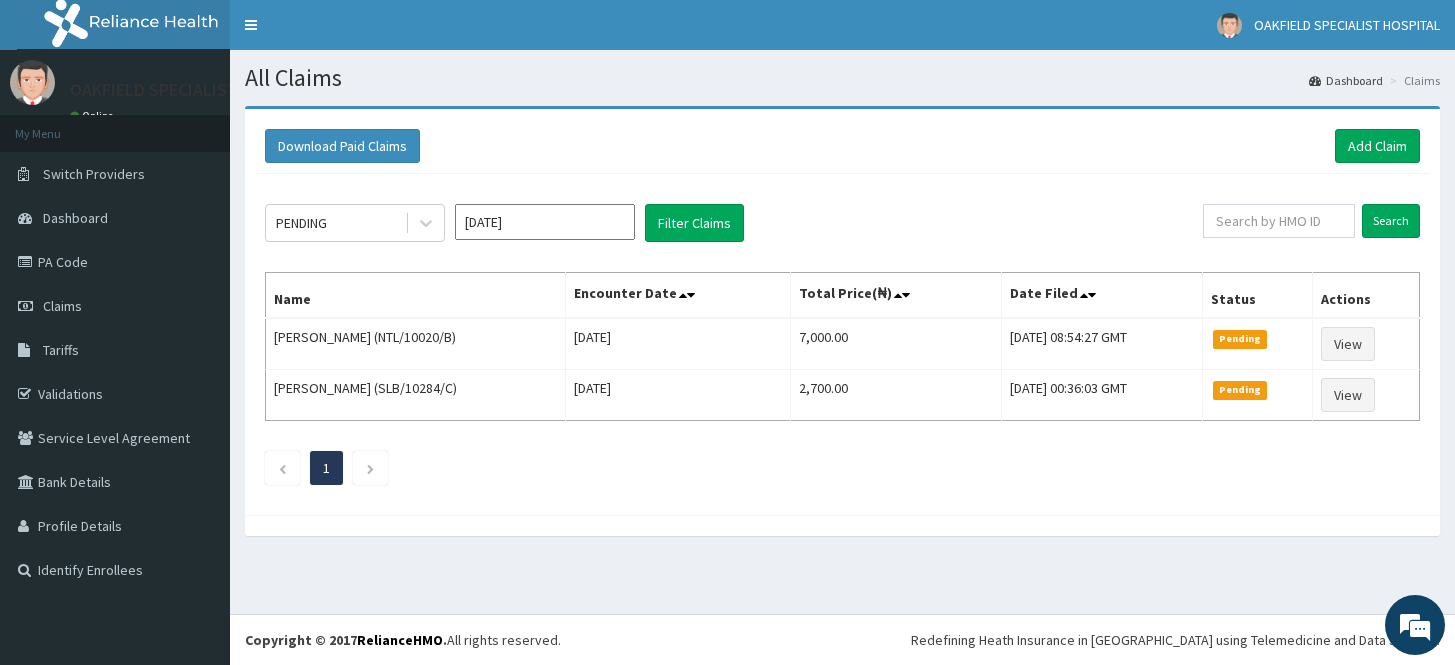 scroll, scrollTop: 0, scrollLeft: 0, axis: both 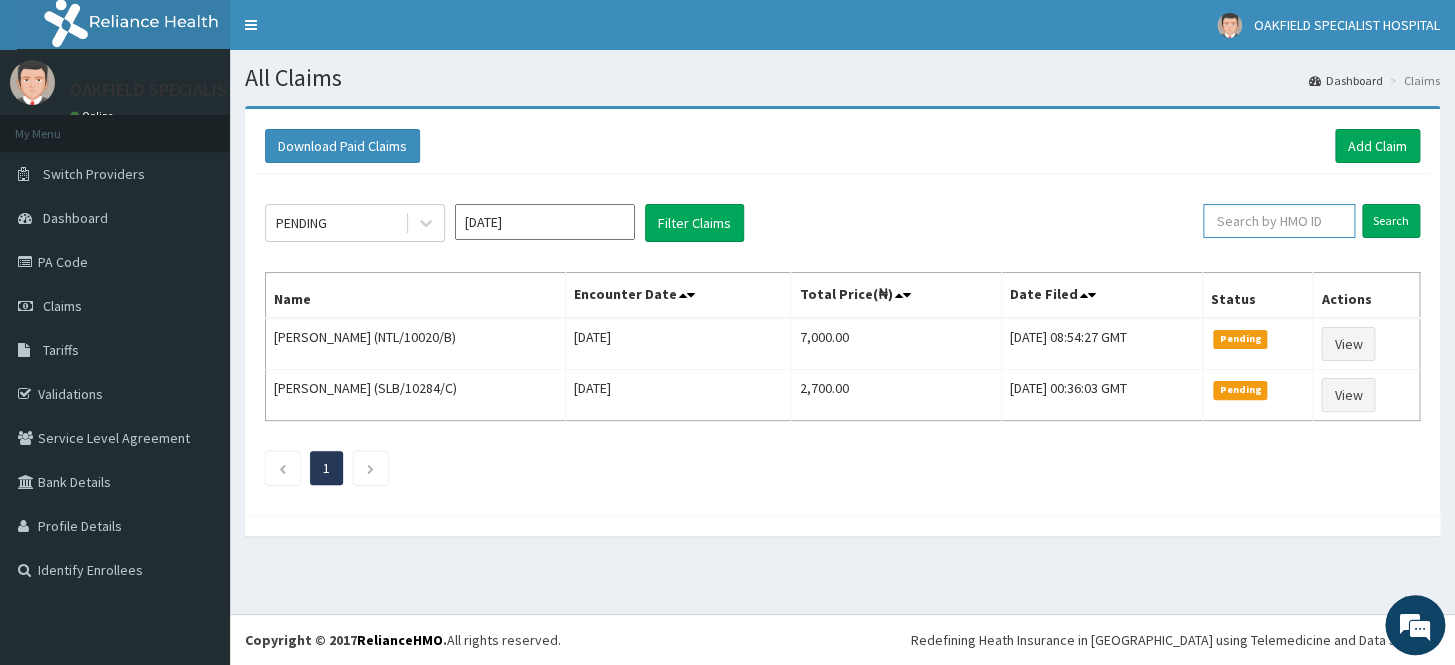 click at bounding box center (1279, 221) 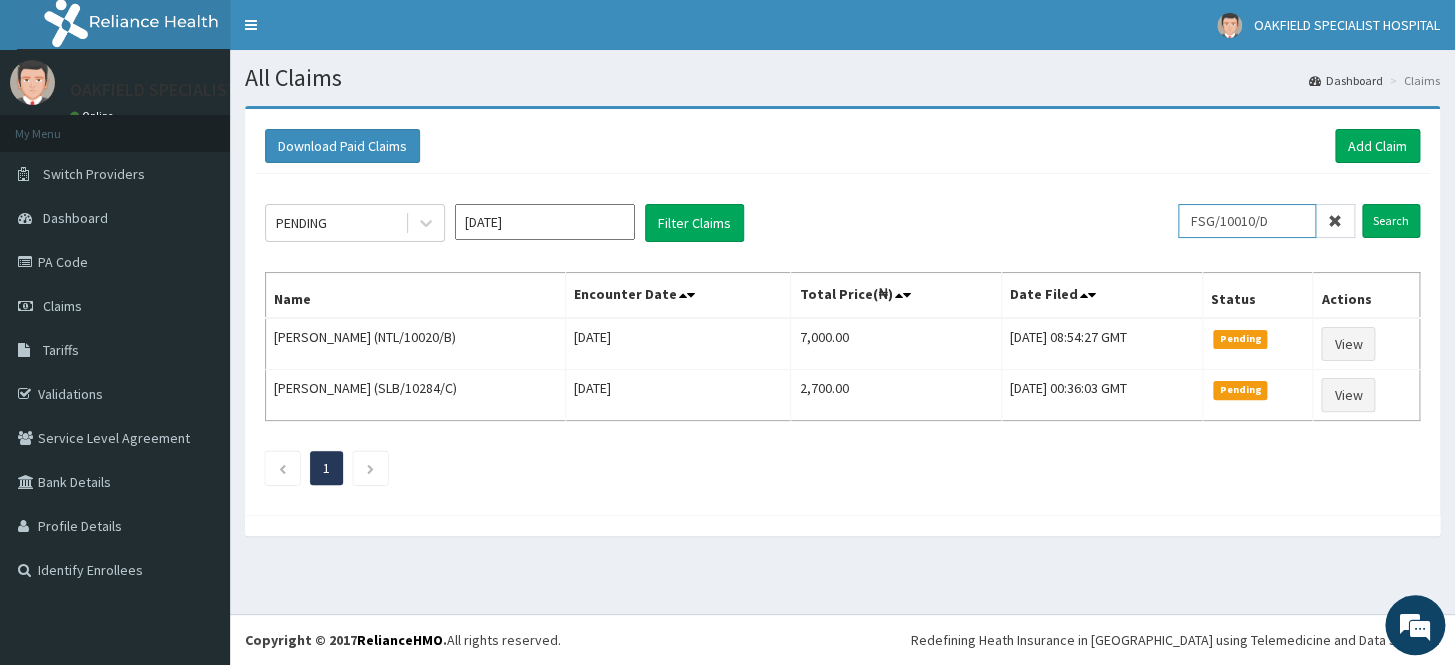 click on "FSG/10010/D" at bounding box center (1247, 221) 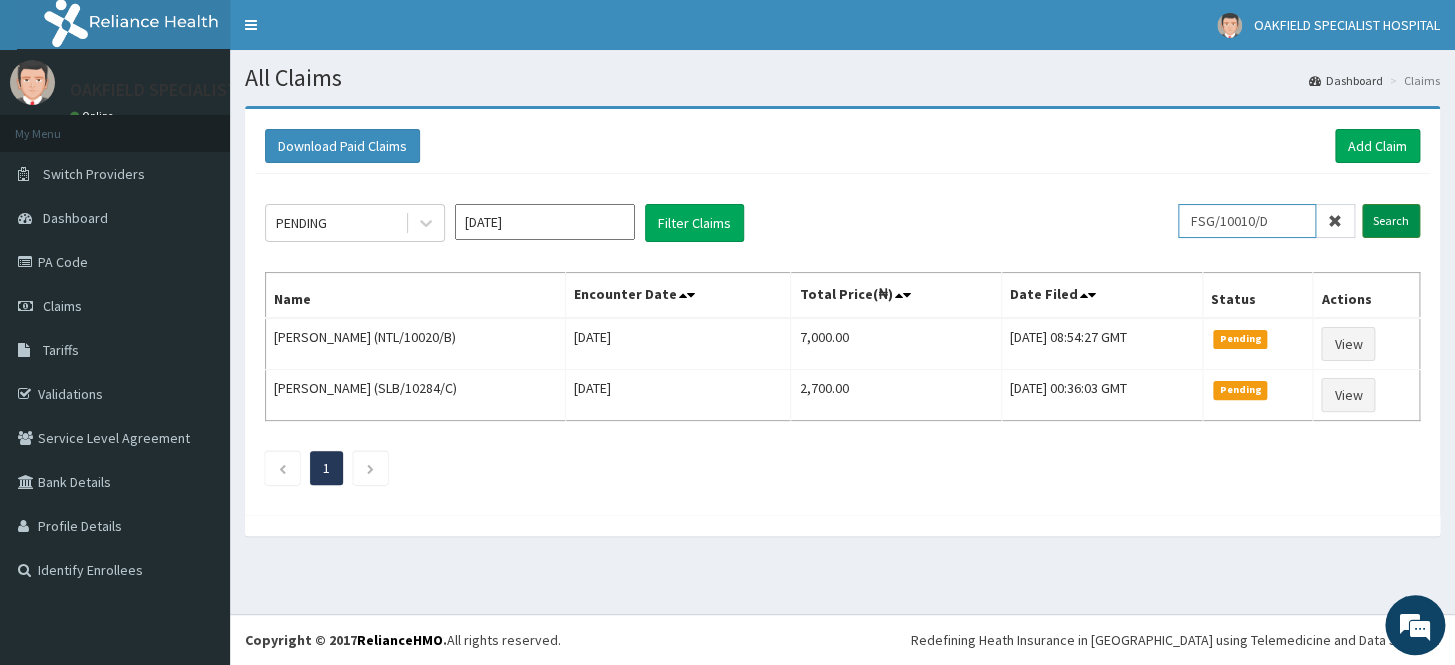 type on "FSG/10010/D" 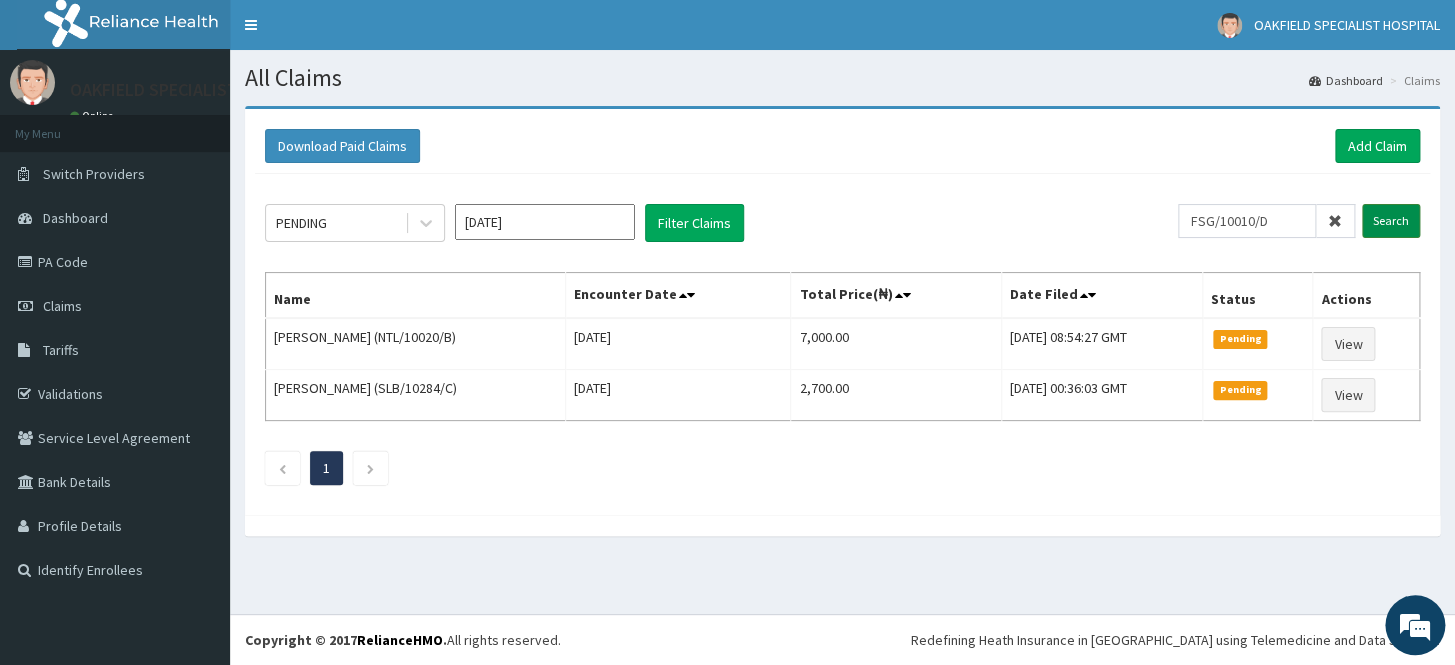click on "Search" at bounding box center [1391, 221] 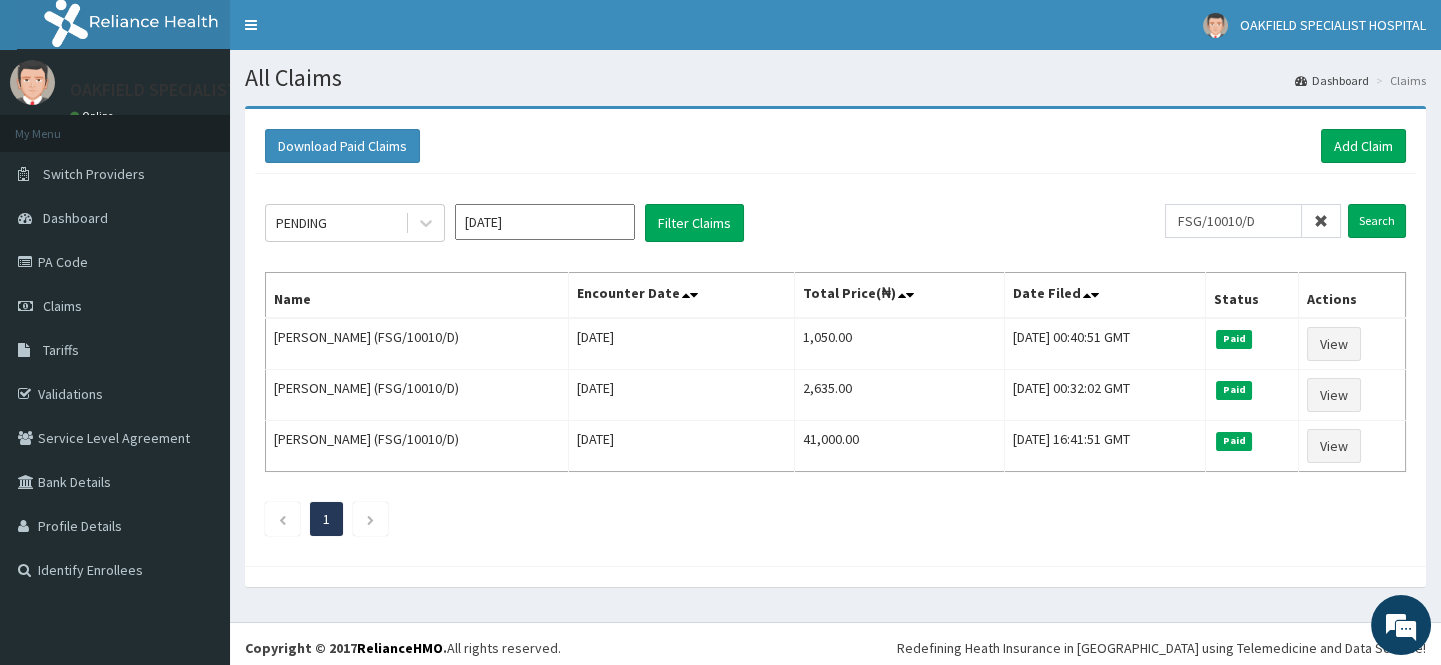 click at bounding box center [1321, 221] 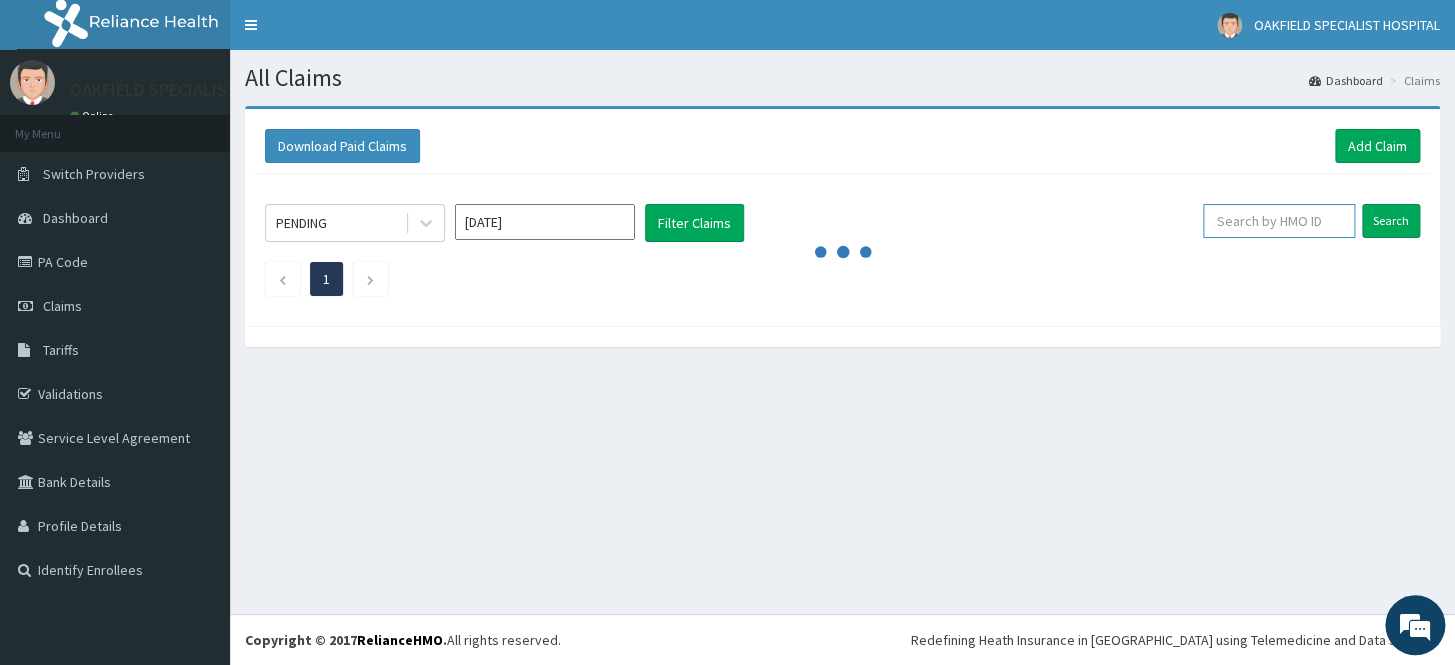 click at bounding box center (1279, 221) 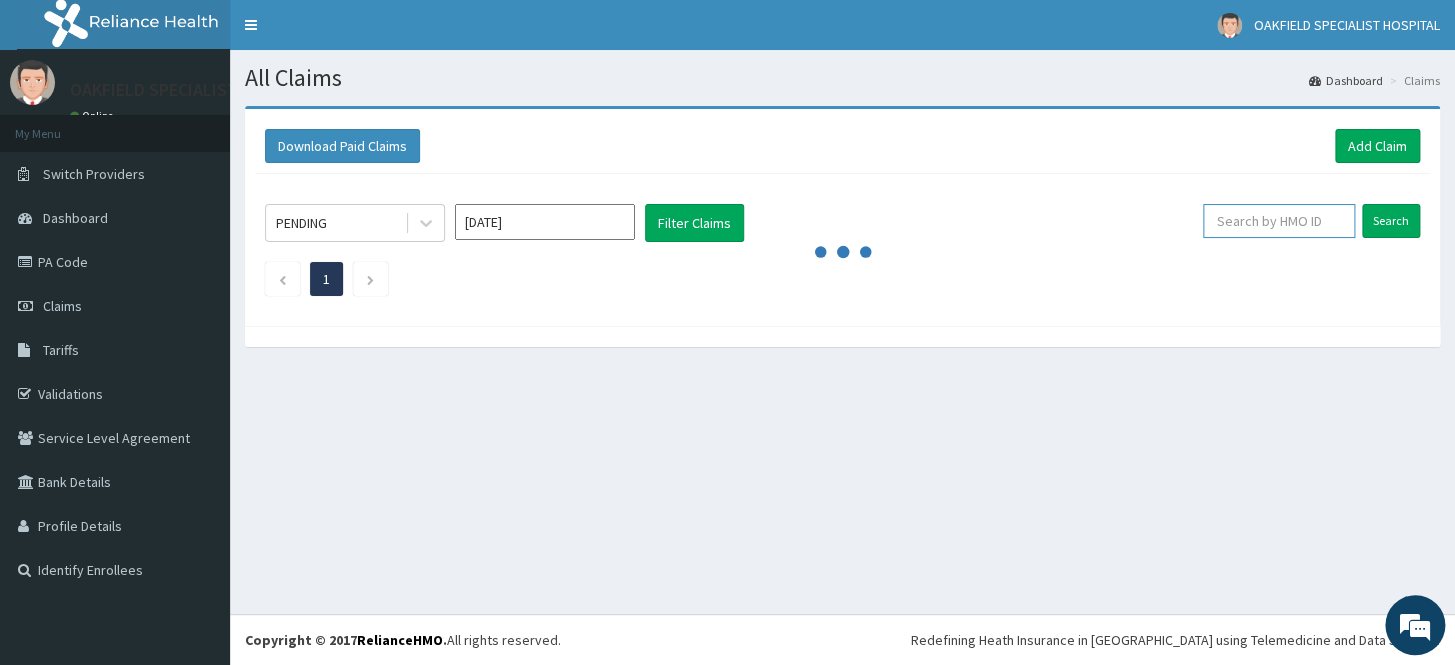 paste on "TEN/10014/C" 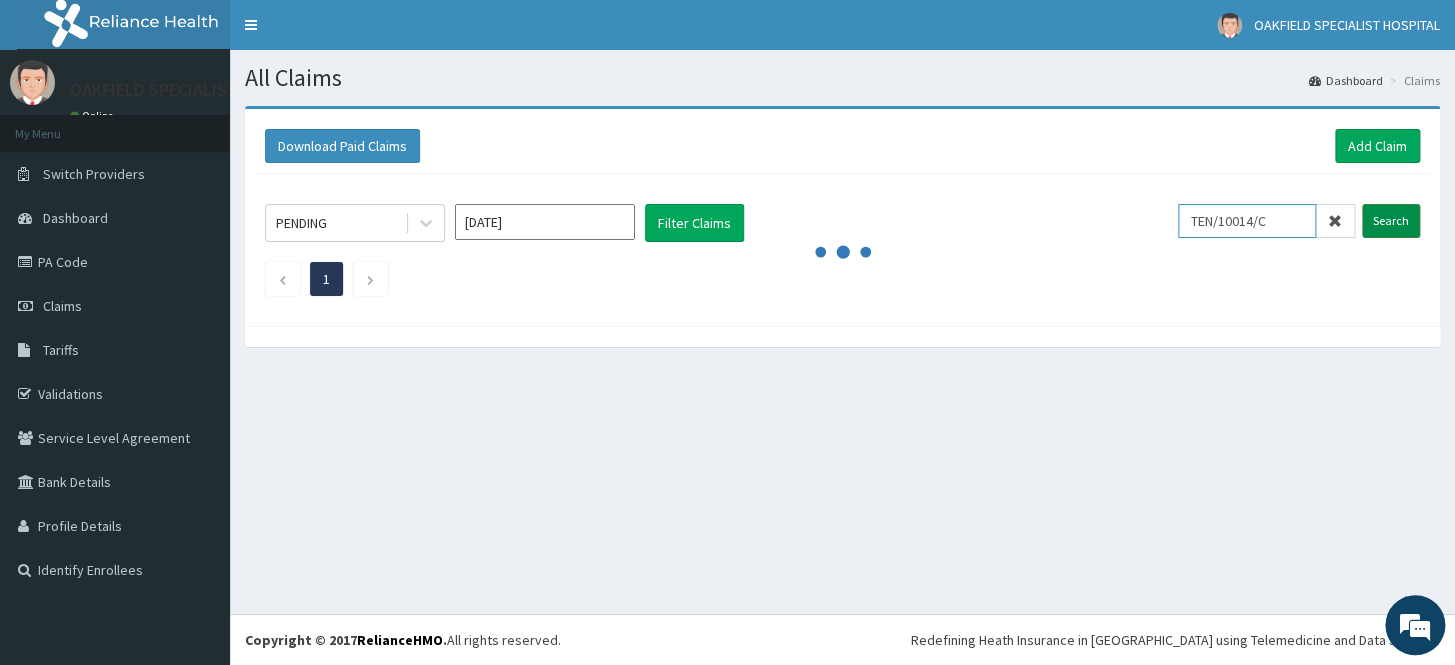 type on "TEN/10014/C" 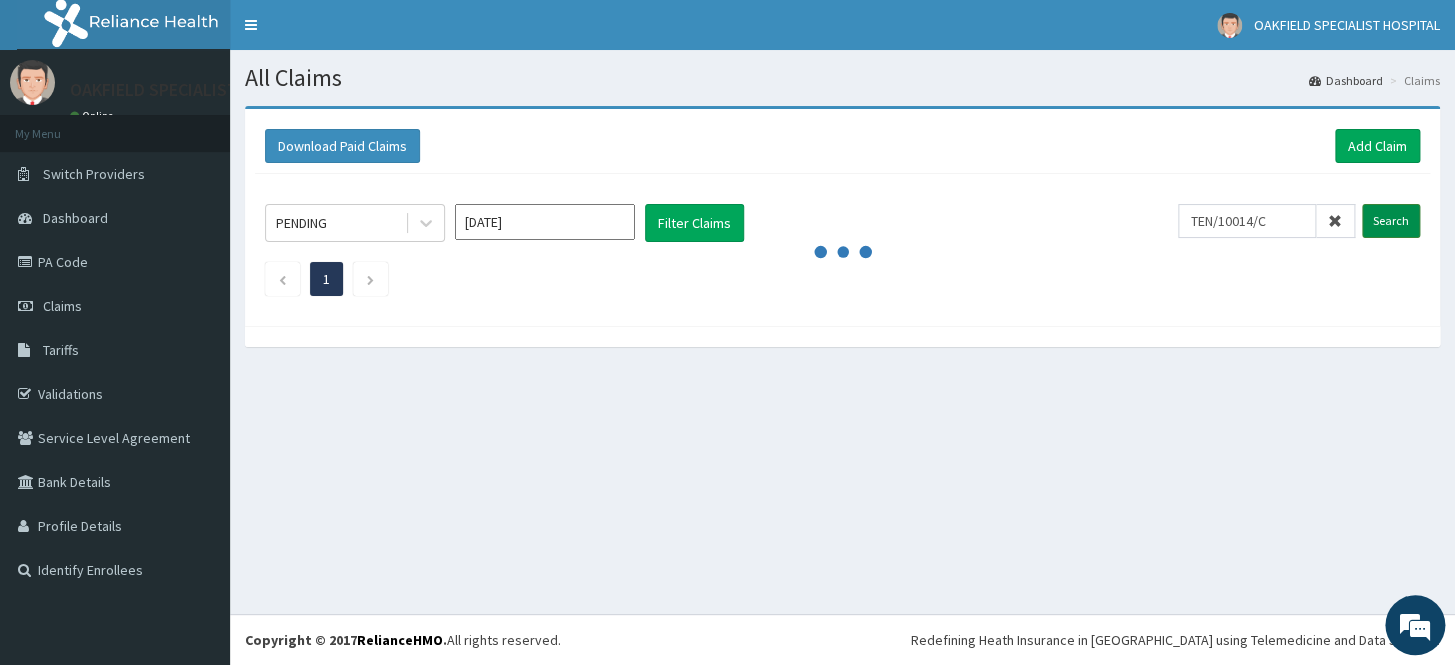 click on "Search" at bounding box center [1391, 221] 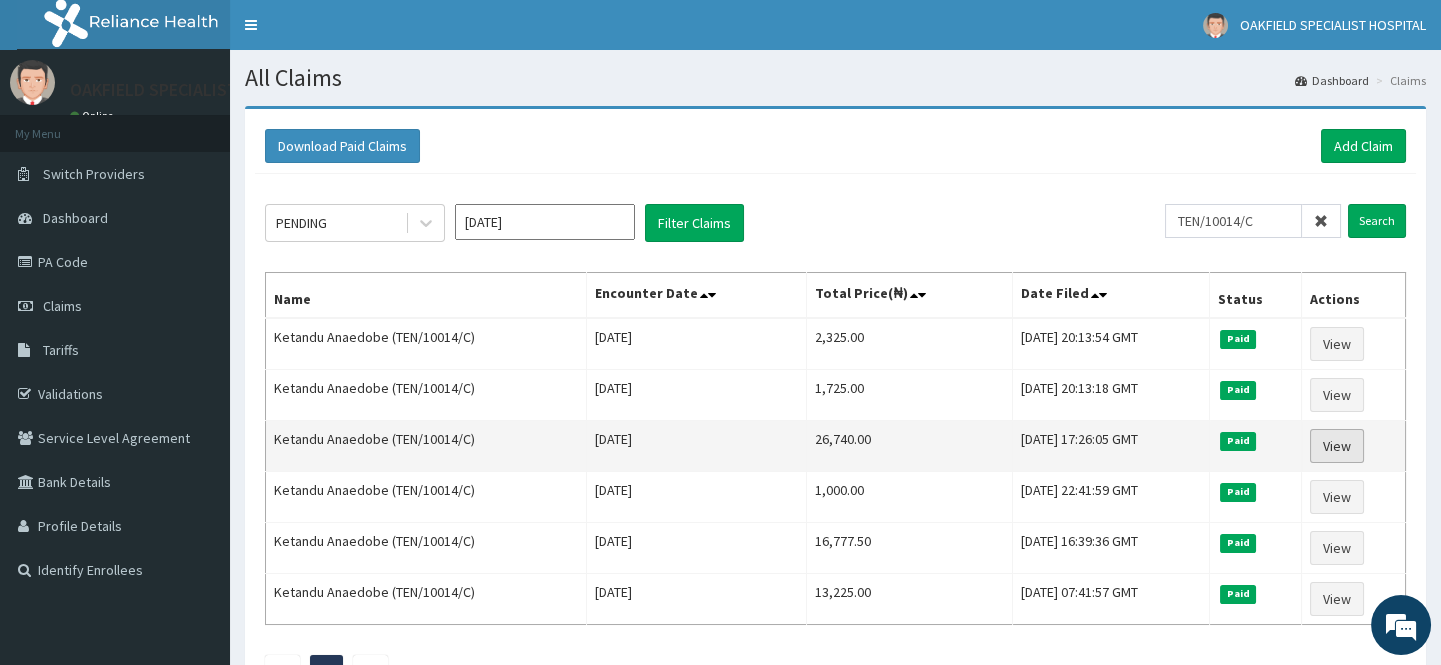 click on "View" at bounding box center [1337, 446] 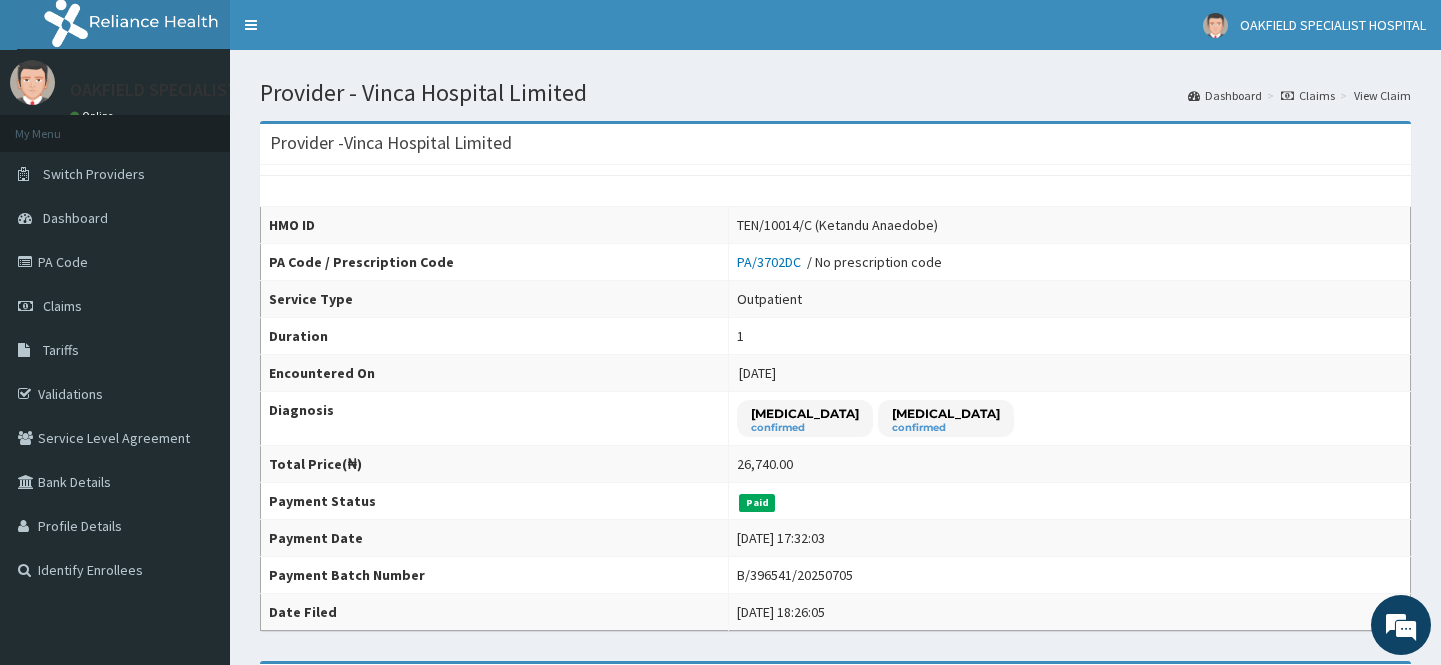 scroll, scrollTop: 0, scrollLeft: 0, axis: both 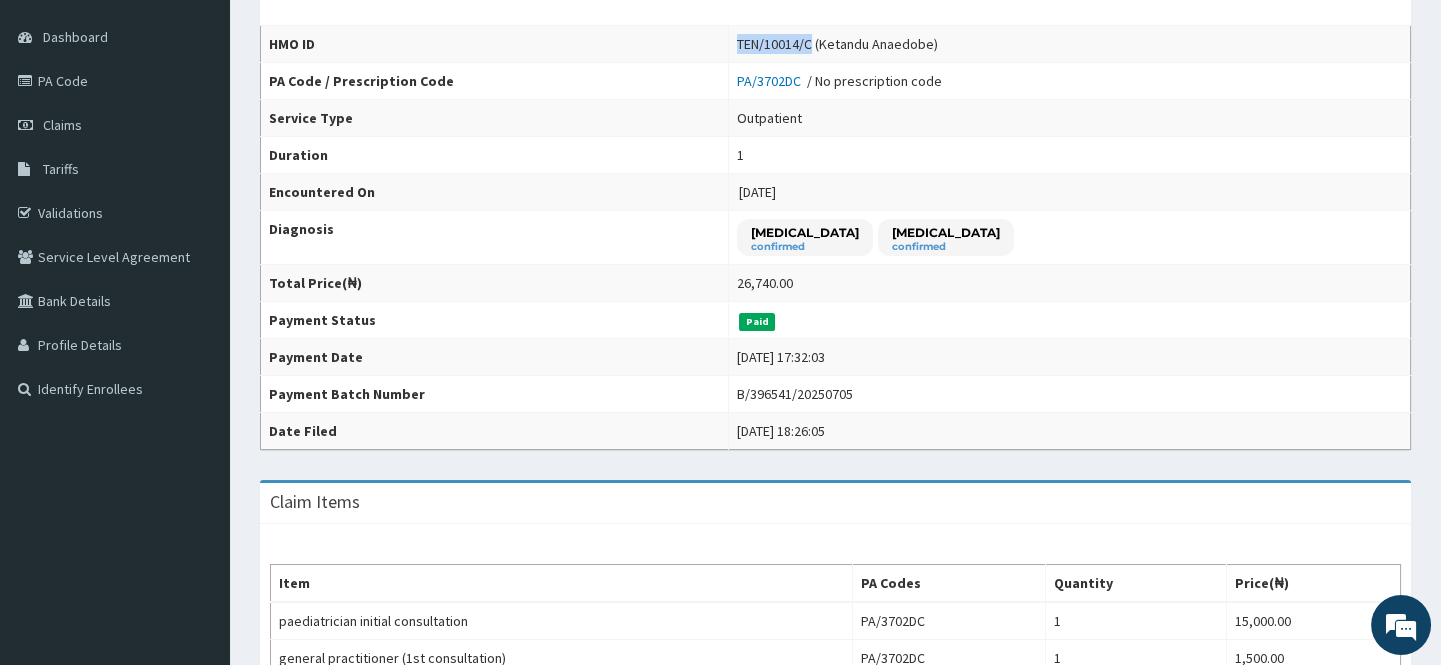 drag, startPoint x: 714, startPoint y: 47, endPoint x: 640, endPoint y: 48, distance: 74.00676 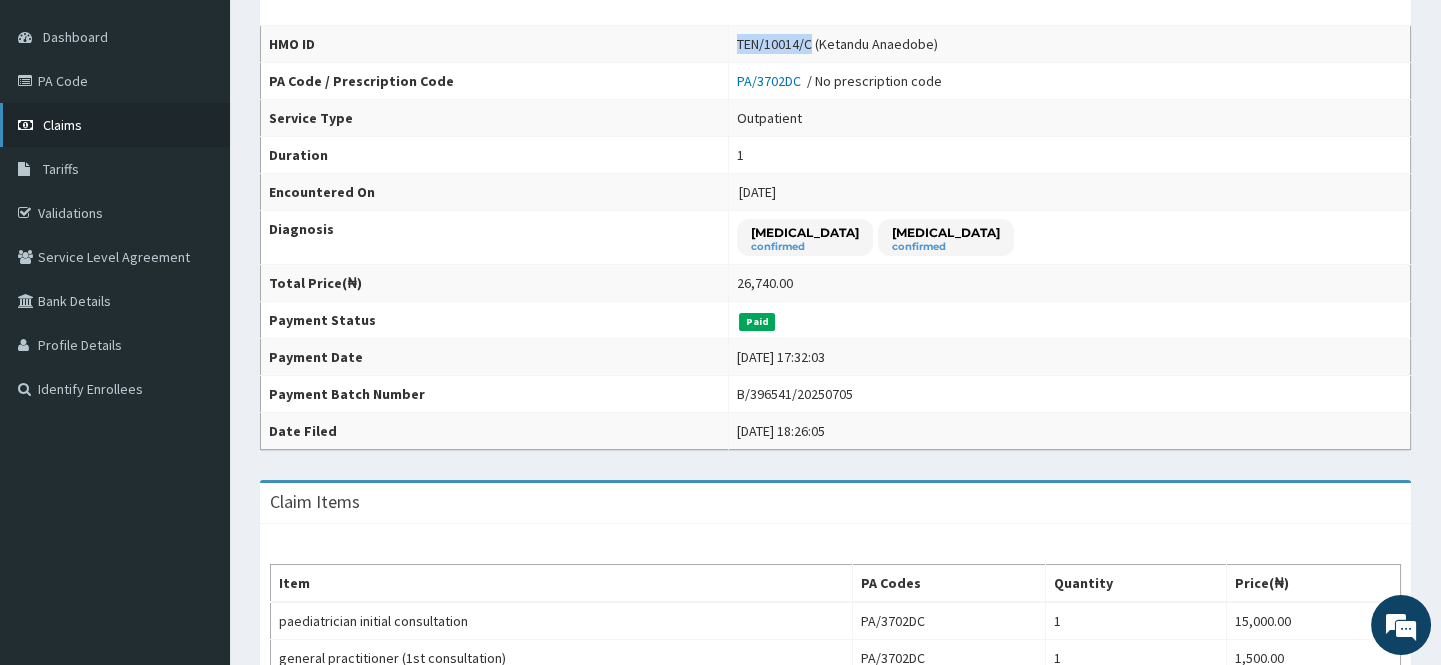click on "Claims" at bounding box center (115, 125) 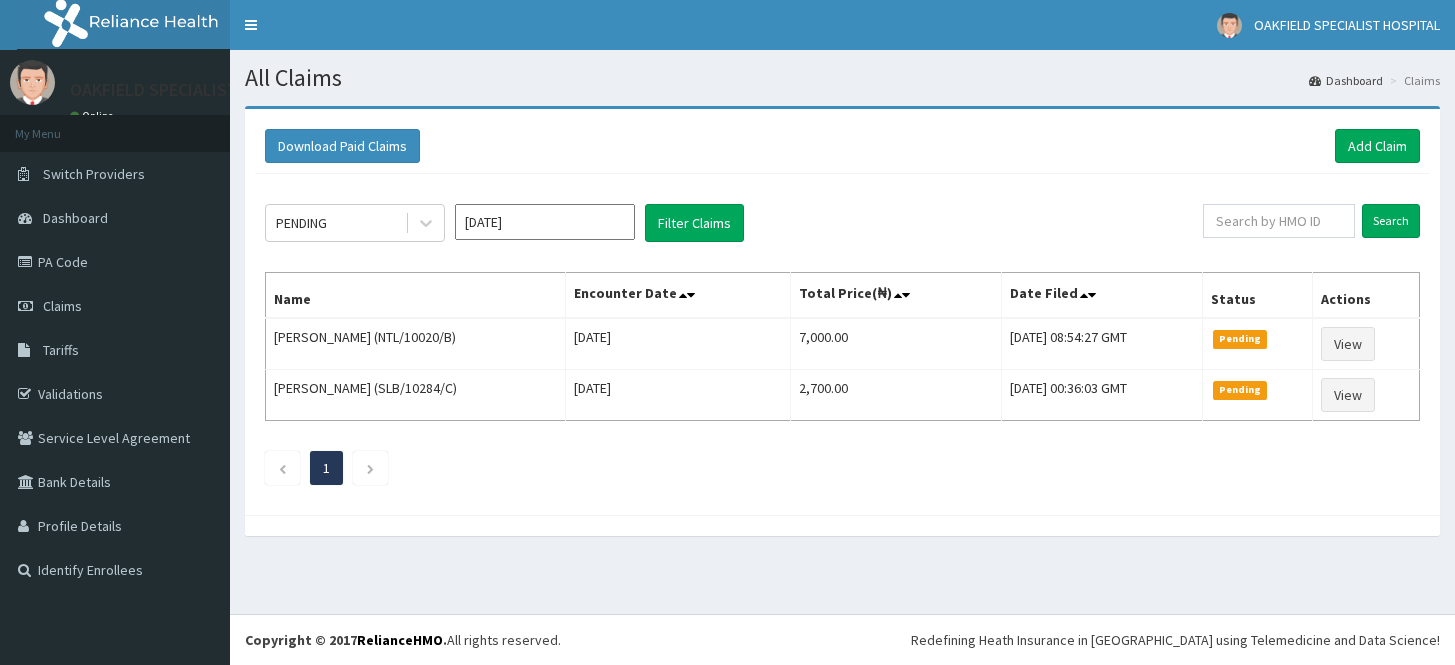 scroll, scrollTop: 0, scrollLeft: 0, axis: both 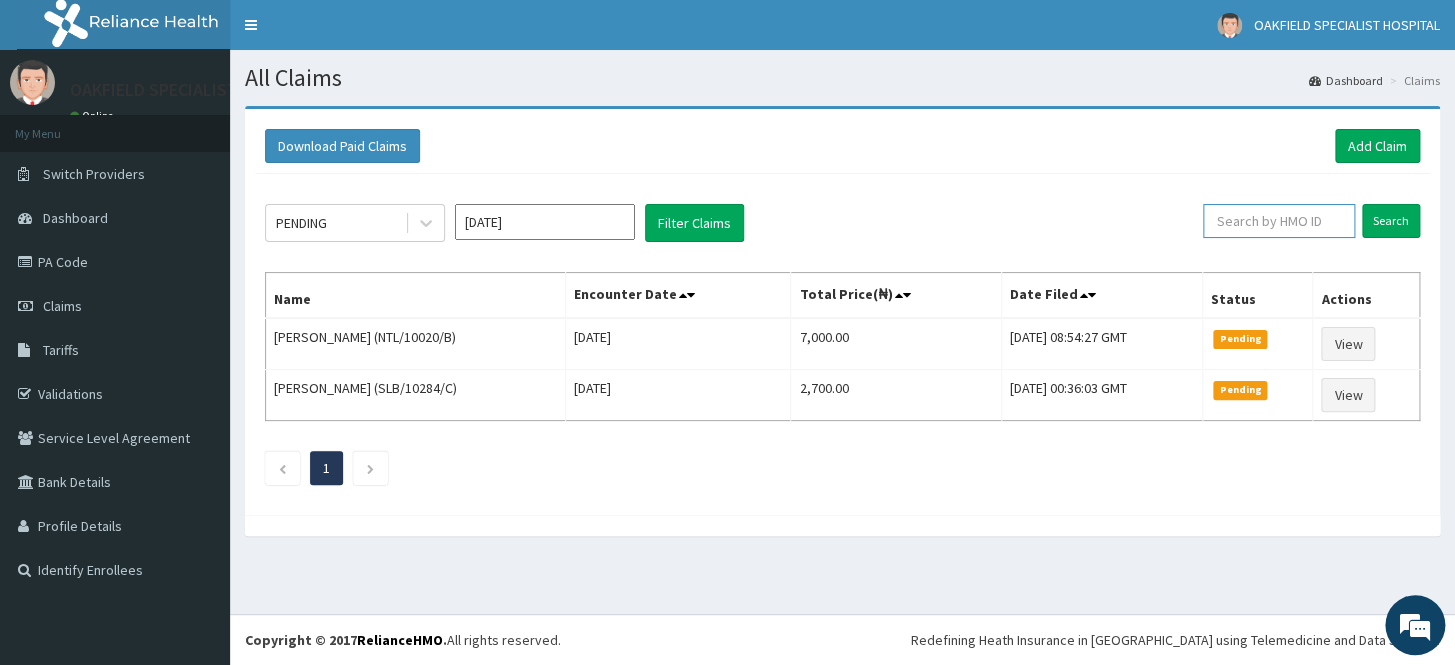 click at bounding box center (1279, 221) 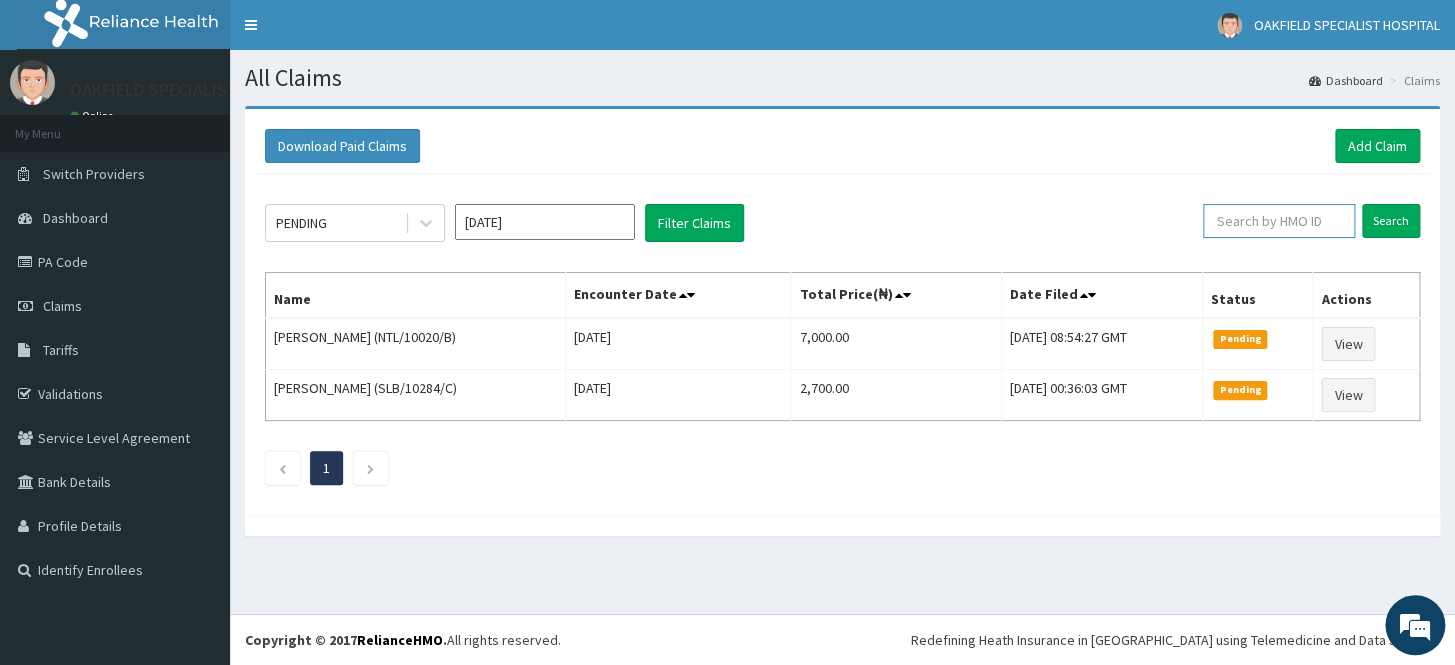 paste on "TEN/10014/C" 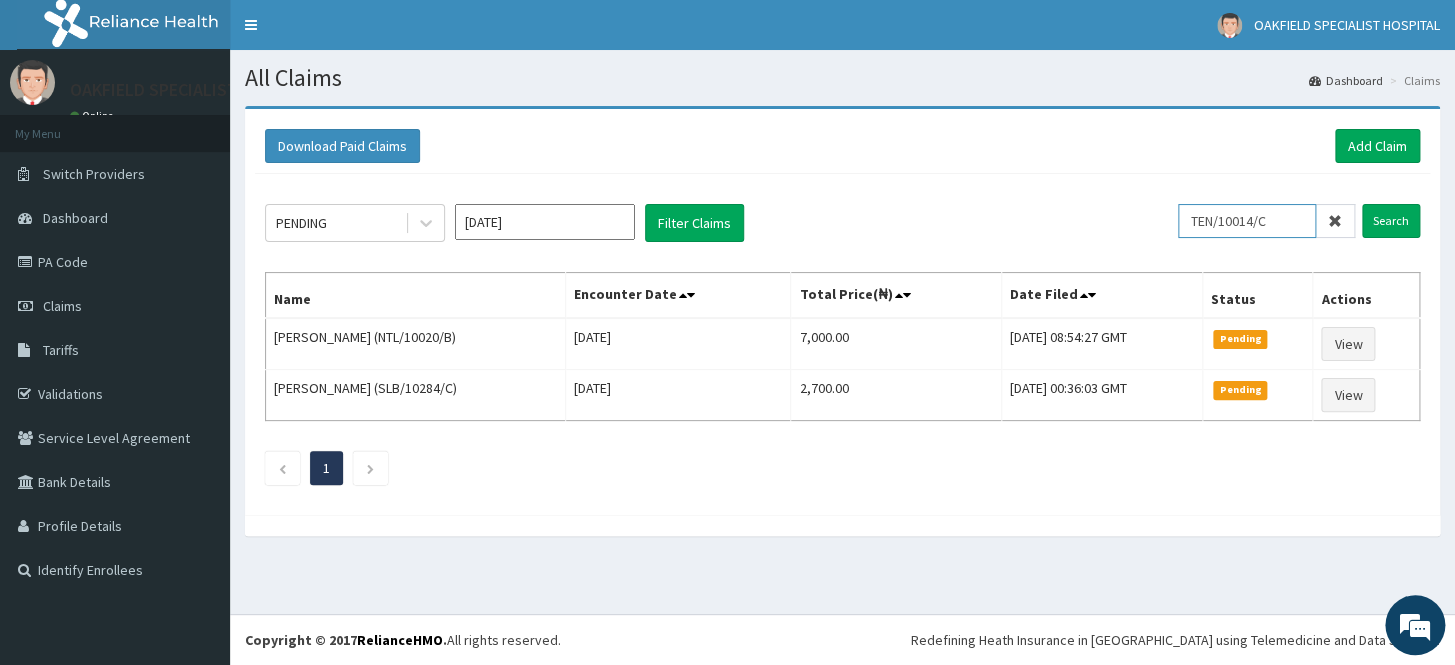 type on "TEN/10014/C" 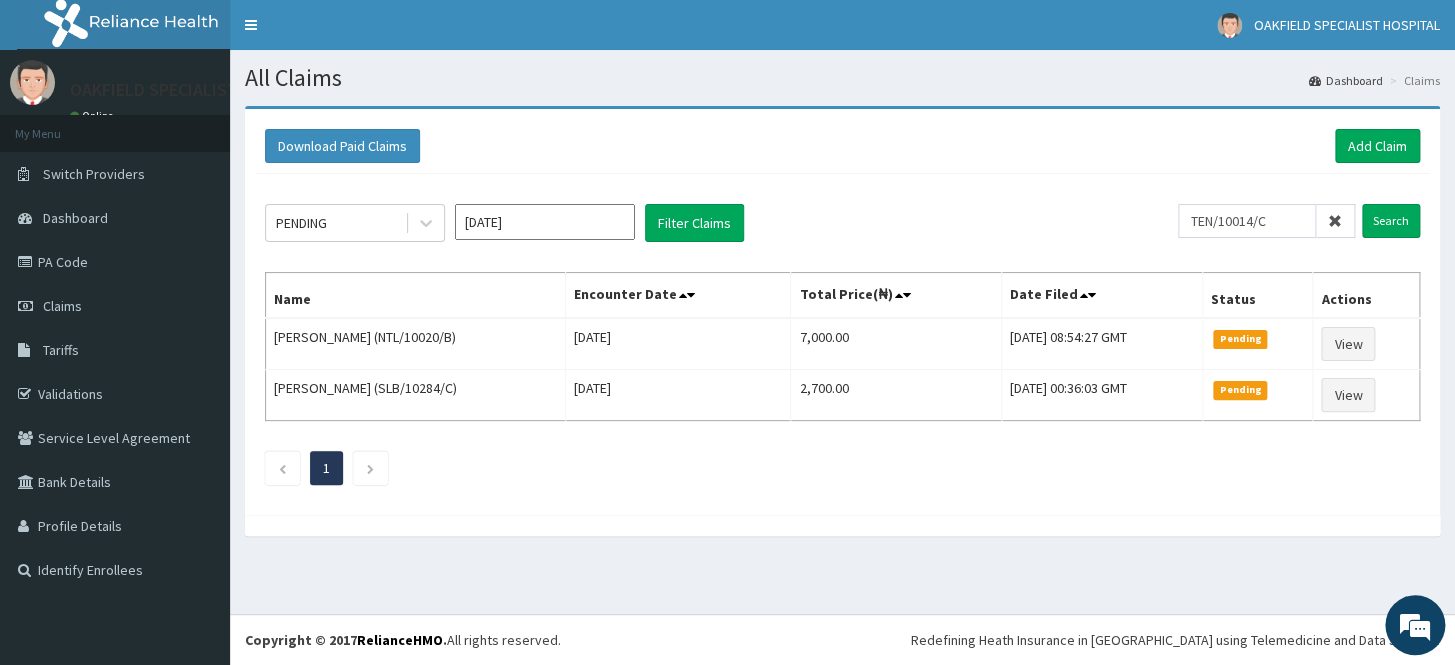 click on "PENDING Jul 2025 Filter Claims TEN/10014/C Search Name Encounter Date Total Price(₦) Date Filed Status Actions Mariam Adepoju (NTL/10020/B) Wed Jul 09 2025 7,000.00 Wed, 09 Jul 2025 08:54:27 GMT Pending View Kayla Patrick (SLB/10284/C) Tue Jul 01 2025 2,700.00 Tue, 01 Jul 2025 00:36:03 GMT Pending View 1" 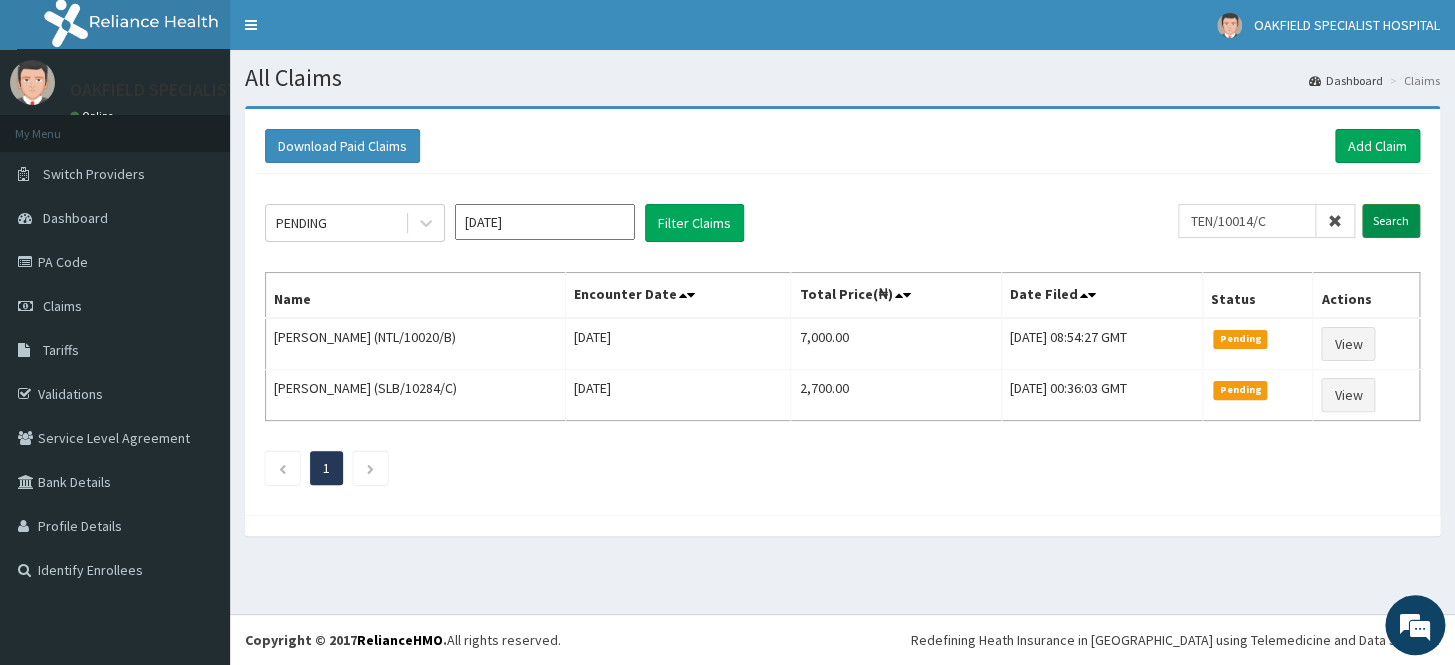 click on "Search" at bounding box center (1391, 221) 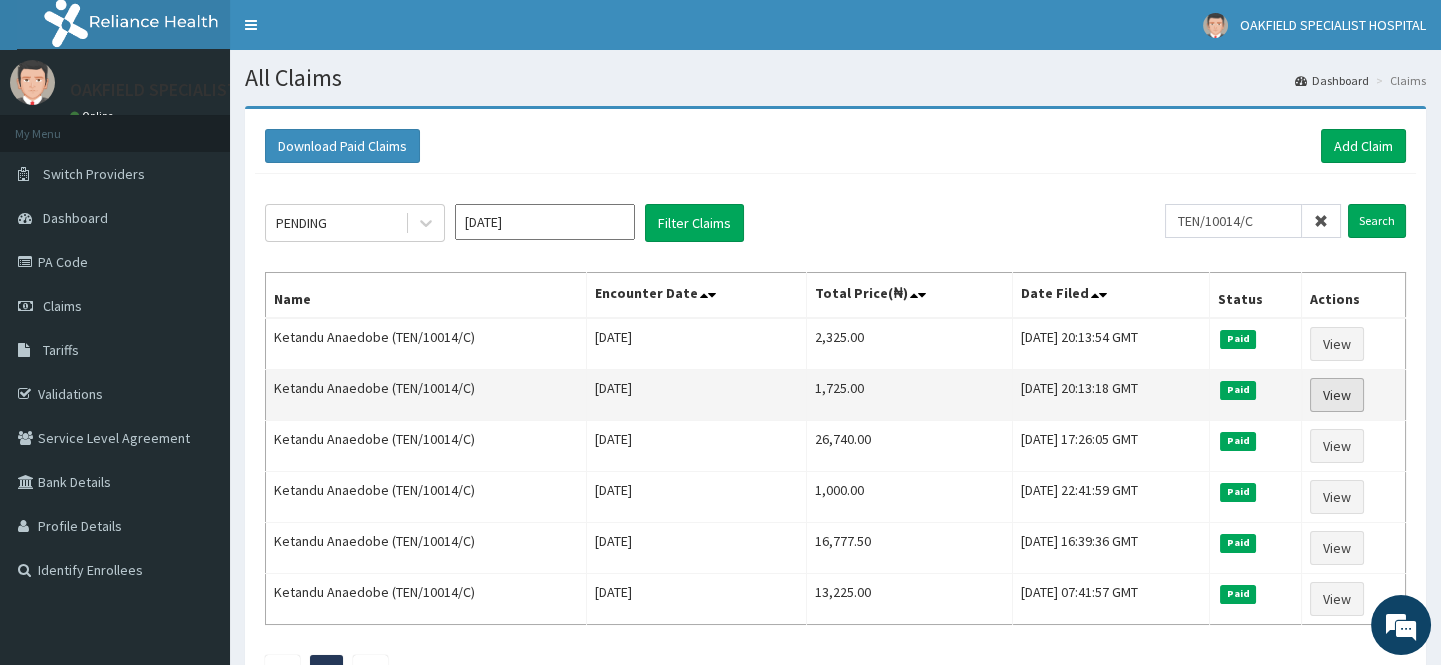 click on "View" at bounding box center [1337, 395] 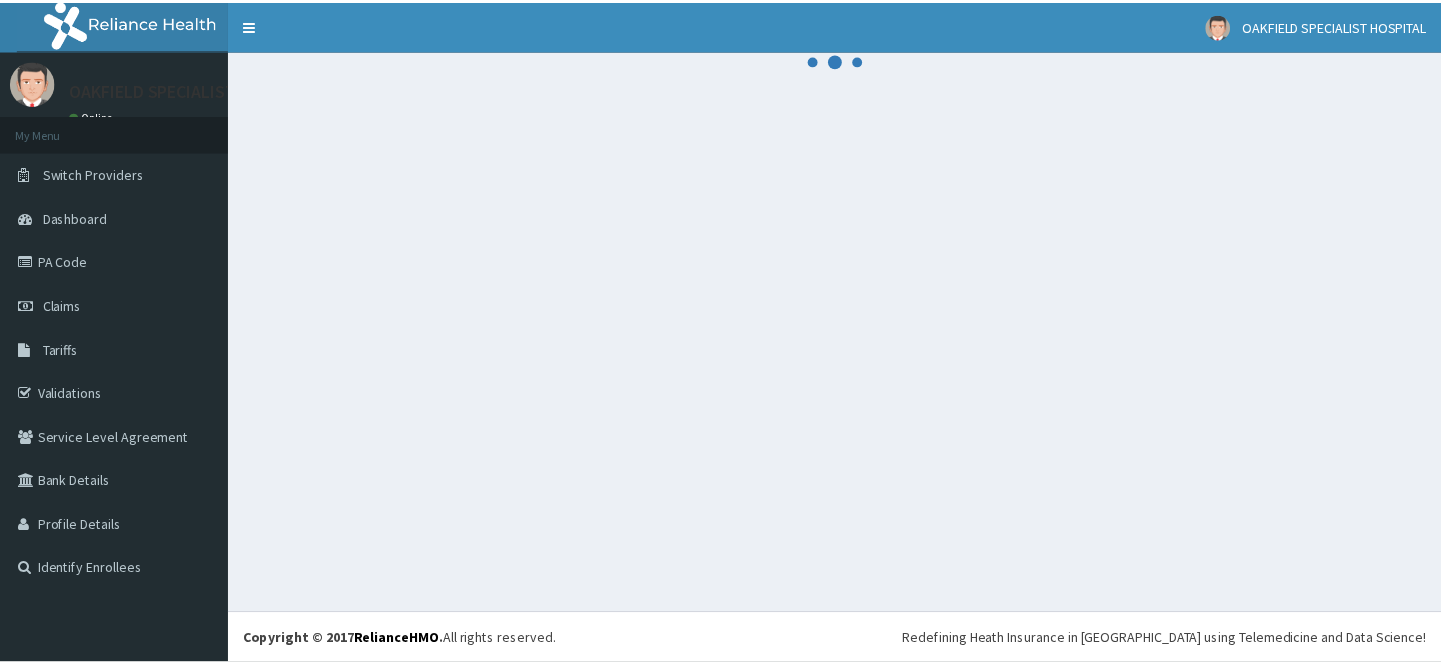 scroll, scrollTop: 0, scrollLeft: 0, axis: both 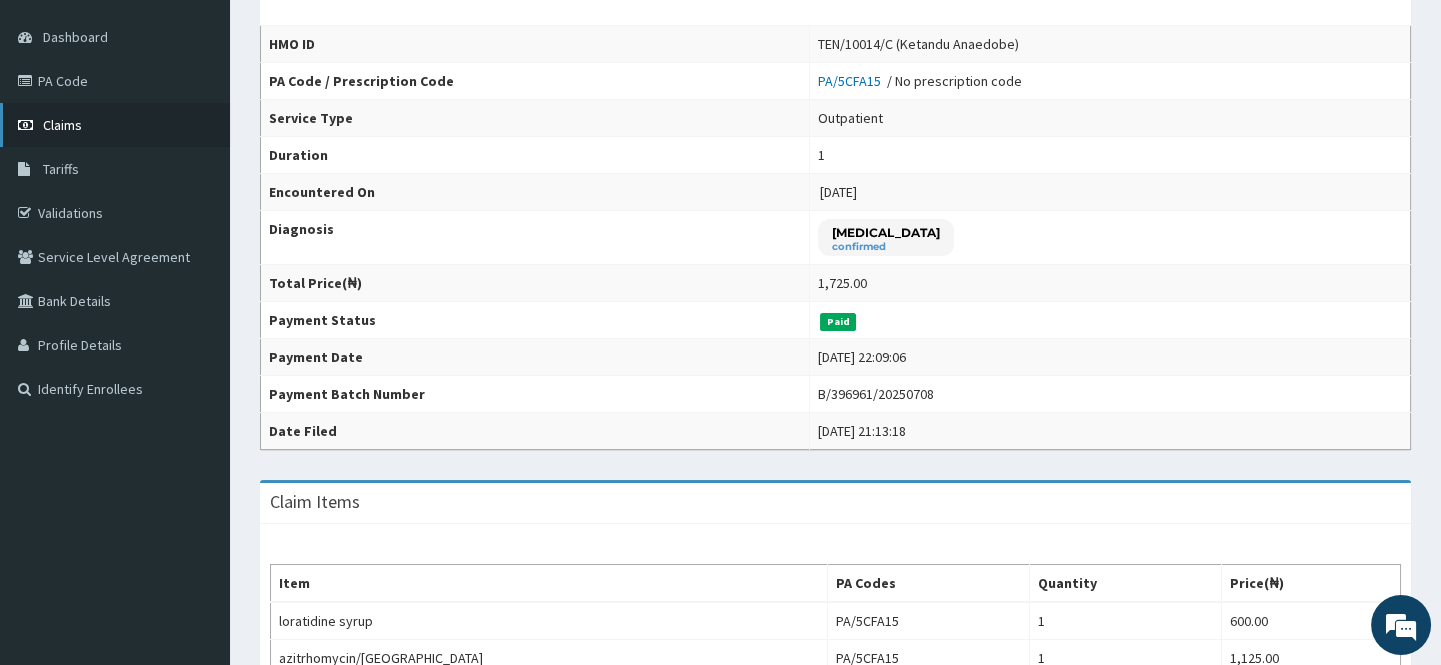 click on "Claims" at bounding box center [115, 125] 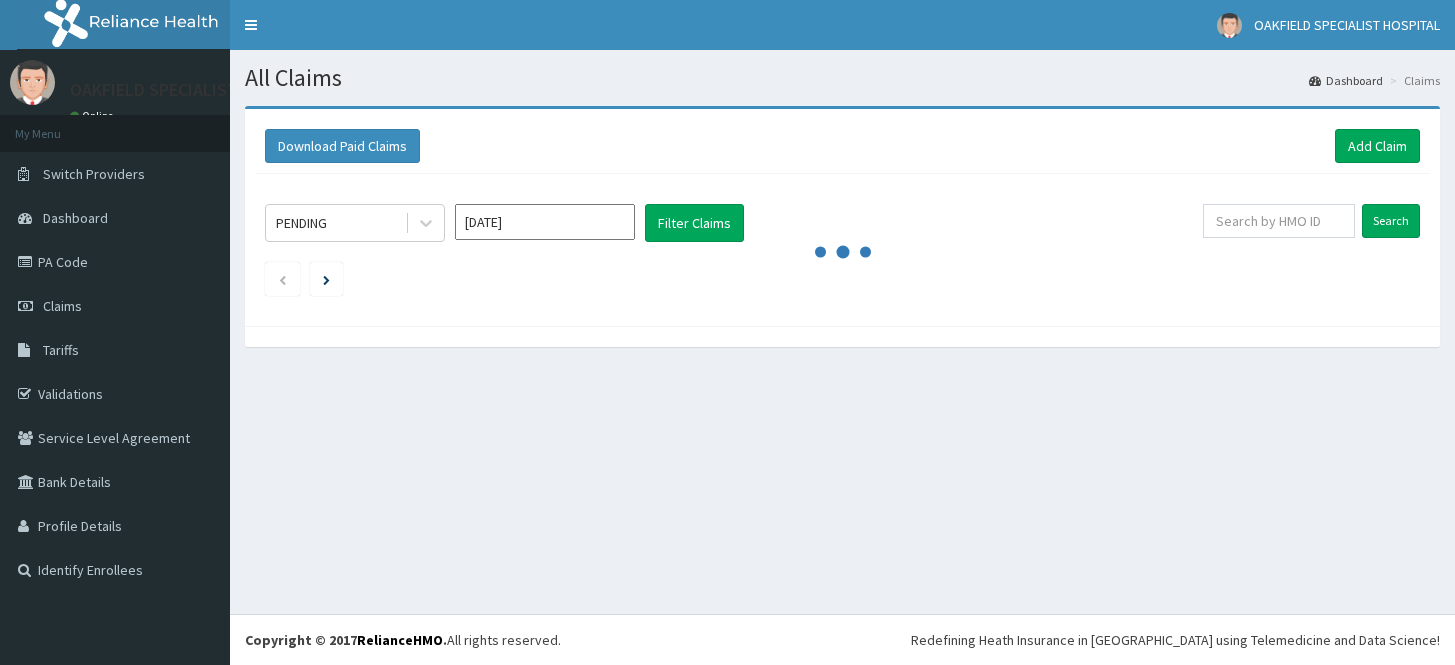 scroll, scrollTop: 0, scrollLeft: 0, axis: both 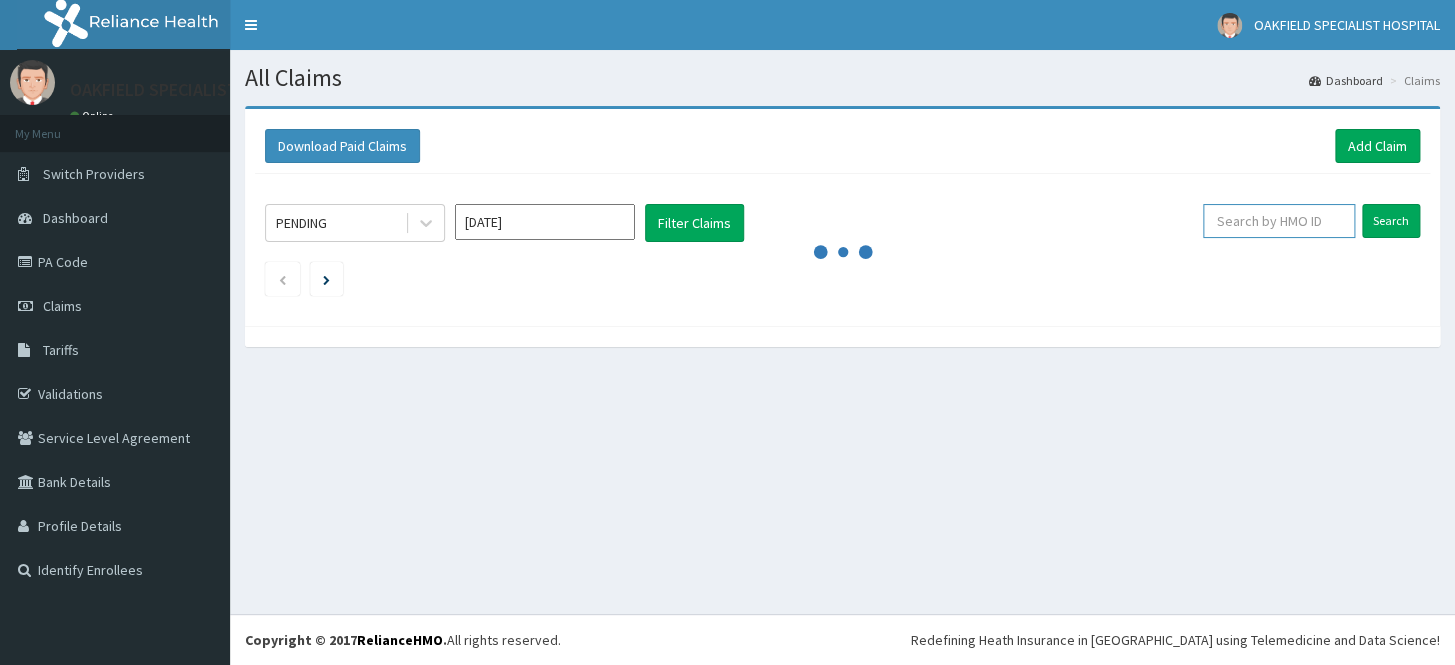 click at bounding box center [1279, 221] 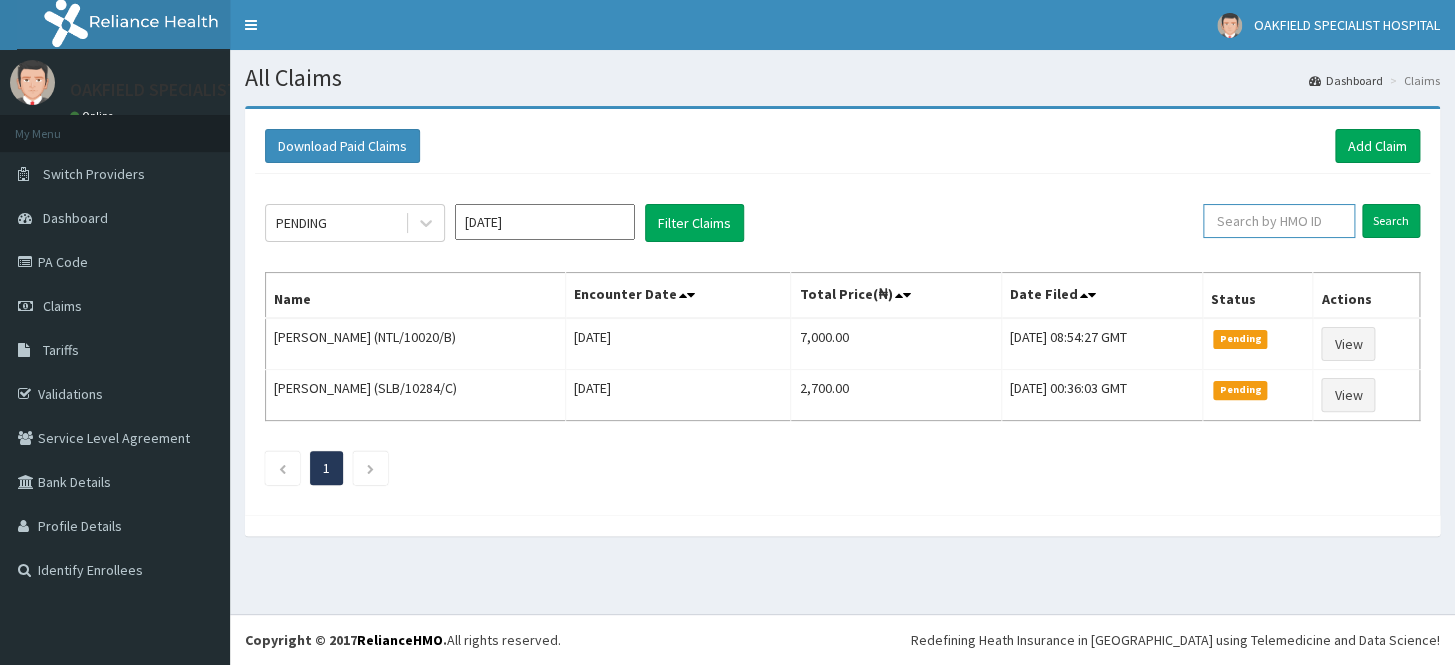 paste on "TEN/10014/C" 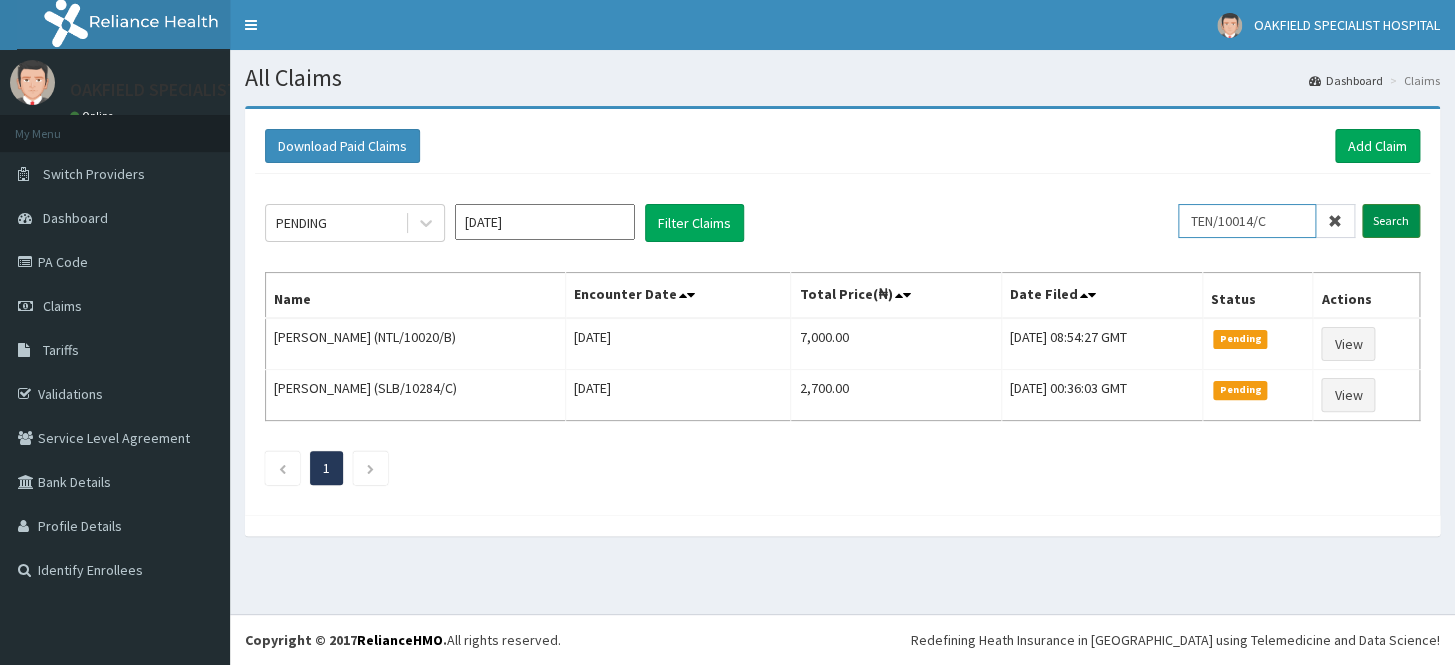 type on "TEN/10014/C" 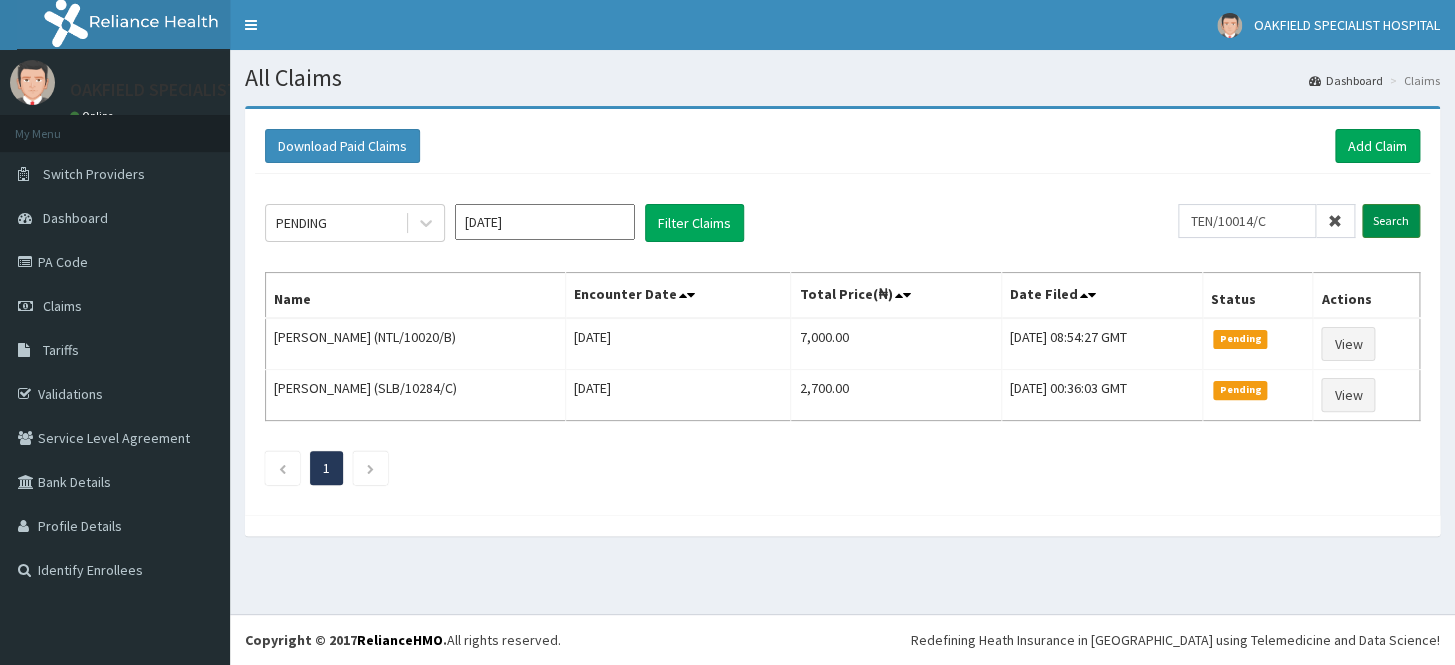 click on "Search" at bounding box center (1391, 221) 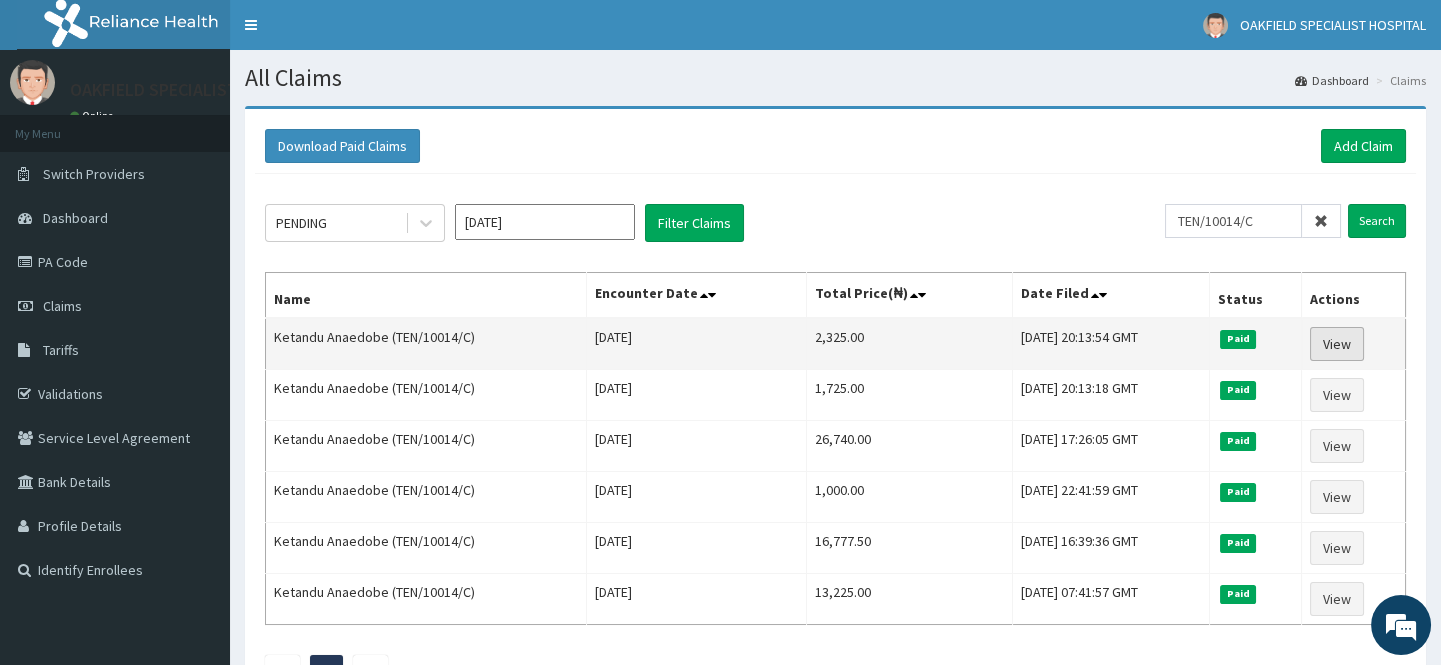 click on "View" at bounding box center (1337, 344) 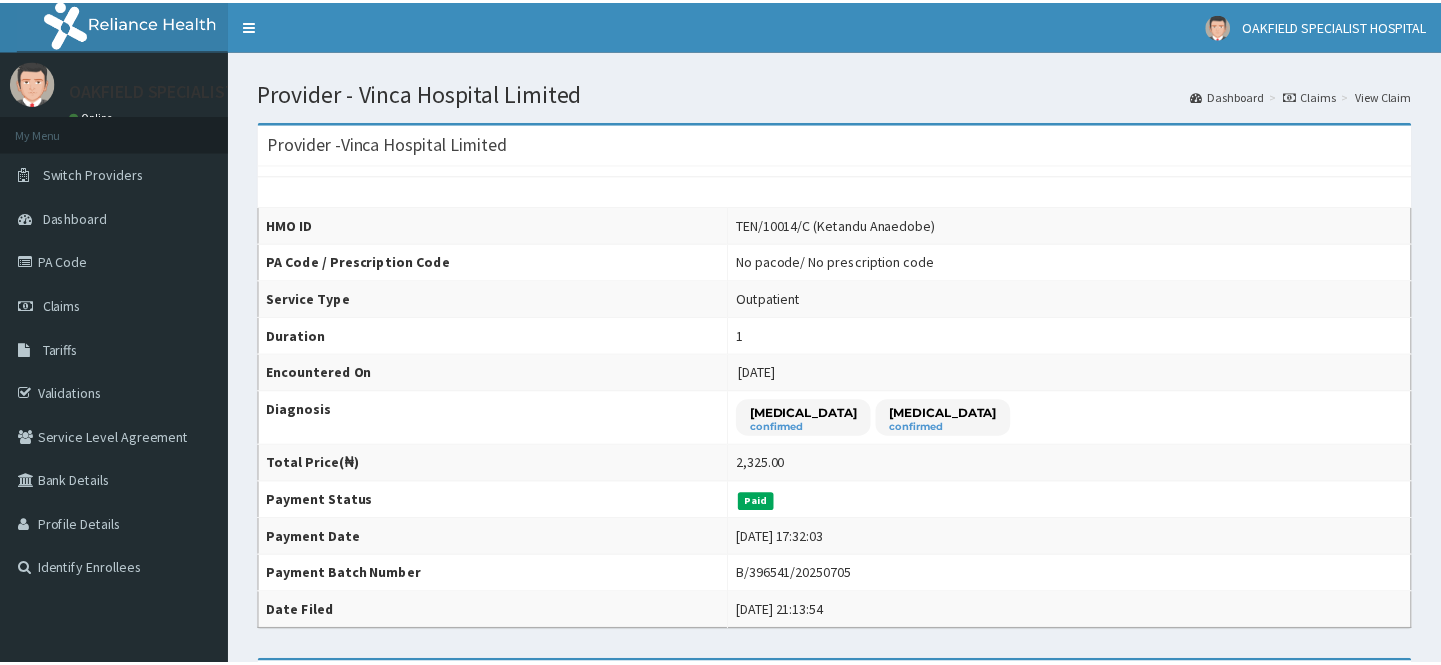 scroll, scrollTop: 0, scrollLeft: 0, axis: both 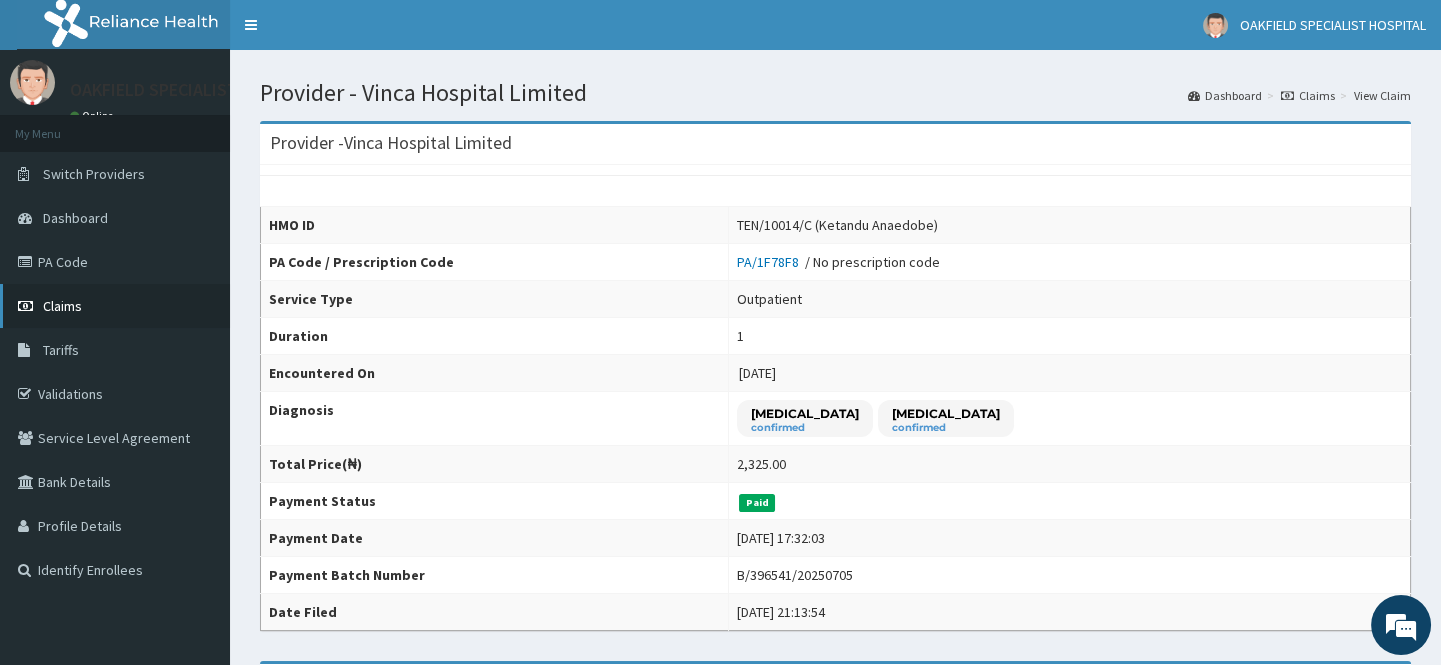 click on "Claims" at bounding box center (62, 306) 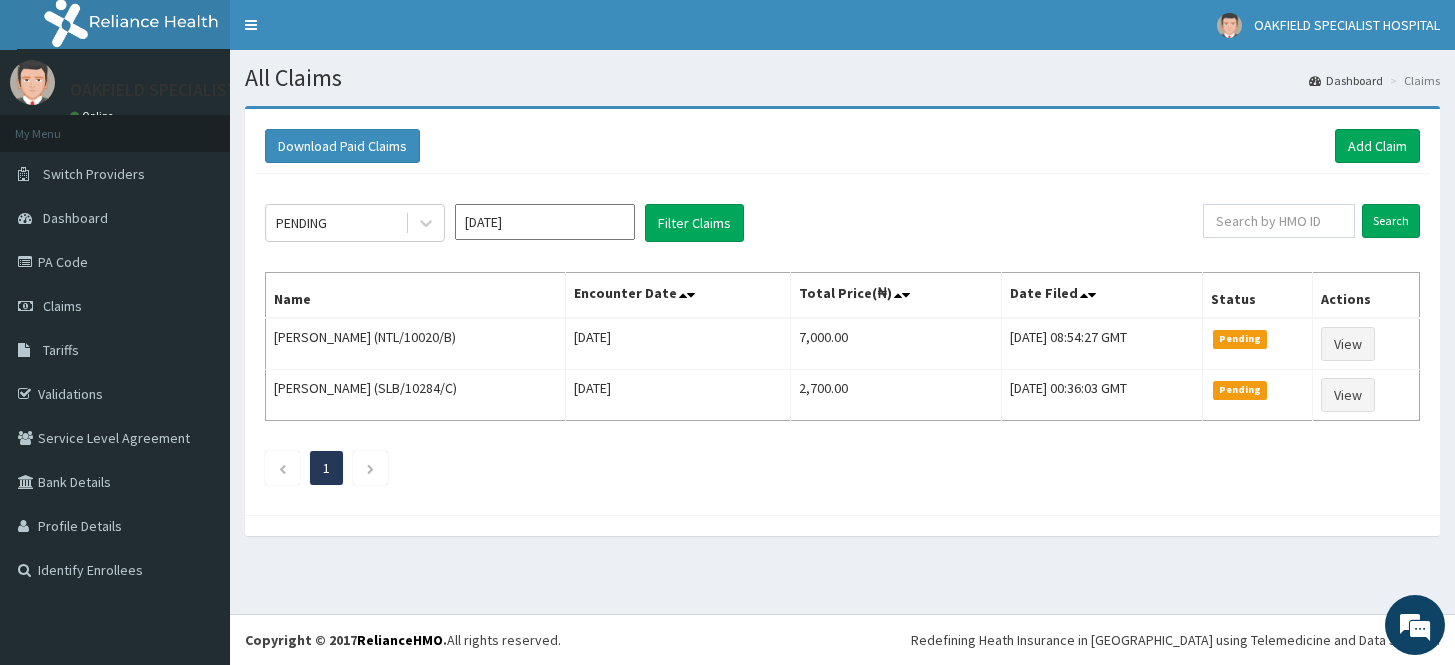 scroll, scrollTop: 0, scrollLeft: 0, axis: both 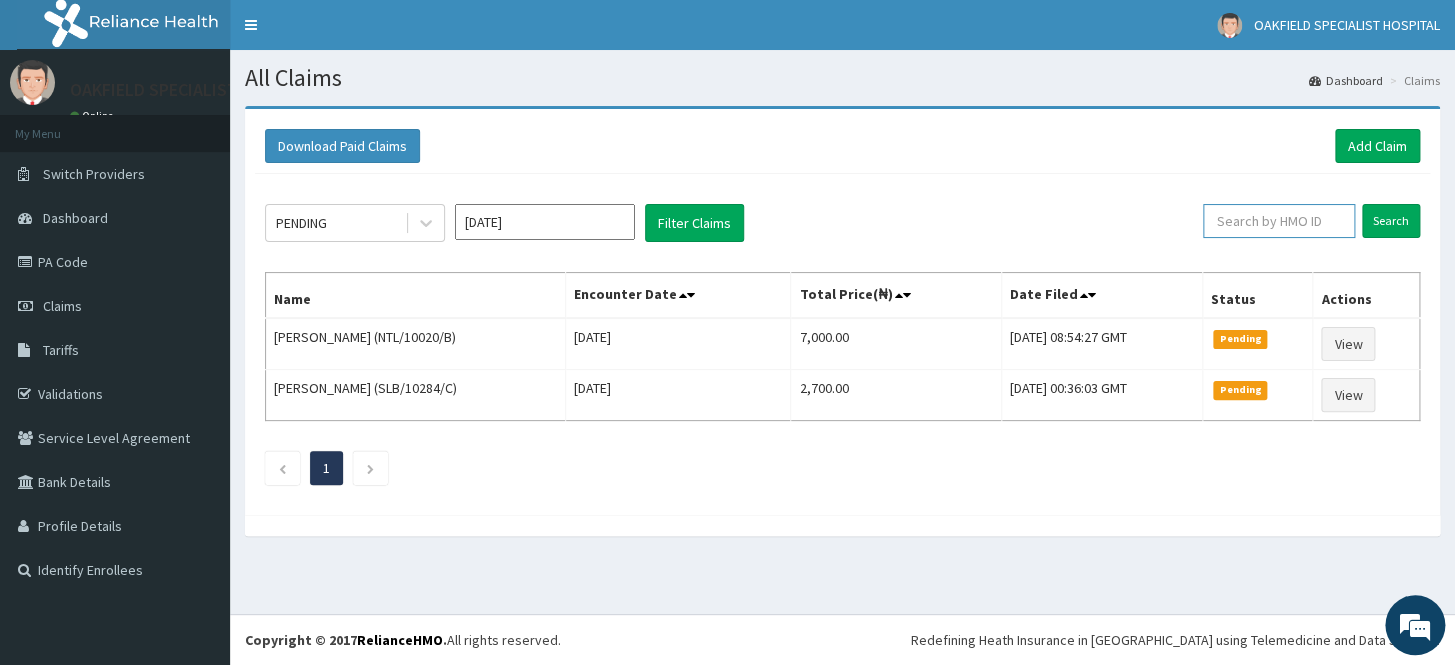 click at bounding box center [1279, 221] 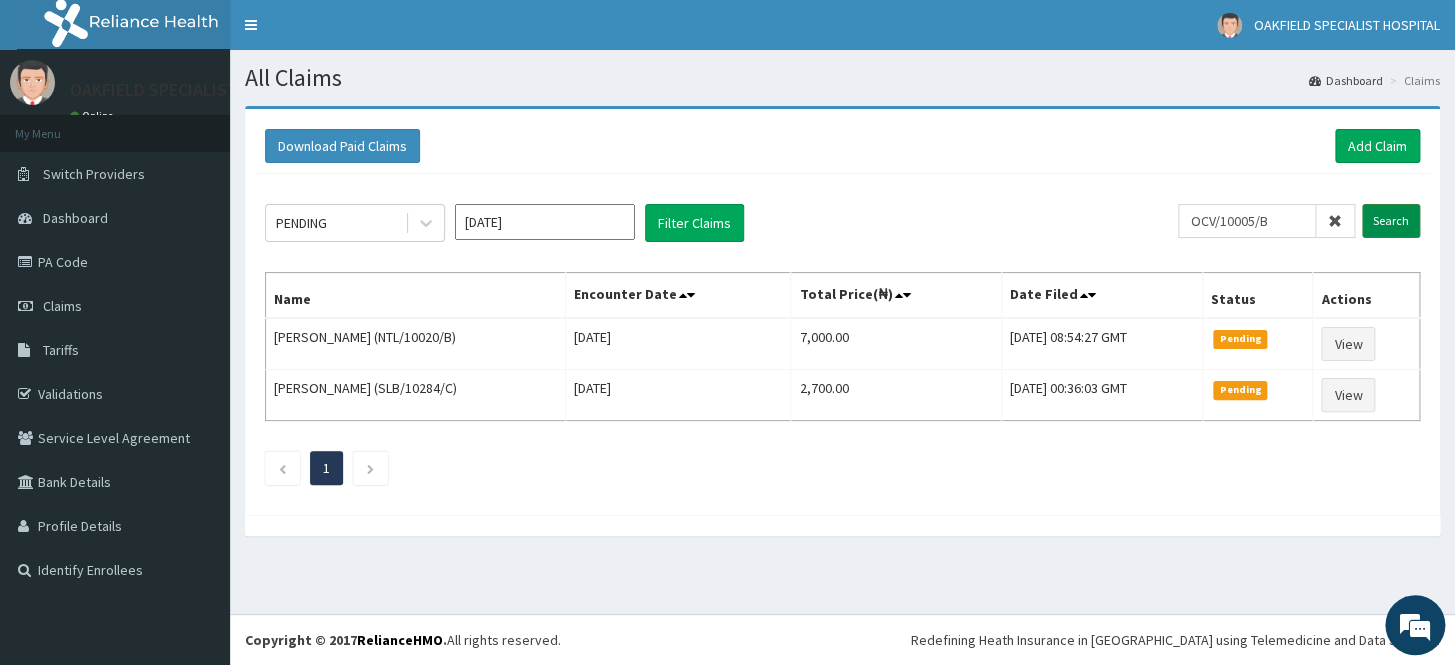click on "Search" at bounding box center (1391, 221) 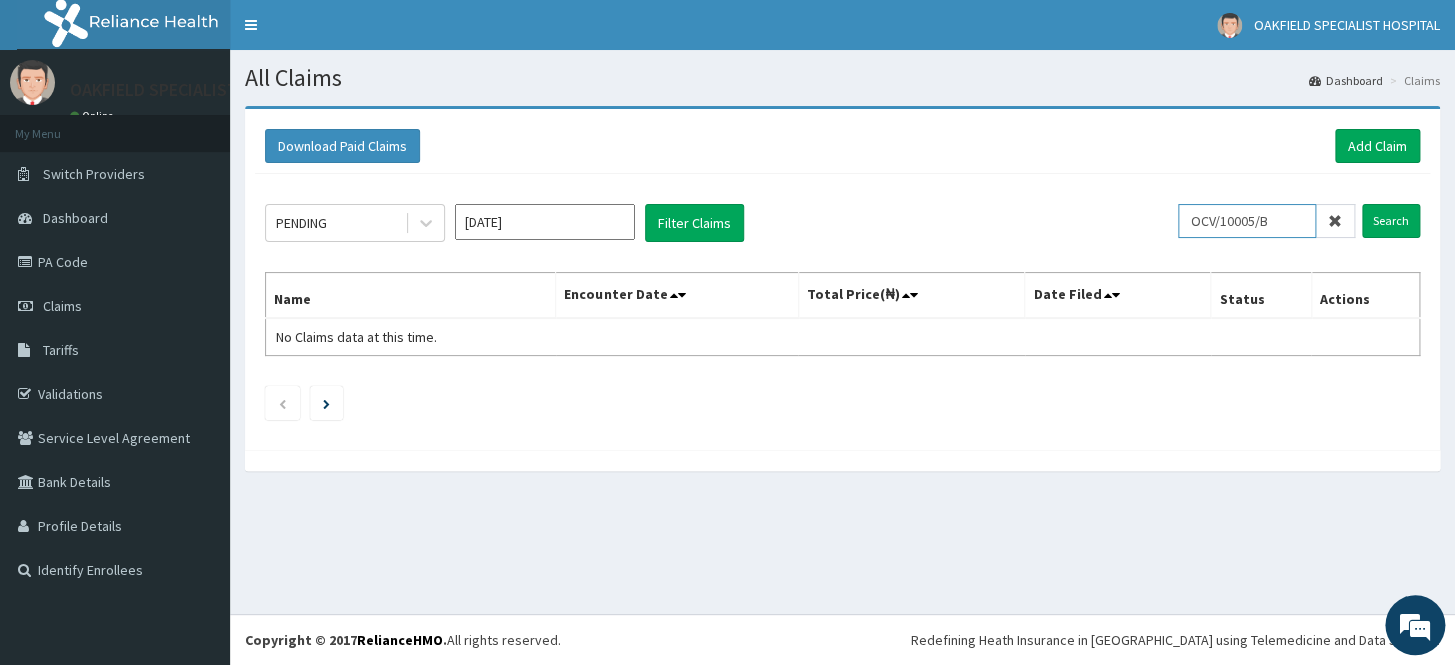 click on "OCV/10005/B" at bounding box center [1247, 221] 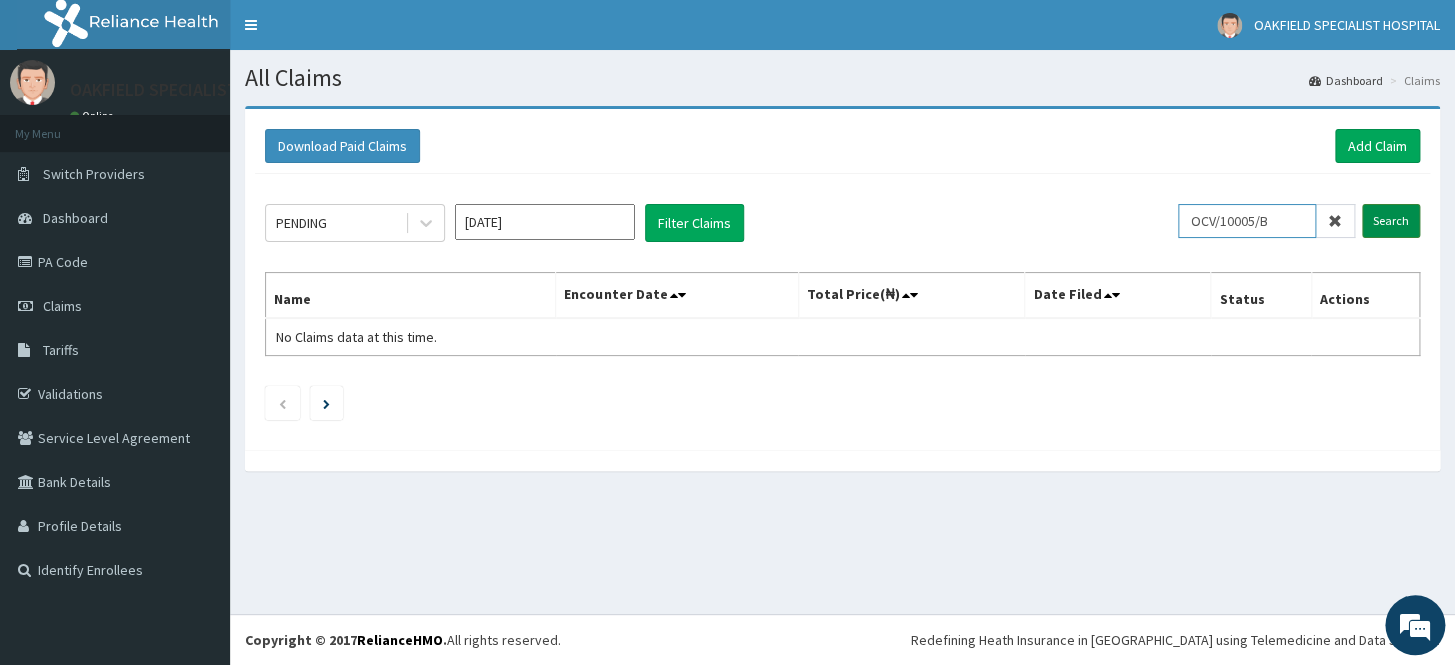 type on "OCV/10005/B" 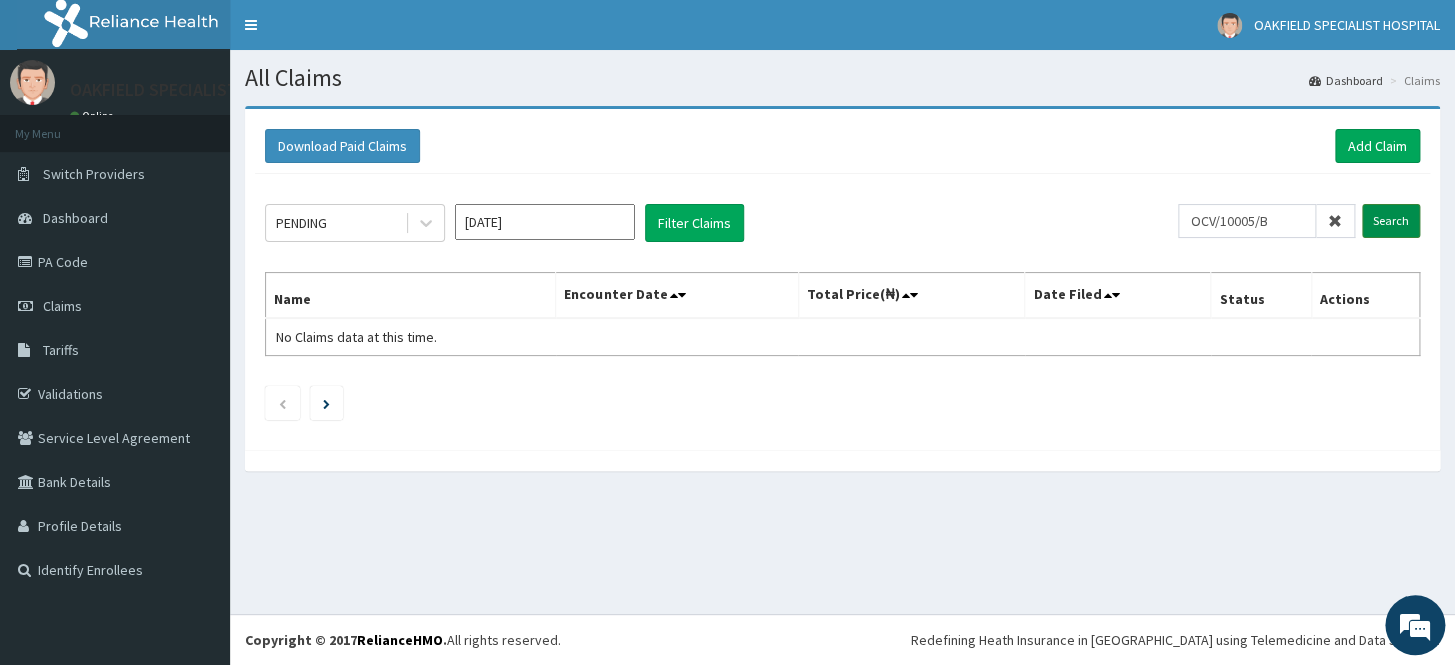 click on "Search" at bounding box center (1391, 221) 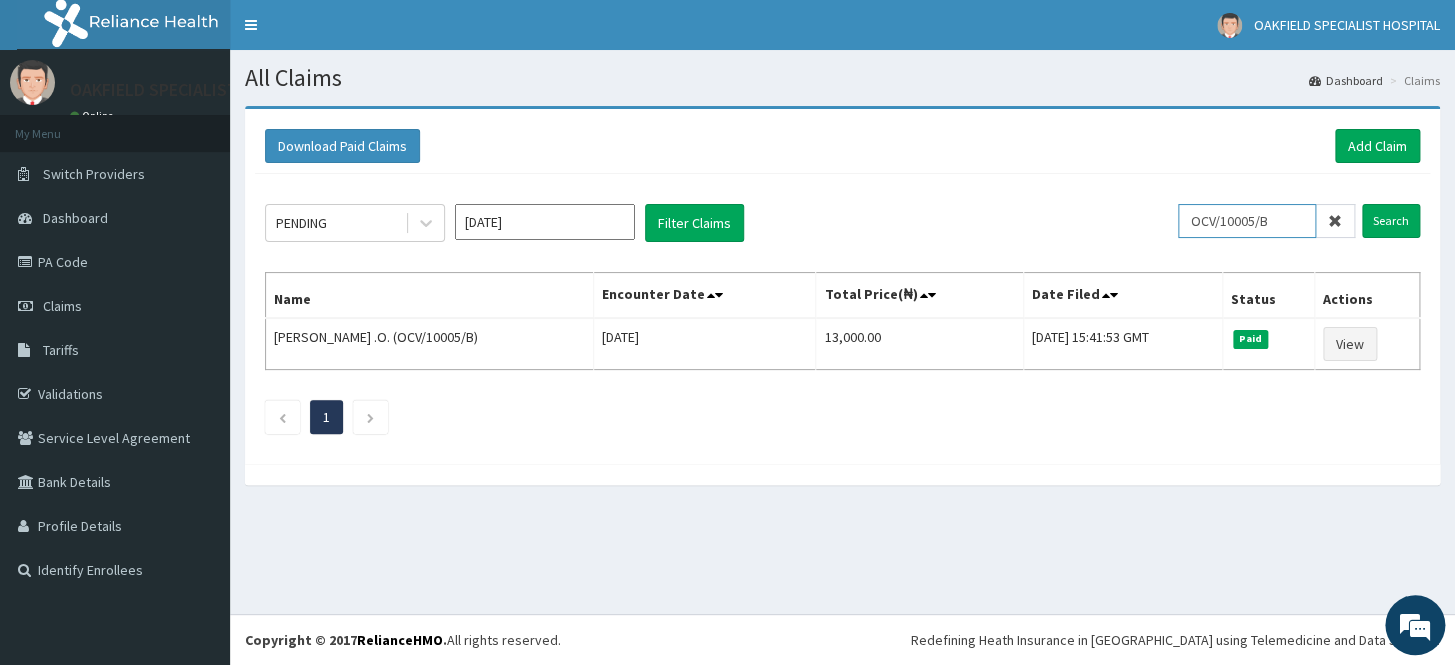 click on "OCV/10005/B" at bounding box center [1247, 221] 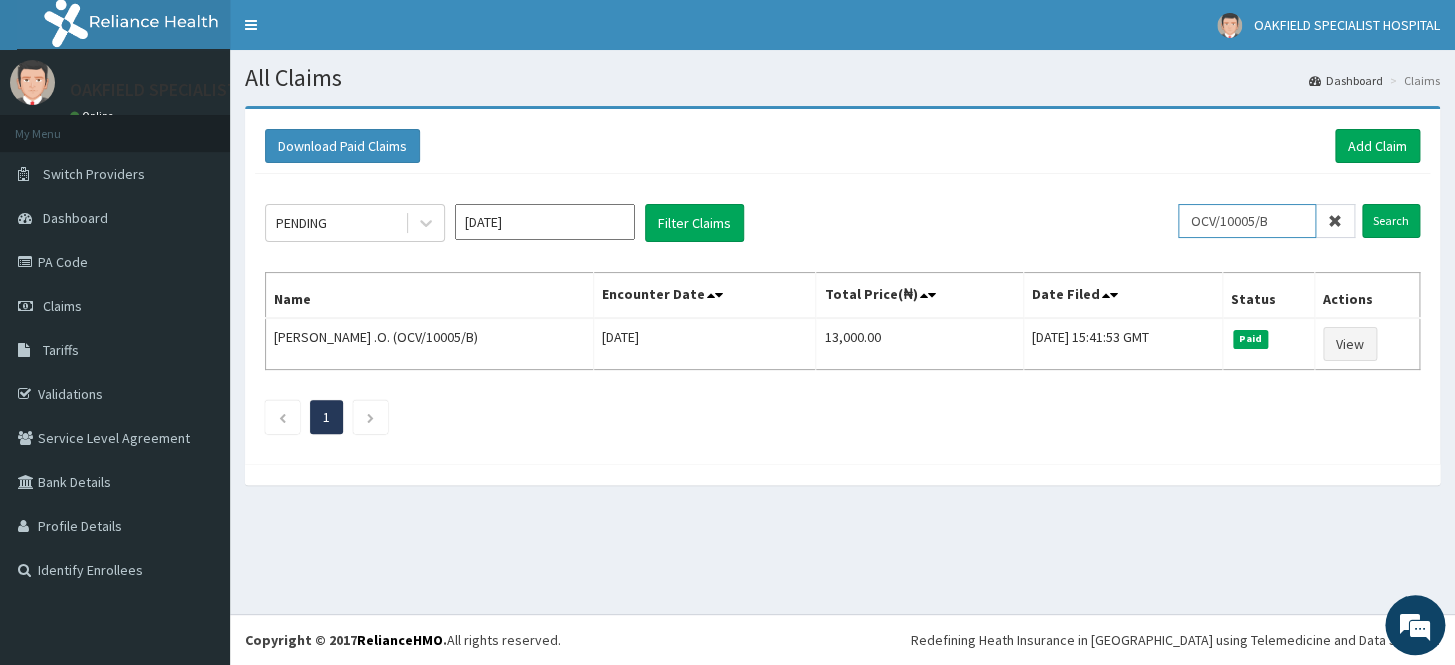 click on "OCV/10005/B" at bounding box center (1247, 221) 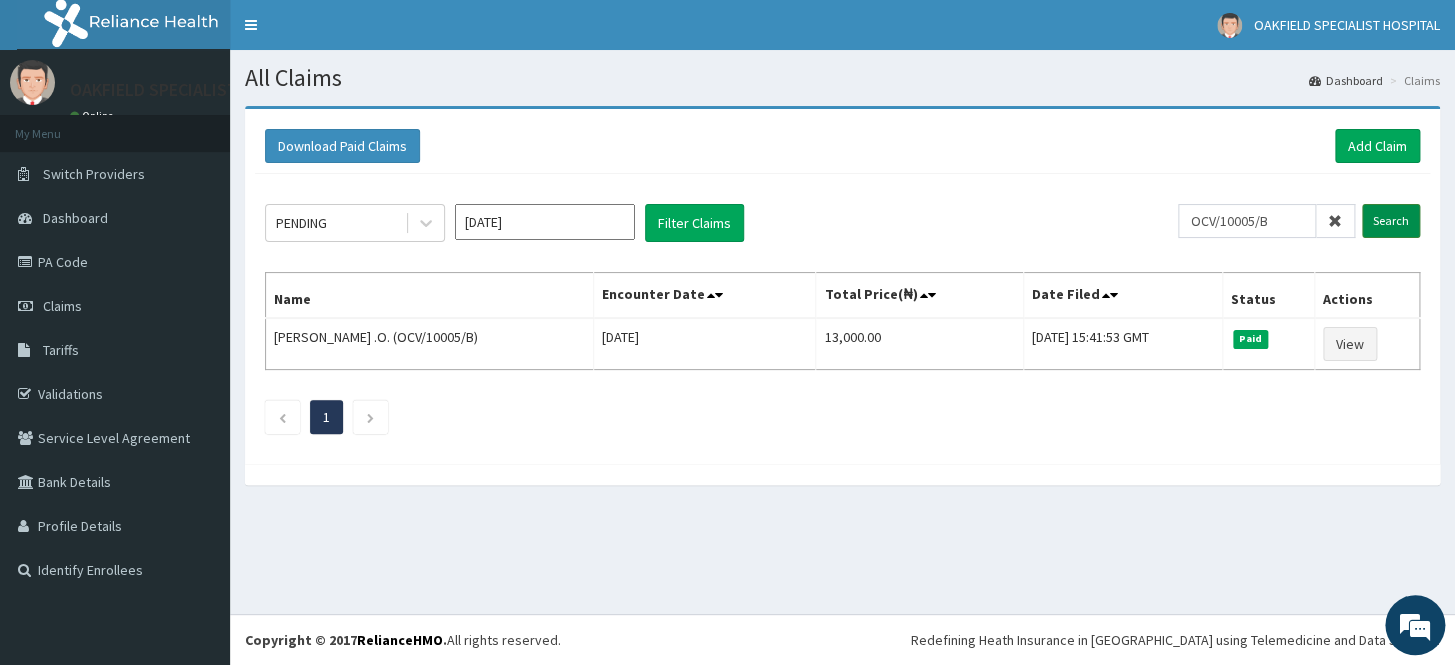 click on "Search" at bounding box center (1391, 221) 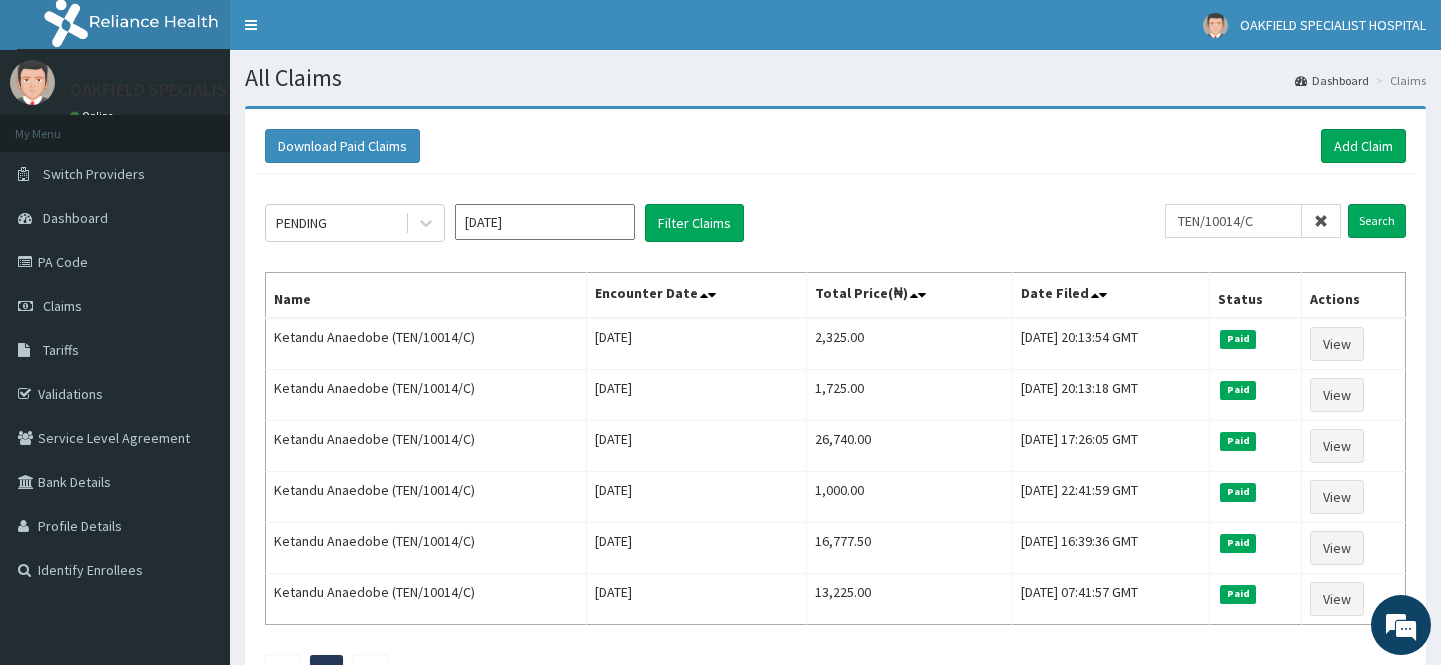 scroll, scrollTop: 0, scrollLeft: 0, axis: both 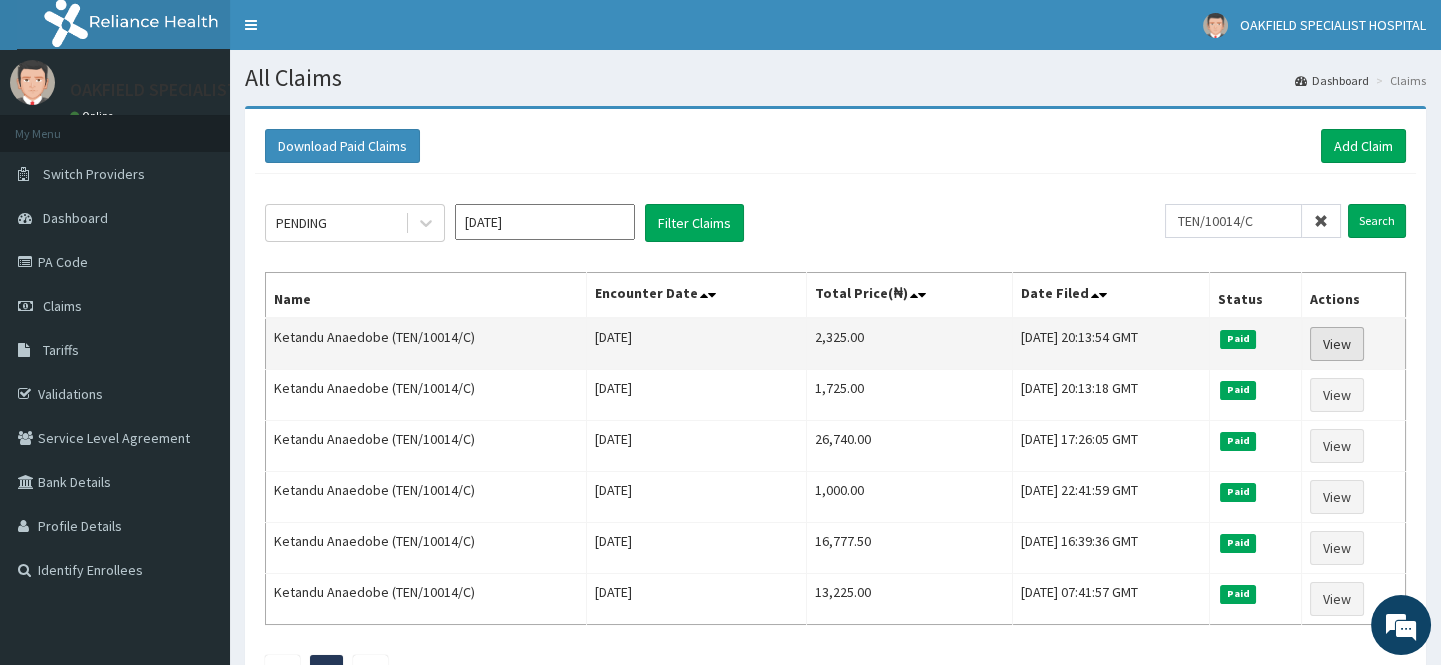 click on "View" at bounding box center (1337, 344) 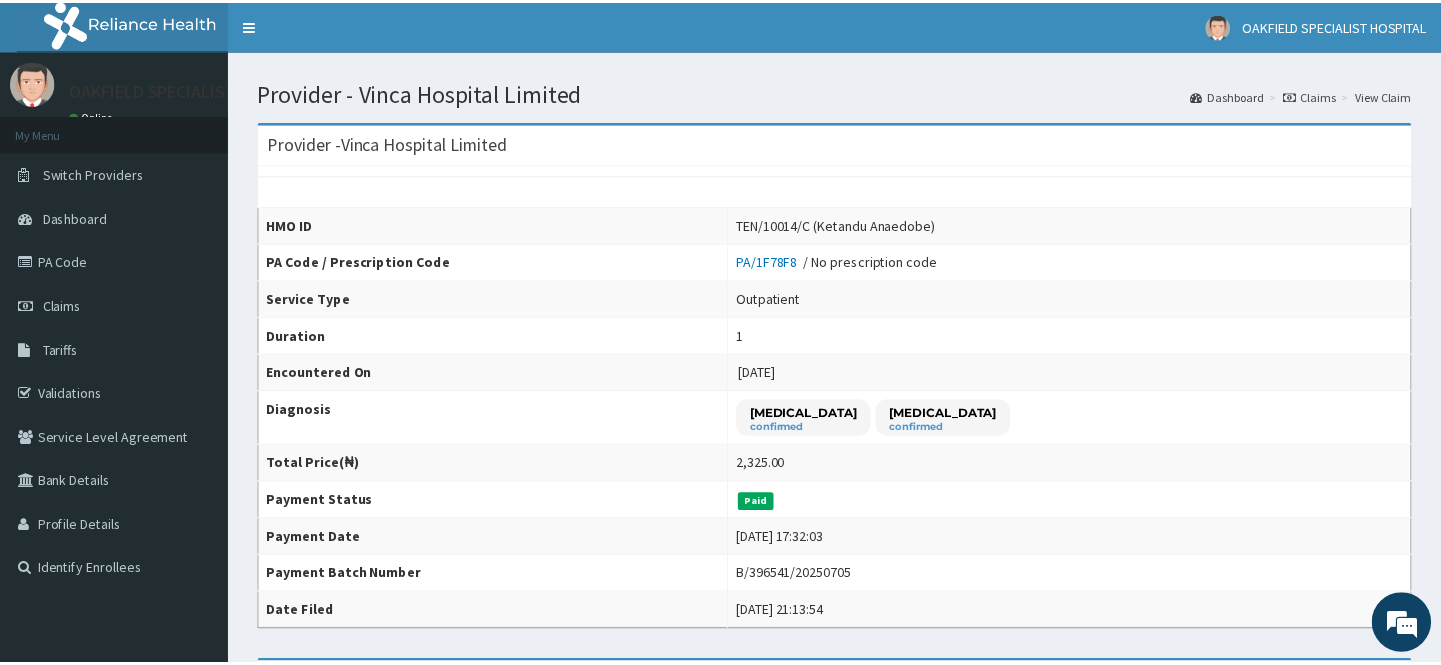 scroll, scrollTop: 0, scrollLeft: 0, axis: both 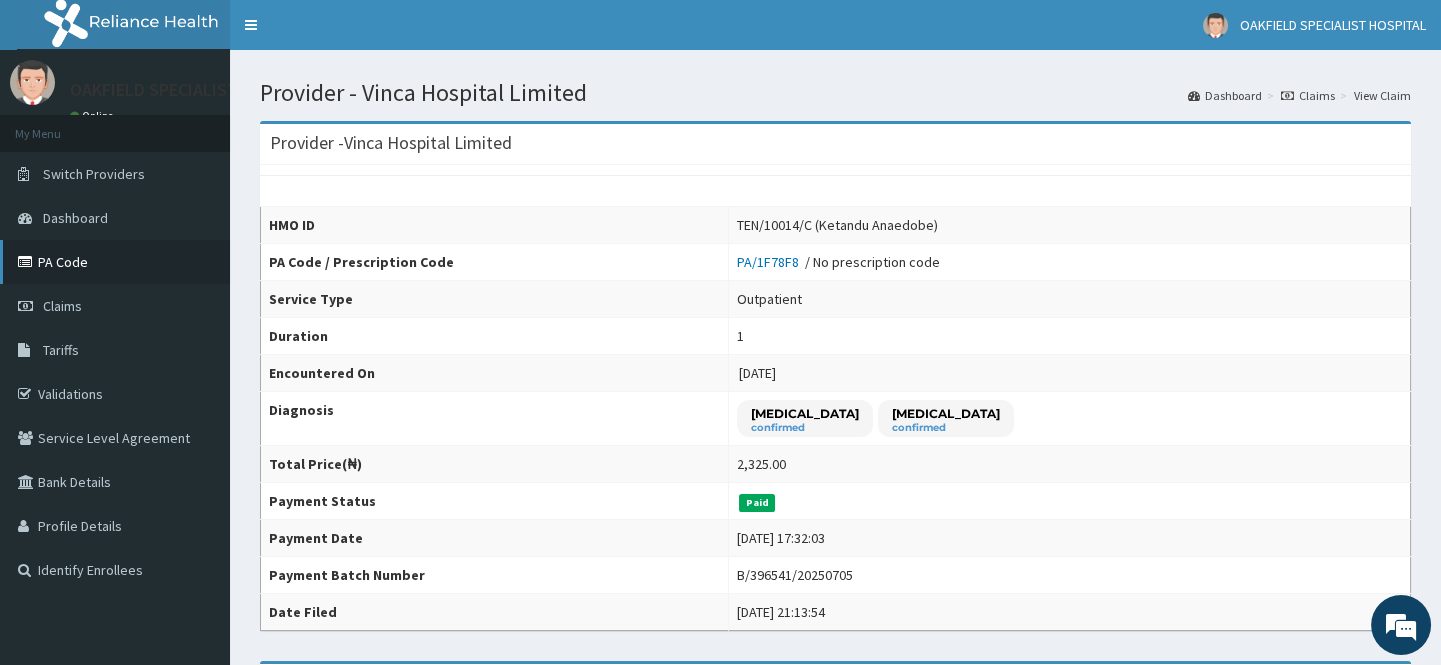 click on "PA Code" at bounding box center (115, 262) 